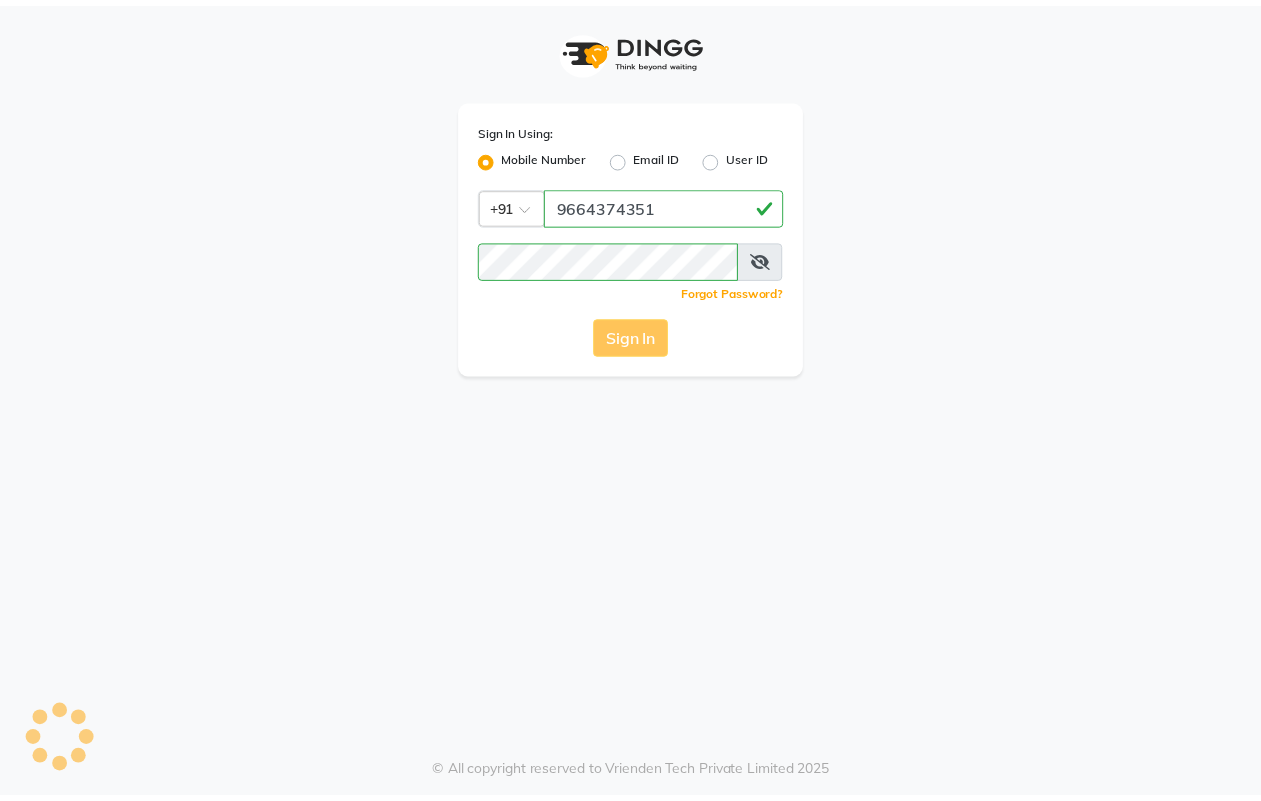 scroll, scrollTop: 0, scrollLeft: 0, axis: both 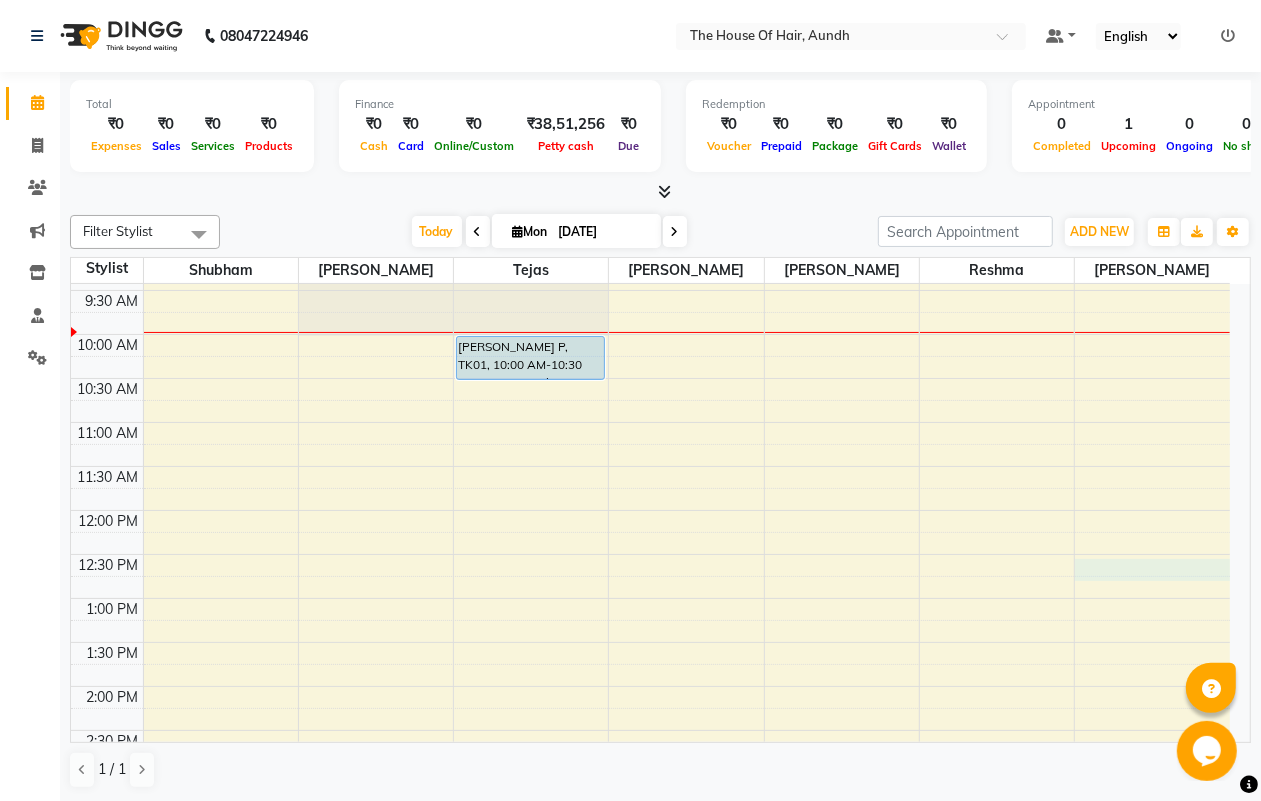 click on "8:00 AM 8:30 AM 9:00 AM 9:30 AM 10:00 AM 10:30 AM 11:00 AM 11:30 AM 12:00 PM 12:30 PM 1:00 PM 1:30 PM 2:00 PM 2:30 PM 3:00 PM 3:30 PM 4:00 PM 4:30 PM 5:00 PM 5:30 PM 6:00 PM 6:30 PM 7:00 PM 7:30 PM 8:00 PM 8:30 PM 9:00 PM 9:30 PM    [PERSON_NAME] P, TK01, 10:00 AM-10:30 AM, Haircut Without Wash ([DEMOGRAPHIC_DATA])" at bounding box center [650, 774] 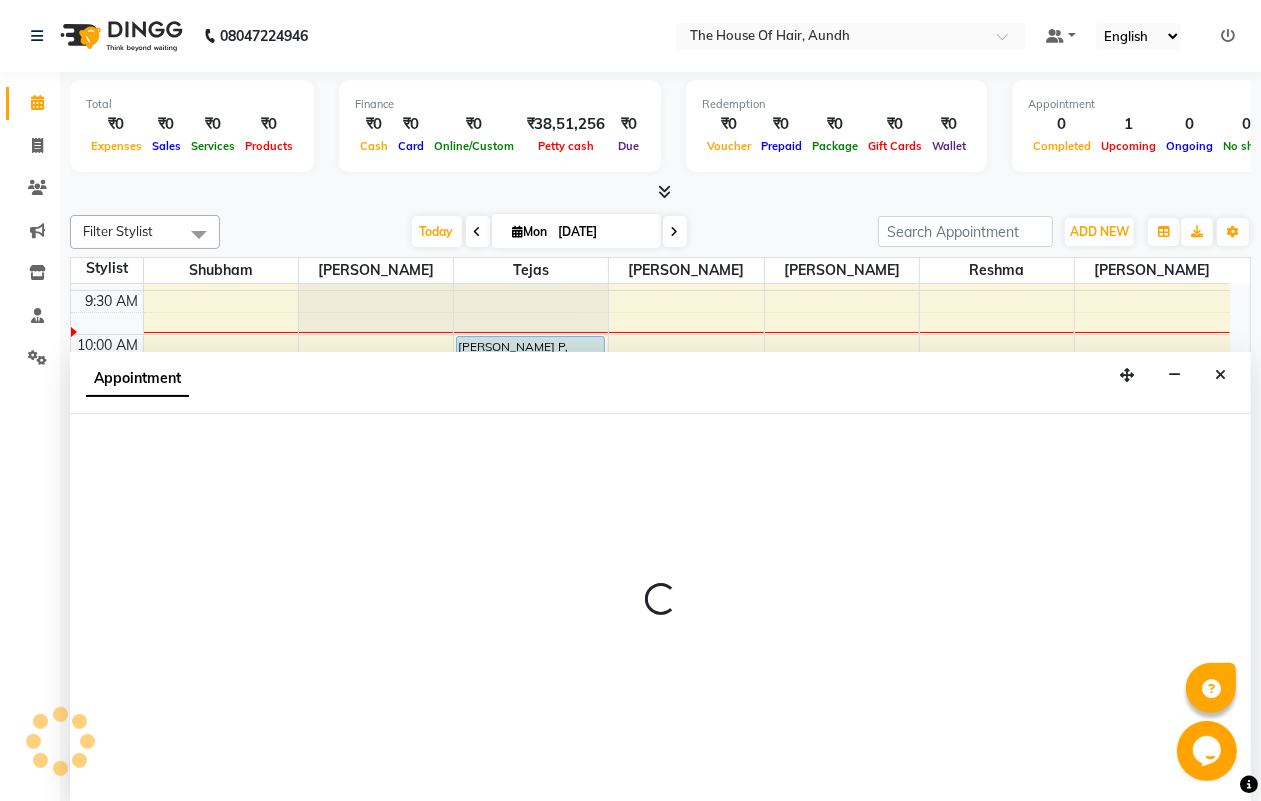 scroll, scrollTop: 1, scrollLeft: 0, axis: vertical 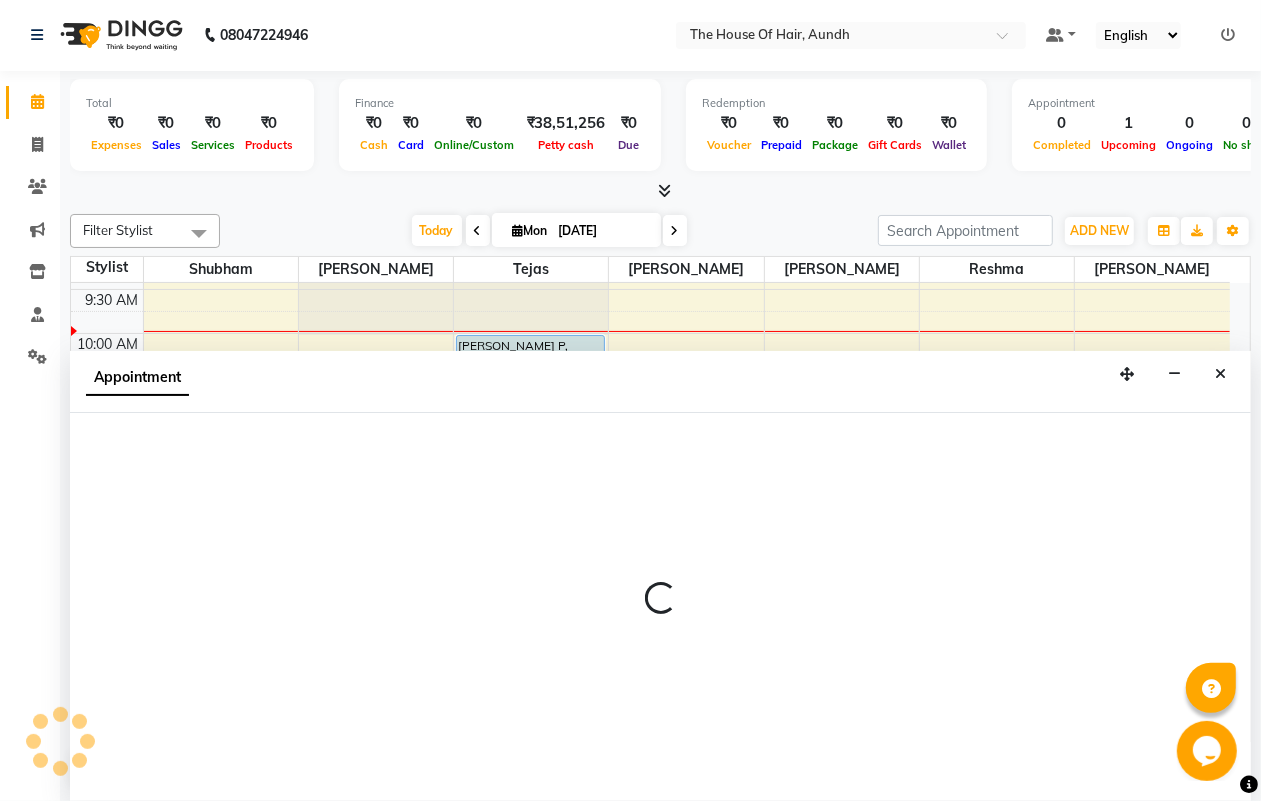 select on "57809" 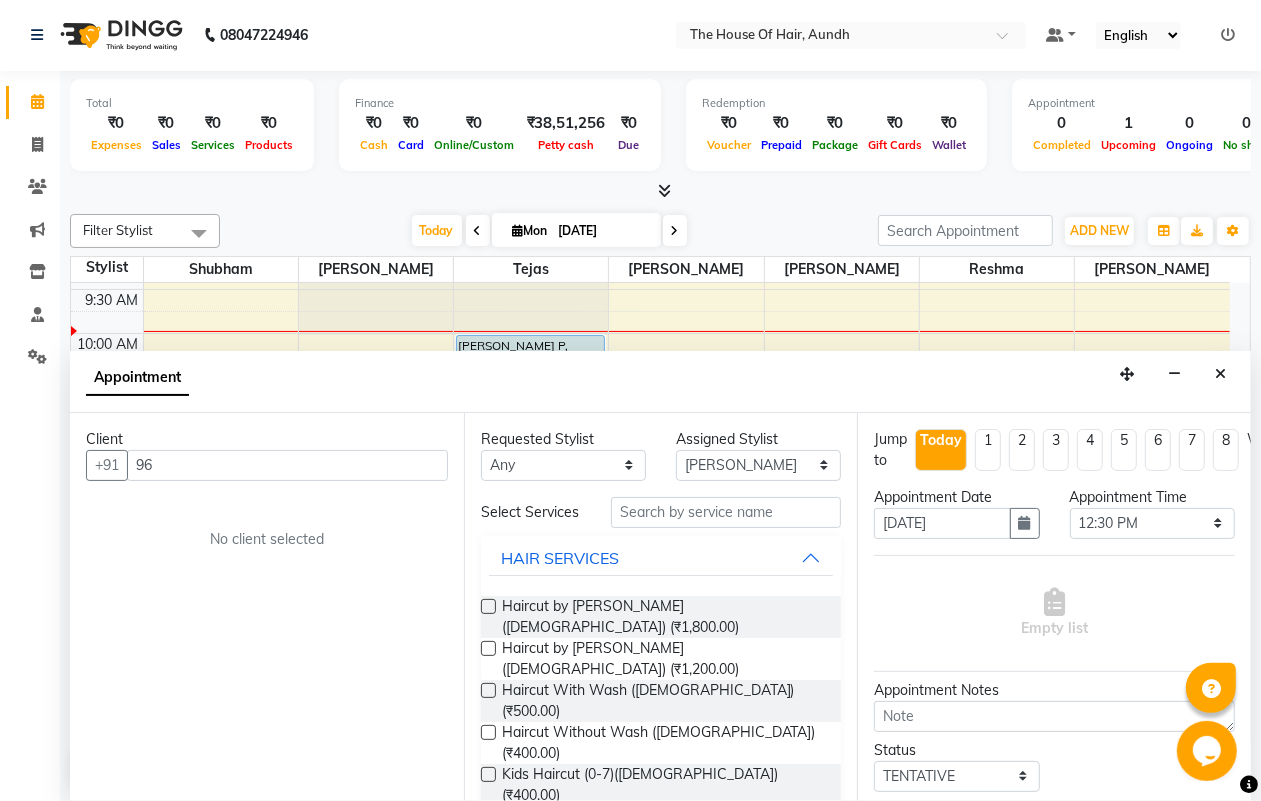 type on "6" 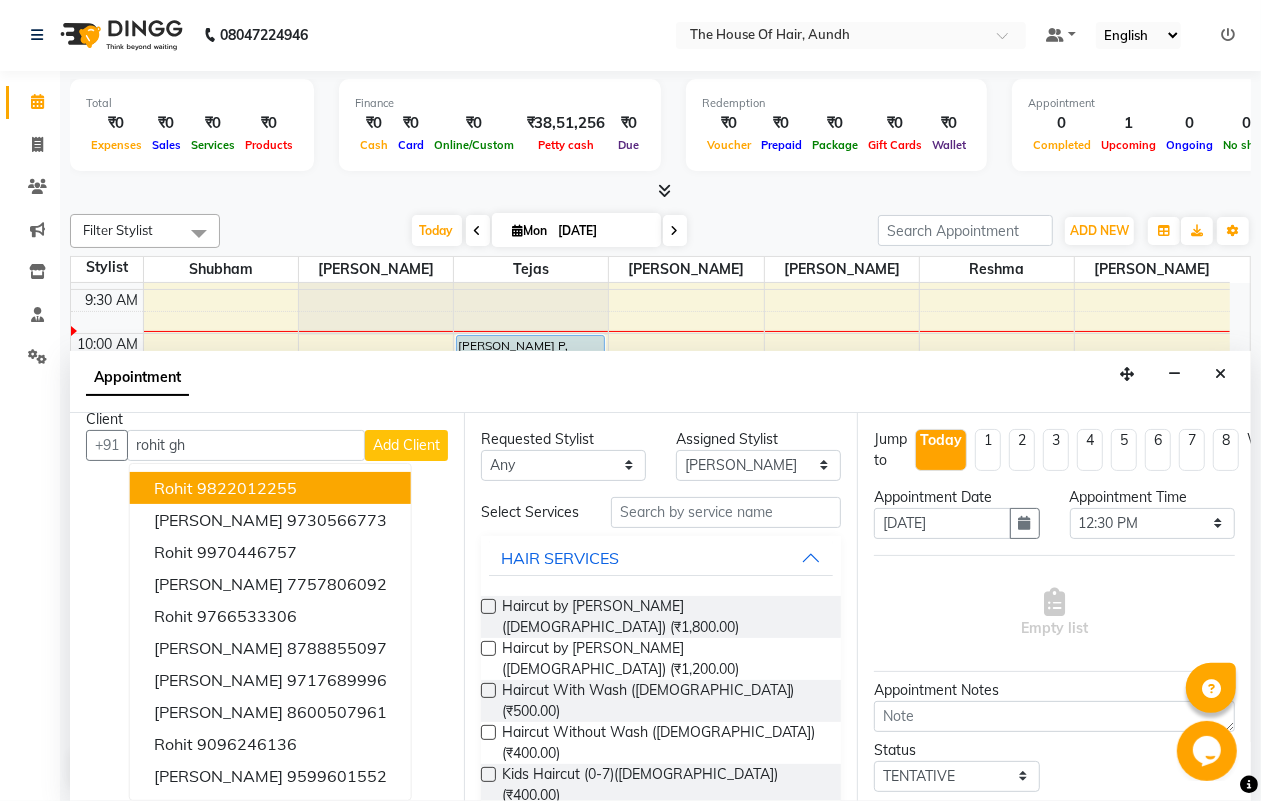 scroll, scrollTop: 0, scrollLeft: 0, axis: both 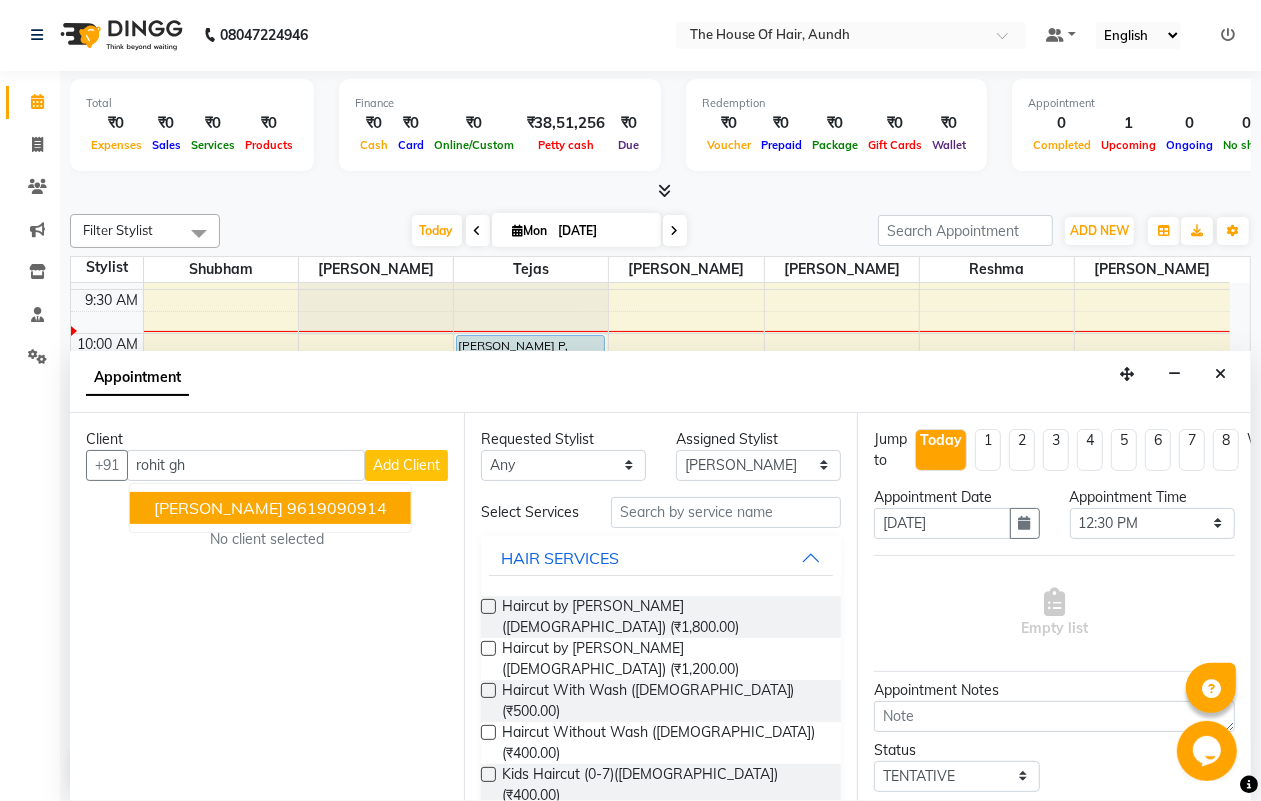 click on "[PERSON_NAME]" at bounding box center [218, 508] 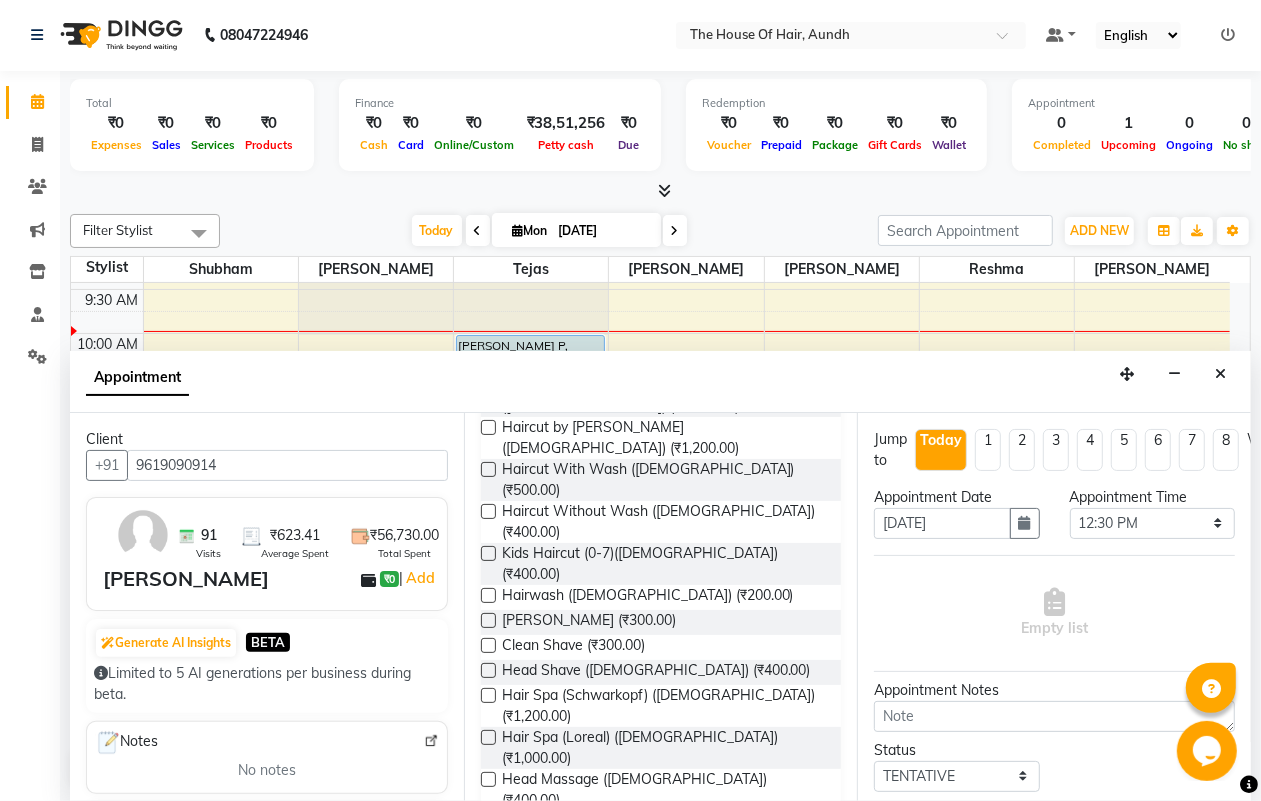 scroll, scrollTop: 250, scrollLeft: 0, axis: vertical 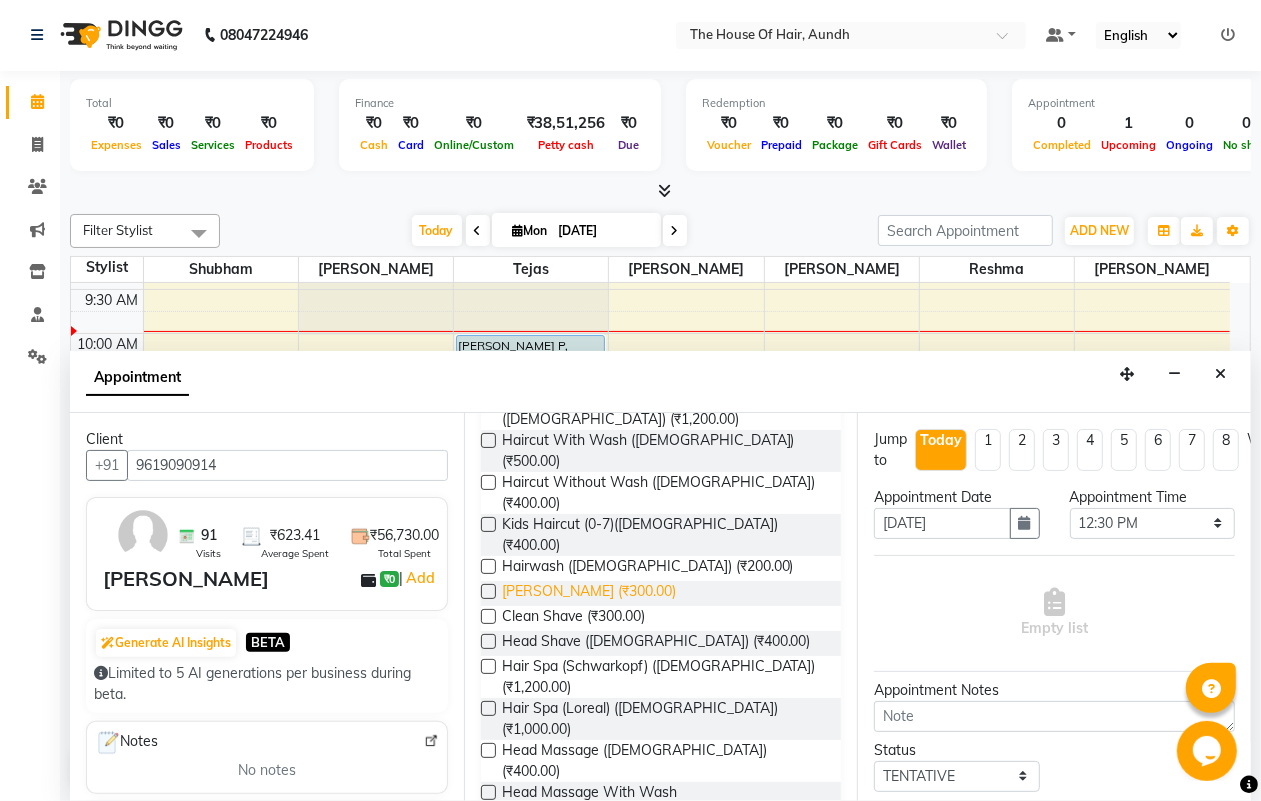 type on "9619090914" 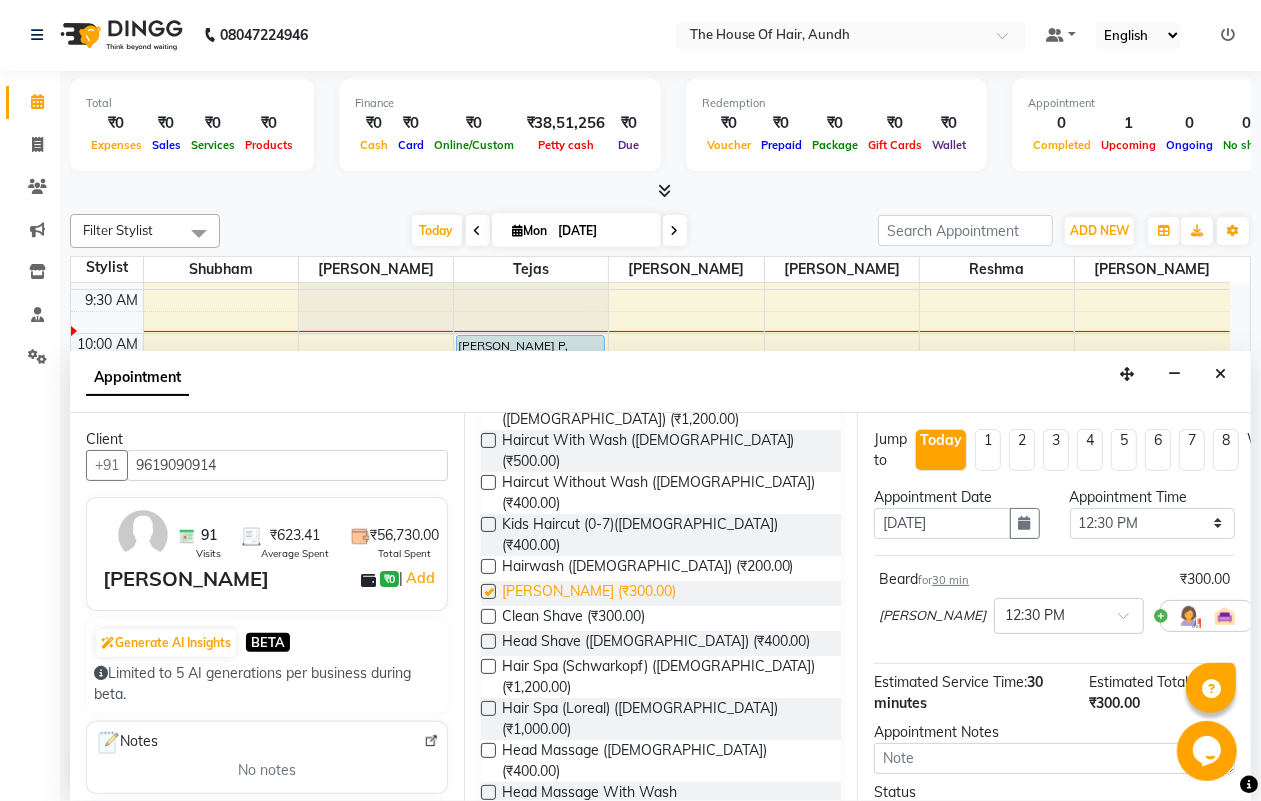 checkbox on "false" 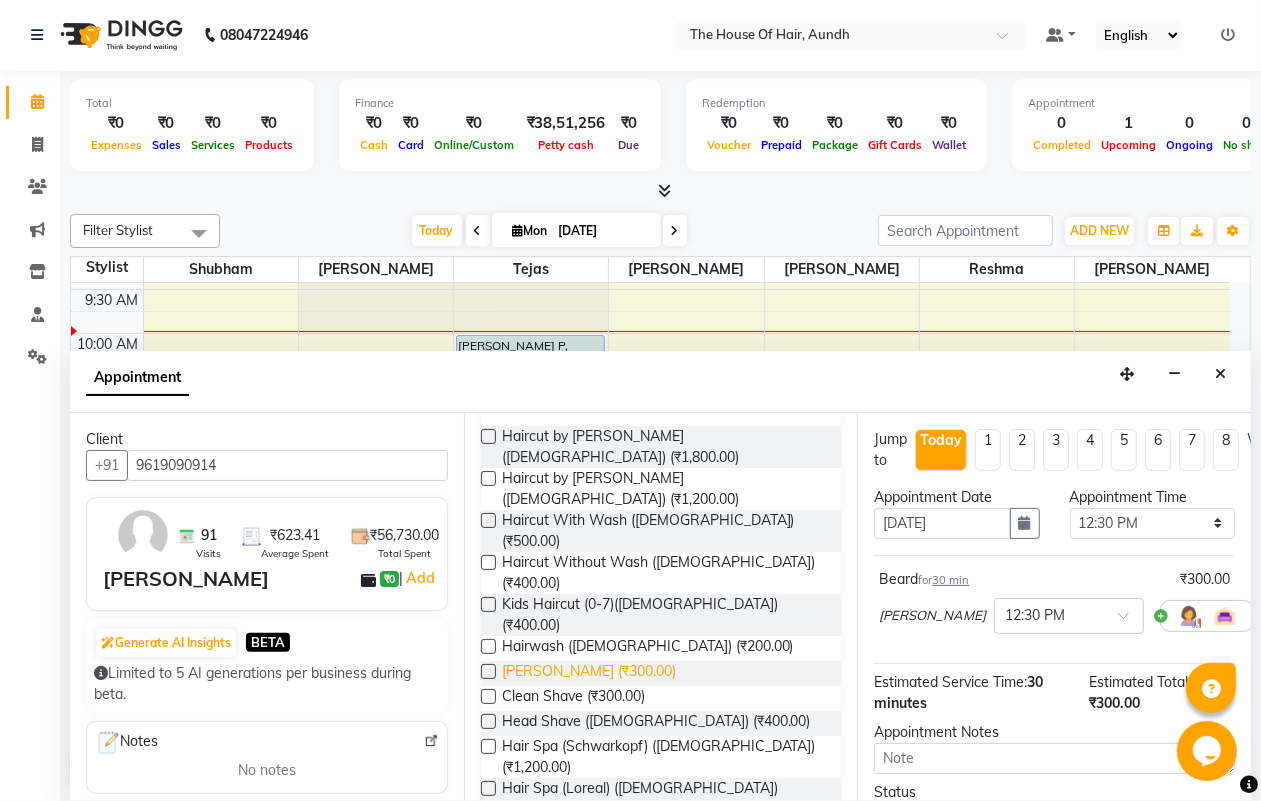 scroll, scrollTop: 125, scrollLeft: 0, axis: vertical 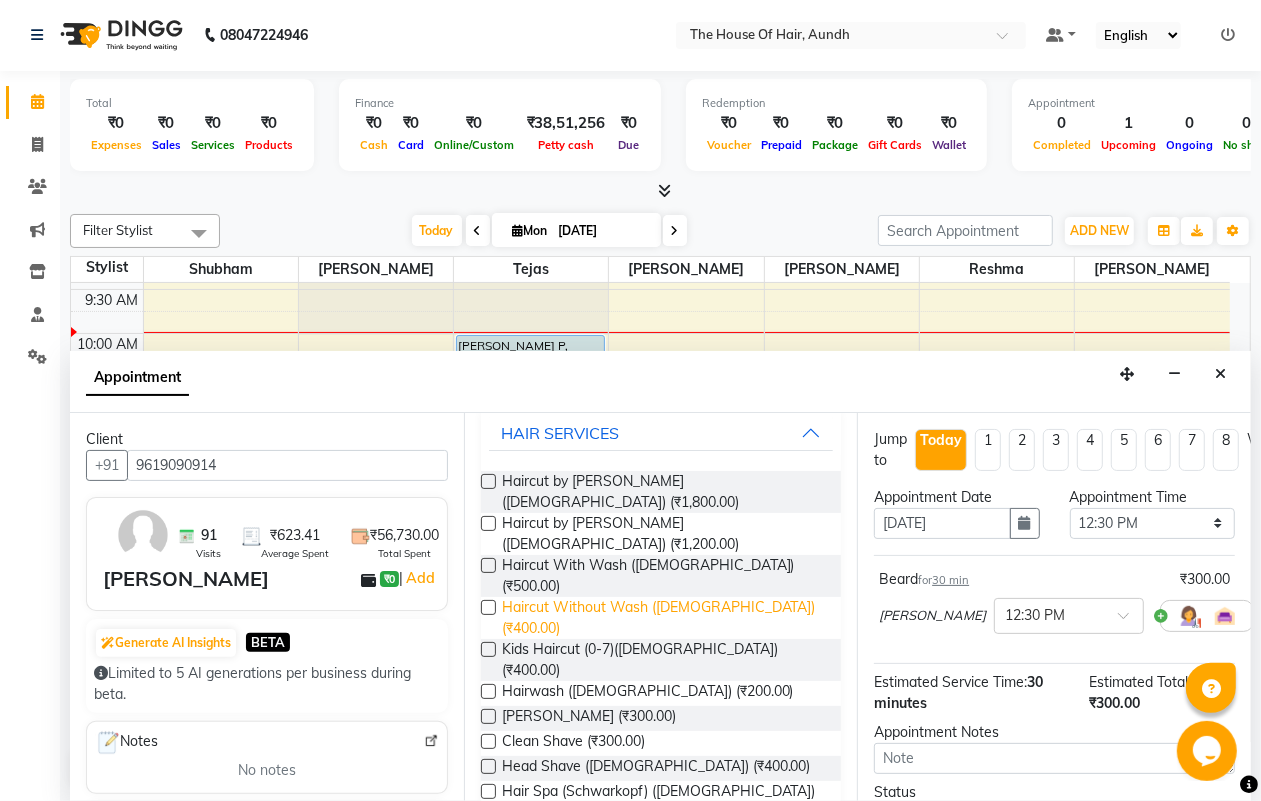 click on "Haircut Without Wash ([DEMOGRAPHIC_DATA]) (₹400.00)" at bounding box center (664, 618) 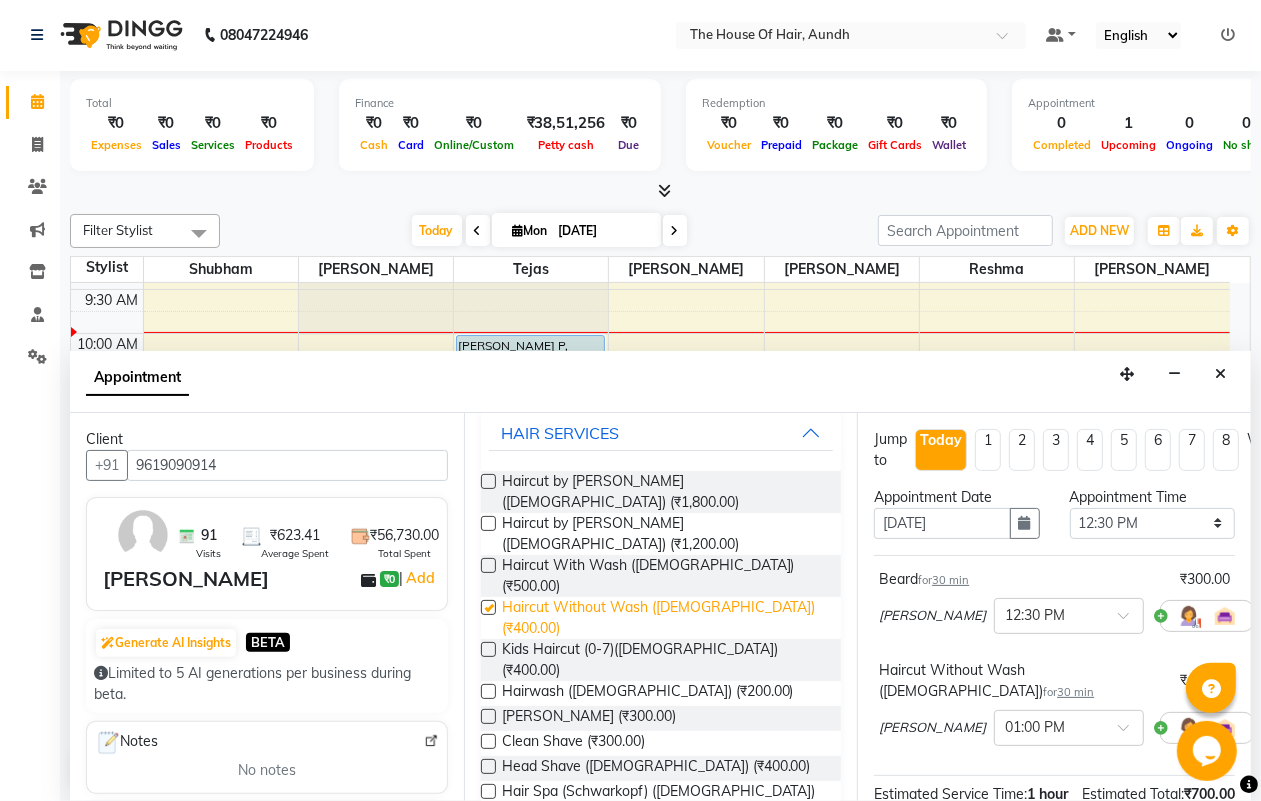 checkbox on "false" 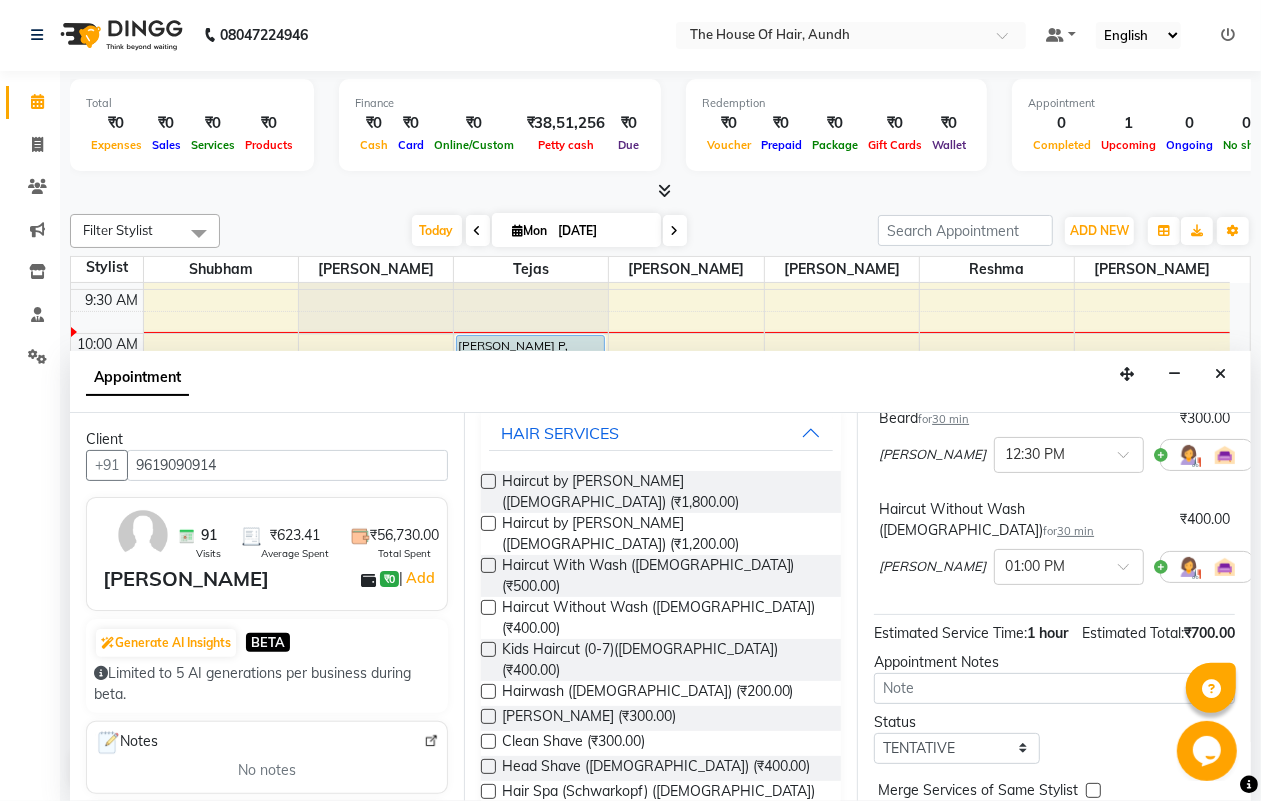 scroll, scrollTop: 286, scrollLeft: 0, axis: vertical 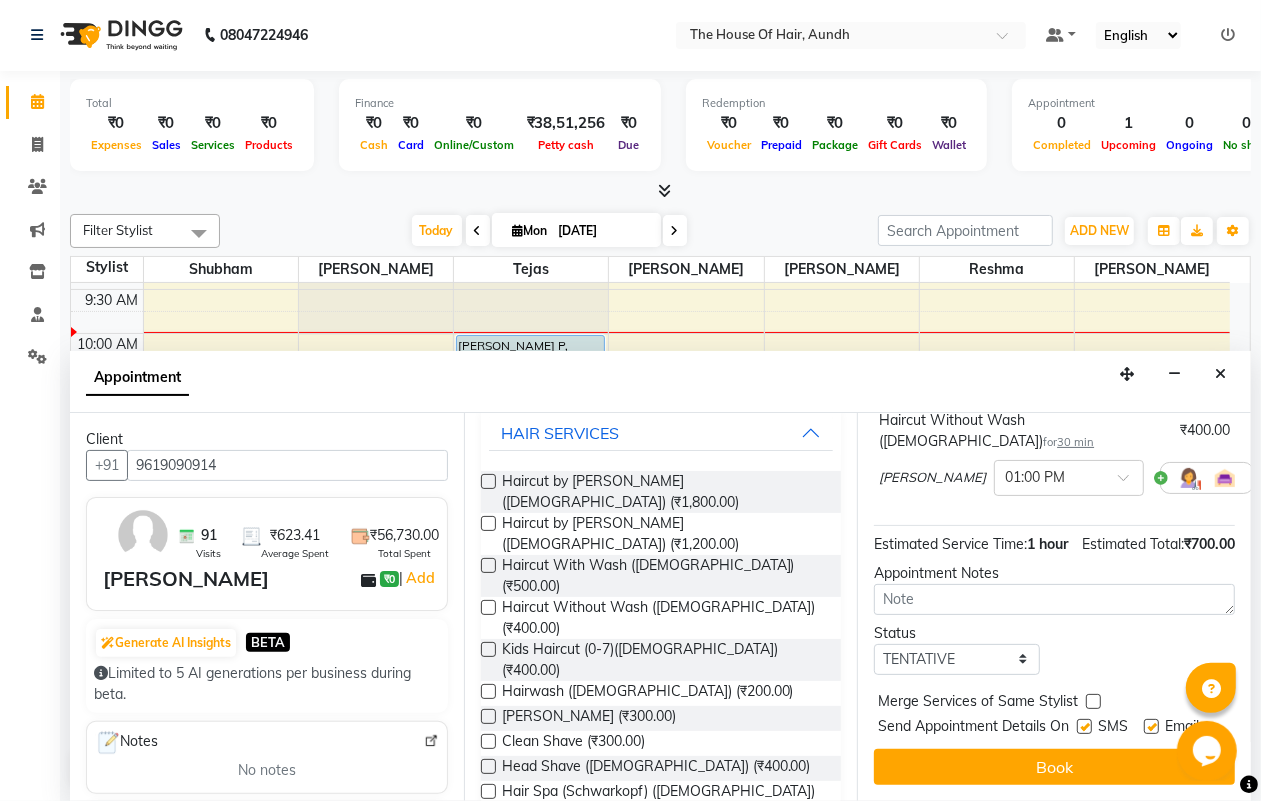 click on "Merge Services of Same Stylist" at bounding box center [1054, 703] 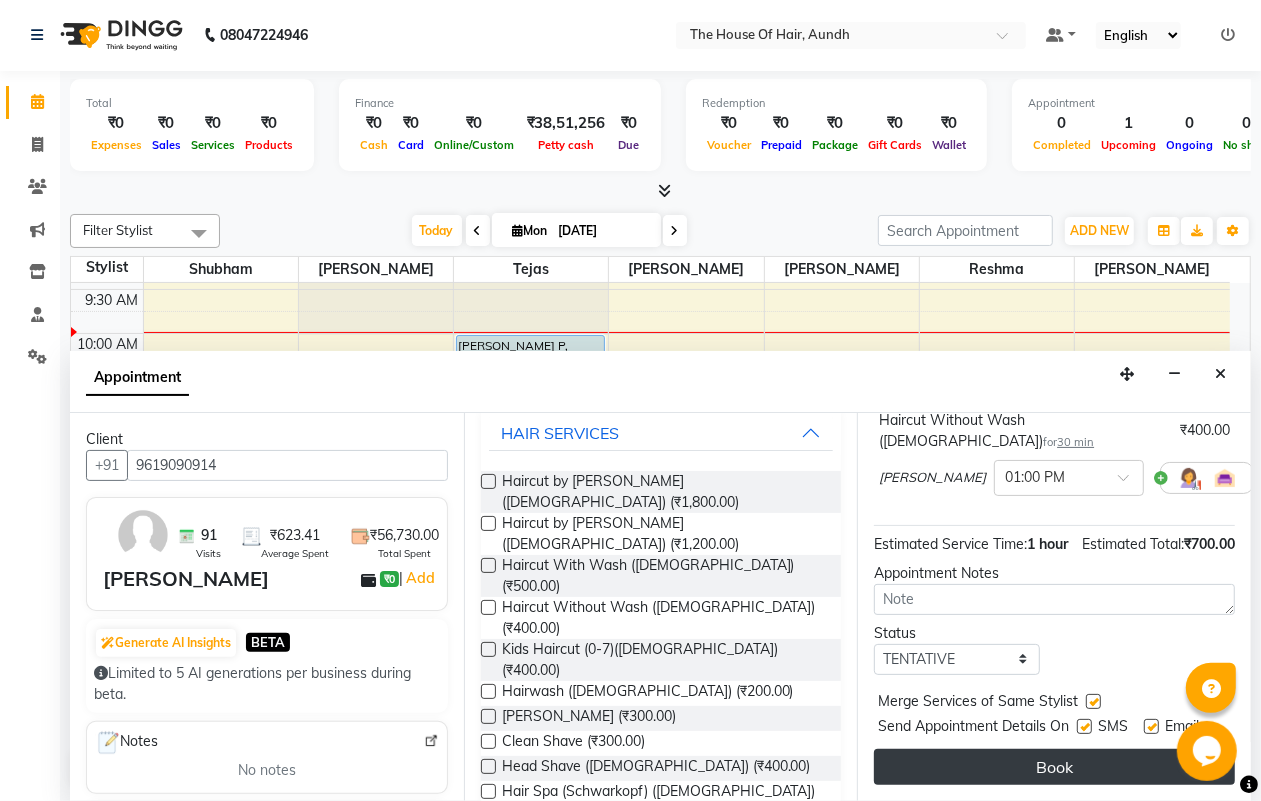 click on "Book" at bounding box center [1054, 767] 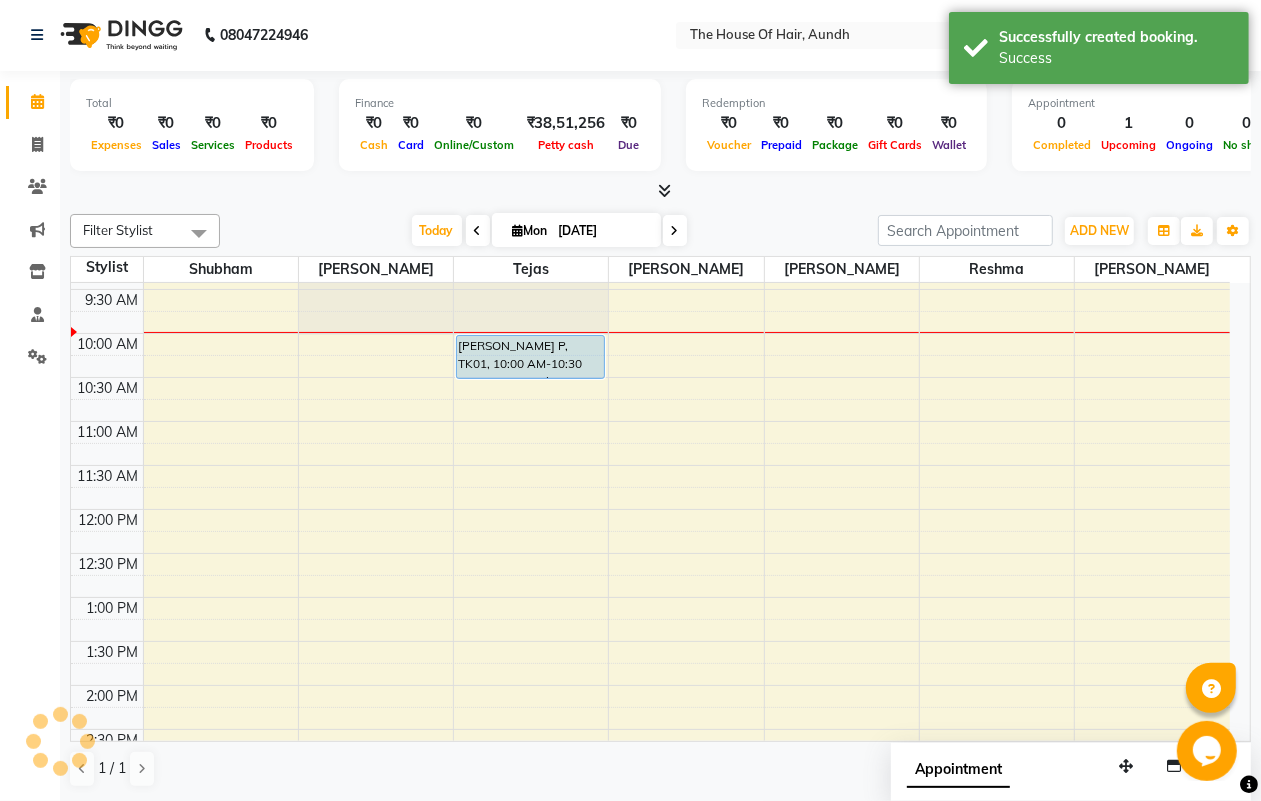 scroll, scrollTop: 0, scrollLeft: 0, axis: both 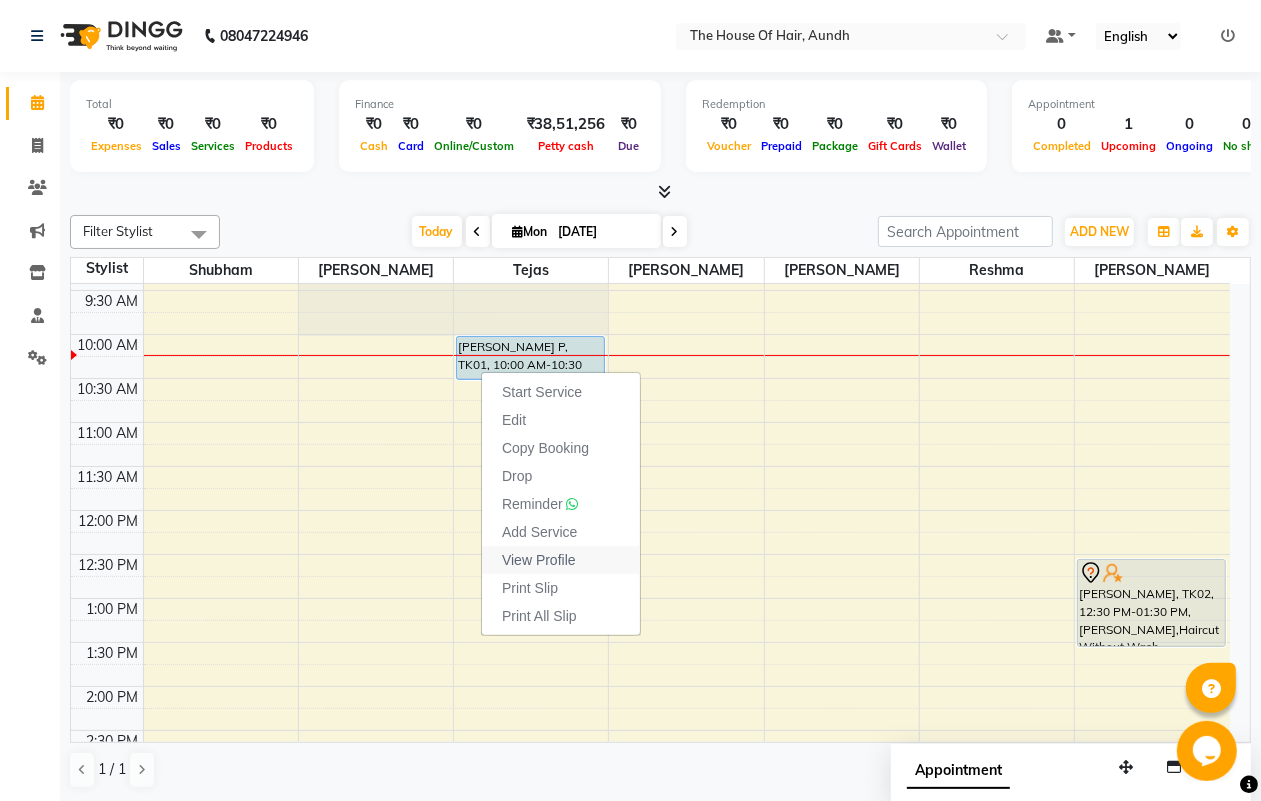click on "View Profile" at bounding box center (539, 560) 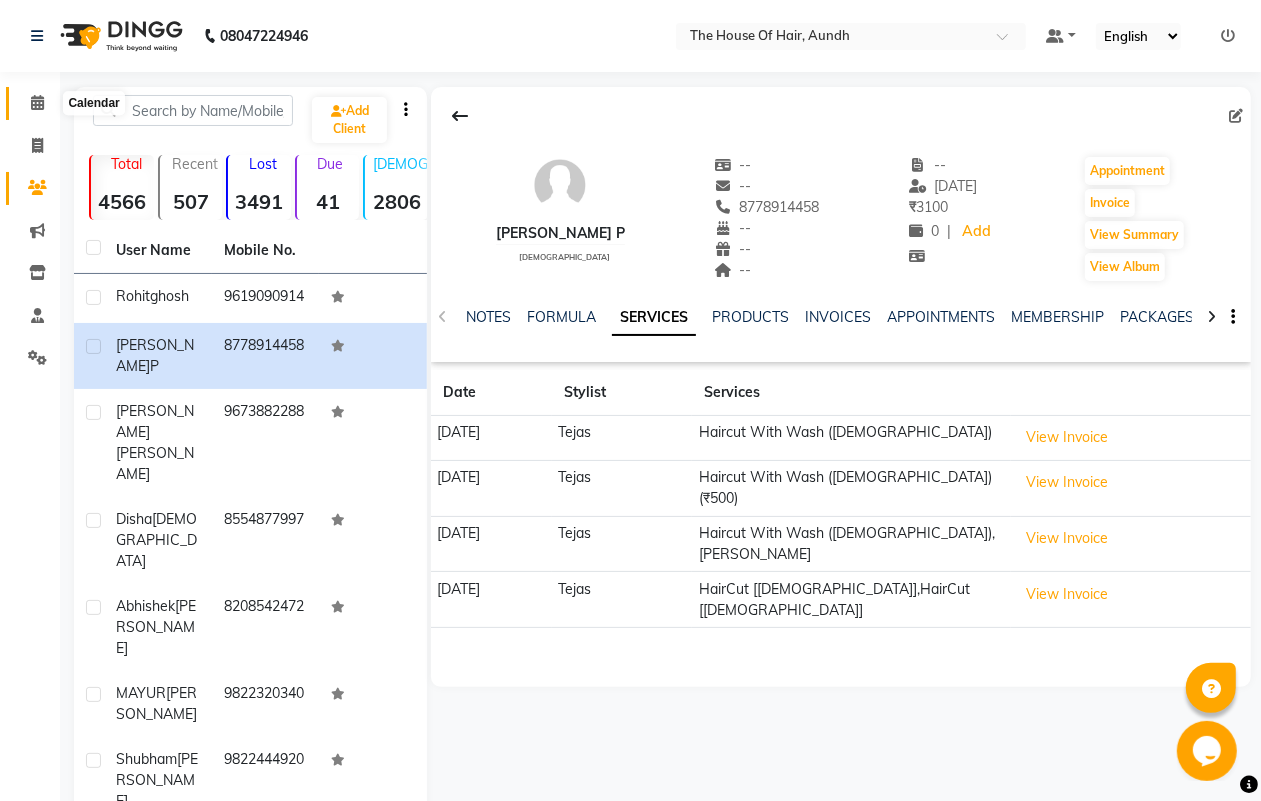 click 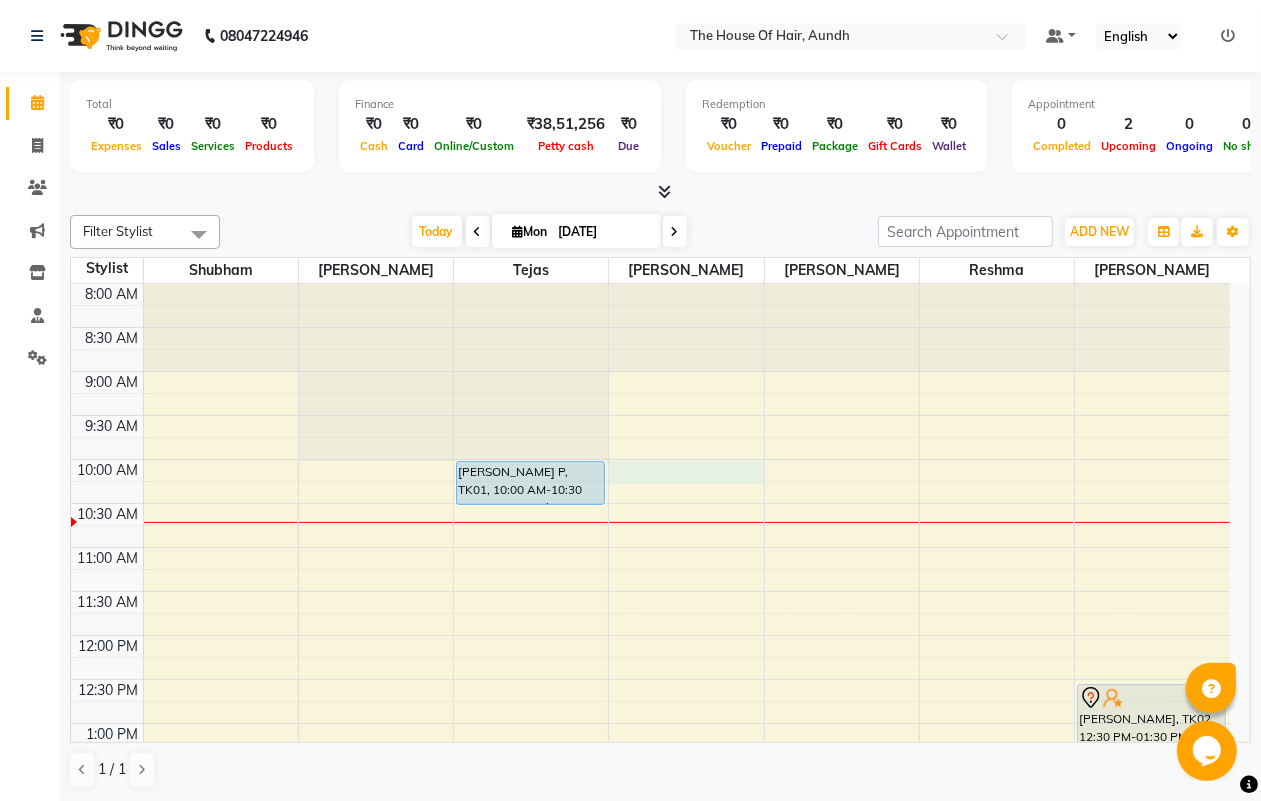 click on "8:00 AM 8:30 AM 9:00 AM 9:30 AM 10:00 AM 10:30 AM 11:00 AM 11:30 AM 12:00 PM 12:30 PM 1:00 PM 1:30 PM 2:00 PM 2:30 PM 3:00 PM 3:30 PM 4:00 PM 4:30 PM 5:00 PM 5:30 PM 6:00 PM 6:30 PM 7:00 PM 7:30 PM 8:00 PM 8:30 PM 9:00 PM 9:30 PM    [PERSON_NAME] P, TK01, 10:00 AM-10:30 AM, Haircut Without Wash ([DEMOGRAPHIC_DATA])             [PERSON_NAME], TK02, 12:30 PM-01:30 PM, [PERSON_NAME],Haircut Without Wash ([DEMOGRAPHIC_DATA])" at bounding box center (650, 899) 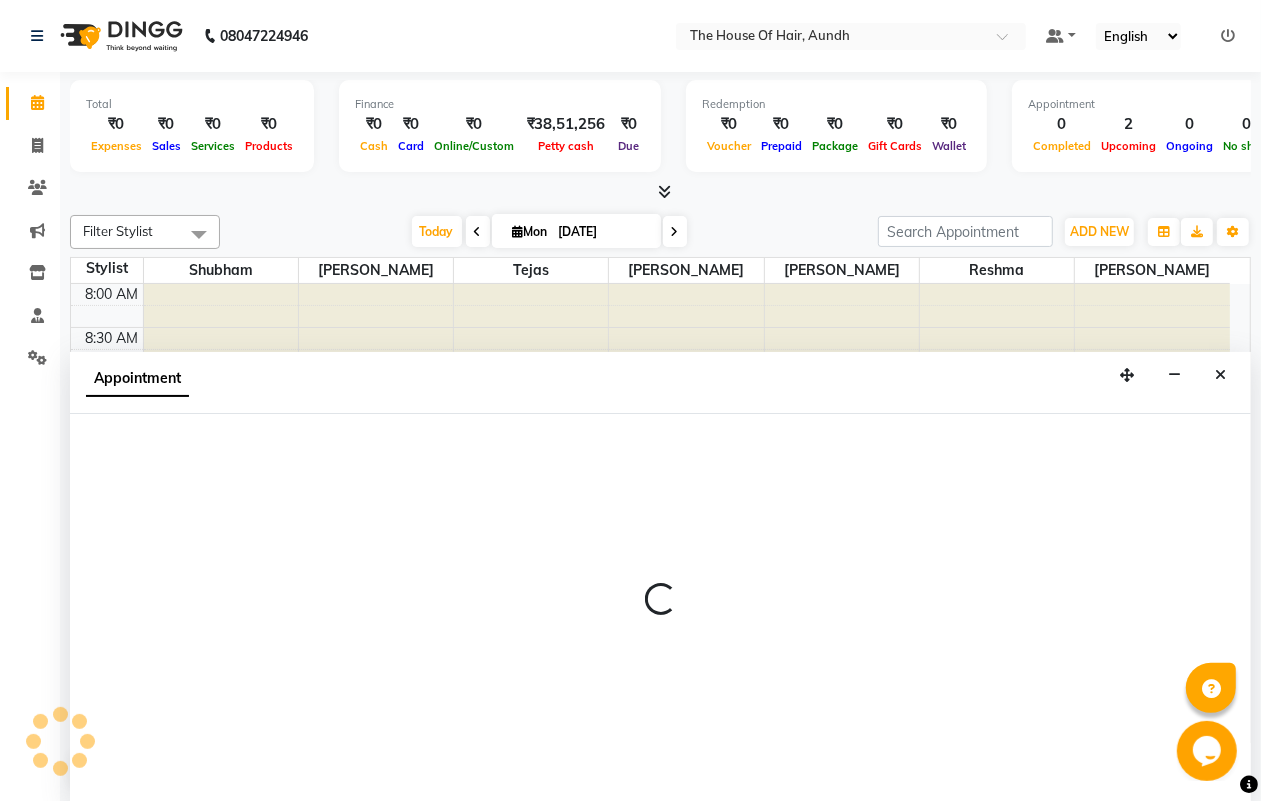 scroll, scrollTop: 1, scrollLeft: 0, axis: vertical 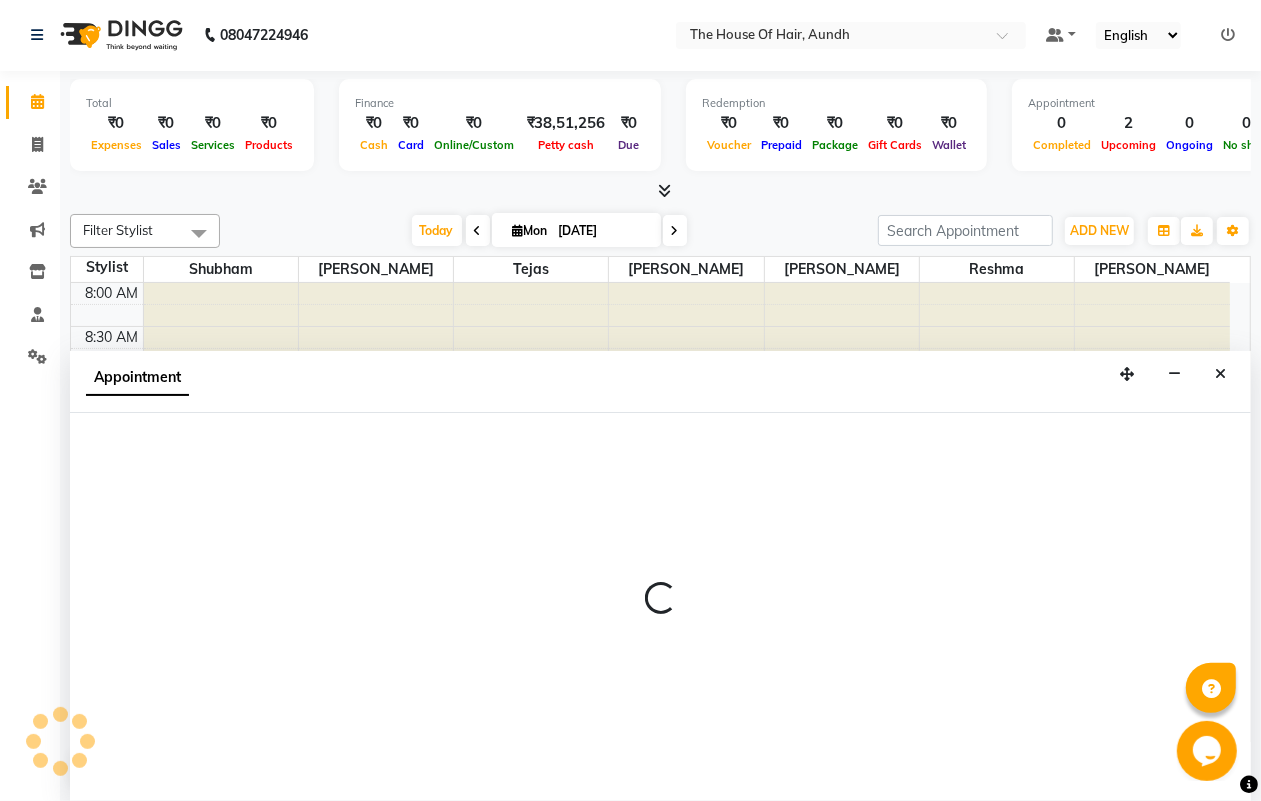 select on "32779" 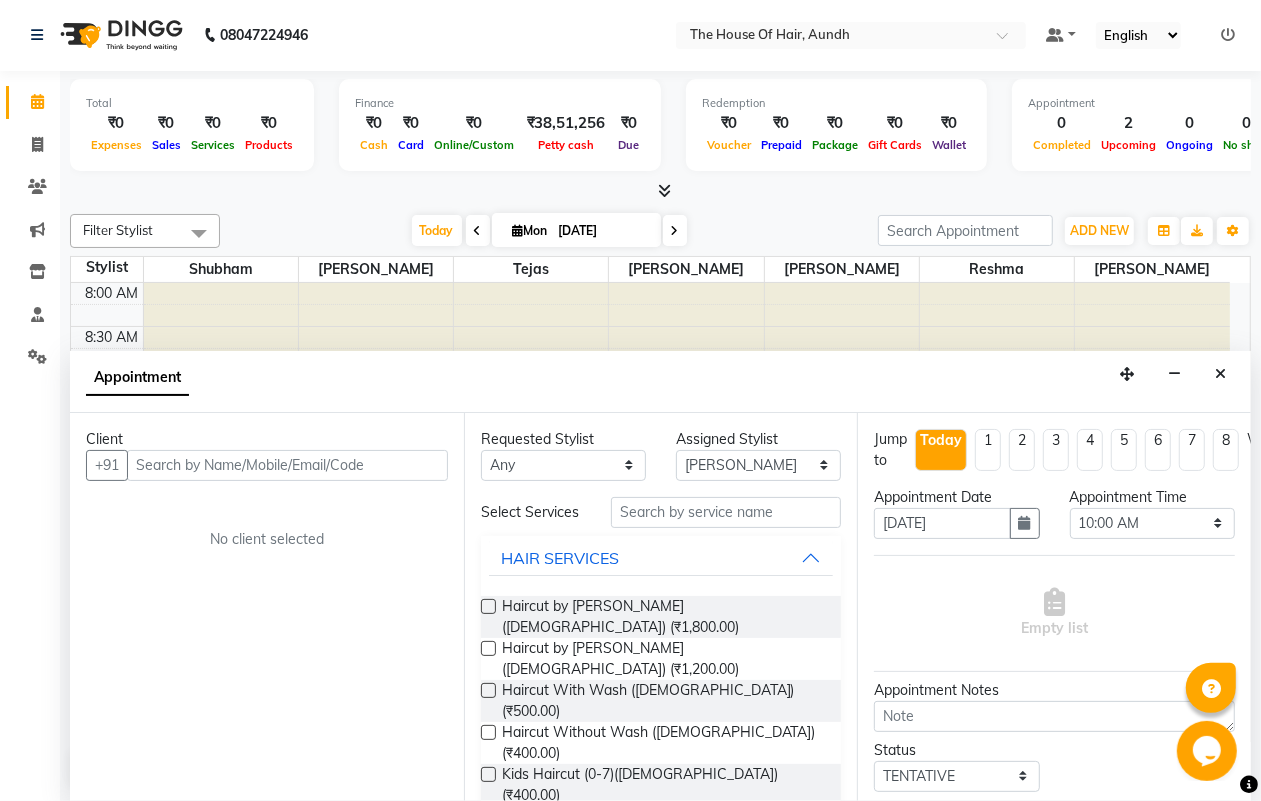 click at bounding box center (287, 465) 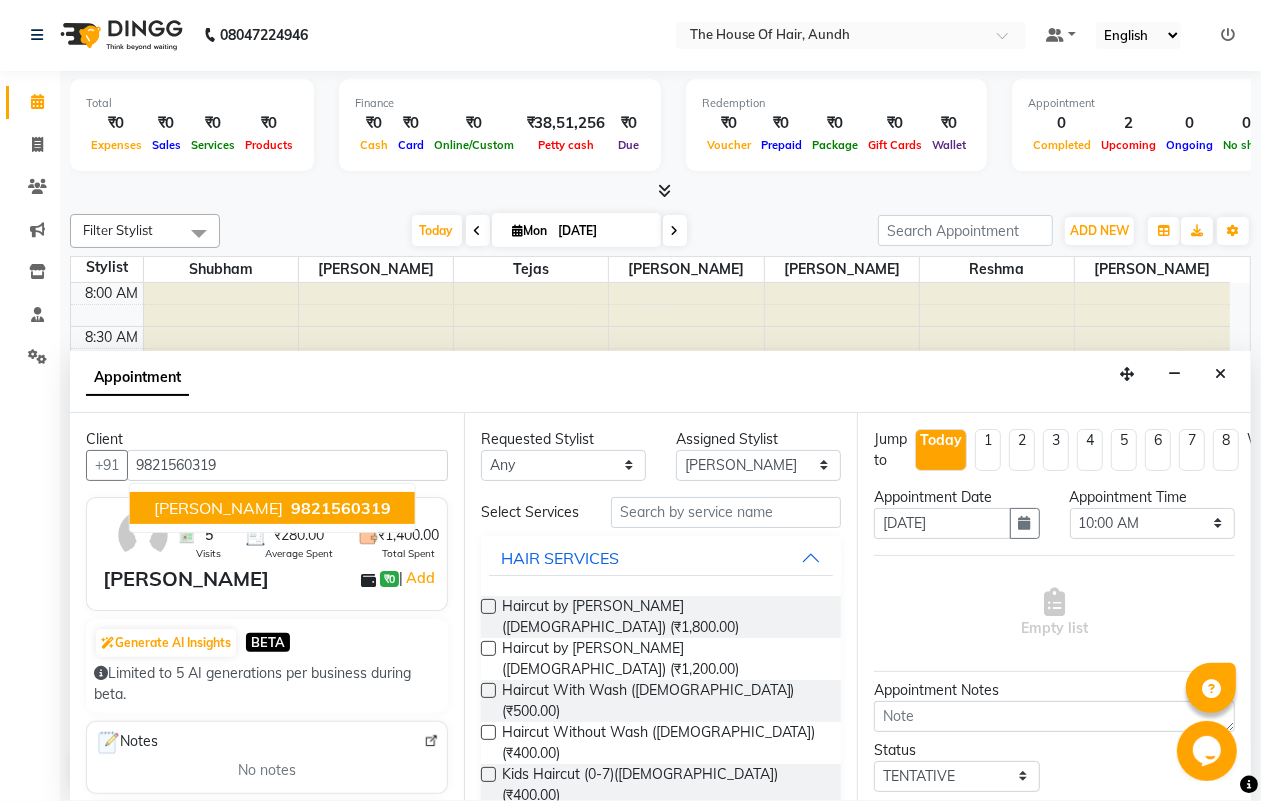 click on "[PERSON_NAME]" at bounding box center (218, 508) 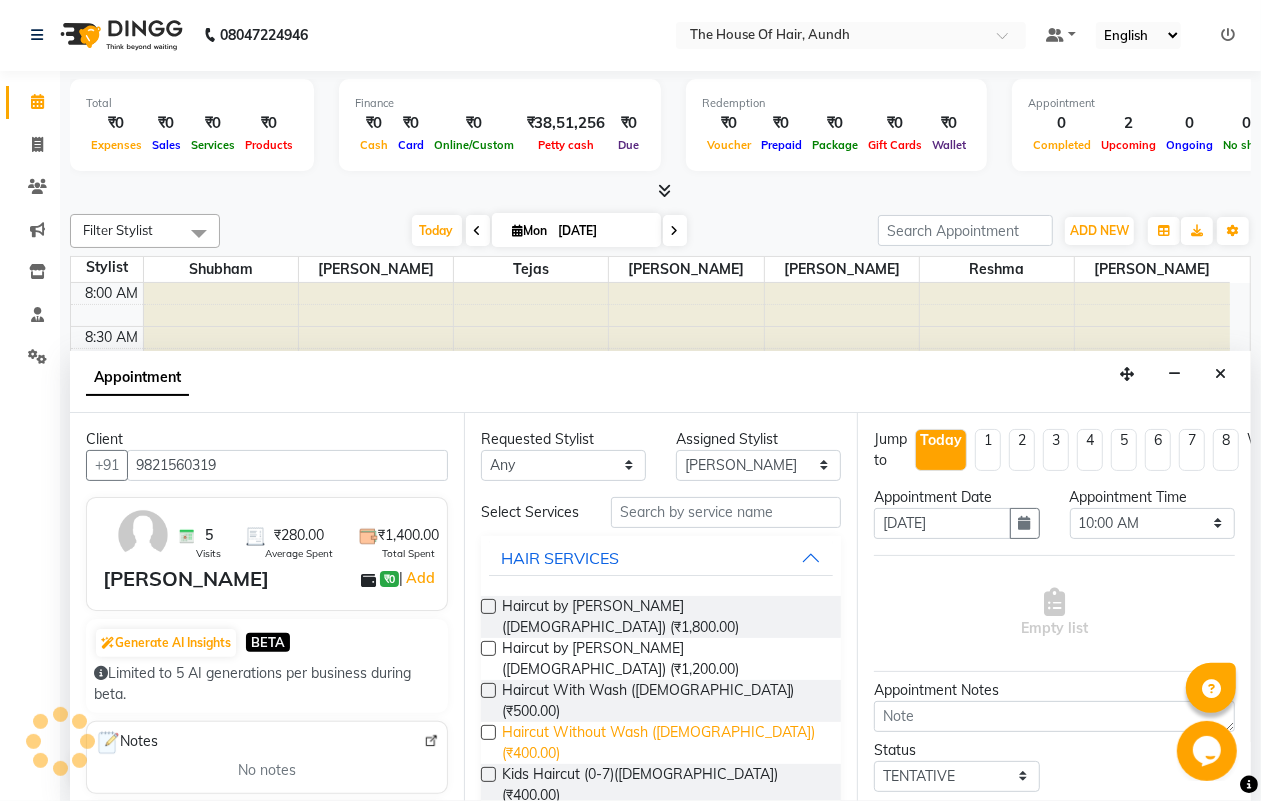 scroll, scrollTop: 125, scrollLeft: 0, axis: vertical 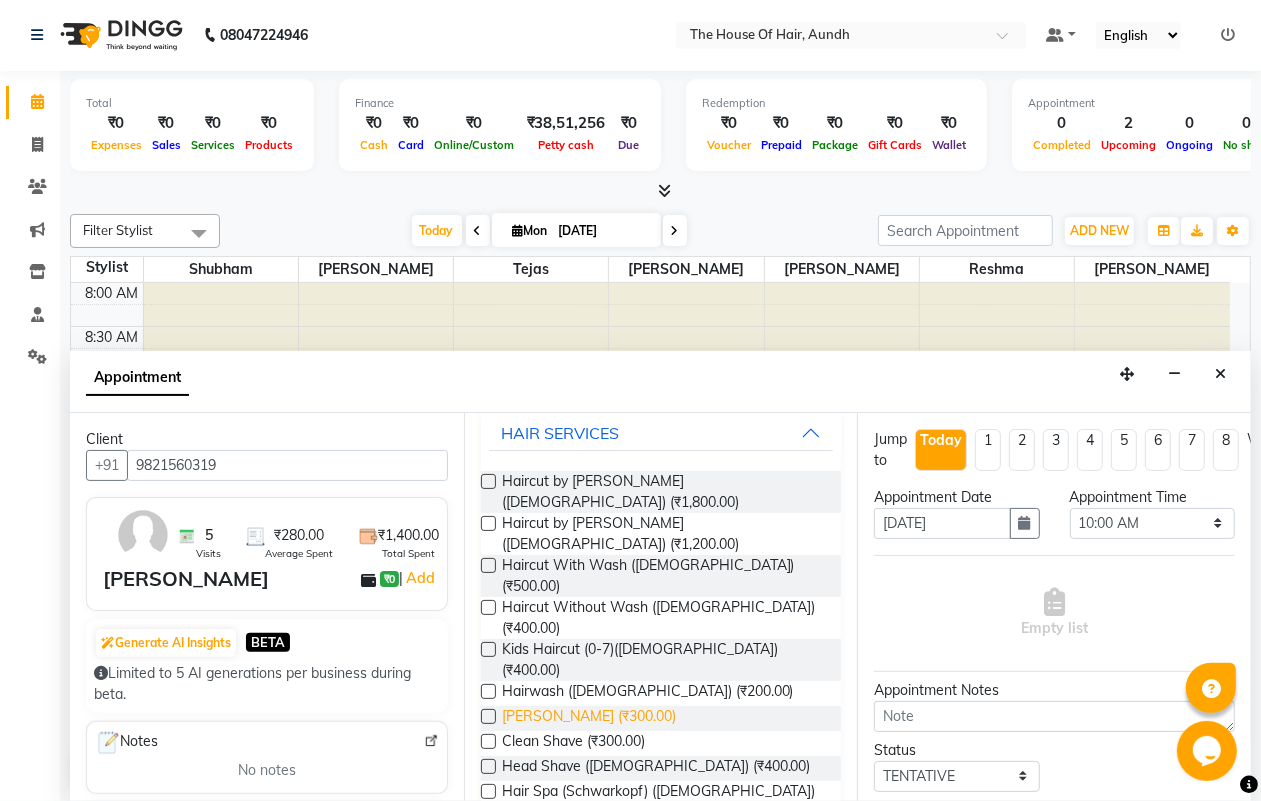 type on "9821560319" 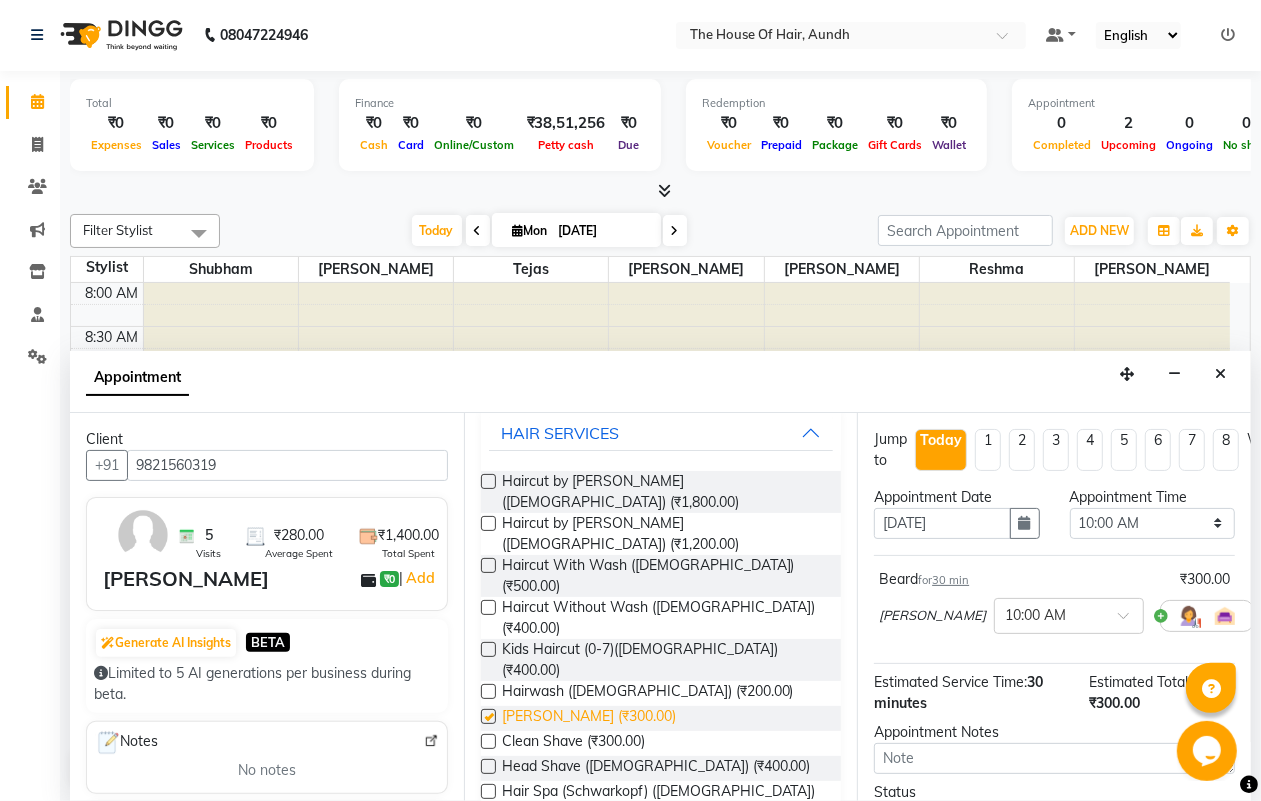 checkbox on "false" 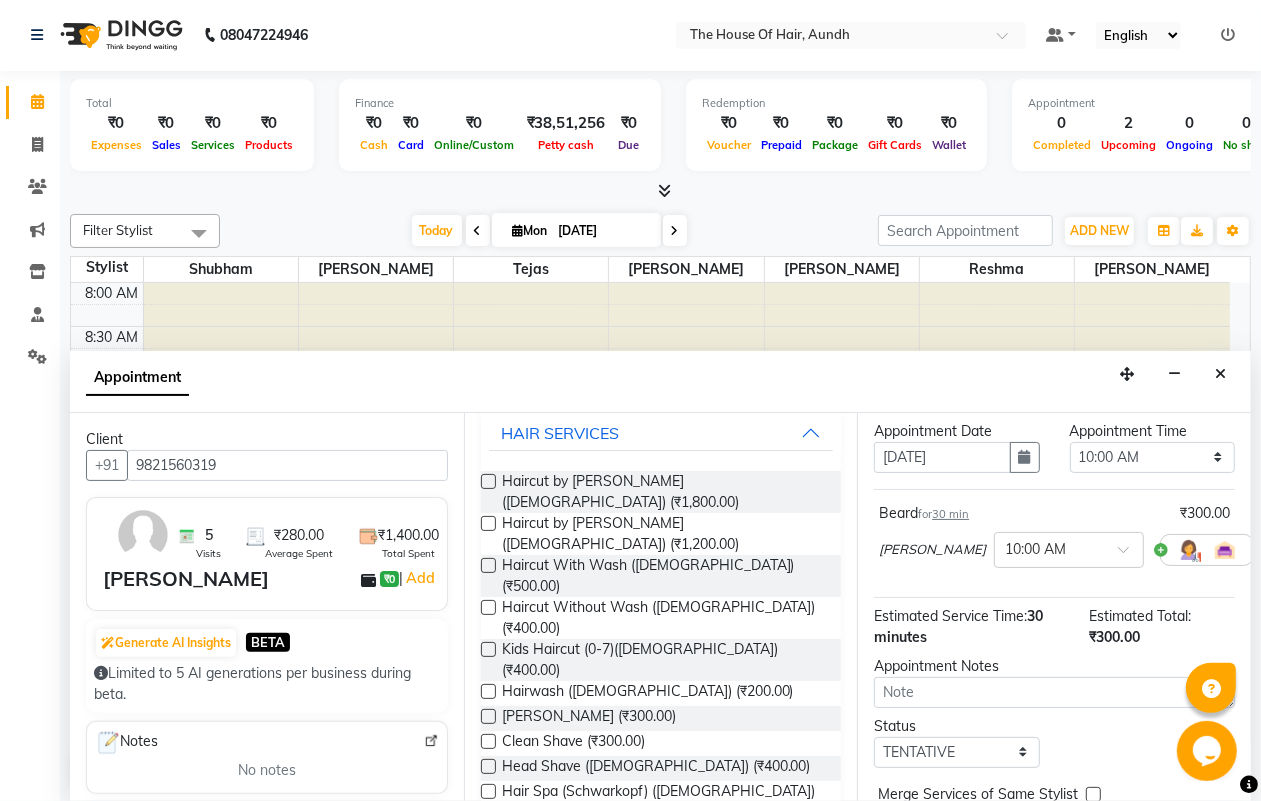 scroll, scrollTop: 198, scrollLeft: 0, axis: vertical 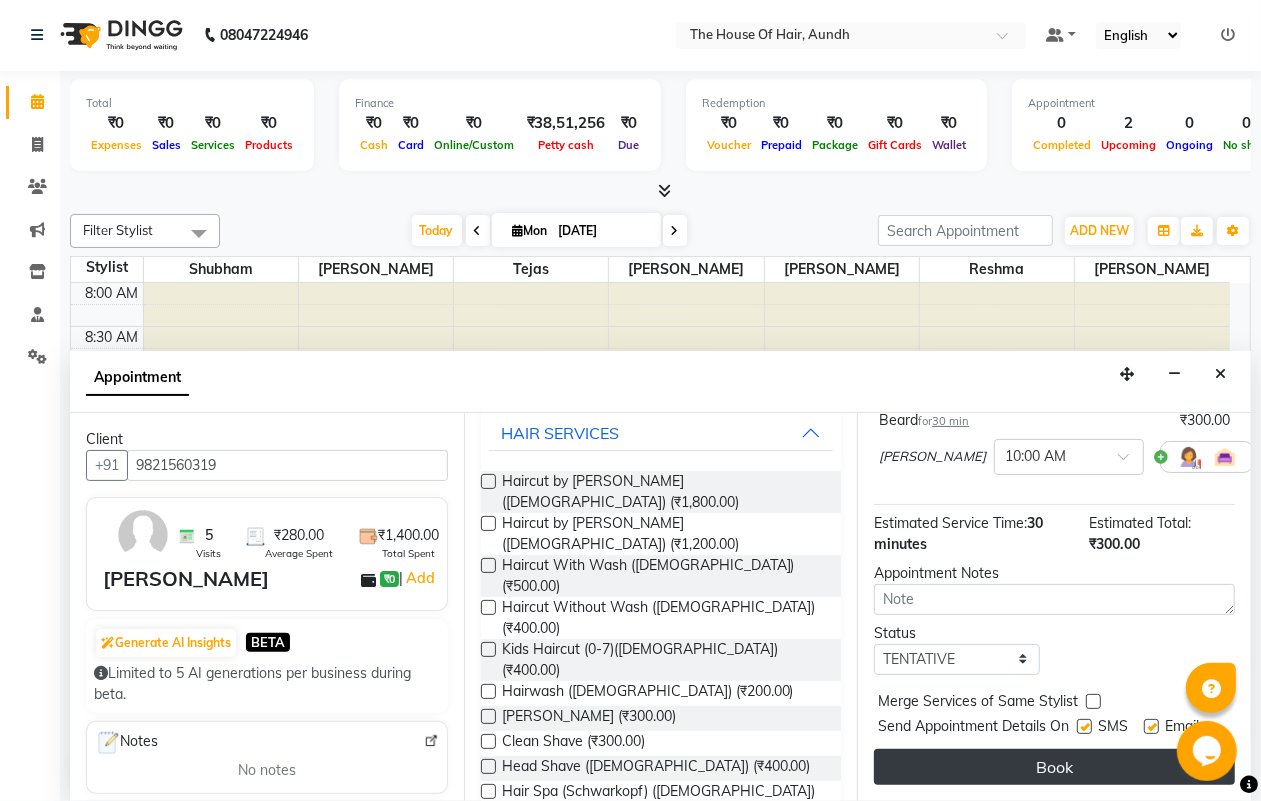 click on "Book" at bounding box center [1054, 767] 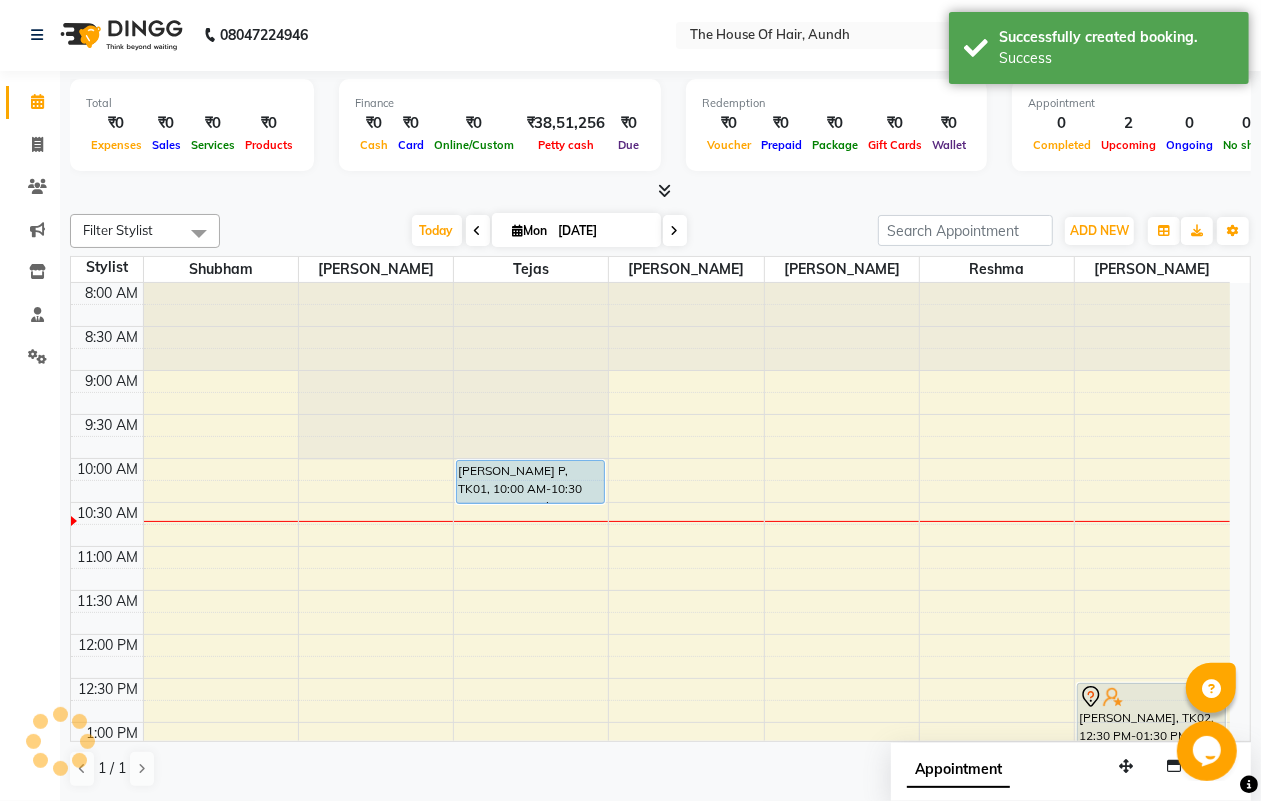 scroll, scrollTop: 0, scrollLeft: 0, axis: both 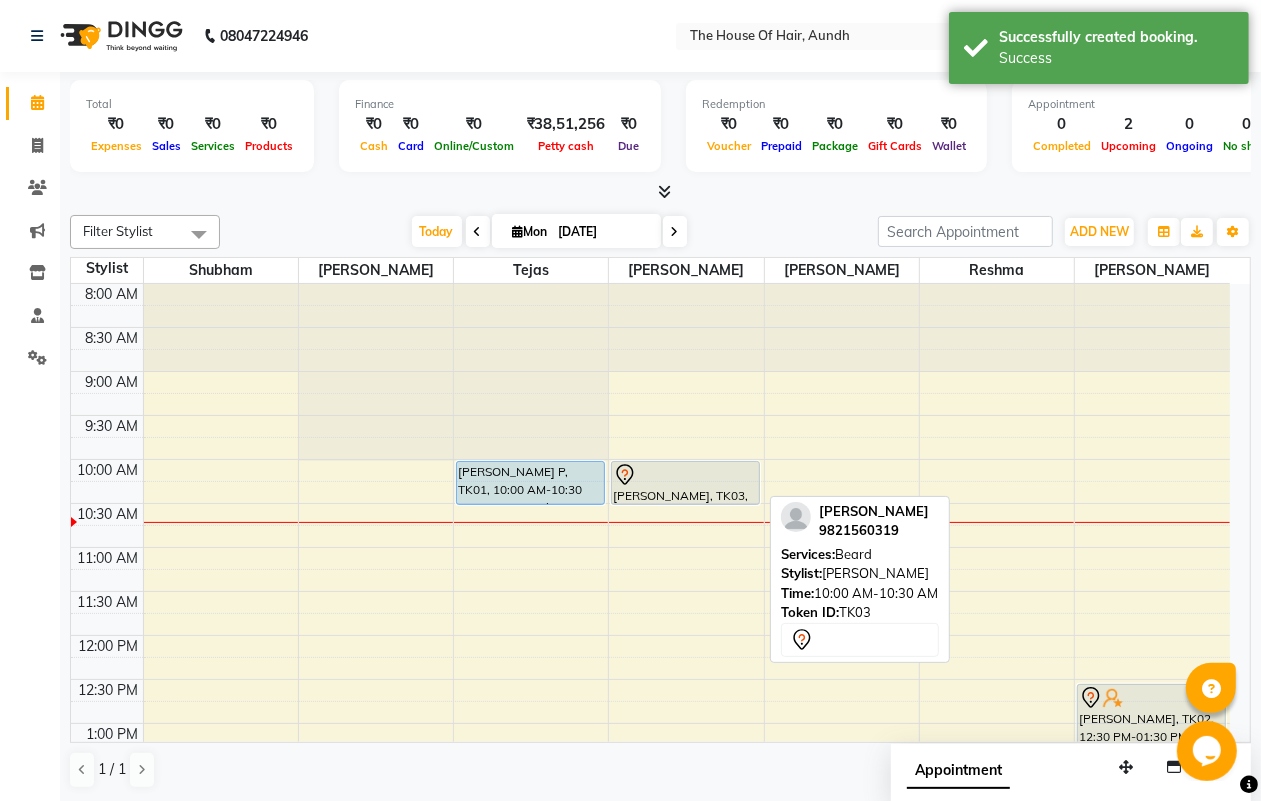 click on "[PERSON_NAME], TK03, 10:00 AM-10:30 AM, [PERSON_NAME]" at bounding box center (685, 483) 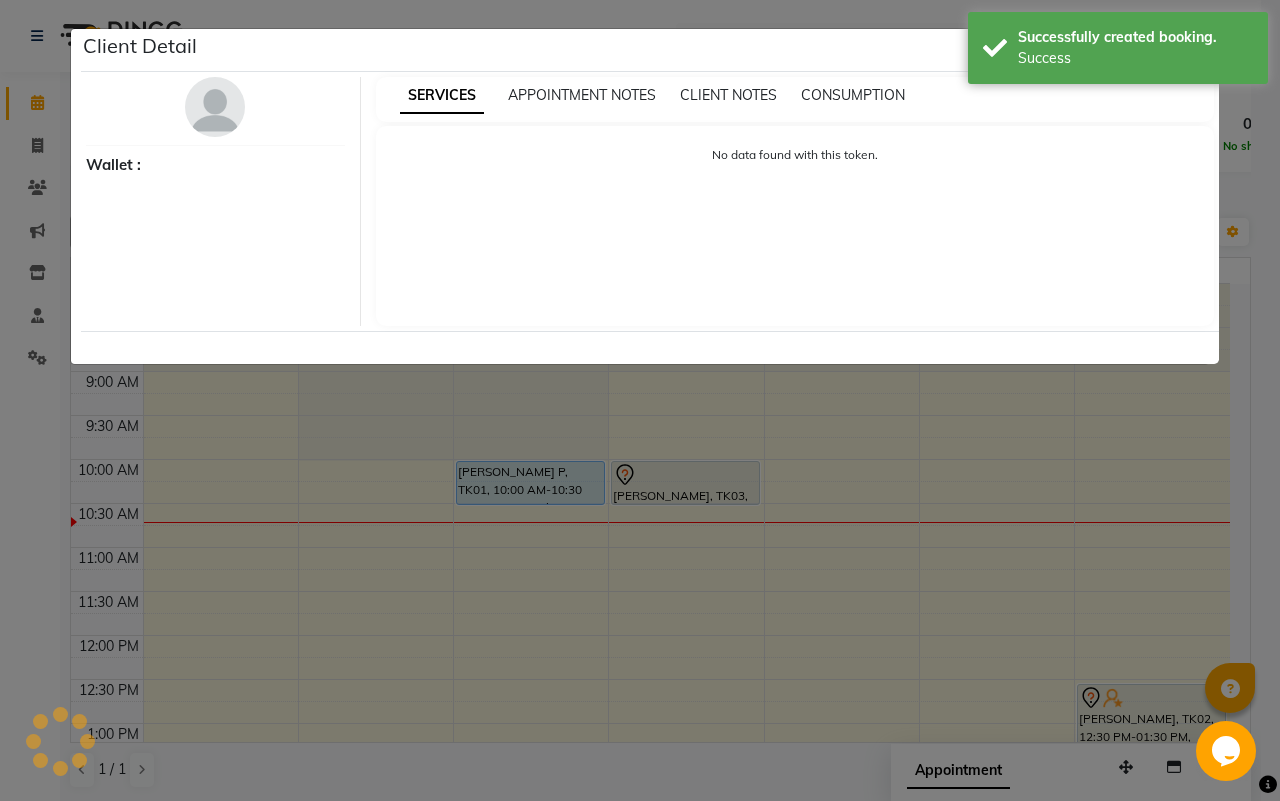 select on "7" 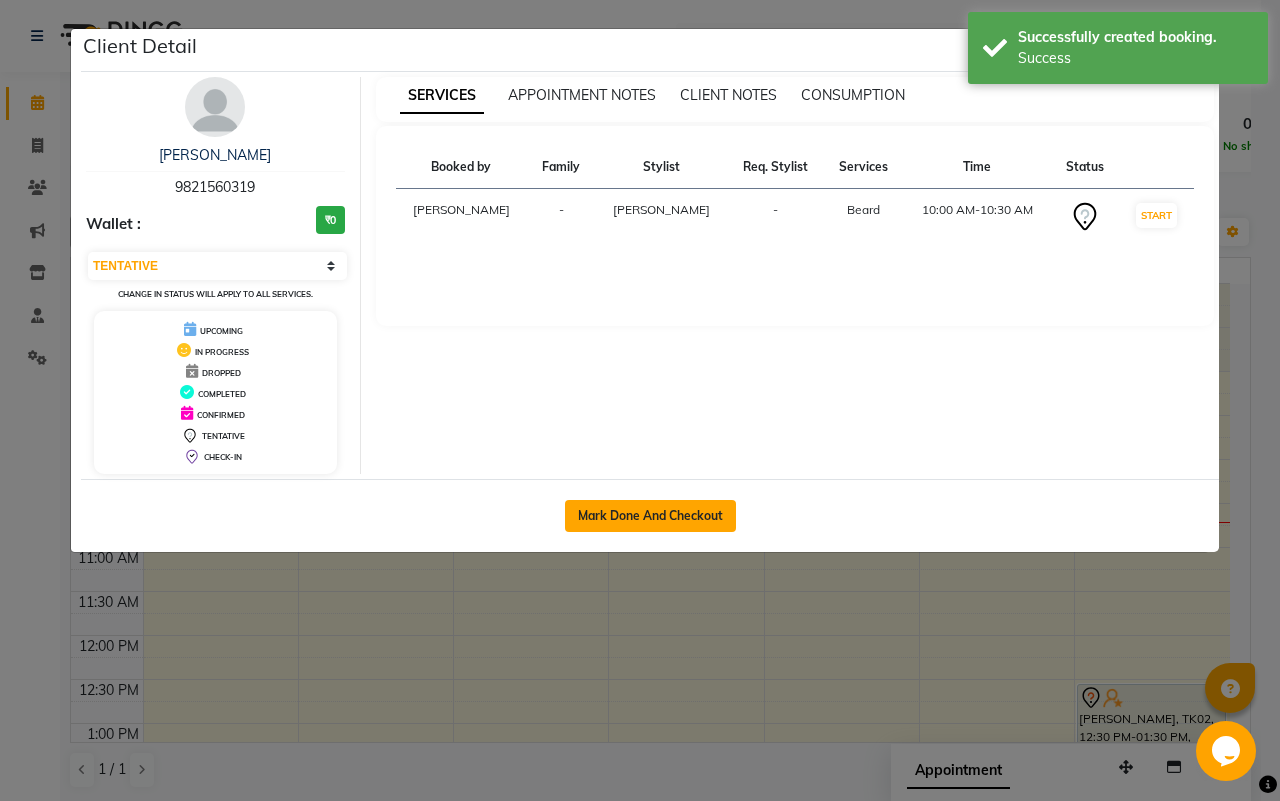 click on "Mark Done And Checkout" 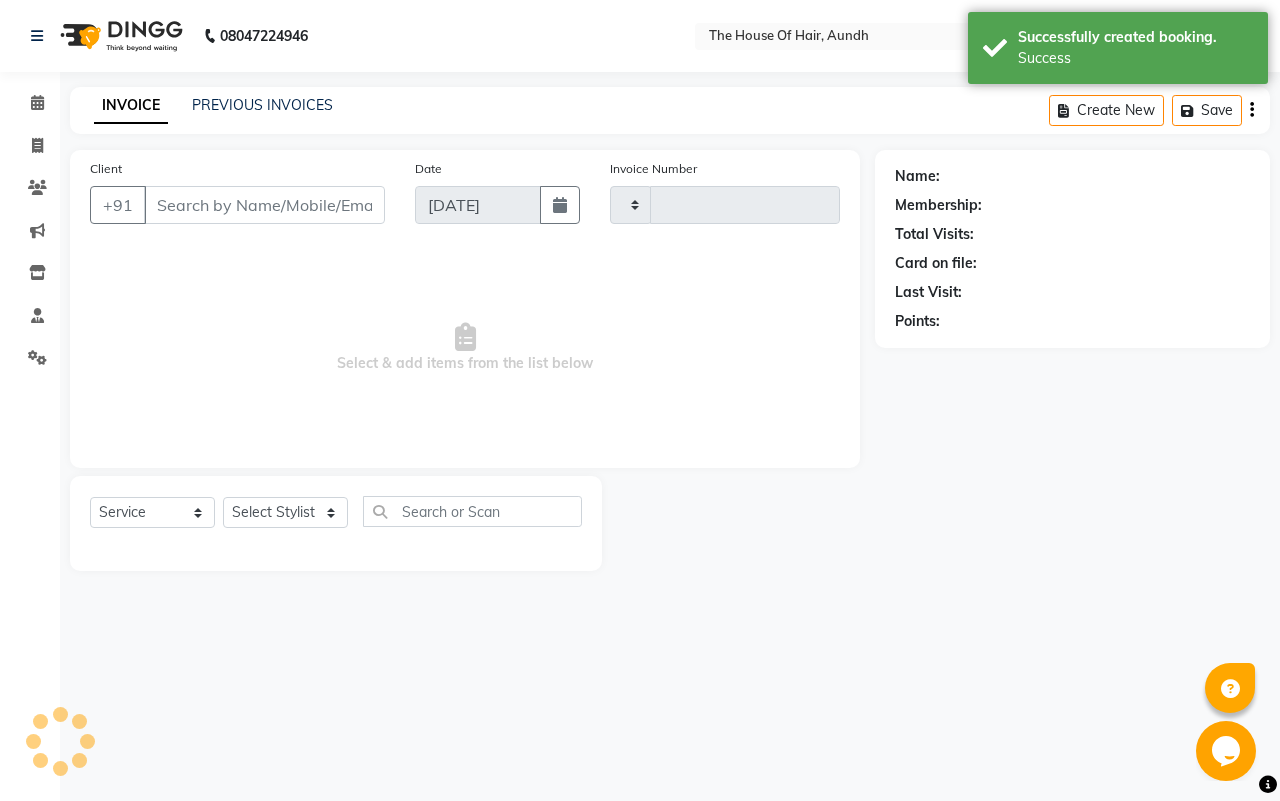 type on "1164" 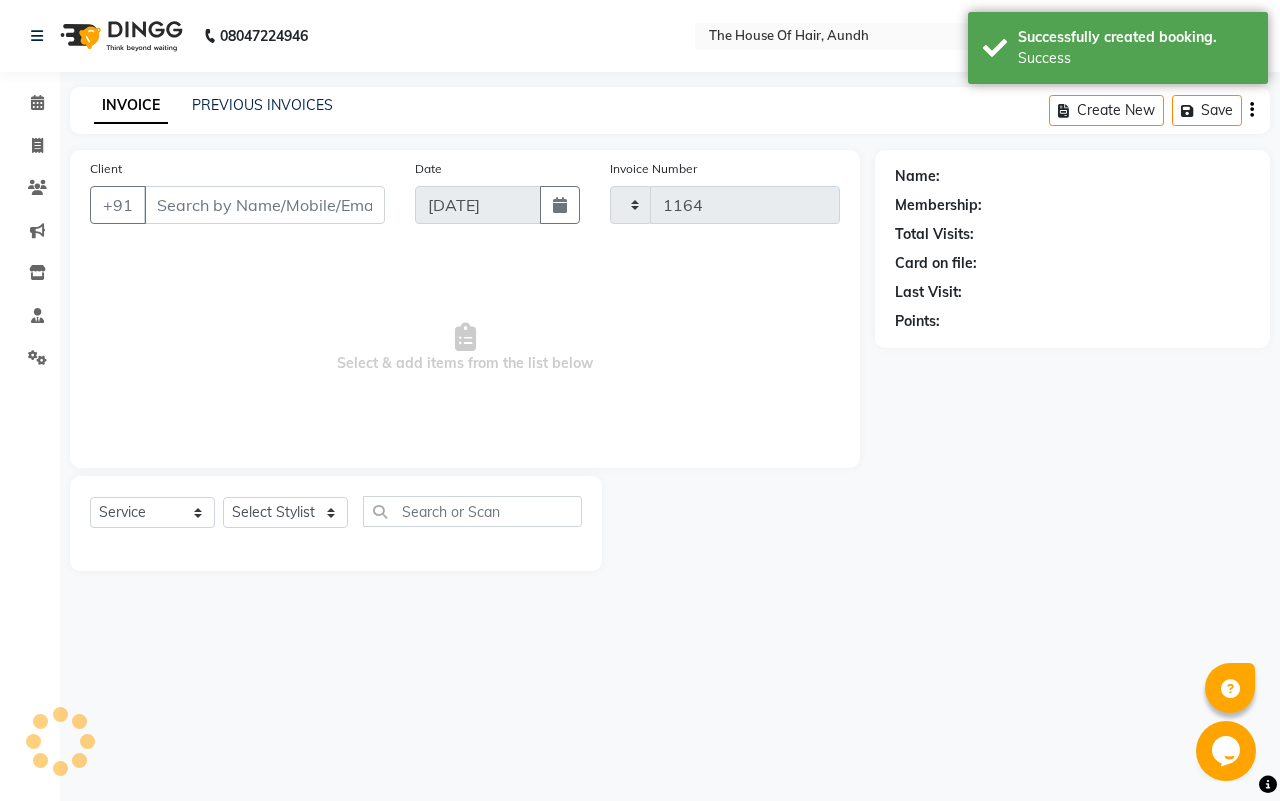 select on "26" 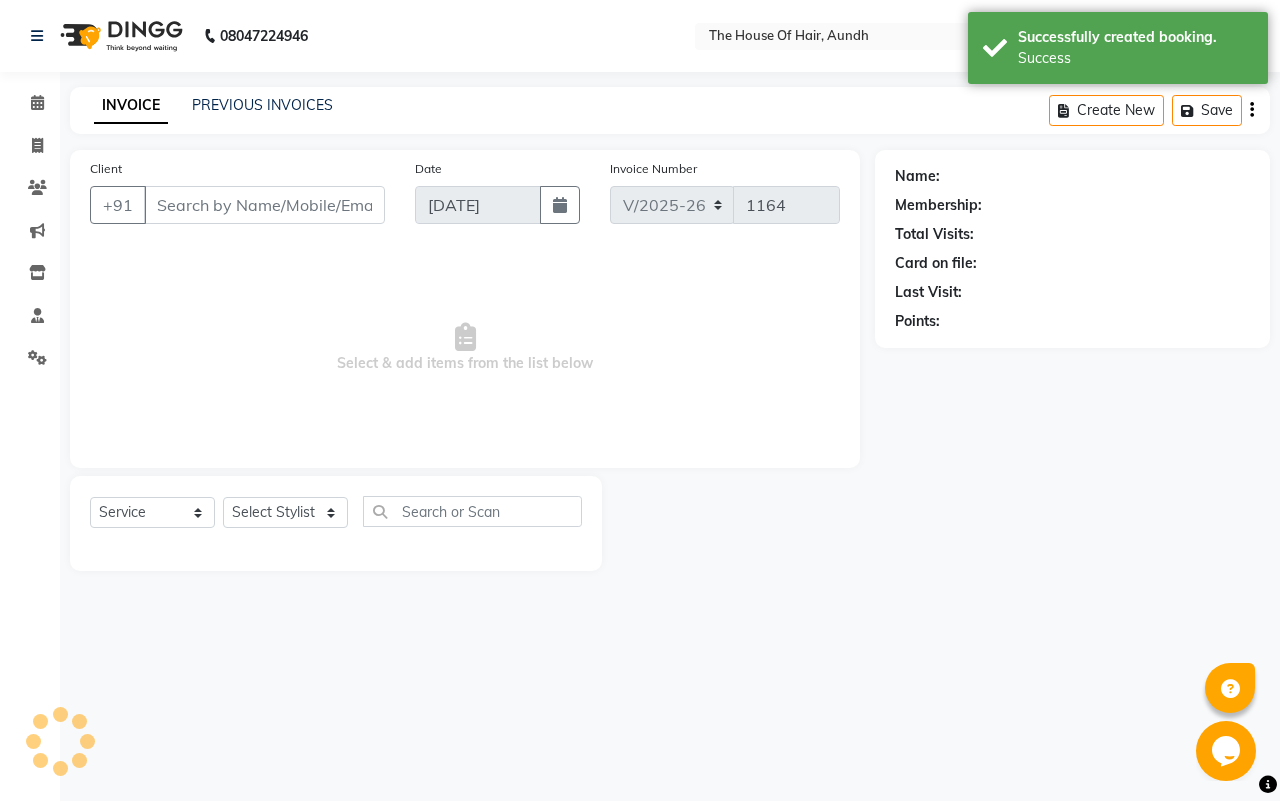 type on "9821560319" 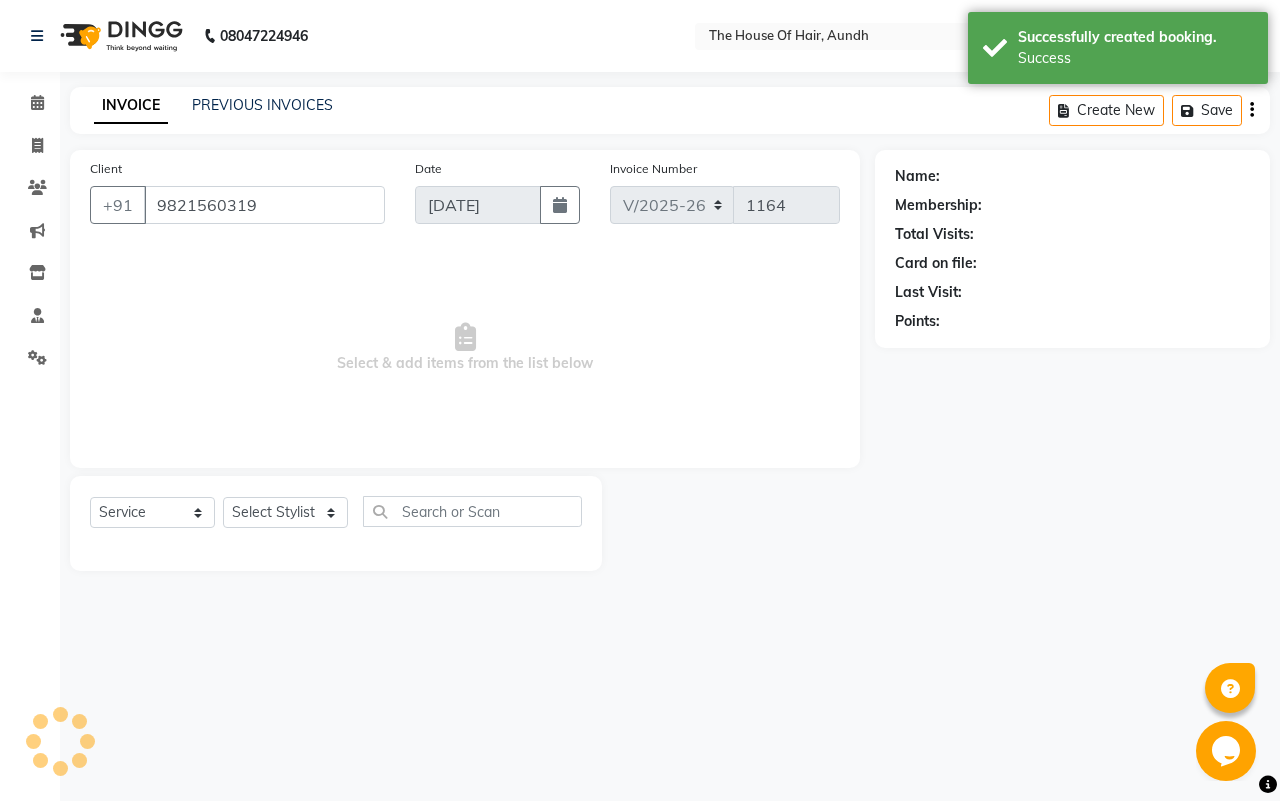 select on "32779" 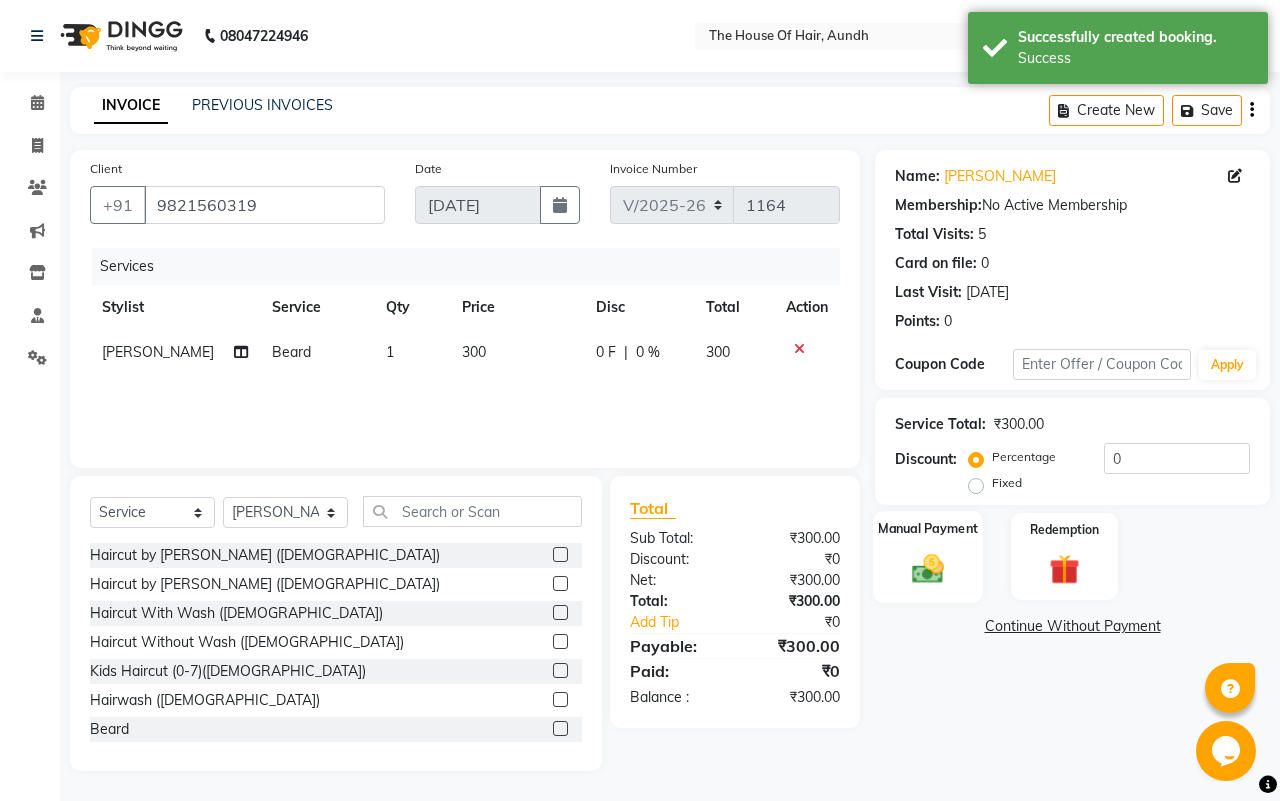 click on "Manual Payment" 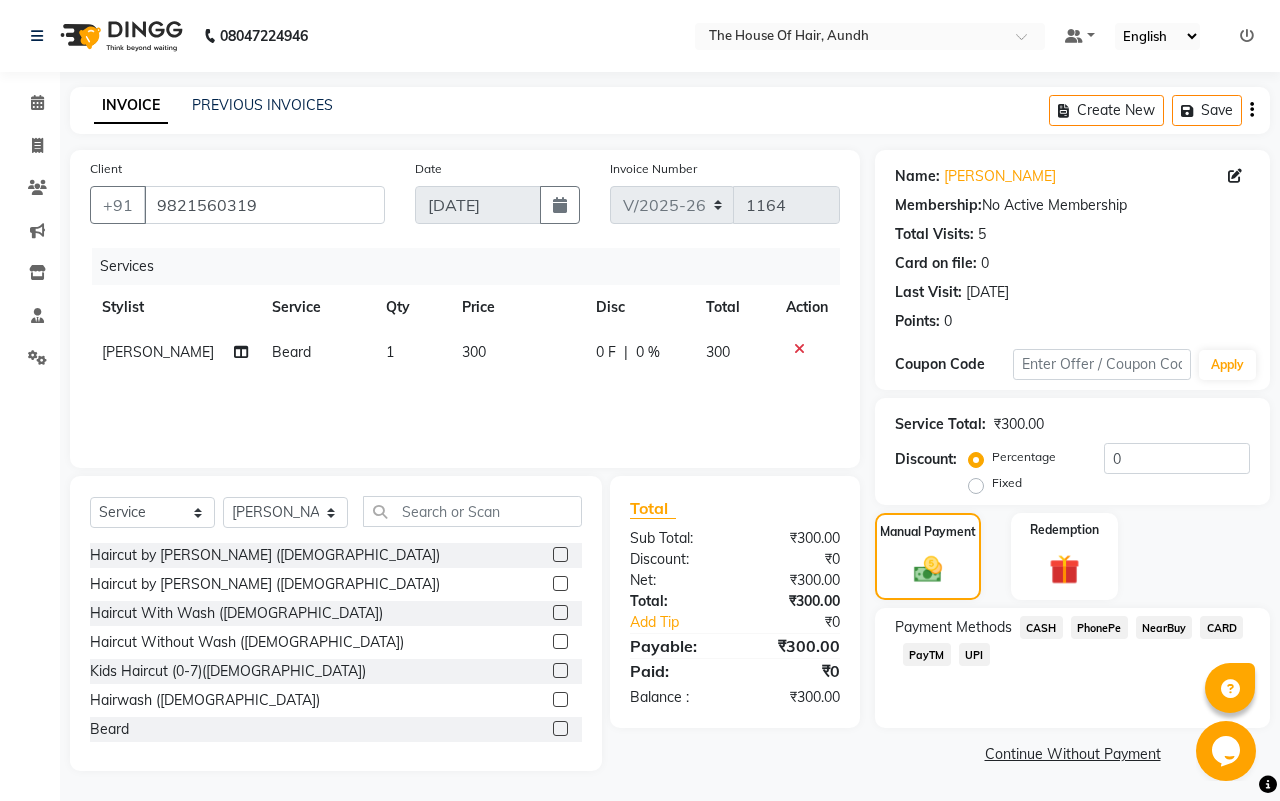 click on "UPI" 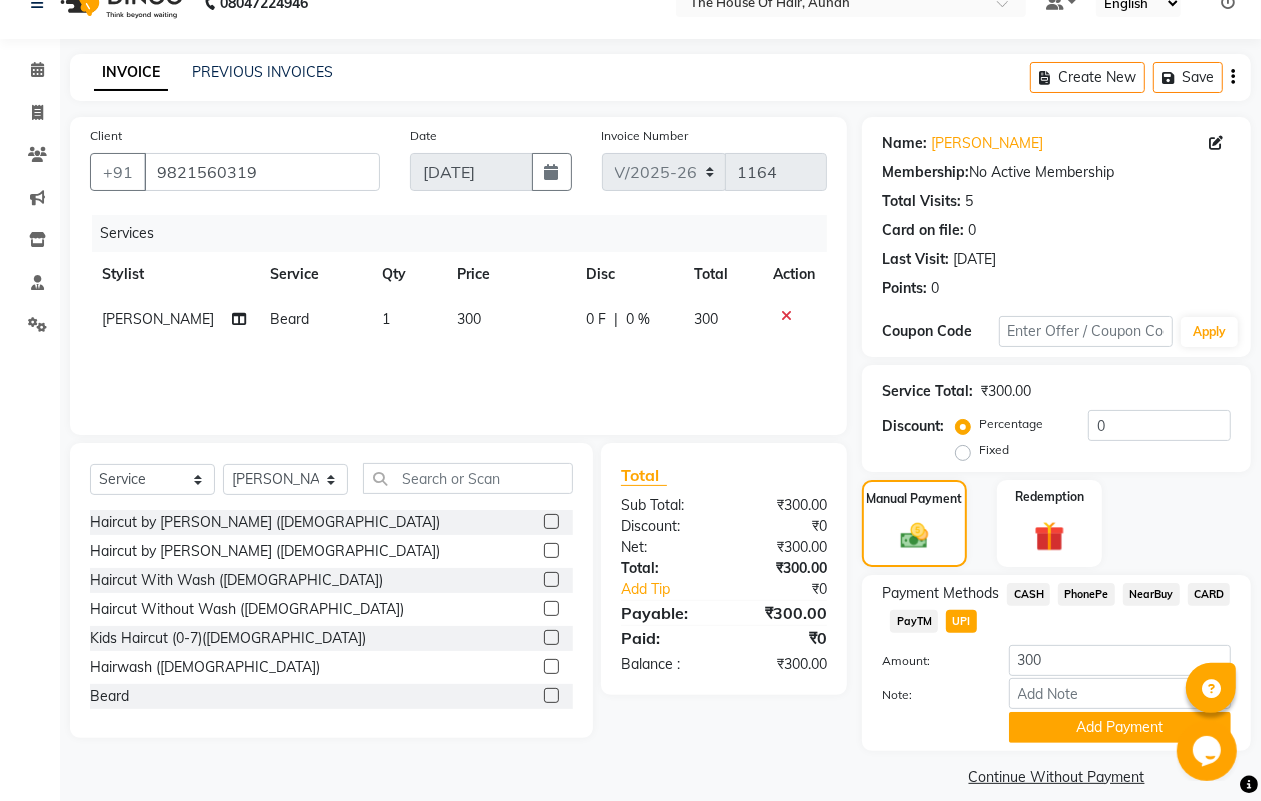 scroll, scrollTop: 52, scrollLeft: 0, axis: vertical 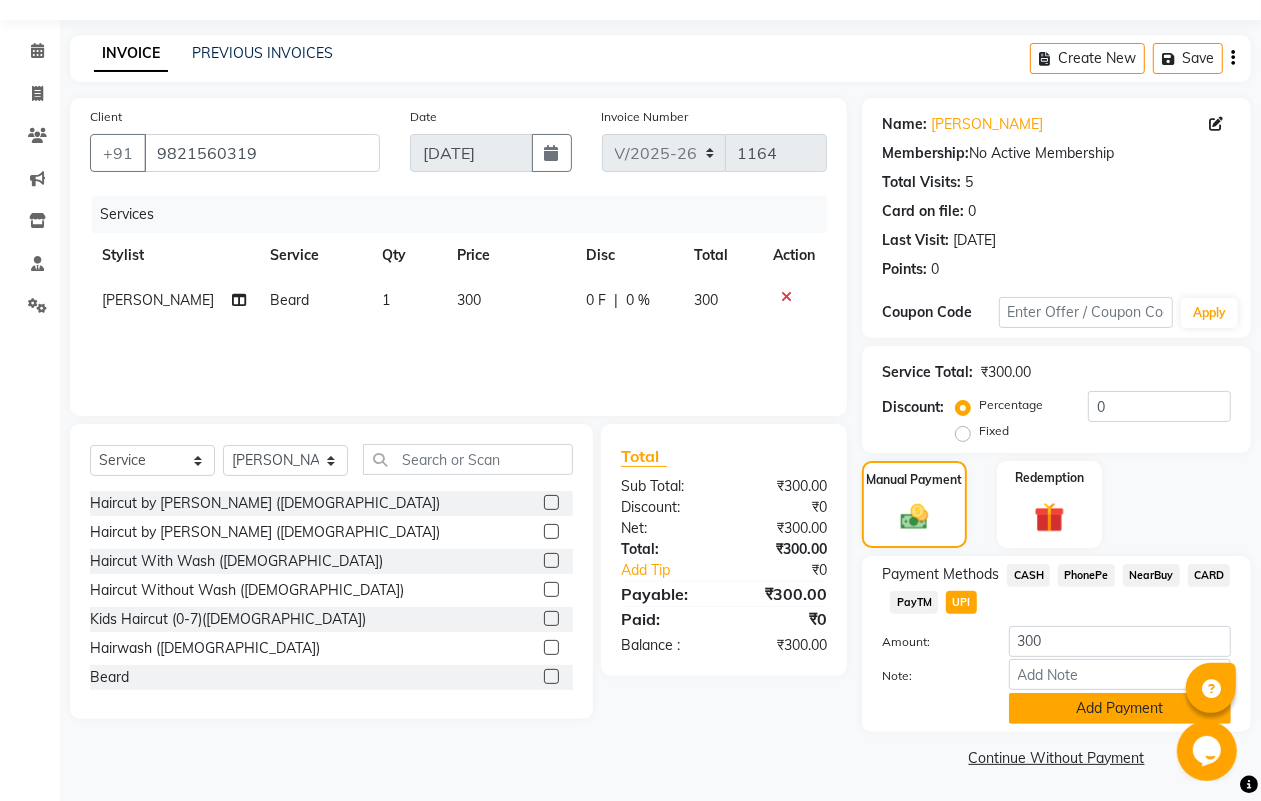 click on "Add Payment" 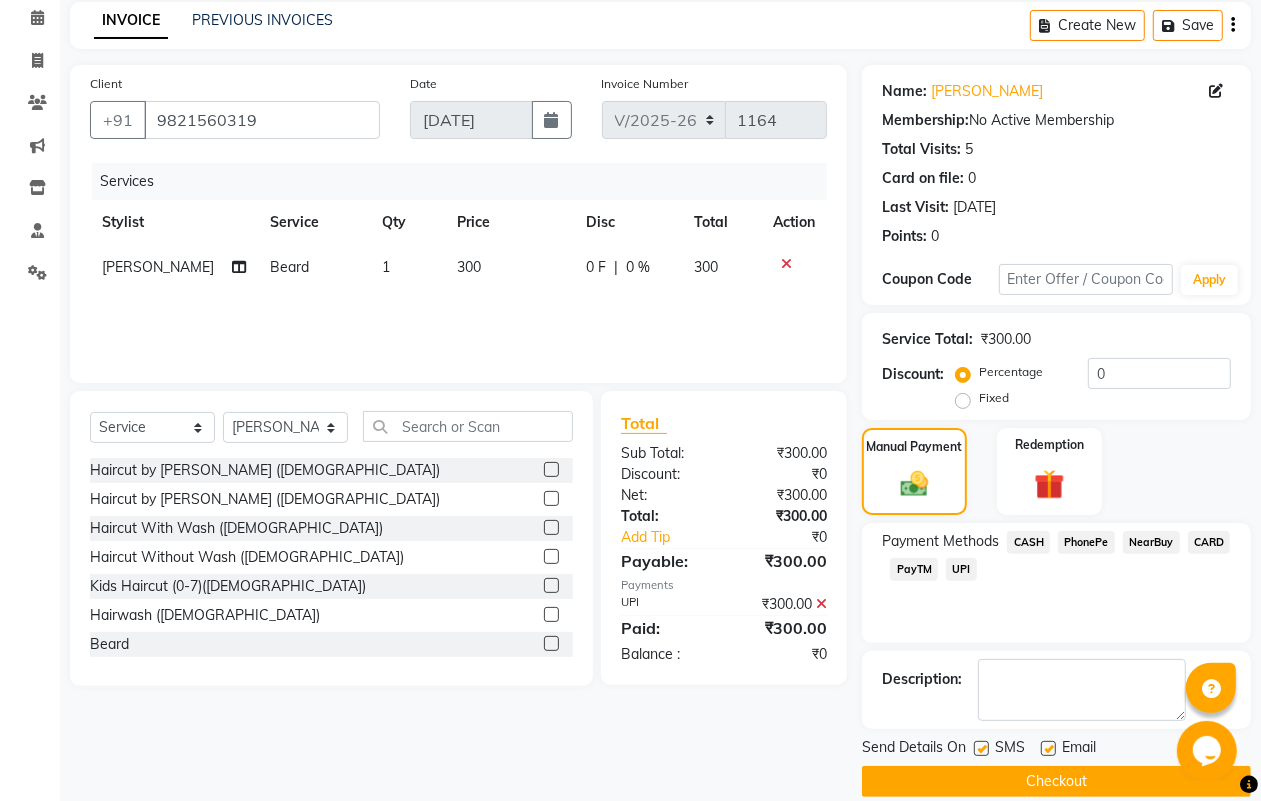 scroll, scrollTop: 111, scrollLeft: 0, axis: vertical 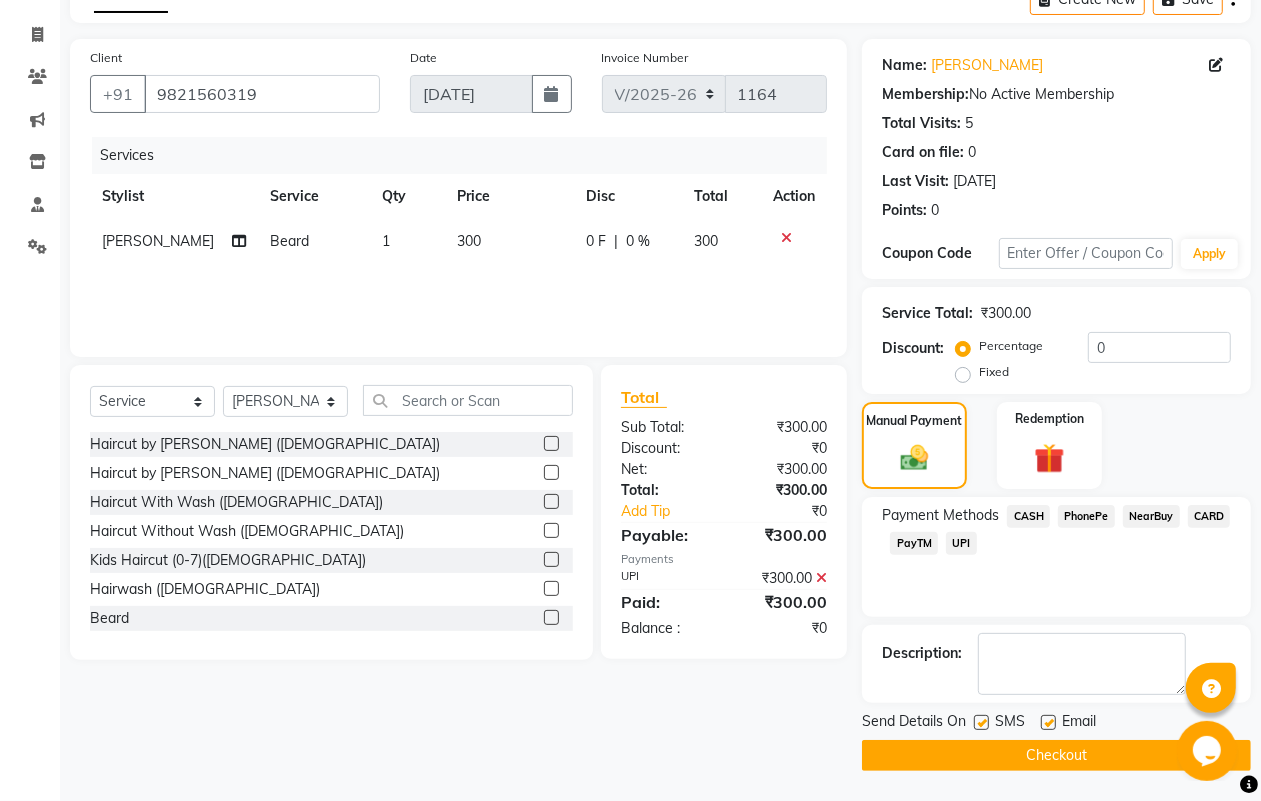 click on "Checkout" 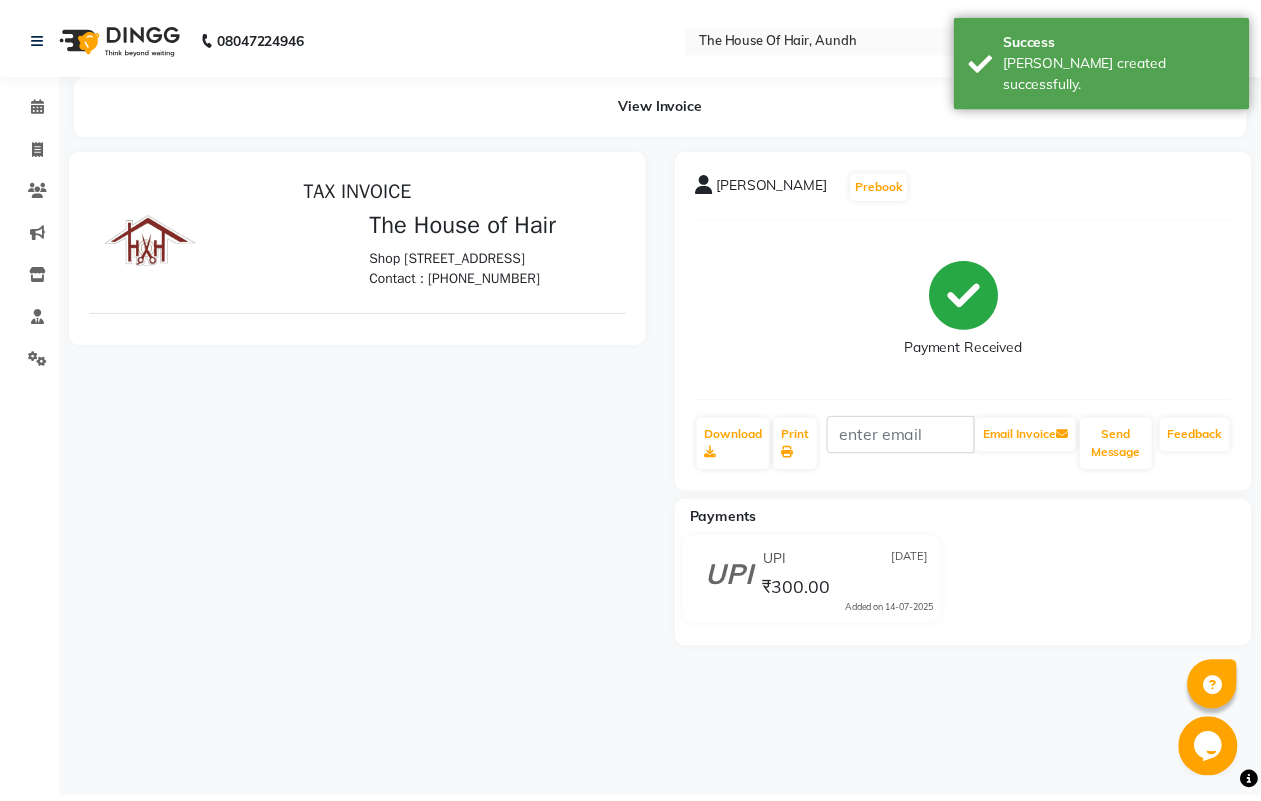 scroll, scrollTop: 0, scrollLeft: 0, axis: both 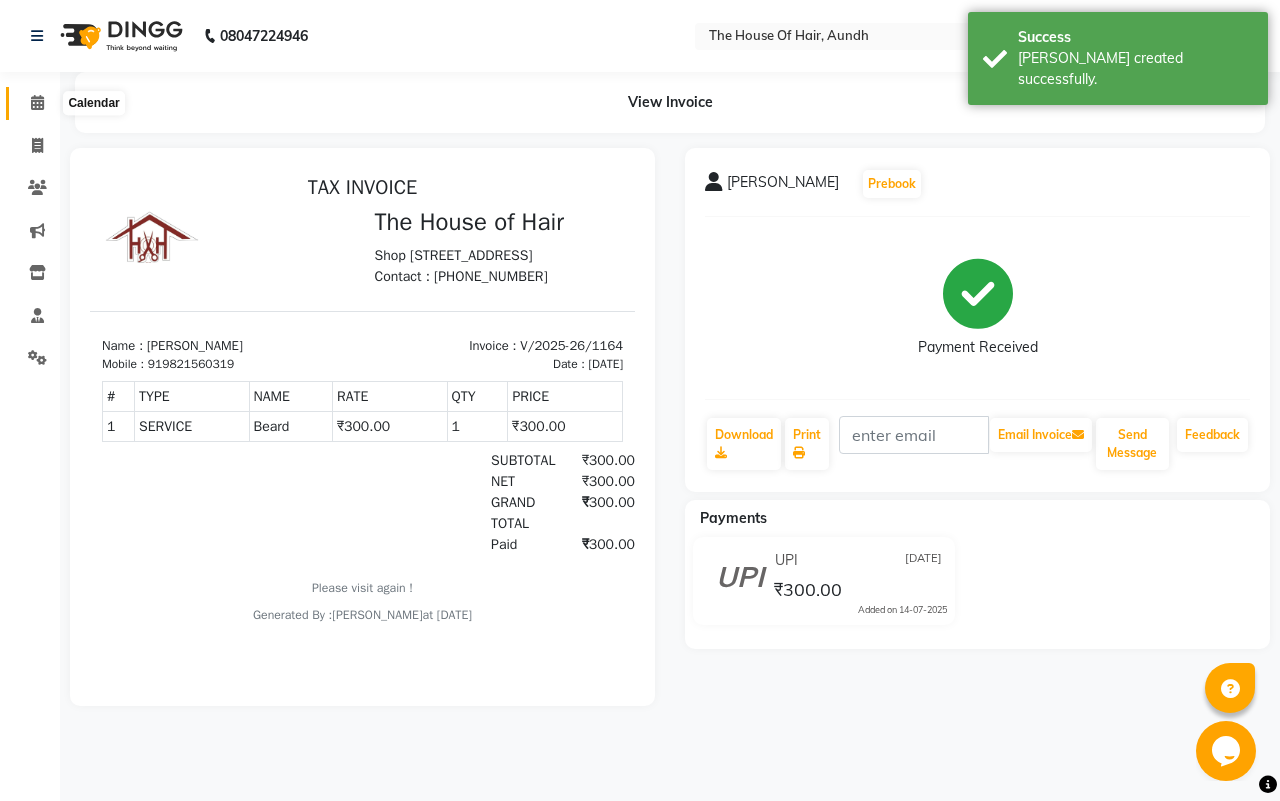click 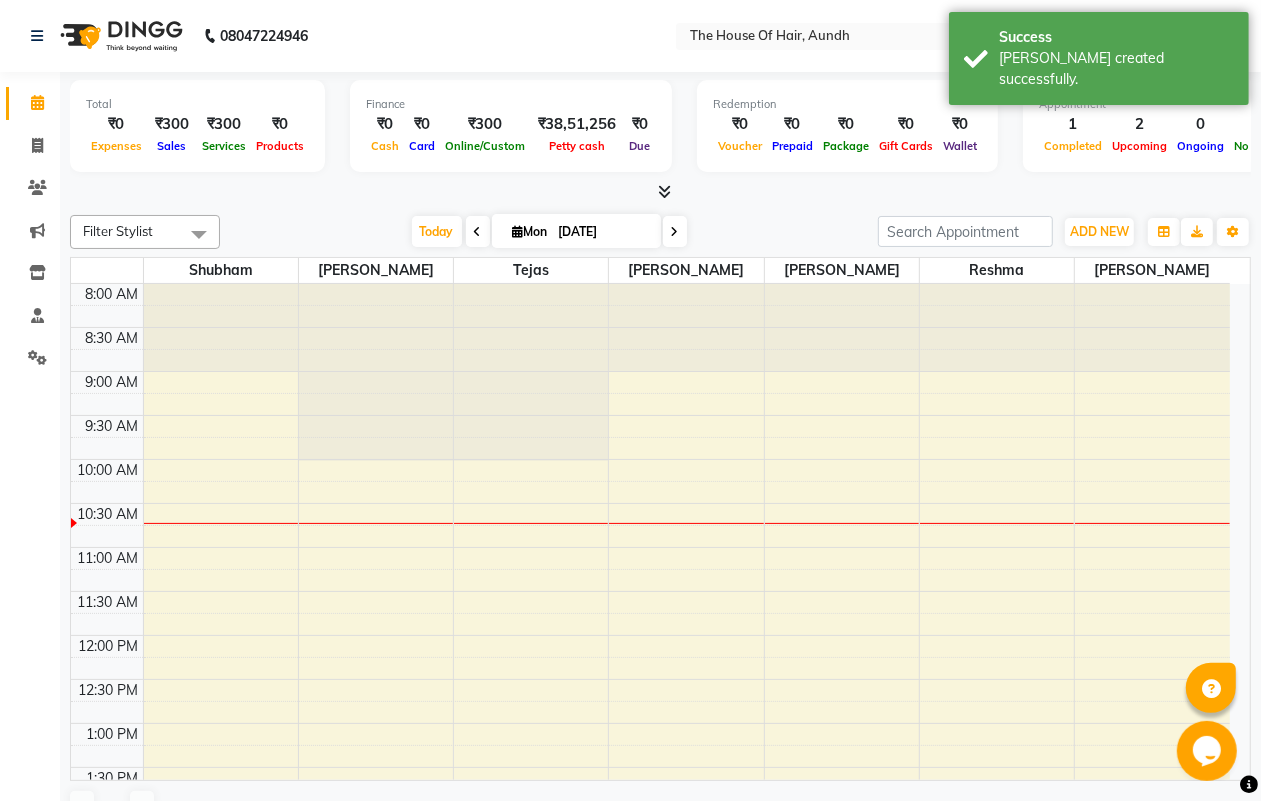 scroll, scrollTop: 0, scrollLeft: 0, axis: both 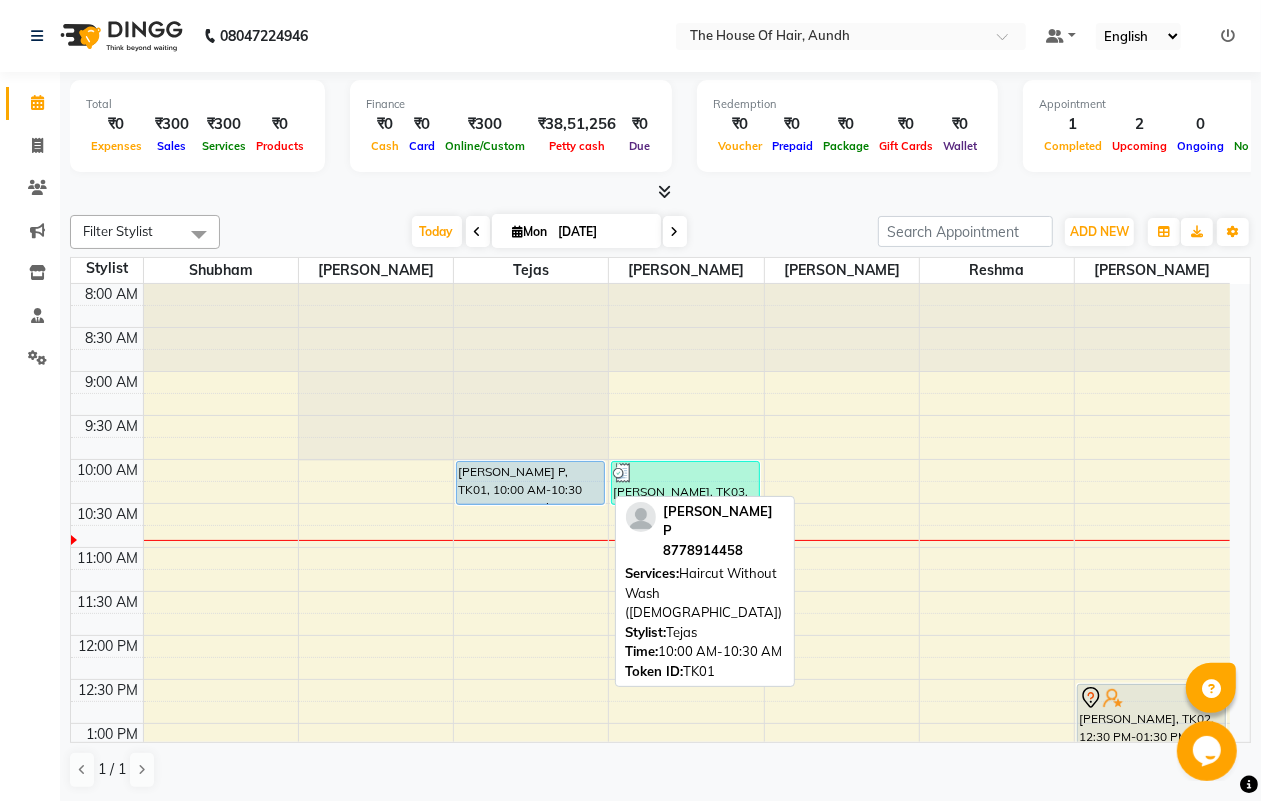 click on "[PERSON_NAME] P, TK01, 10:00 AM-10:30 AM, Haircut Without Wash ([DEMOGRAPHIC_DATA])" at bounding box center [530, 483] 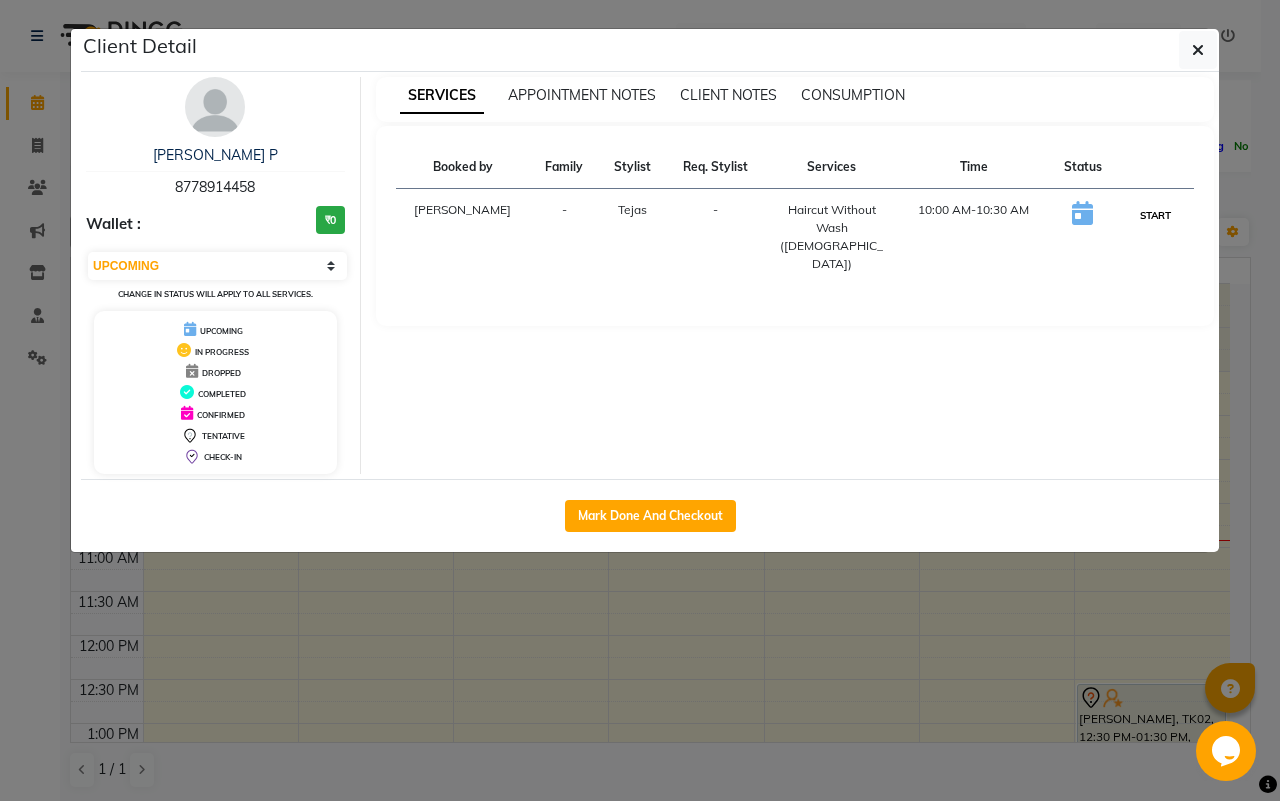 click on "START" at bounding box center (1155, 215) 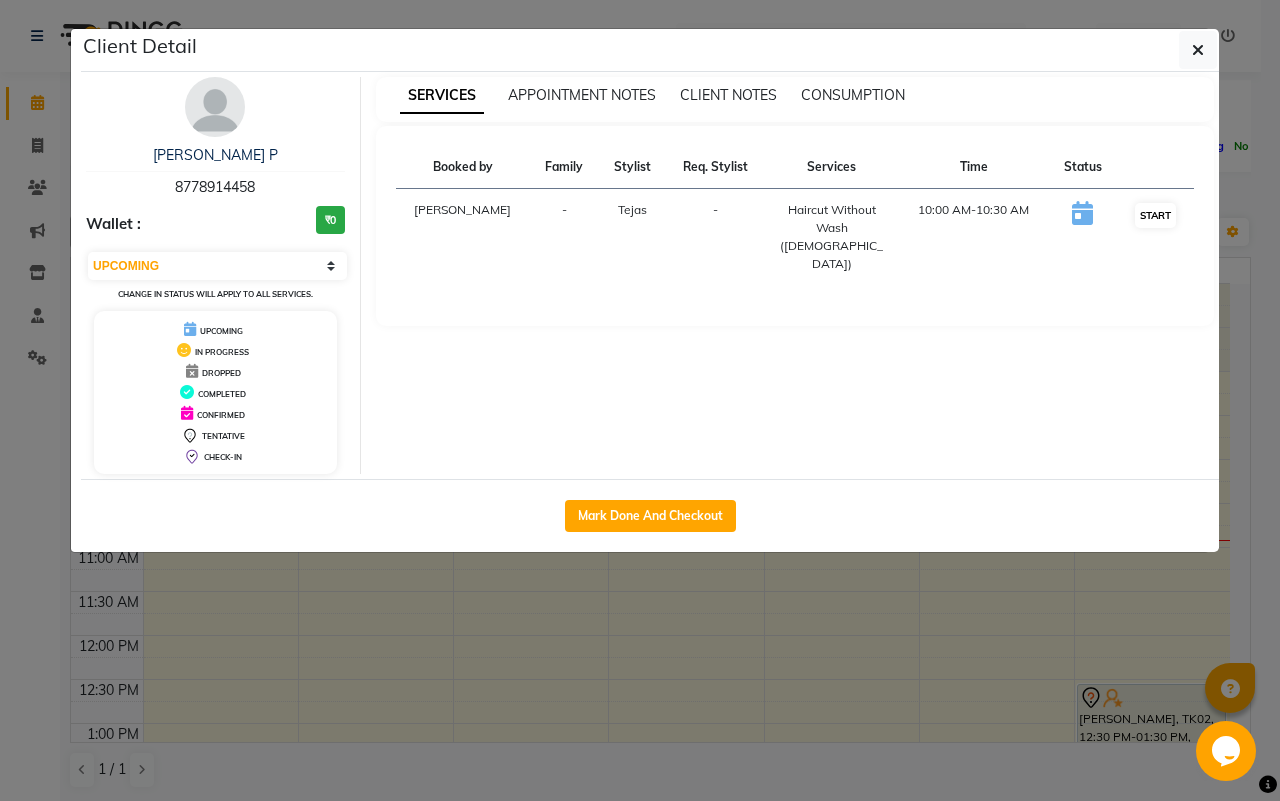 select on "1" 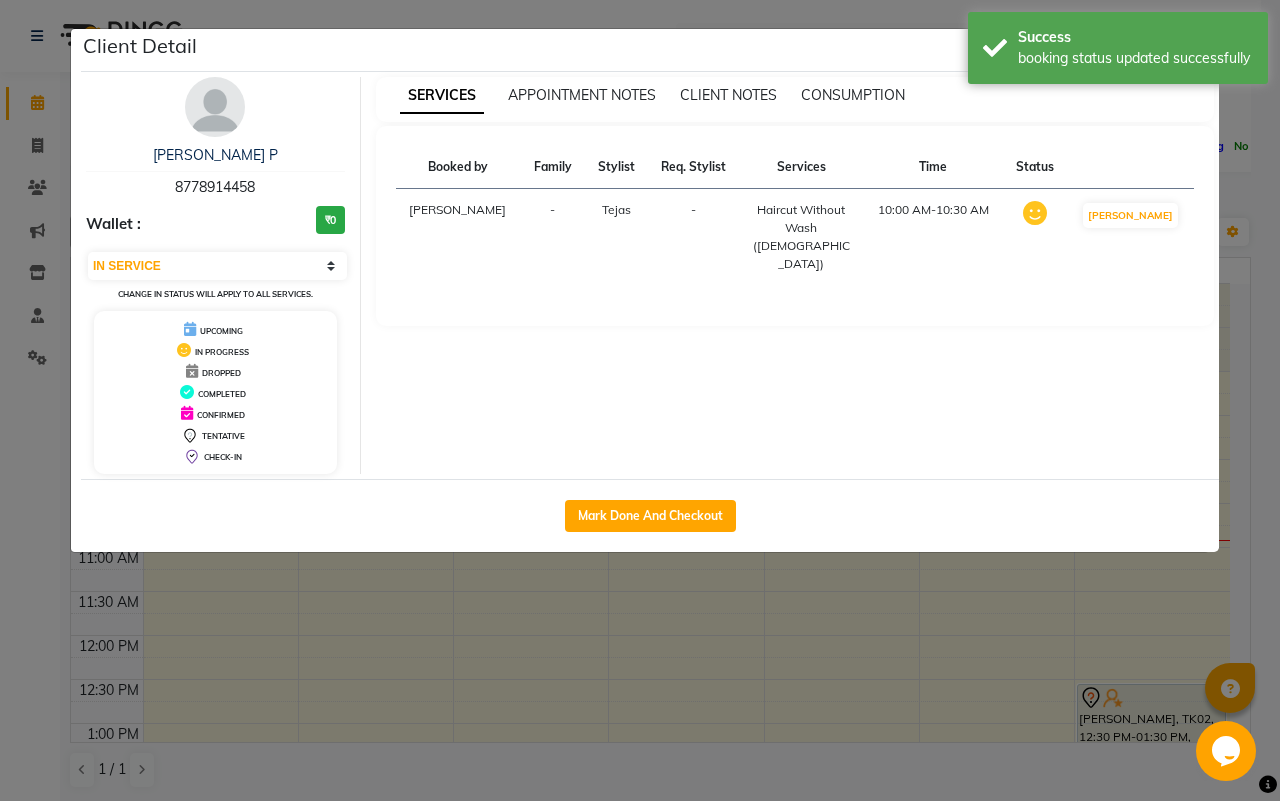 click on "Client Detail  [PERSON_NAME] P   8778914458 Wallet : ₹0 Select IN SERVICE CONFIRMED TENTATIVE CHECK IN MARK DONE DROPPED UPCOMING Change in status will apply to all services. UPCOMING IN PROGRESS DROPPED COMPLETED CONFIRMED TENTATIVE CHECK-IN SERVICES APPOINTMENT NOTES CLIENT NOTES CONSUMPTION Booked by Family Stylist Req. Stylist Services Time Status  [PERSON_NAME] -  Haircut Without Wash ([DEMOGRAPHIC_DATA])   10:00 AM-10:30 AM   MARK DONE   Mark Done And Checkout" 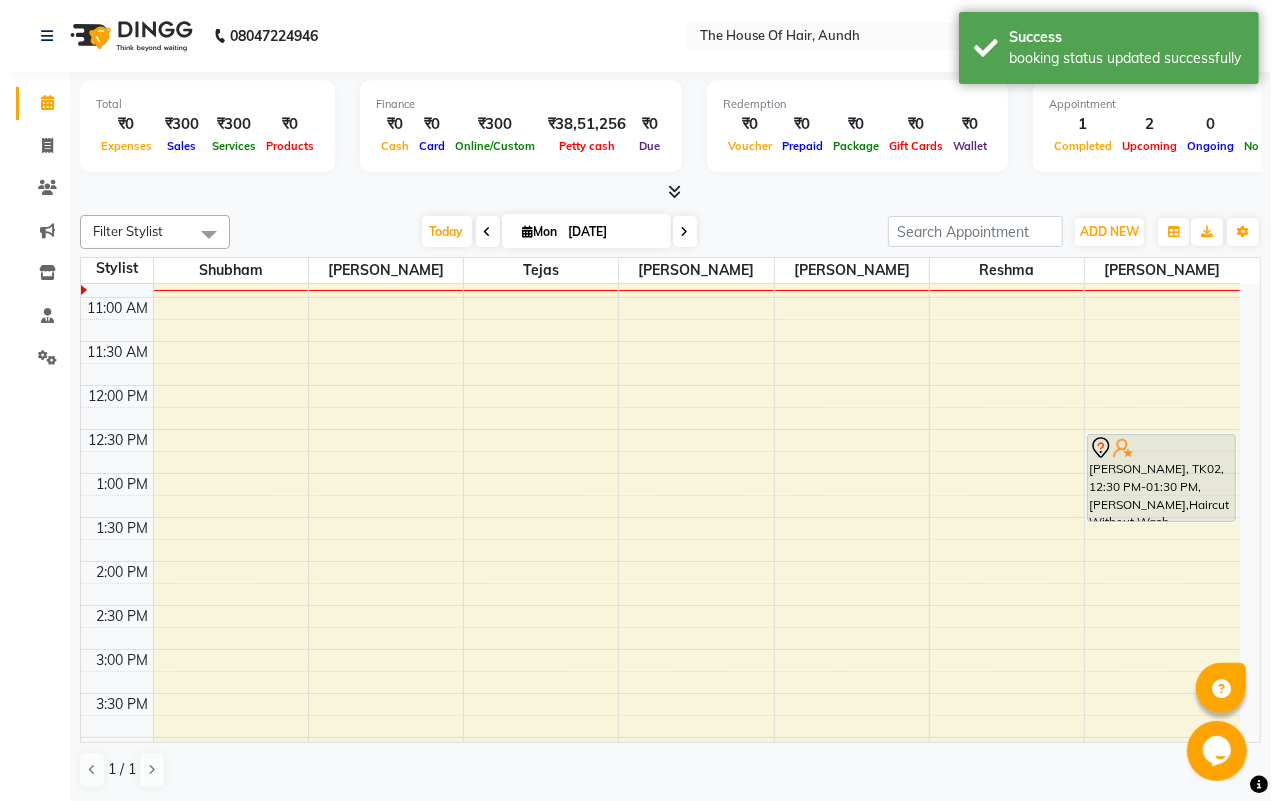 scroll, scrollTop: 125, scrollLeft: 0, axis: vertical 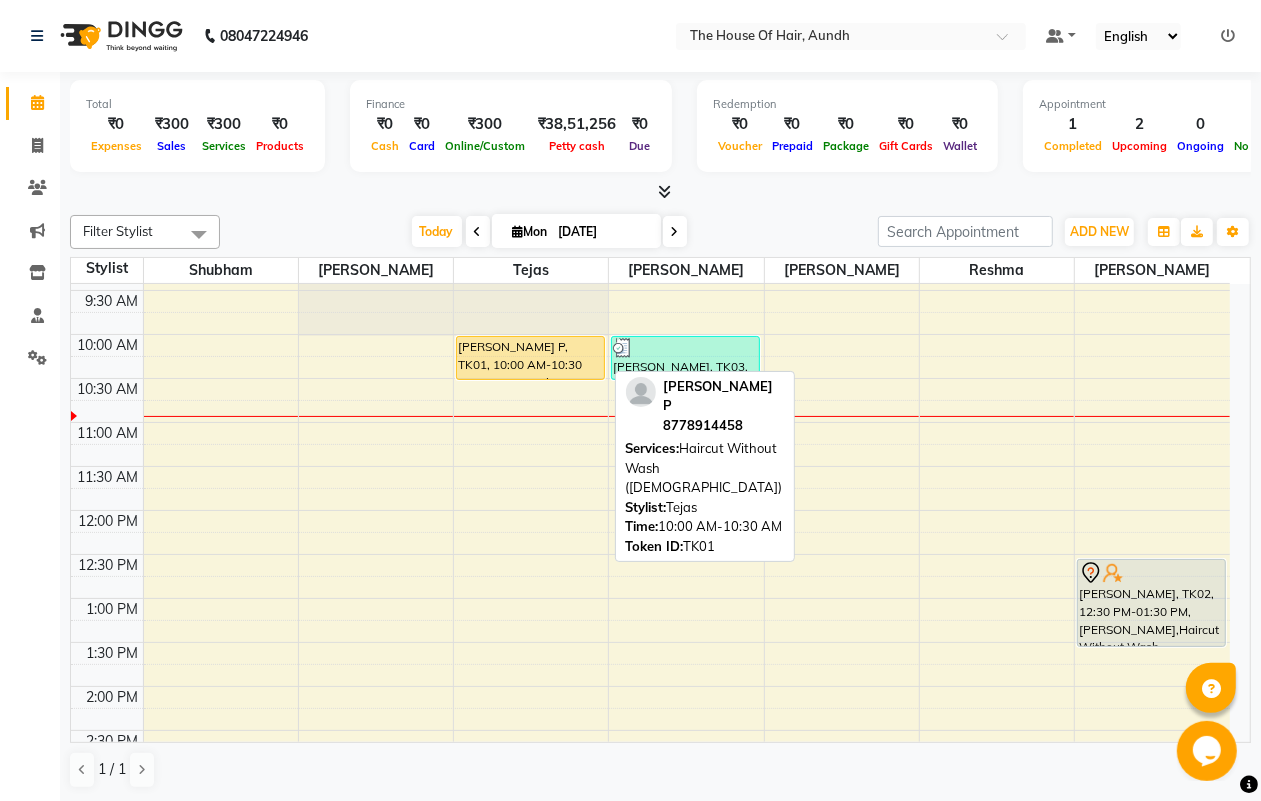 click on "[PERSON_NAME] P, TK01, 10:00 AM-10:30 AM, Haircut Without Wash ([DEMOGRAPHIC_DATA])" at bounding box center [530, 358] 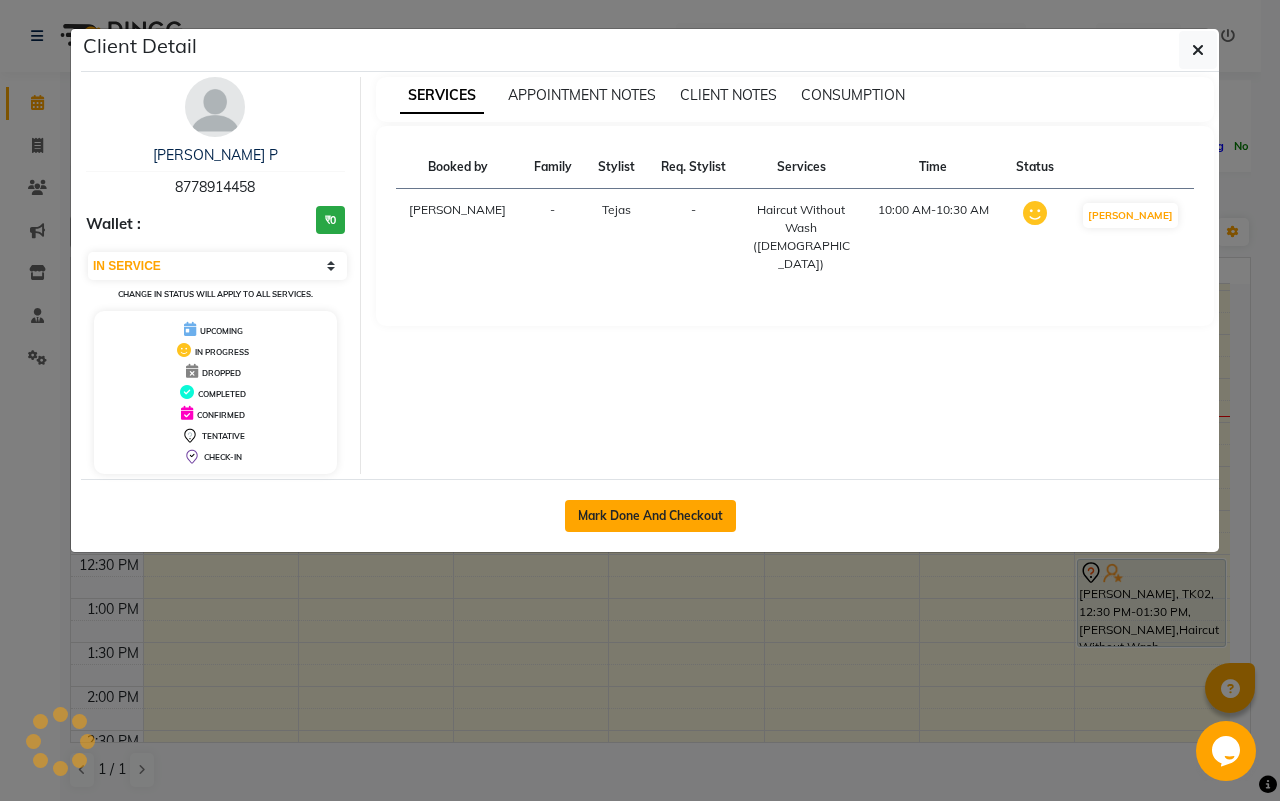 click on "Mark Done And Checkout" 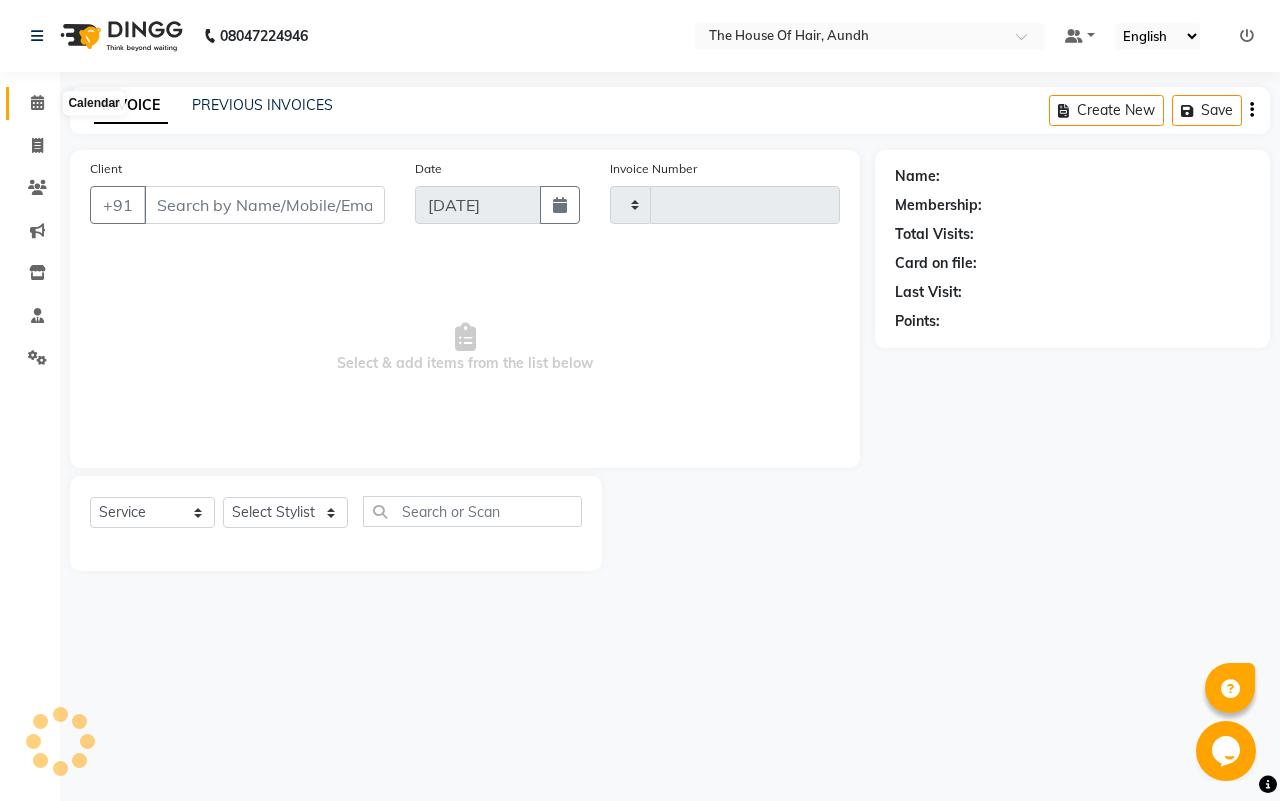 click 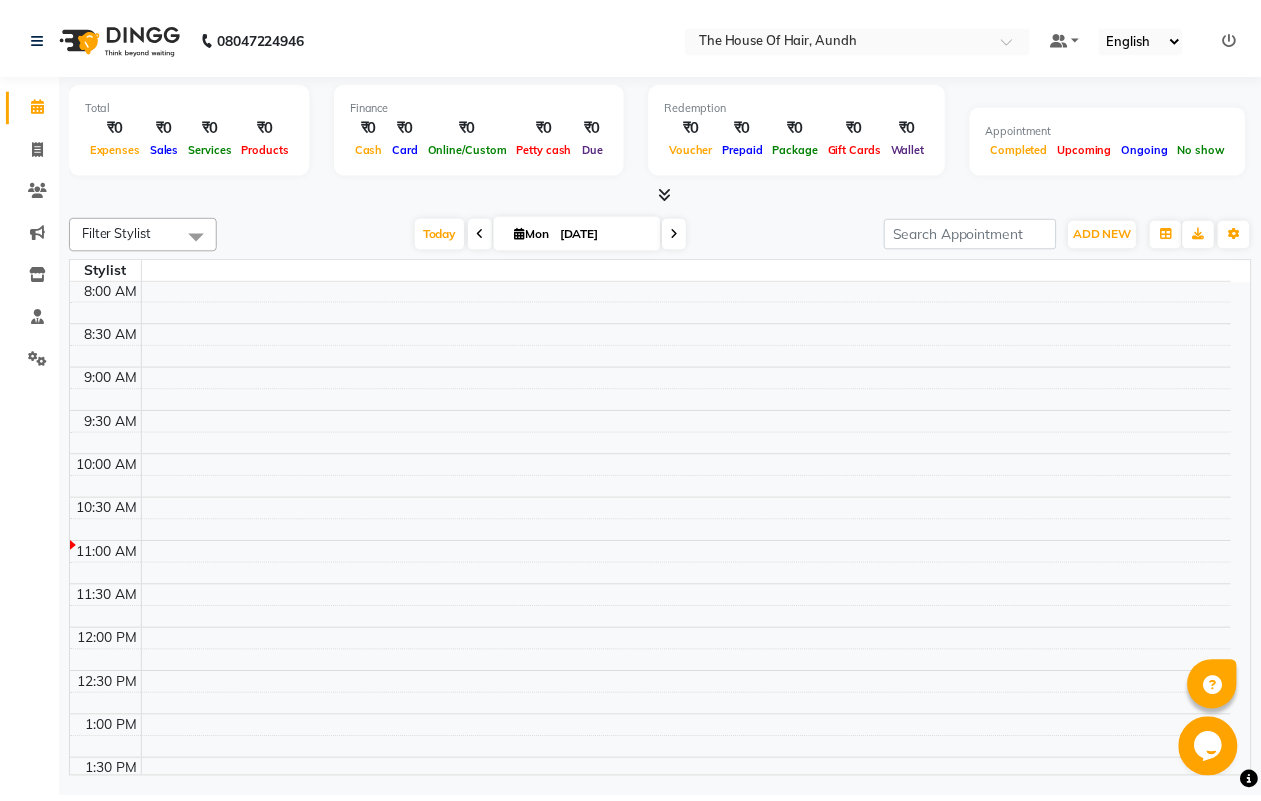 scroll, scrollTop: 0, scrollLeft: 0, axis: both 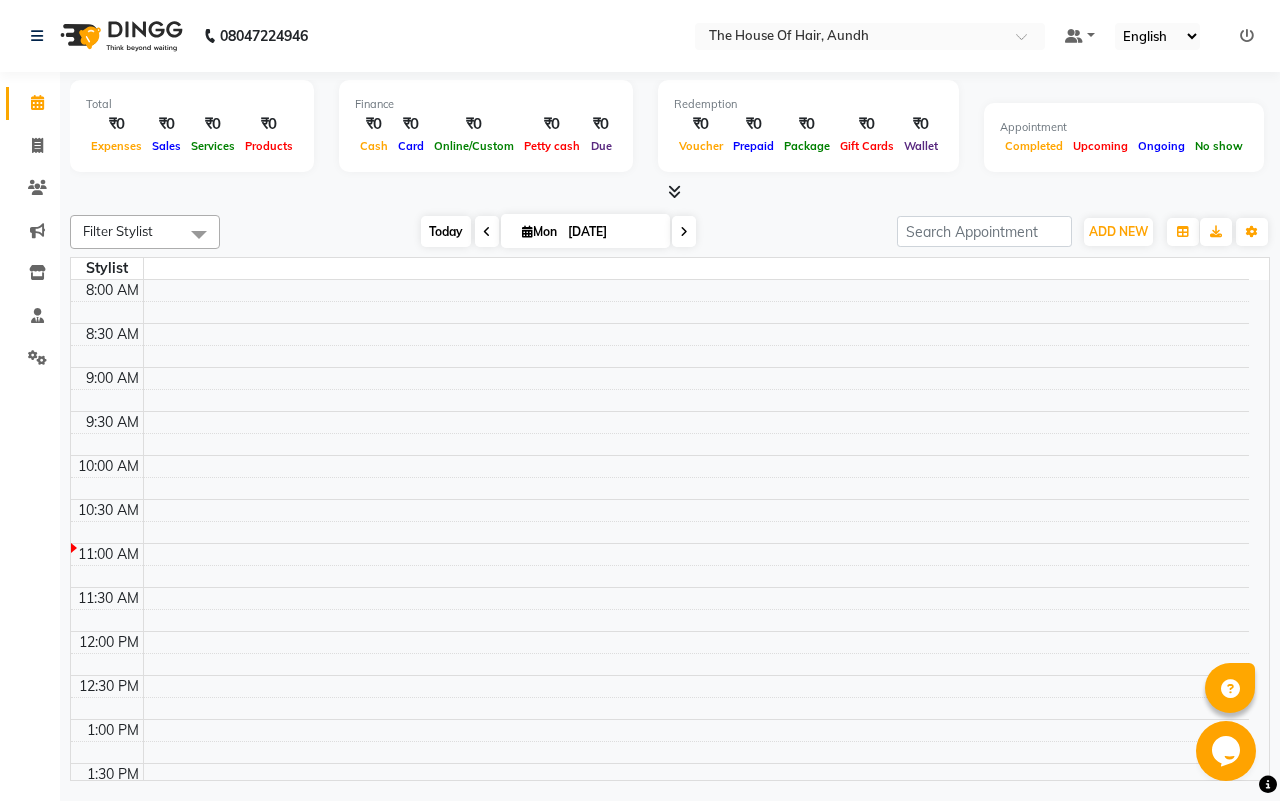 click on "Today" at bounding box center [446, 231] 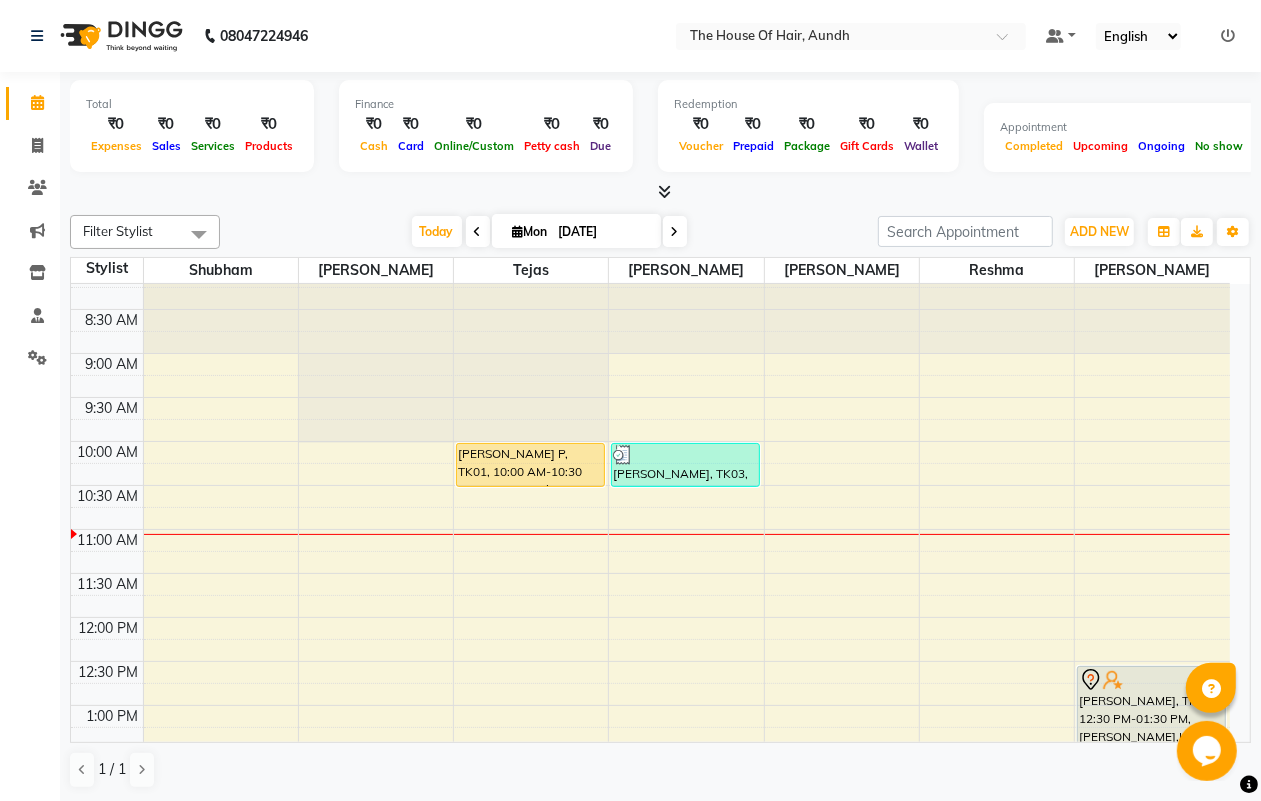 scroll, scrollTop: 0, scrollLeft: 0, axis: both 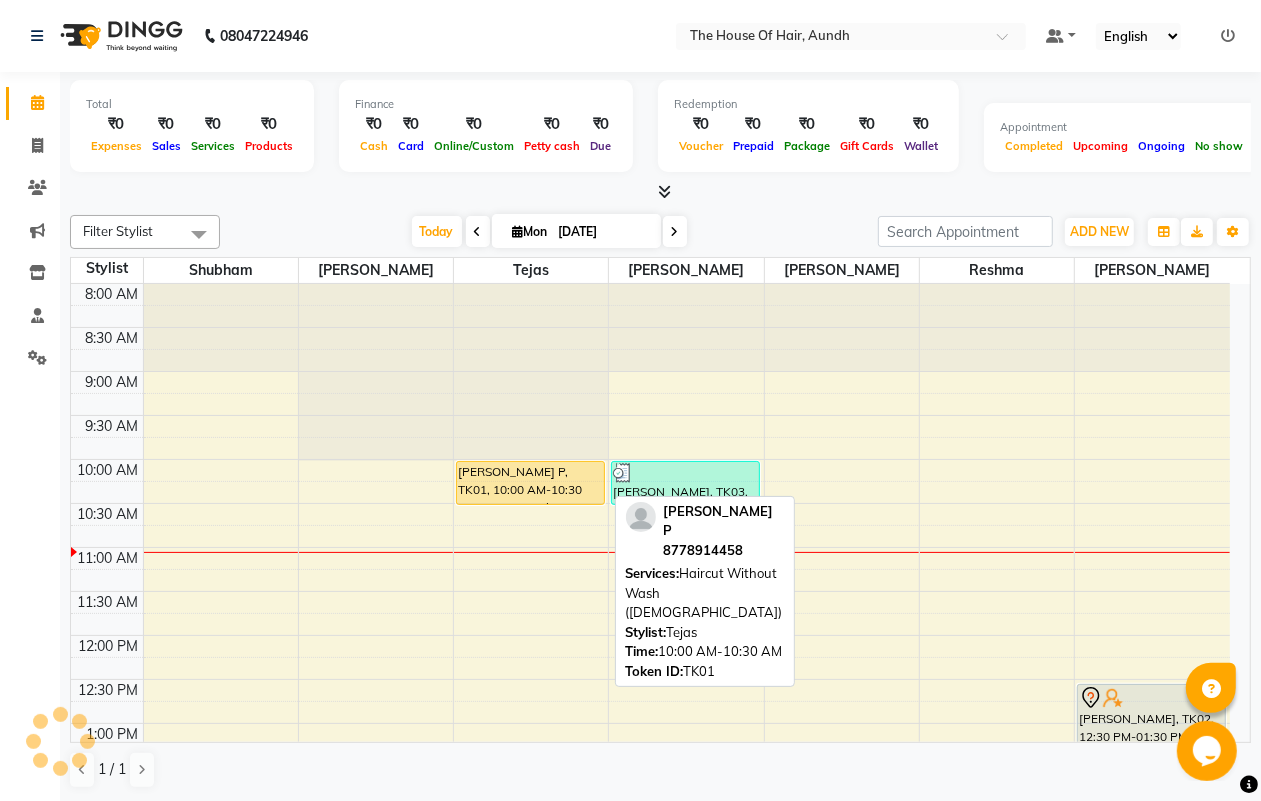 click on "[PERSON_NAME] P, TK01, 10:00 AM-10:30 AM, Haircut Without Wash ([DEMOGRAPHIC_DATA])" at bounding box center (530, 483) 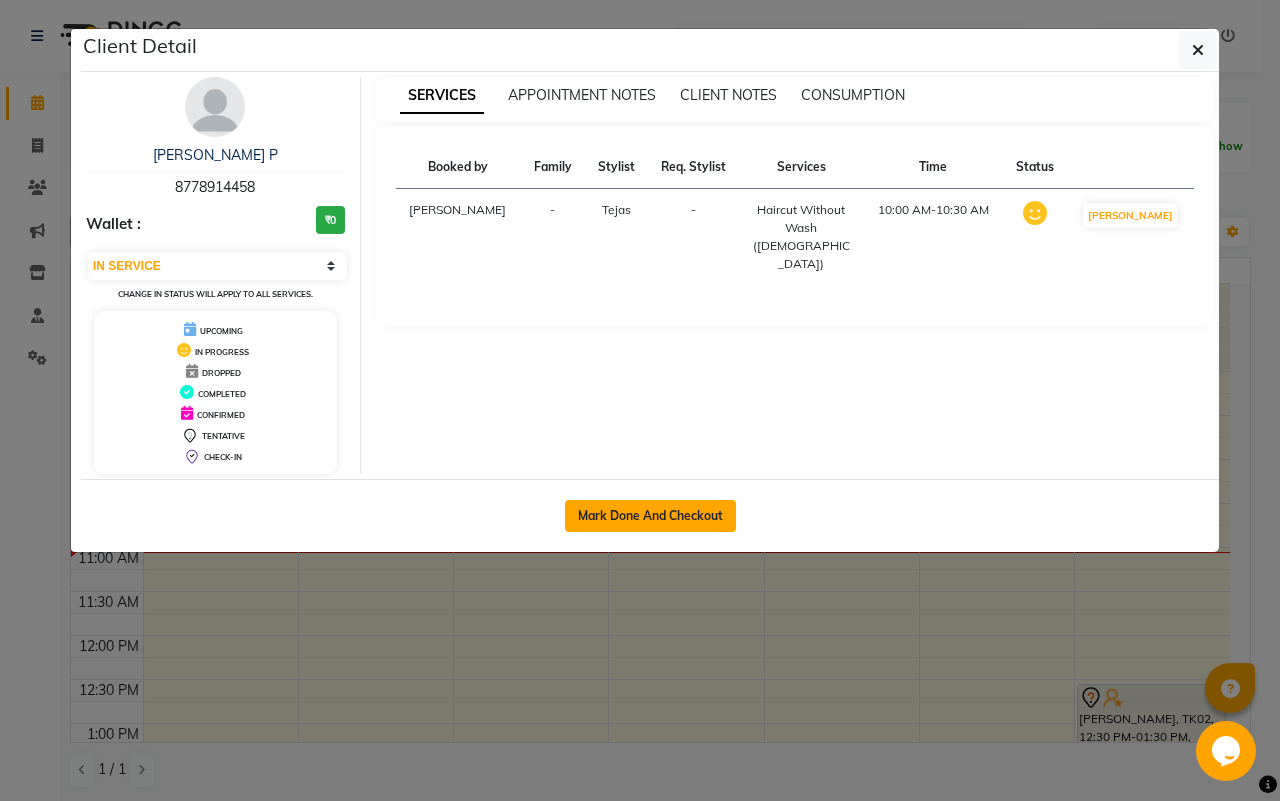 click on "Mark Done And Checkout" 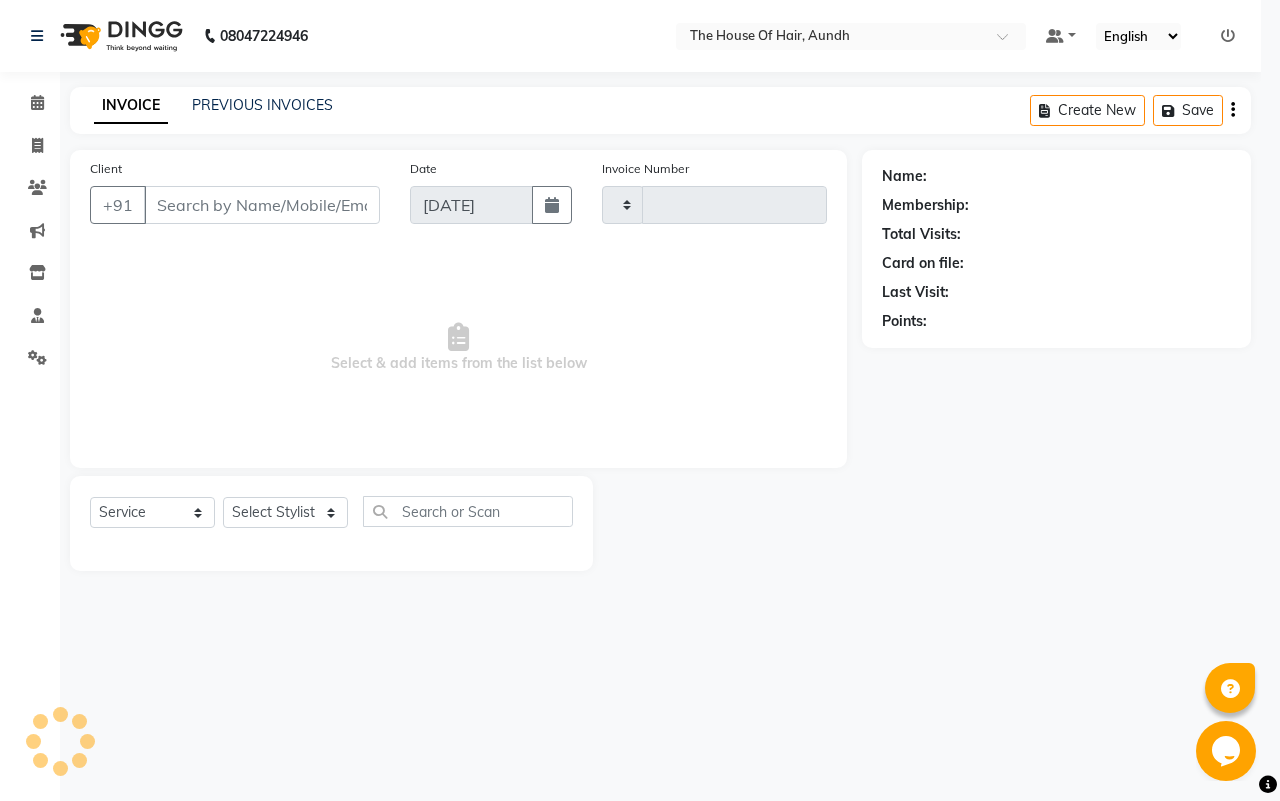 type on "1165" 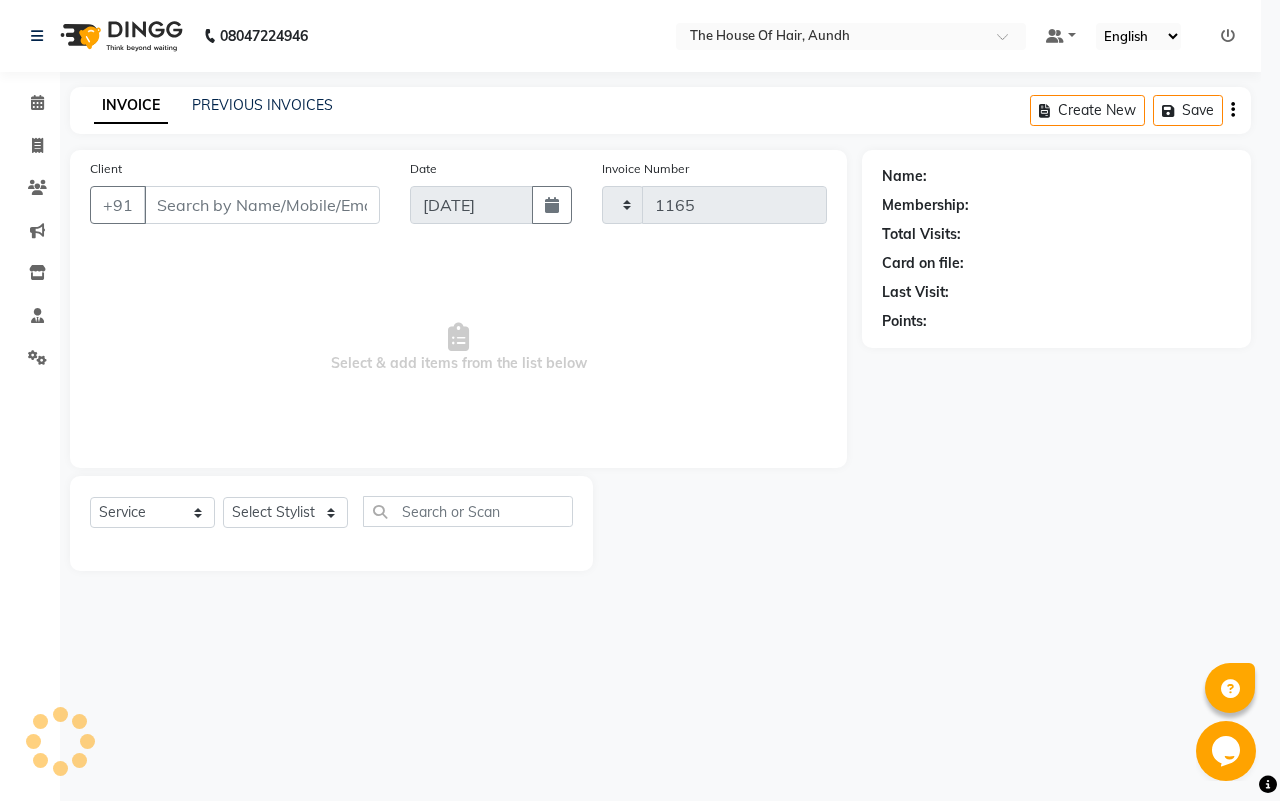 select on "26" 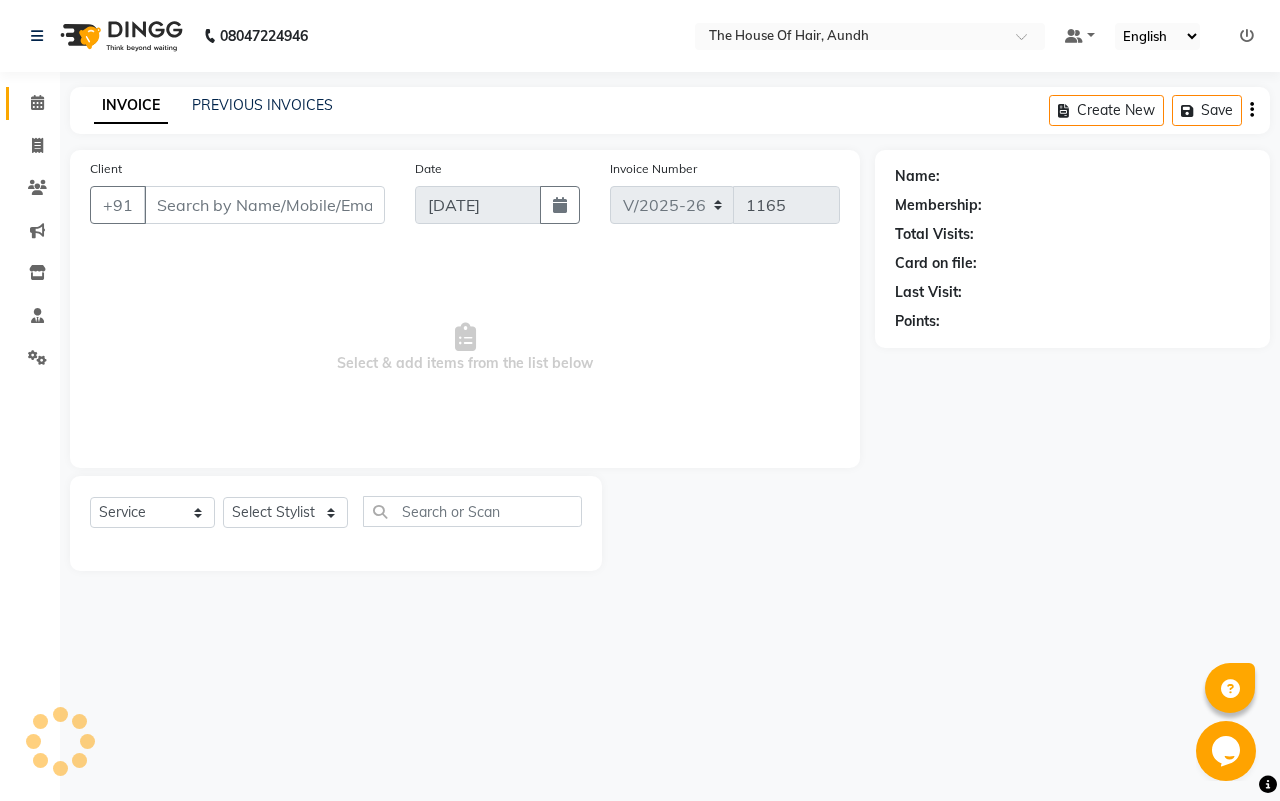 type on "8778914458" 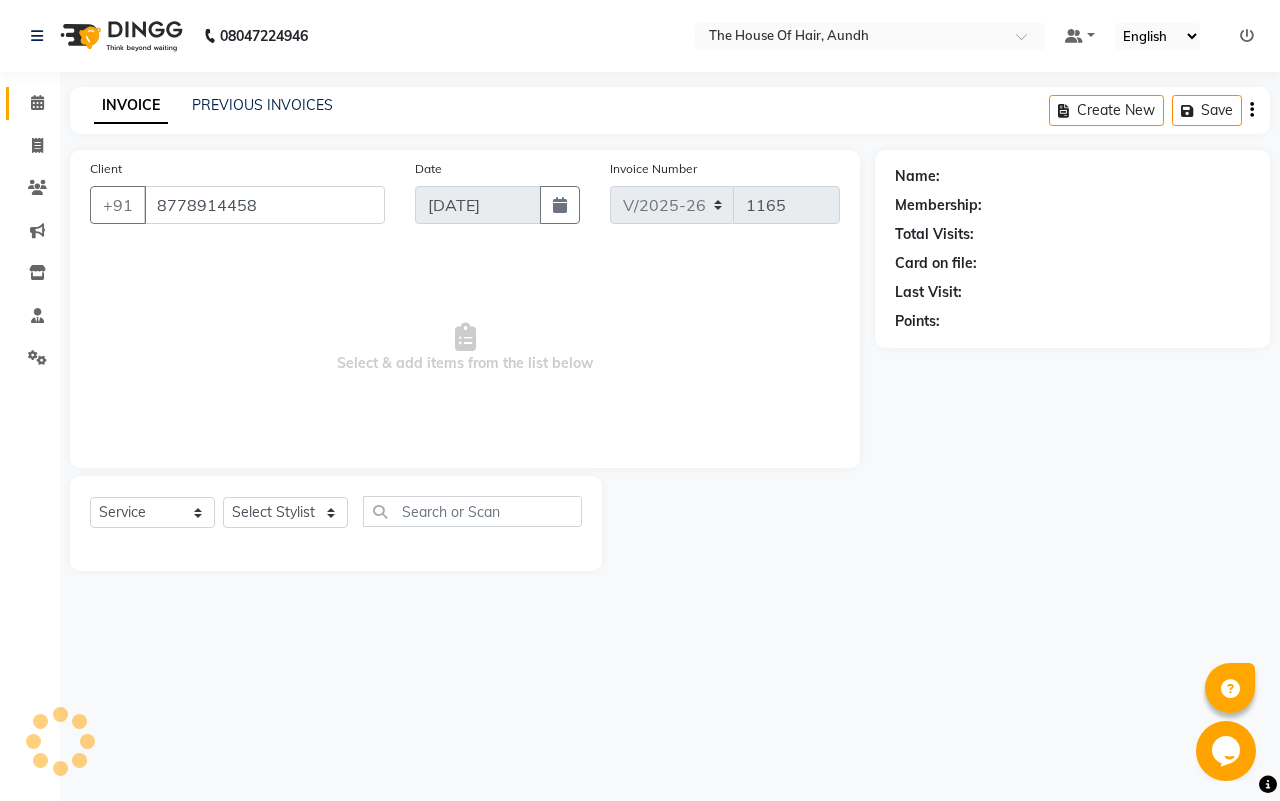 select on "6864" 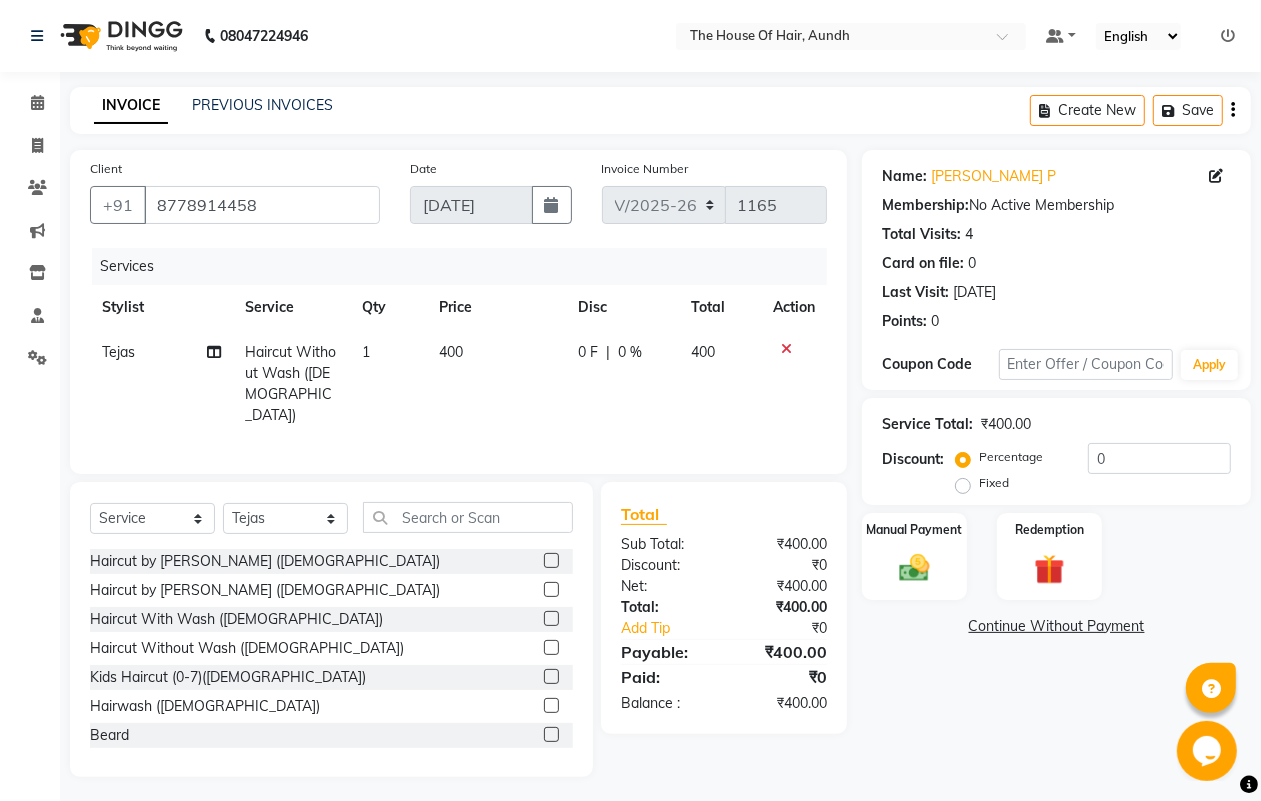 click on "Haircut Without Wash ([DEMOGRAPHIC_DATA])" 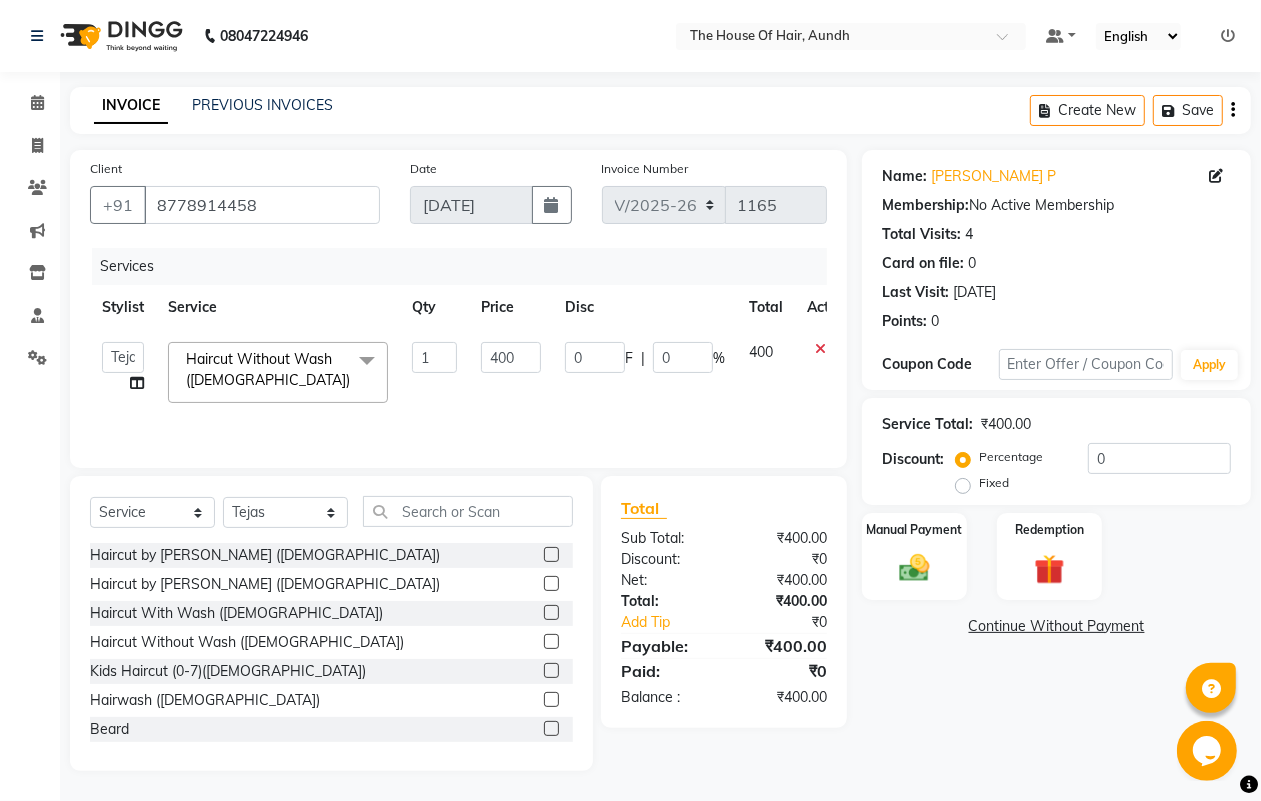 click on "Haircut Without Wash ([DEMOGRAPHIC_DATA])" 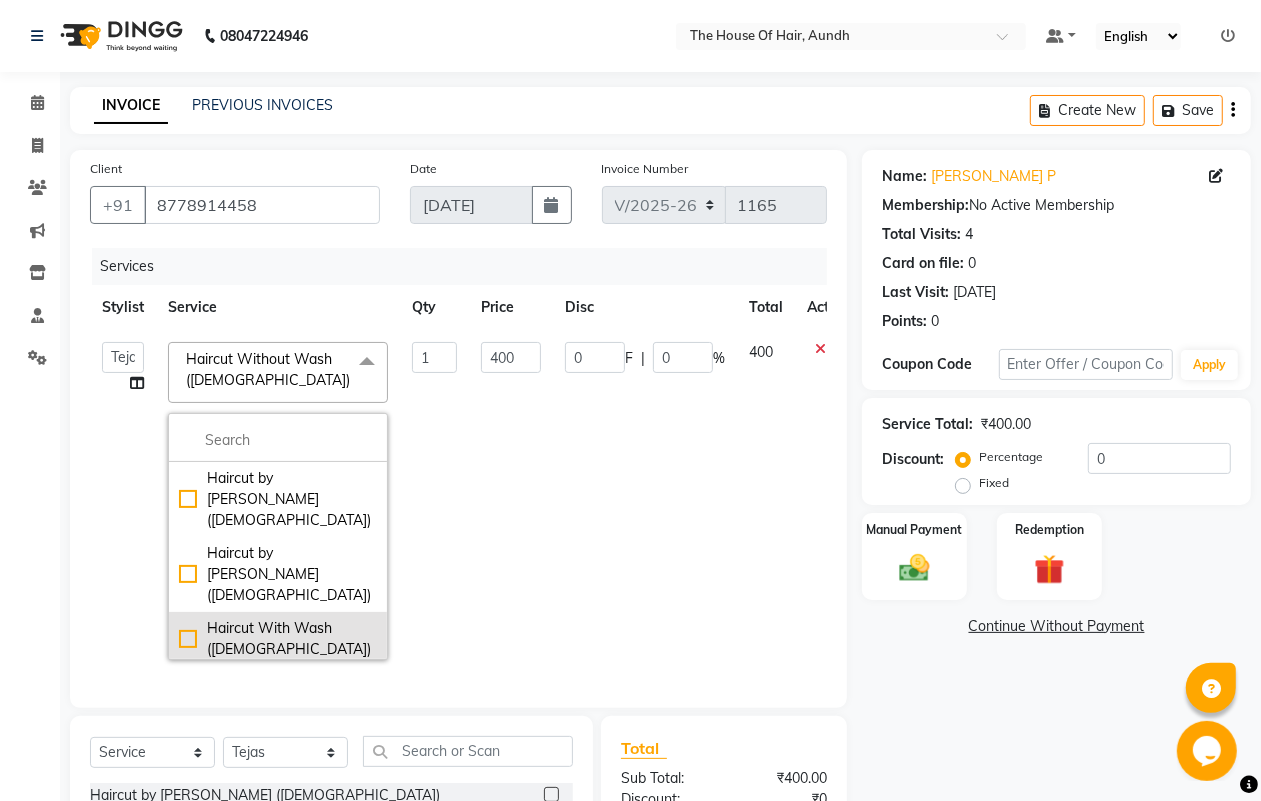 click on "Haircut With Wash ([DEMOGRAPHIC_DATA])" 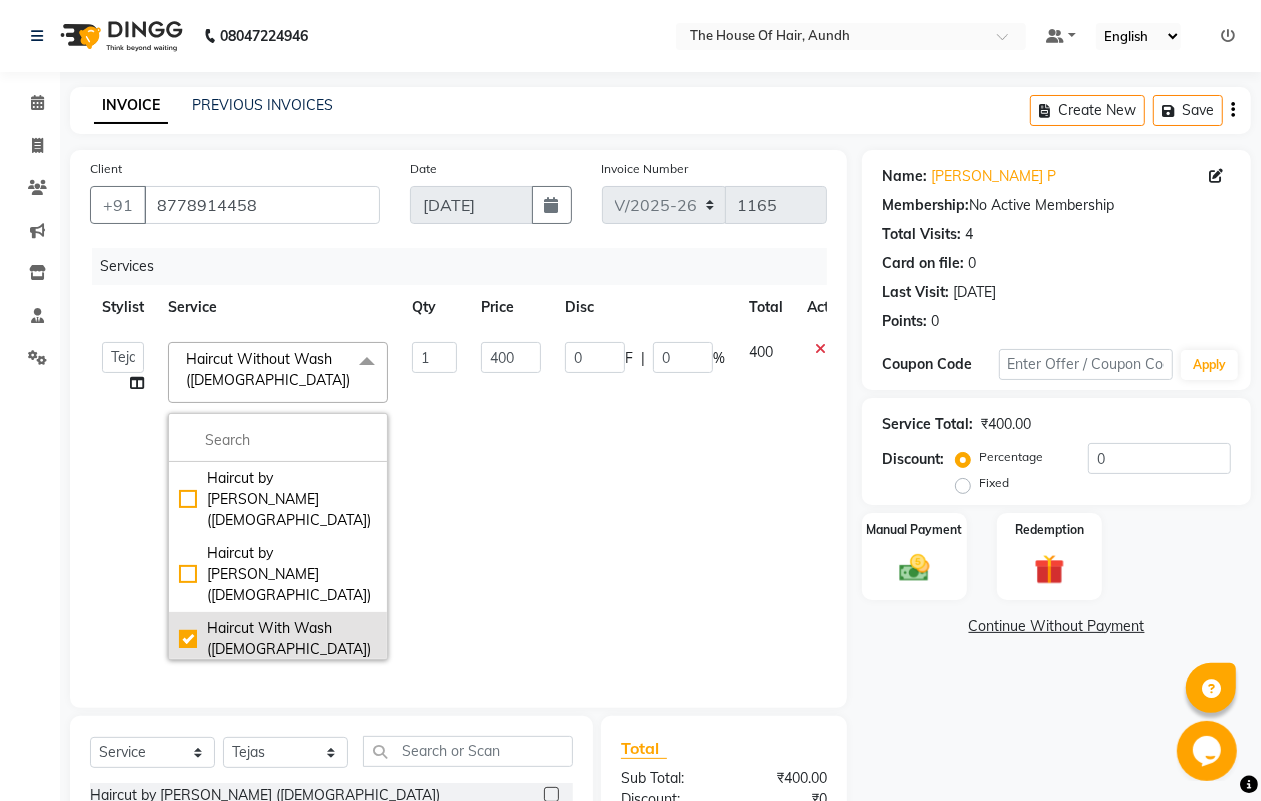 checkbox on "true" 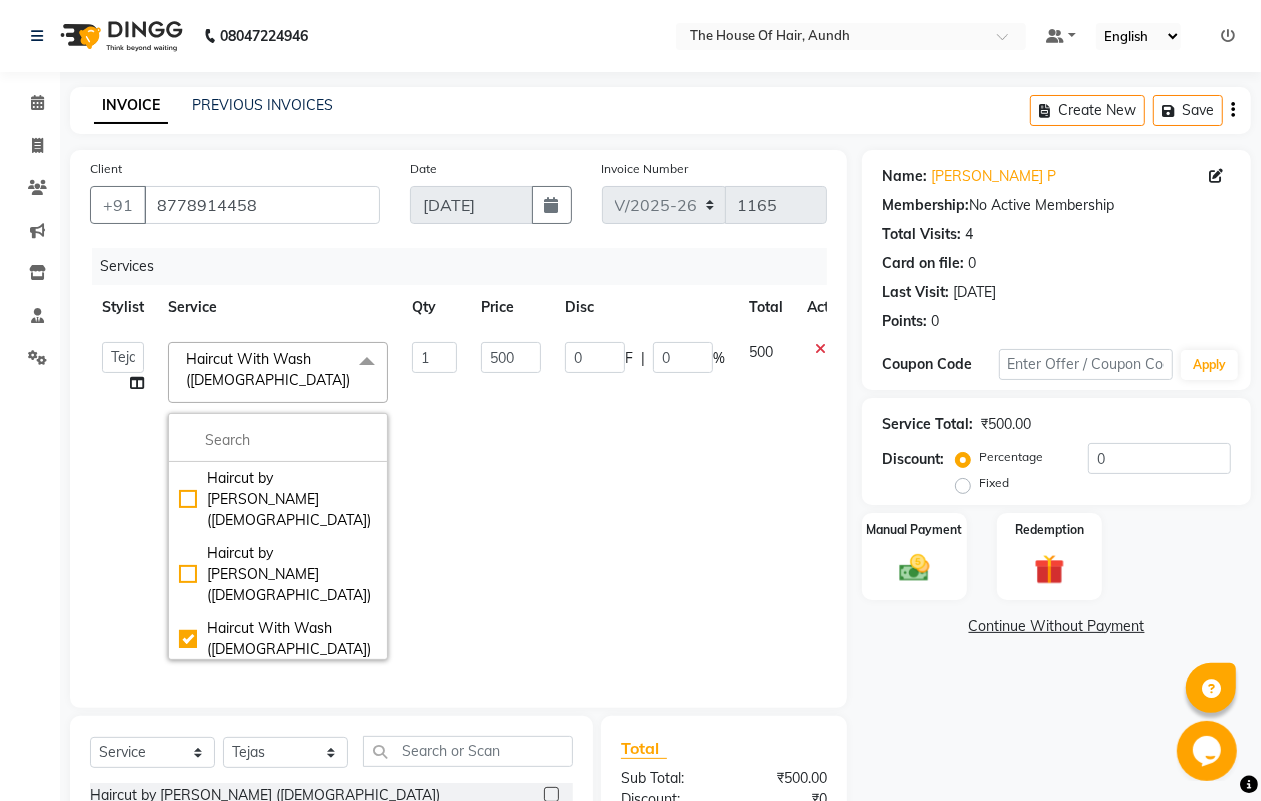 click on "Client [PHONE_NUMBER] Date [DATE] Invoice Number V/2025 V/[PHONE_NUMBER] Services Stylist Service Qty Price Disc Total Action  Aarti [PERSON_NAME]    Reshma   [PERSON_NAME]   [PERSON_NAME]   [PERSON_NAME]   [PERSON_NAME]  Haircut With Wash ([DEMOGRAPHIC_DATA])  x Haircut by [PERSON_NAME] ([DEMOGRAPHIC_DATA]) Haircut by [PERSON_NAME] ([DEMOGRAPHIC_DATA]) Haircut With Wash ([DEMOGRAPHIC_DATA]) Haircut Without Wash ([DEMOGRAPHIC_DATA]) Kids Haircut (0-7)([DEMOGRAPHIC_DATA]) Hairwash ([DEMOGRAPHIC_DATA]) [PERSON_NAME] Clean Shave  Head Shave ([DEMOGRAPHIC_DATA]) Hair Spa (Schwarkopf) ([DEMOGRAPHIC_DATA]) Hair Spa (Loreal) ([DEMOGRAPHIC_DATA]) Head Massage ([DEMOGRAPHIC_DATA]) Head Massage With Wash ([DEMOGRAPHIC_DATA]) Chest & Back Trim Haircut With Wash ([DEMOGRAPHIC_DATA]) Haircut Without Wash ([DEMOGRAPHIC_DATA]) Head Massage With Wash ([DEMOGRAPHIC_DATA]) Kids Hair (0-7) ([DEMOGRAPHIC_DATA]) Blow Dry With Shampoo & Conditioner ([DEMOGRAPHIC_DATA]) Only Blowdry ([DEMOGRAPHIC_DATA]) Head Massage ([DEMOGRAPHIC_DATA]) Hair Wash & Paddle Dry ([DEMOGRAPHIC_DATA]) Hair Spa (Loreal) ([DEMOGRAPHIC_DATA]) Hair Spa (Schwarzkopf) ([DEMOGRAPHIC_DATA]) Fringe ([DEMOGRAPHIC_DATA]) Tong ([DEMOGRAPHIC_DATA]) Iron Tong ([DEMOGRAPHIC_DATA]) Ironing ([DEMOGRAPHIC_DATA]) Crimping ([DEMOGRAPHIC_DATA]) Styling ([DEMOGRAPHIC_DATA]) Clear Dose ([DEMOGRAPHIC_DATA]) Clear Dose ([DEMOGRAPHIC_DATA]) French Braids ([DEMOGRAPHIC_DATA]) Only Face Cleansing 1 500 0" 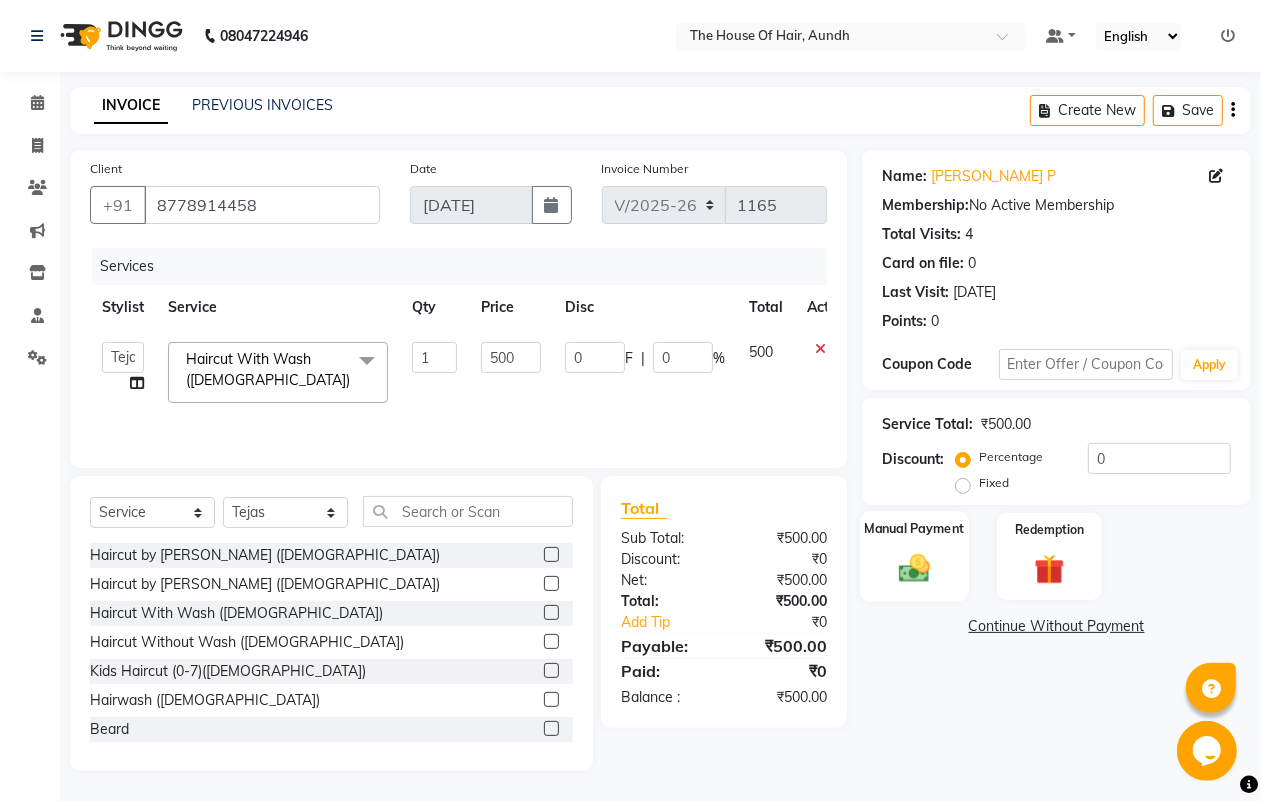 click 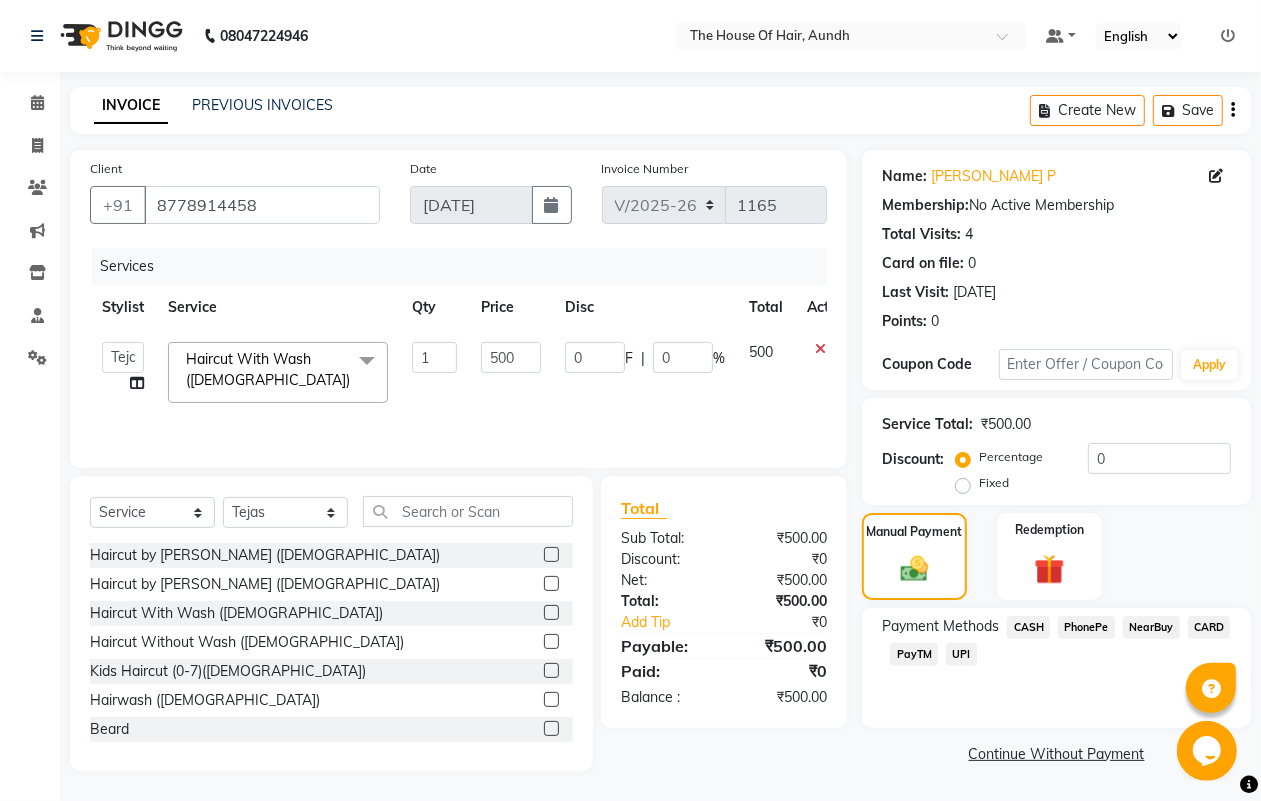 click on "UPI" 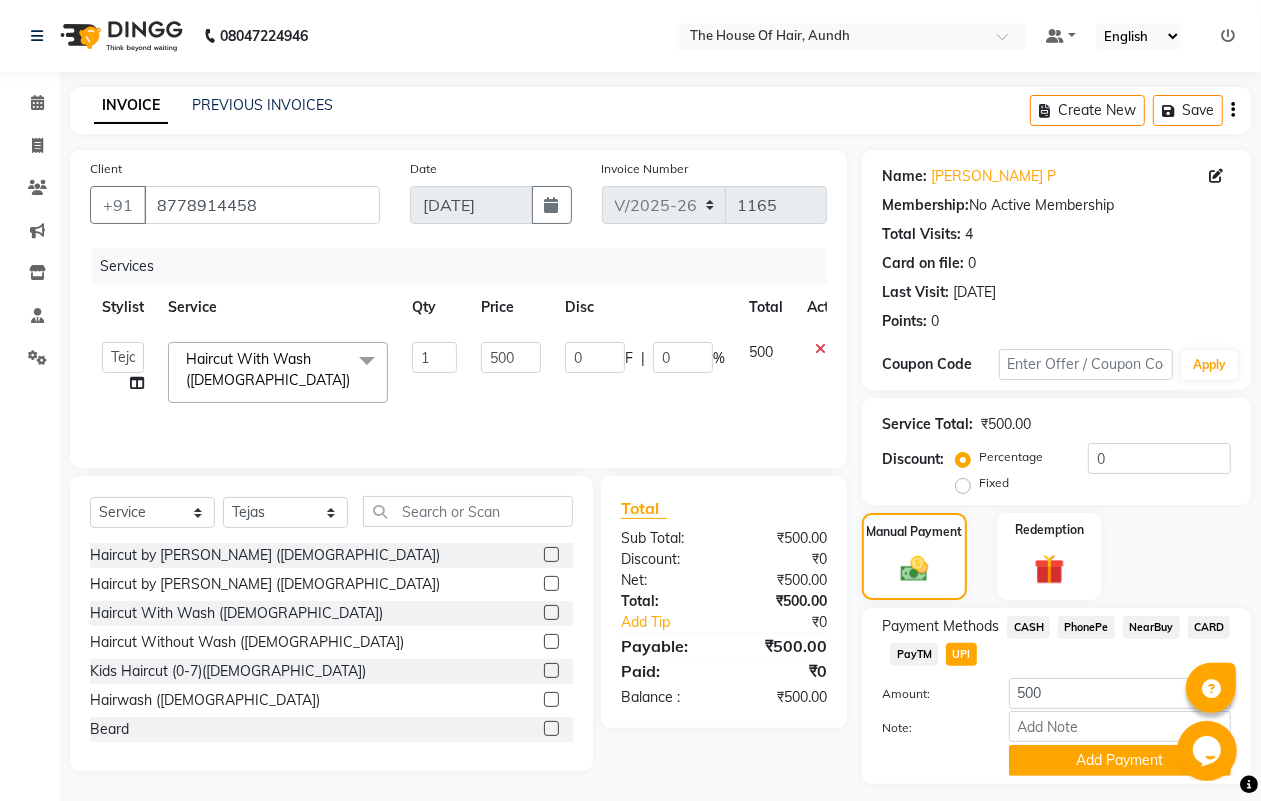 scroll, scrollTop: 52, scrollLeft: 0, axis: vertical 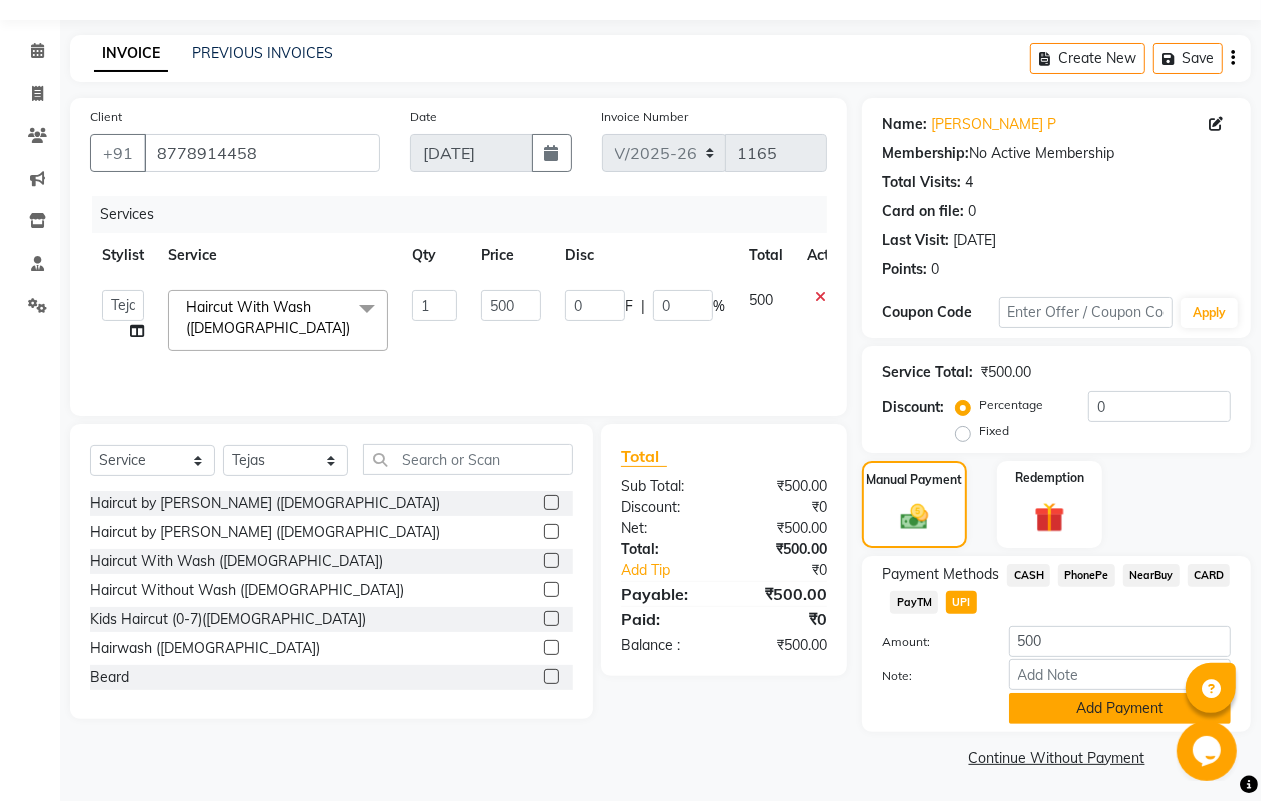 click on "Add Payment" 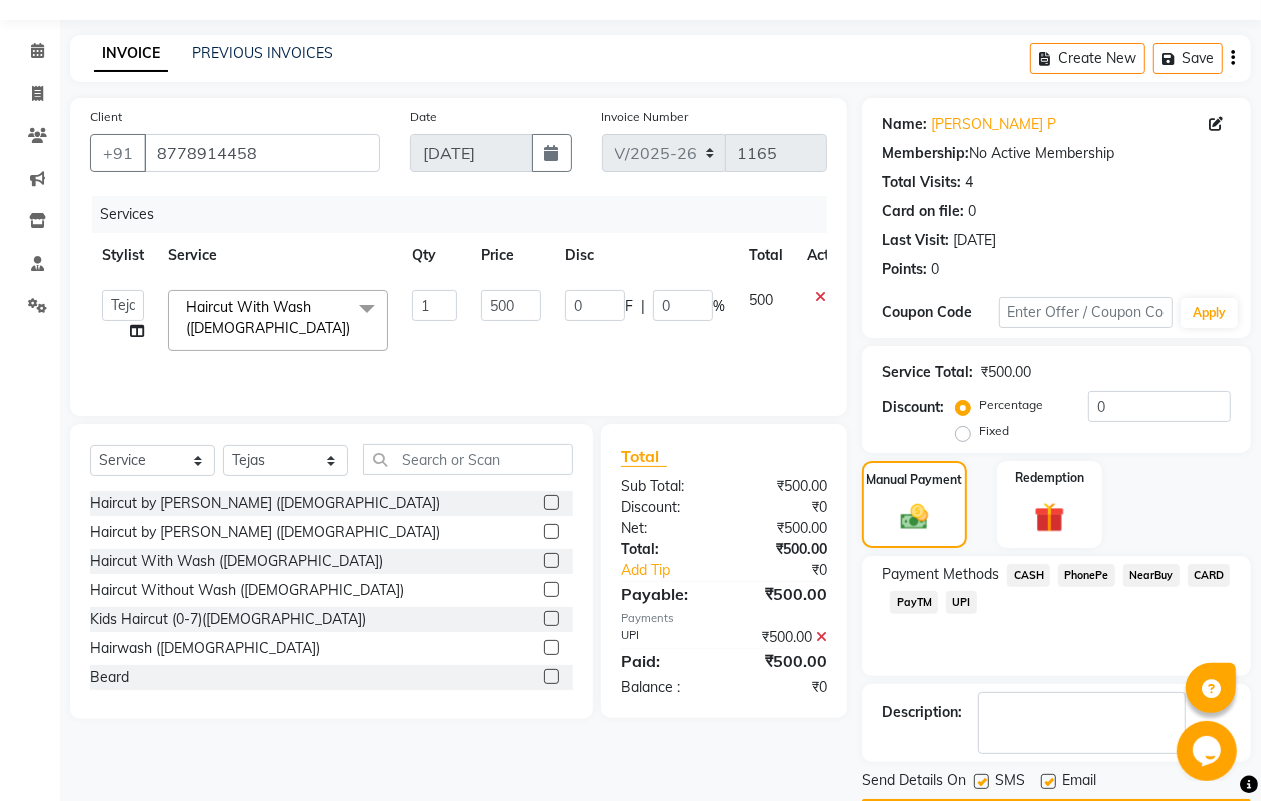 scroll, scrollTop: 111, scrollLeft: 0, axis: vertical 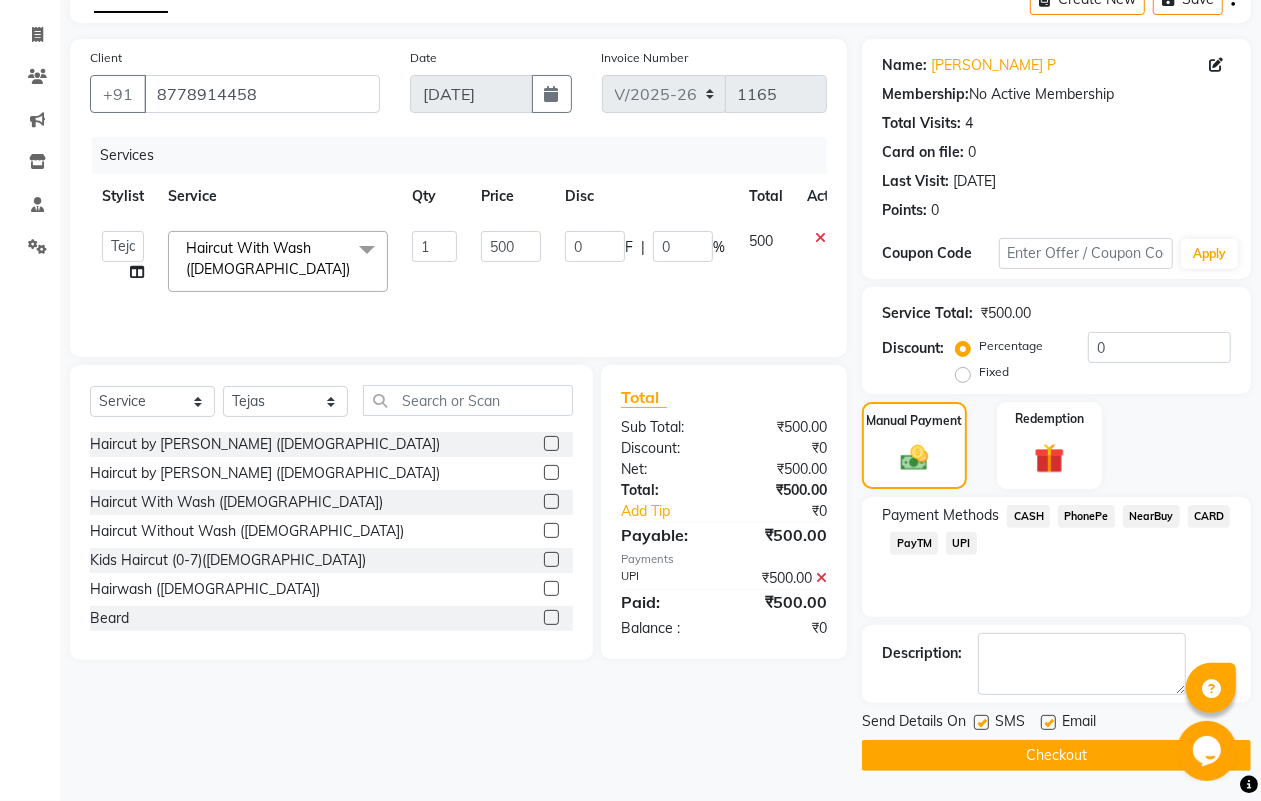 click on "Checkout" 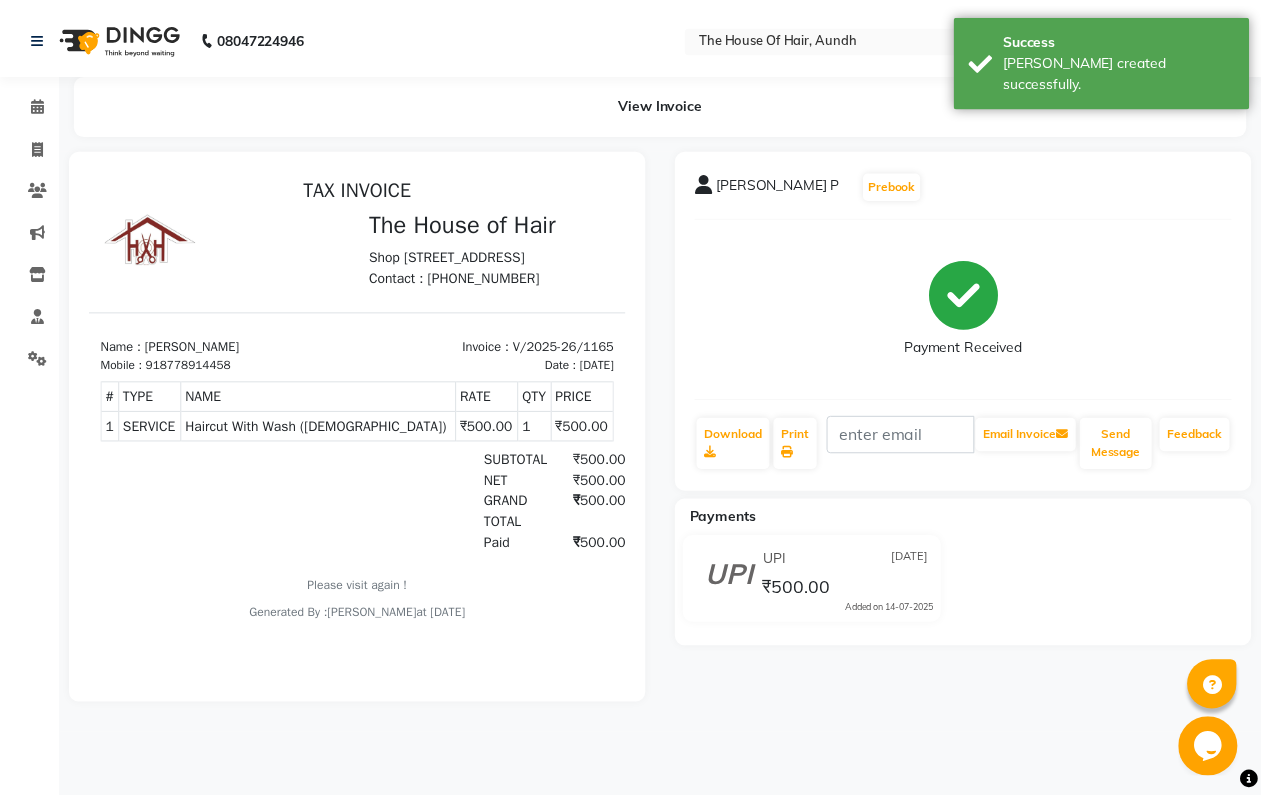 scroll, scrollTop: 0, scrollLeft: 0, axis: both 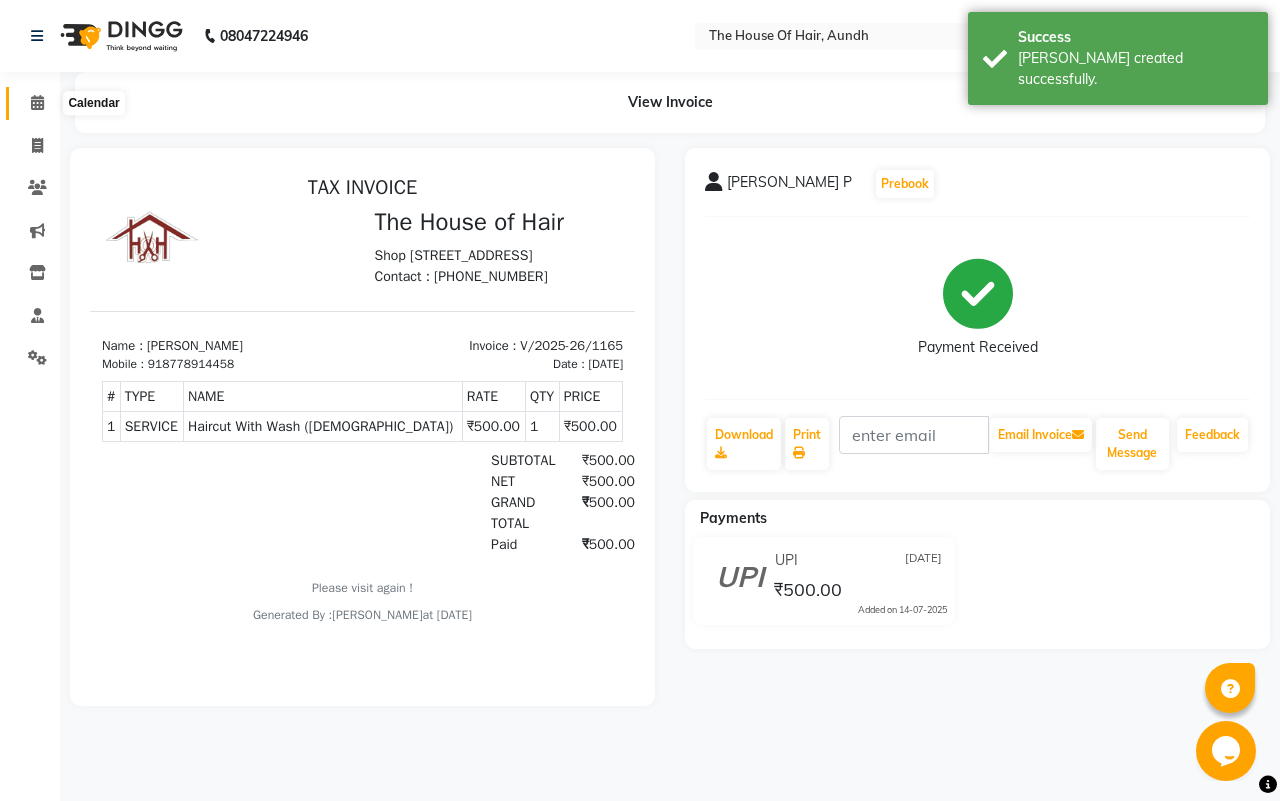 click 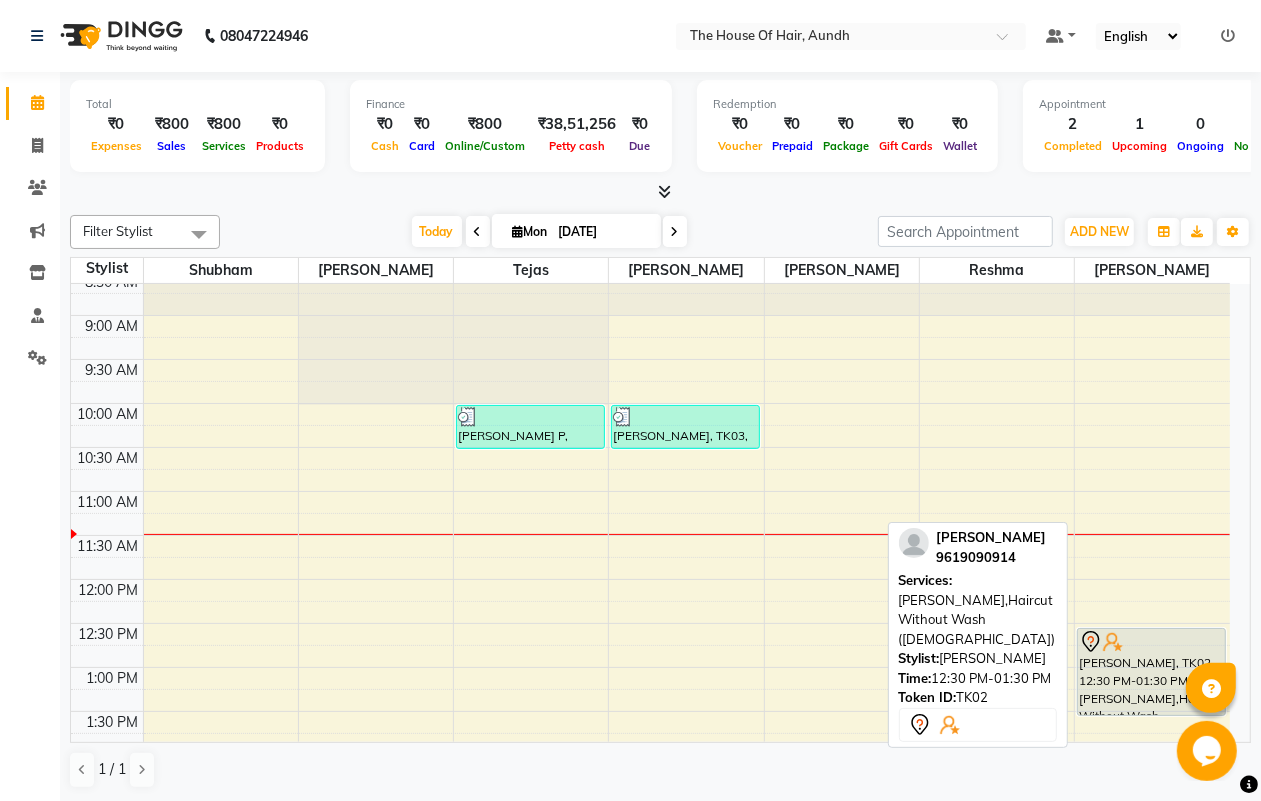 scroll, scrollTop: 0, scrollLeft: 0, axis: both 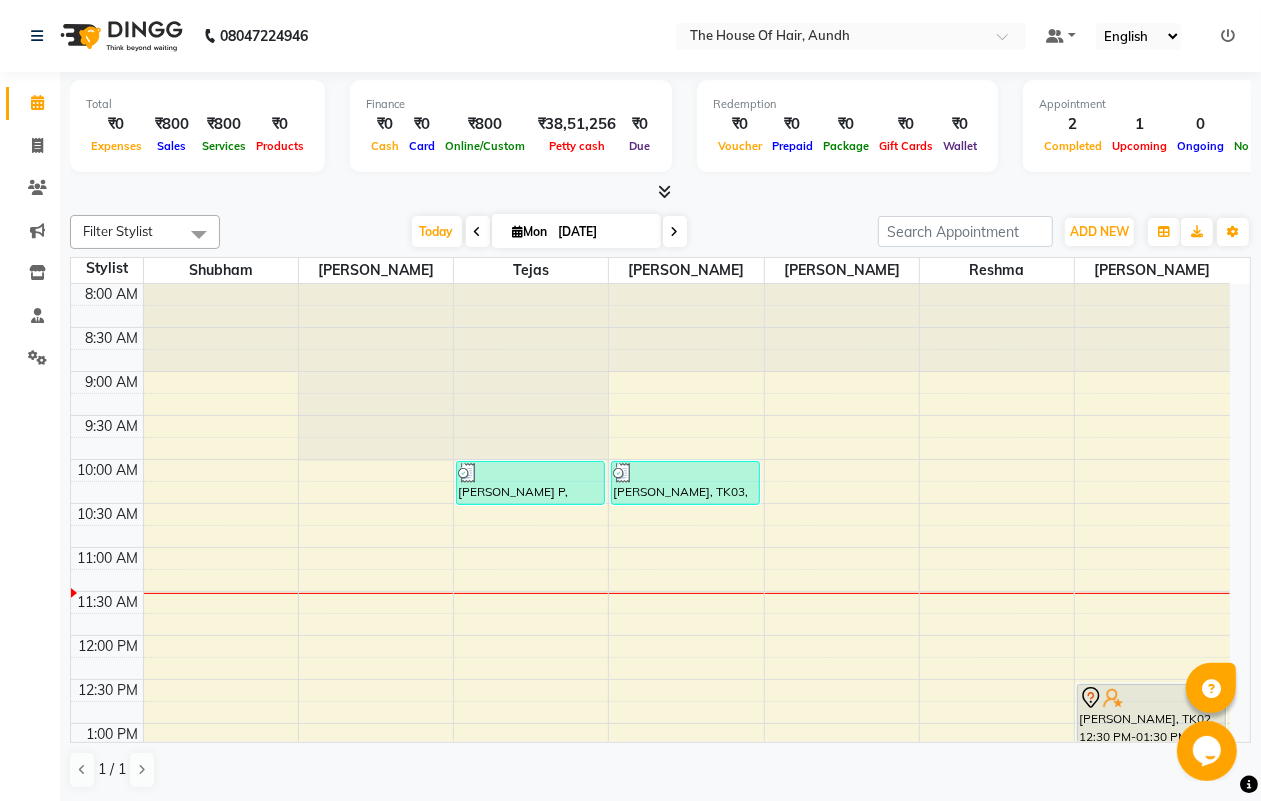 click at bounding box center (478, 231) 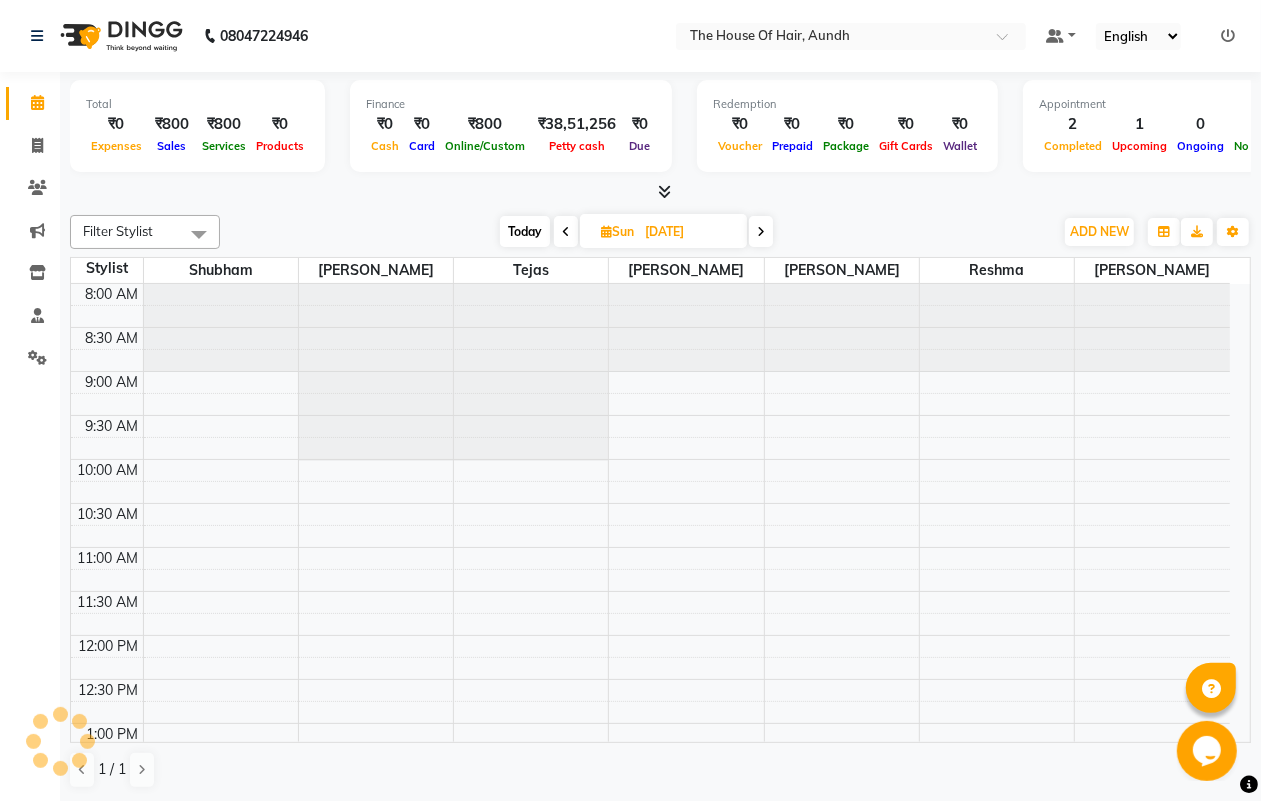scroll, scrollTop: 267, scrollLeft: 0, axis: vertical 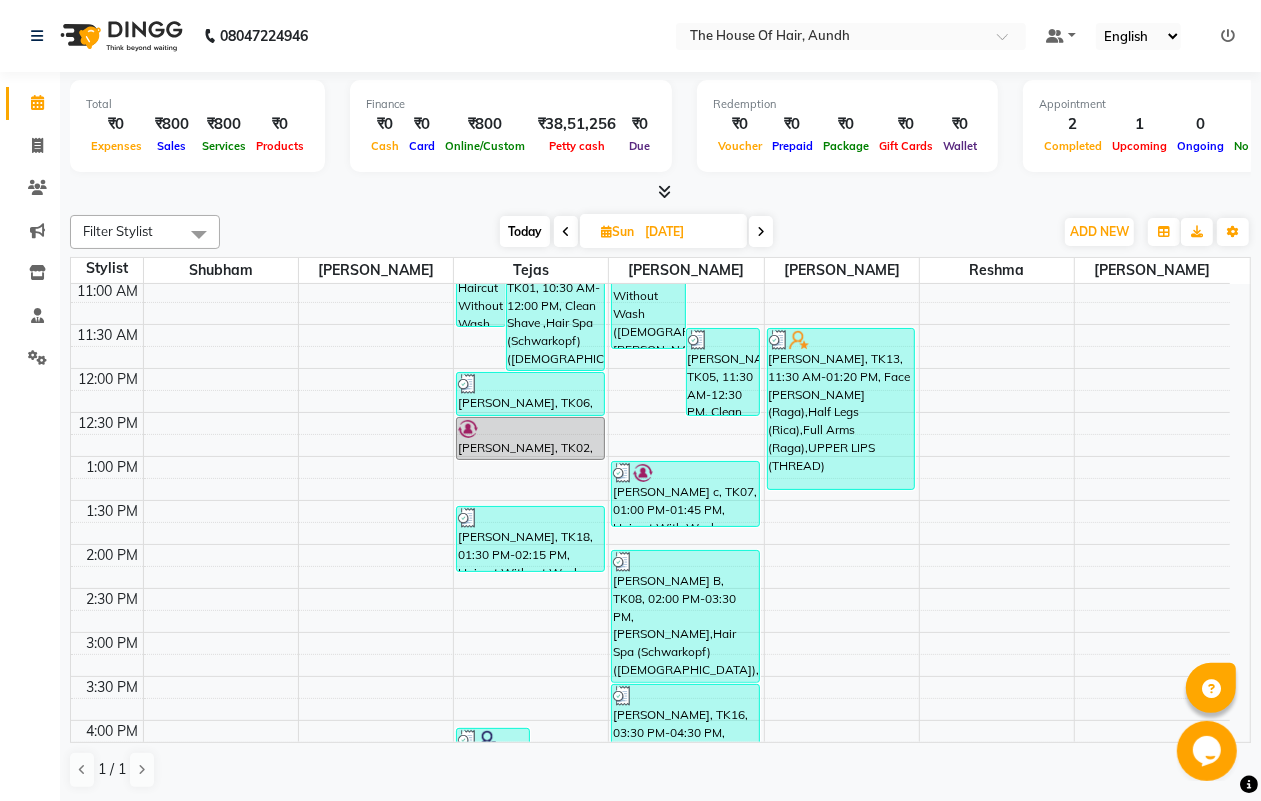 click at bounding box center (606, 231) 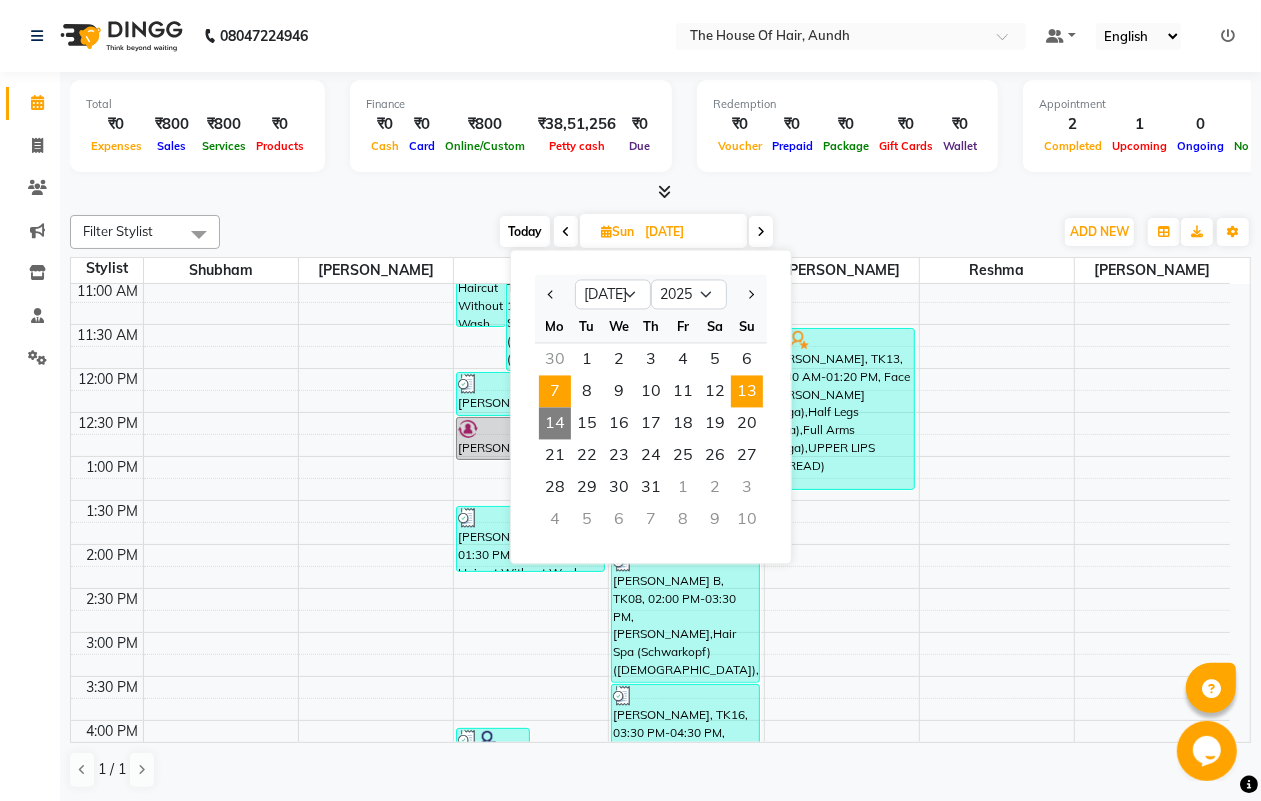 click on "7" at bounding box center (555, 392) 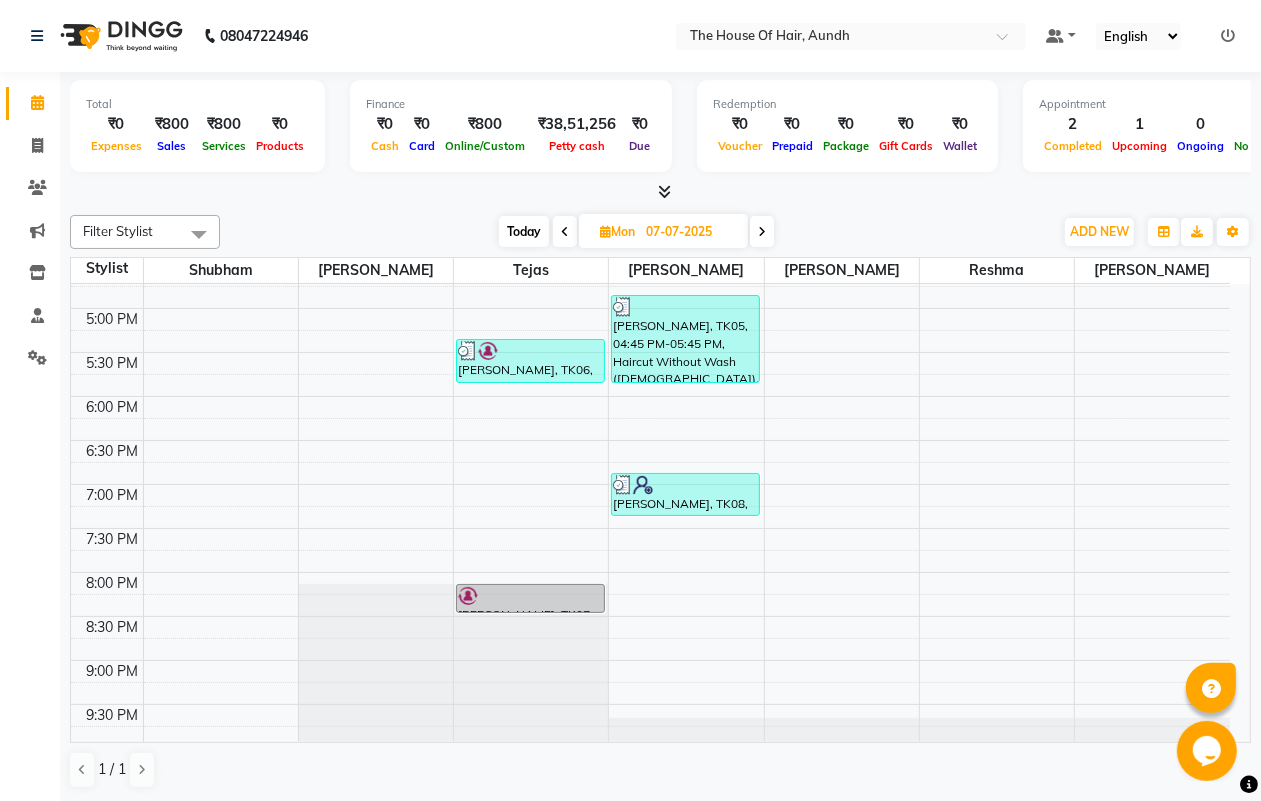 scroll, scrollTop: 787, scrollLeft: 0, axis: vertical 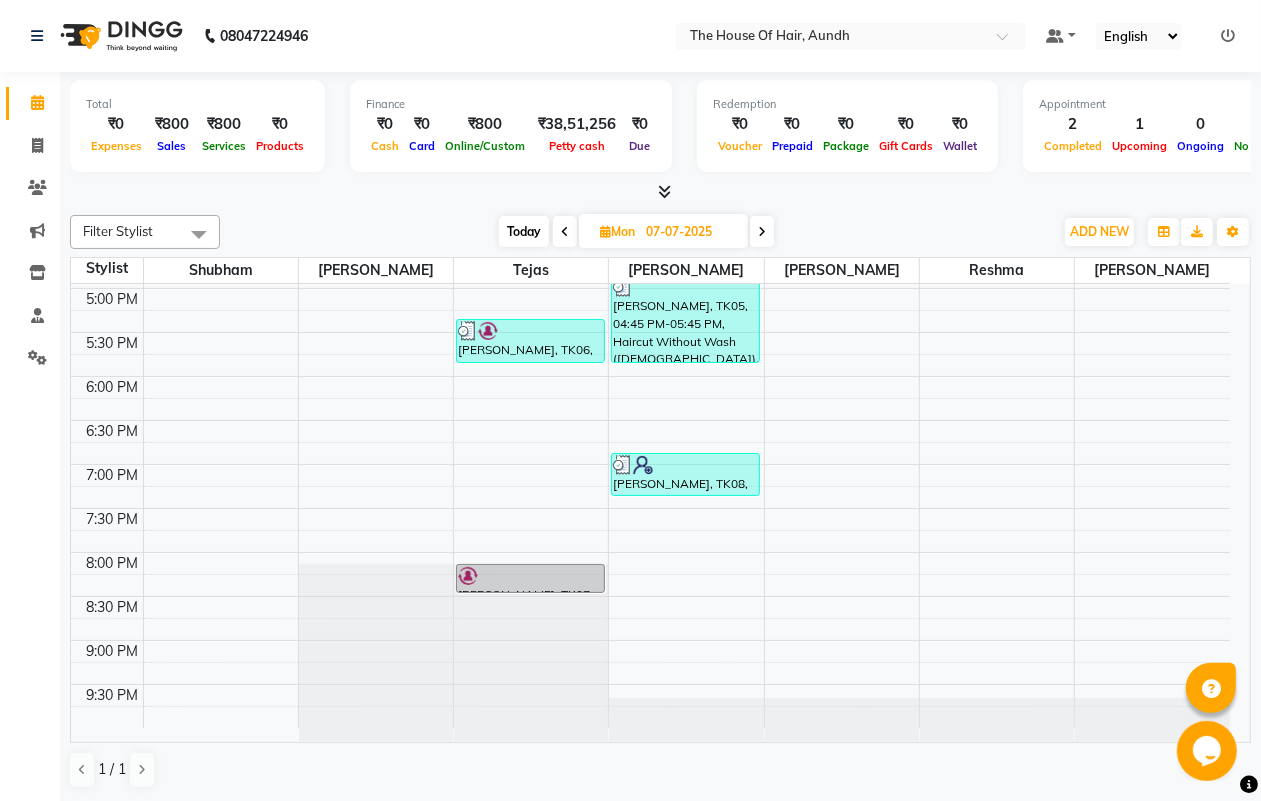 click at bounding box center (762, 231) 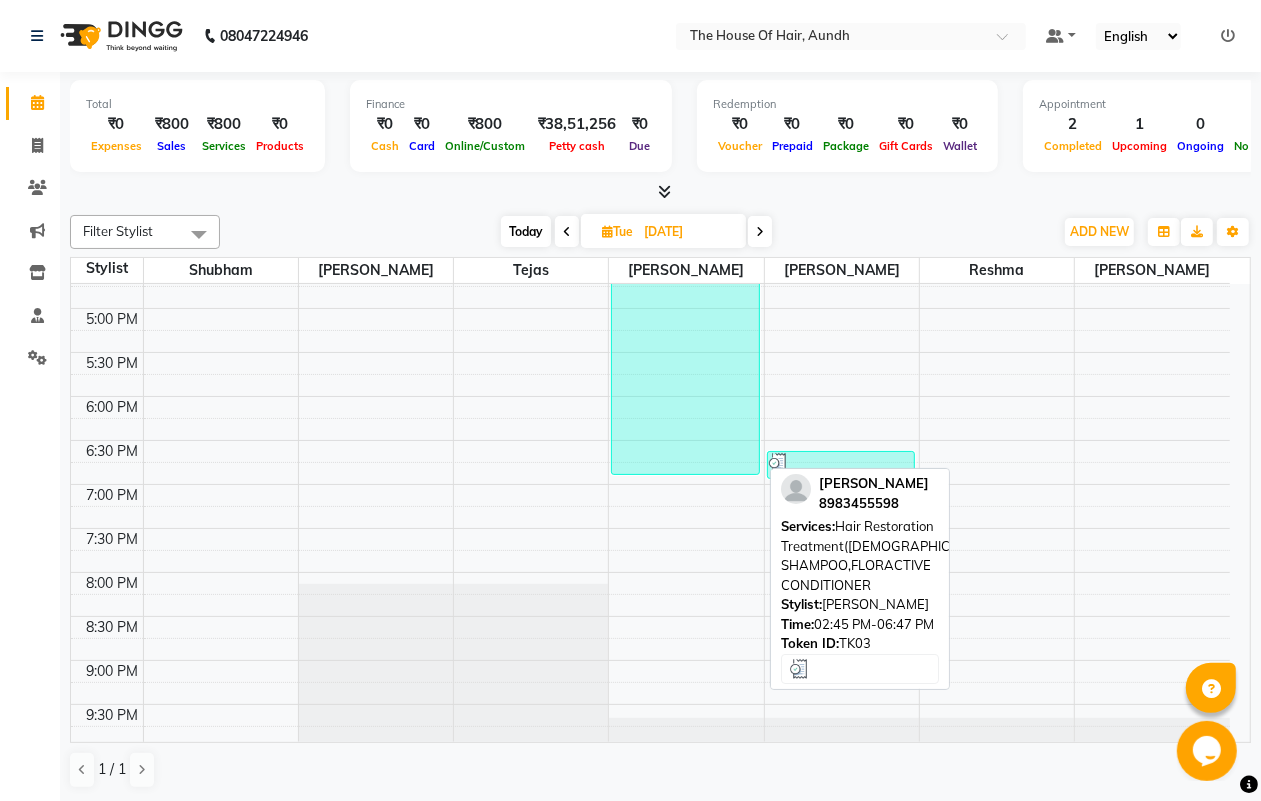 scroll, scrollTop: 787, scrollLeft: 0, axis: vertical 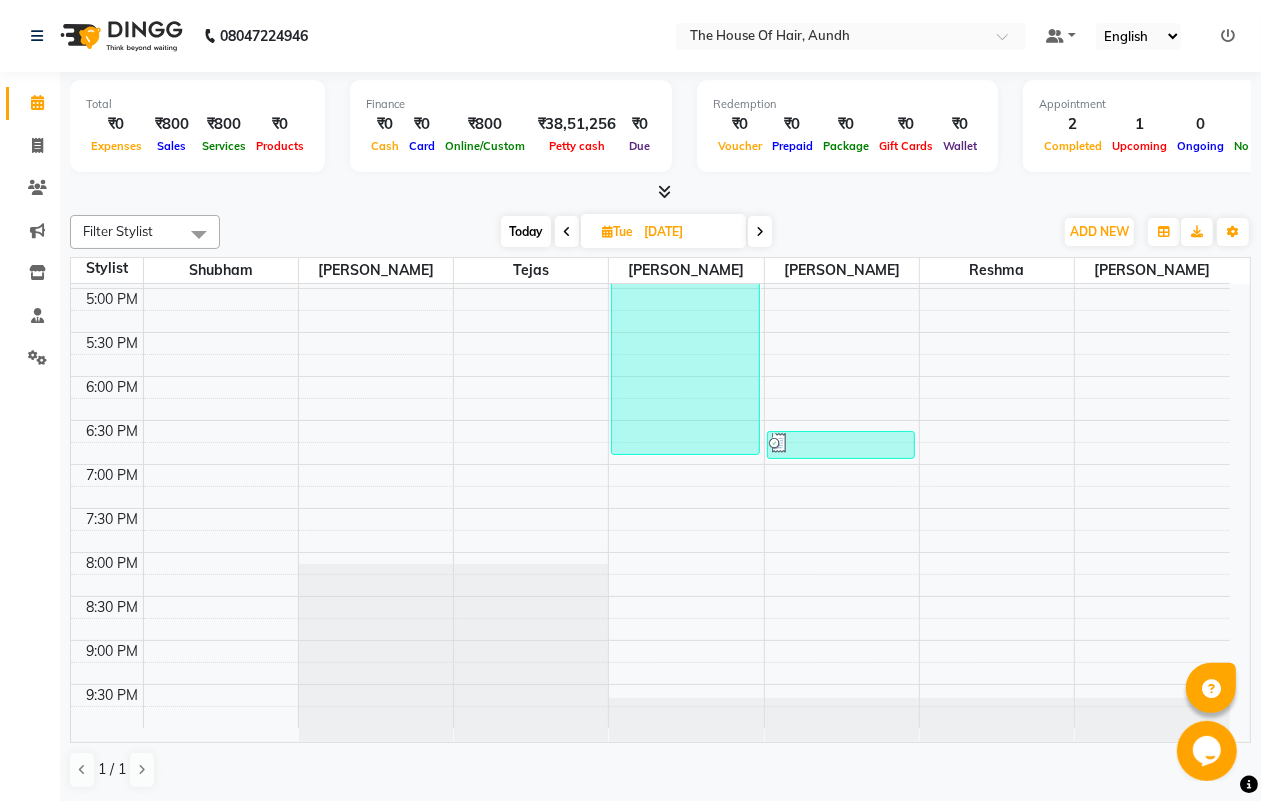 click at bounding box center [760, 231] 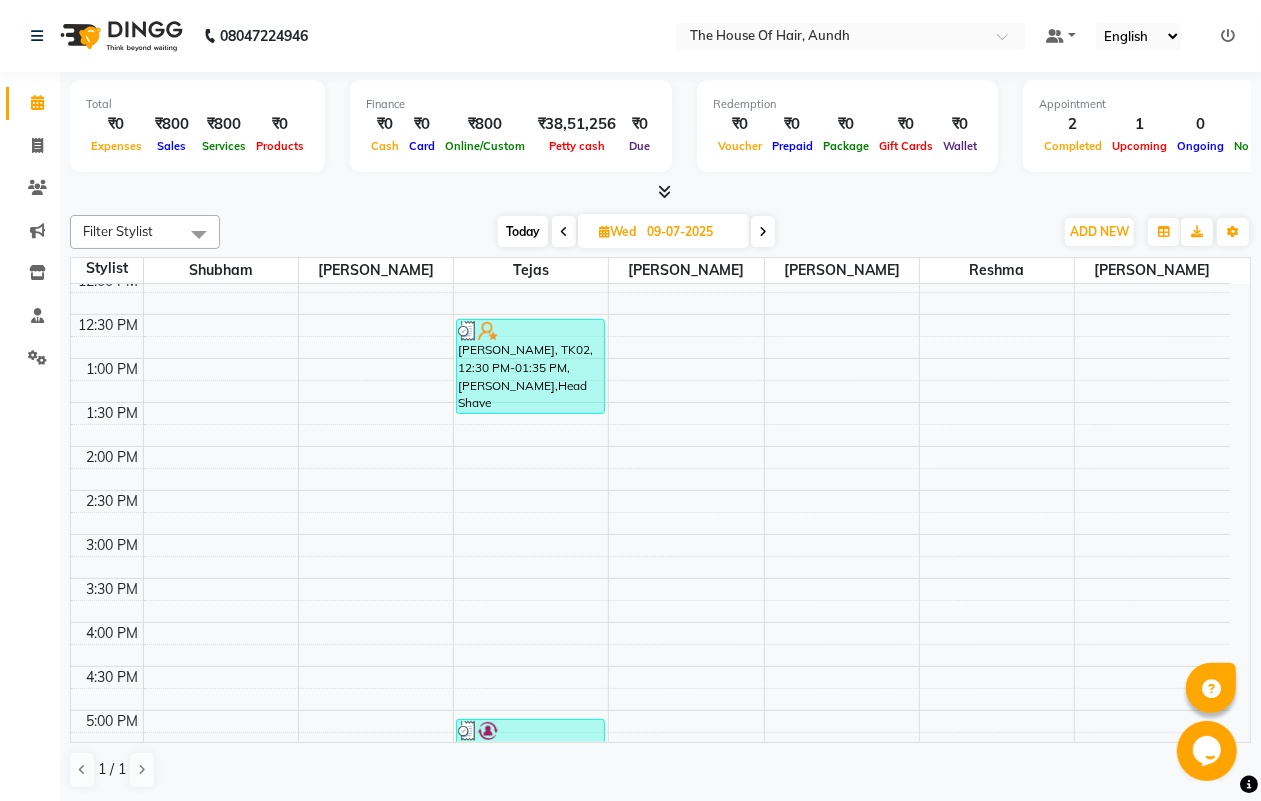 scroll, scrollTop: 287, scrollLeft: 0, axis: vertical 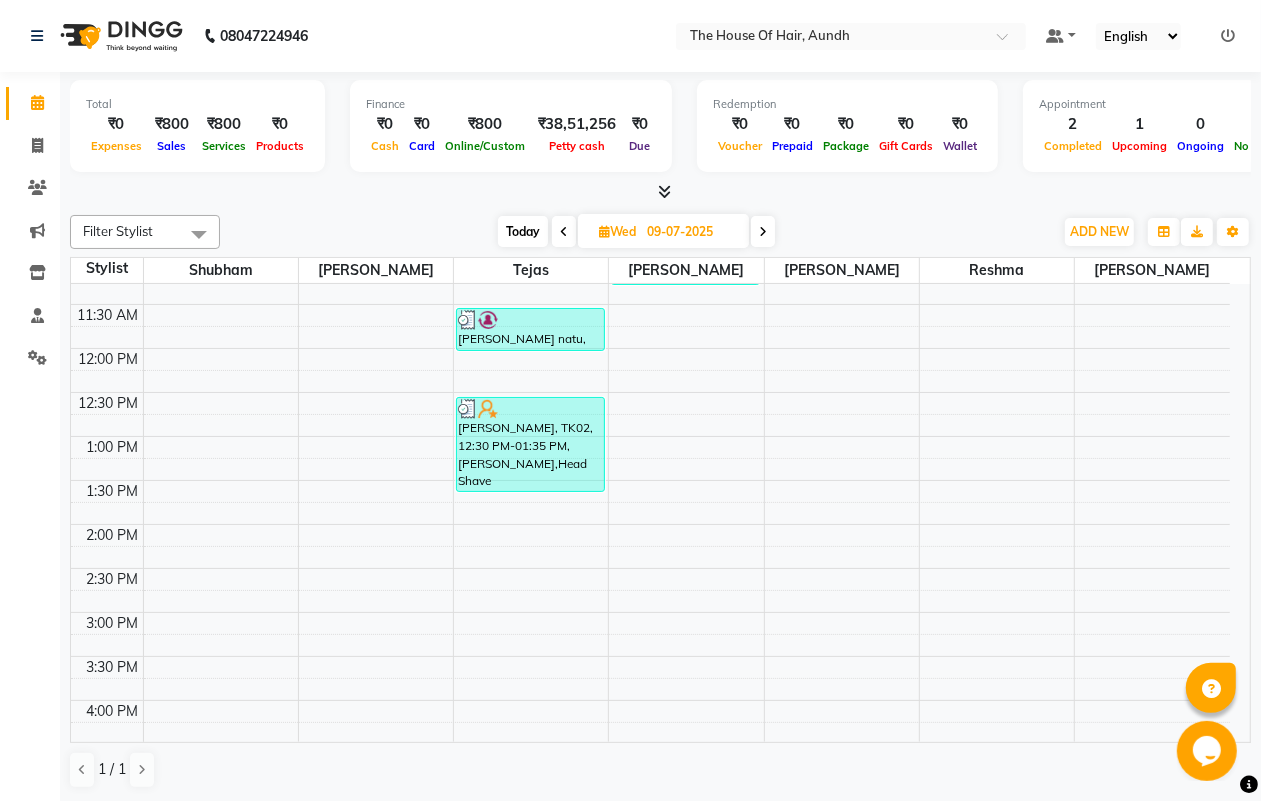 click at bounding box center [763, 232] 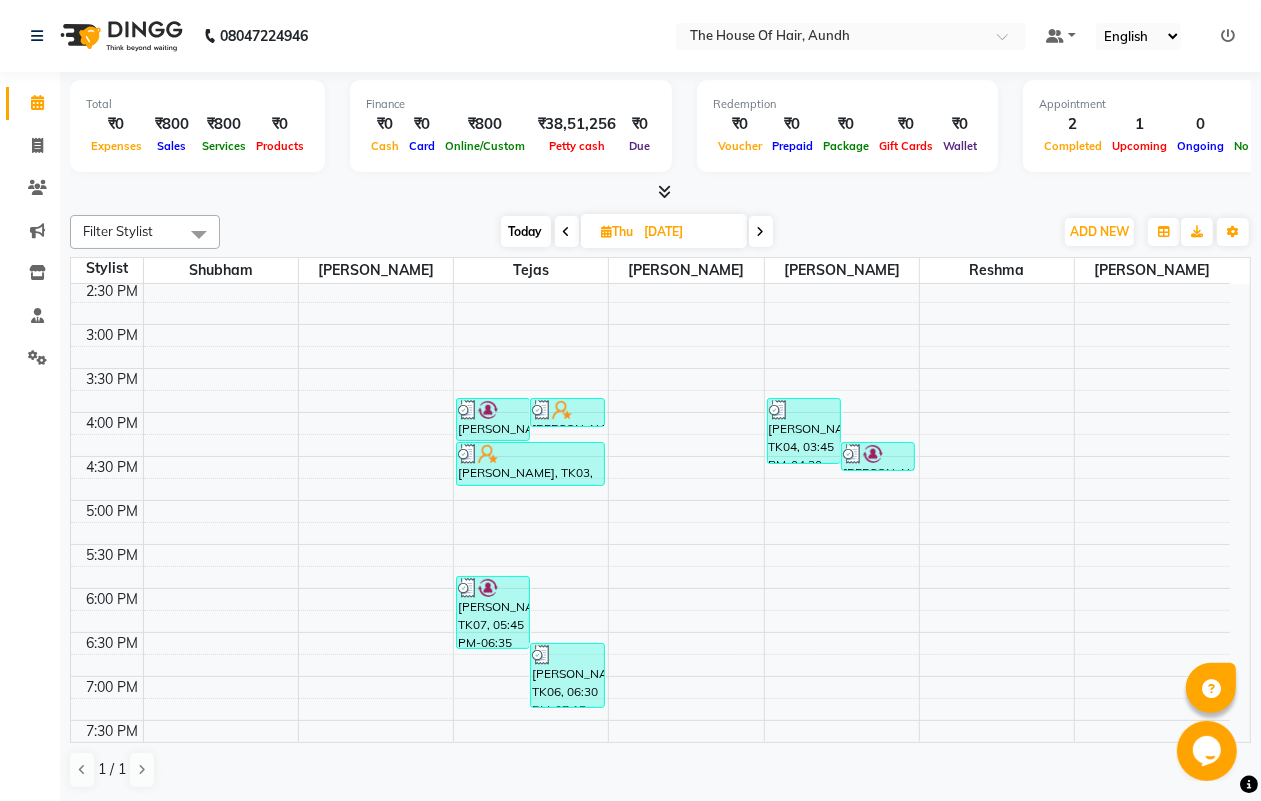scroll, scrollTop: 663, scrollLeft: 0, axis: vertical 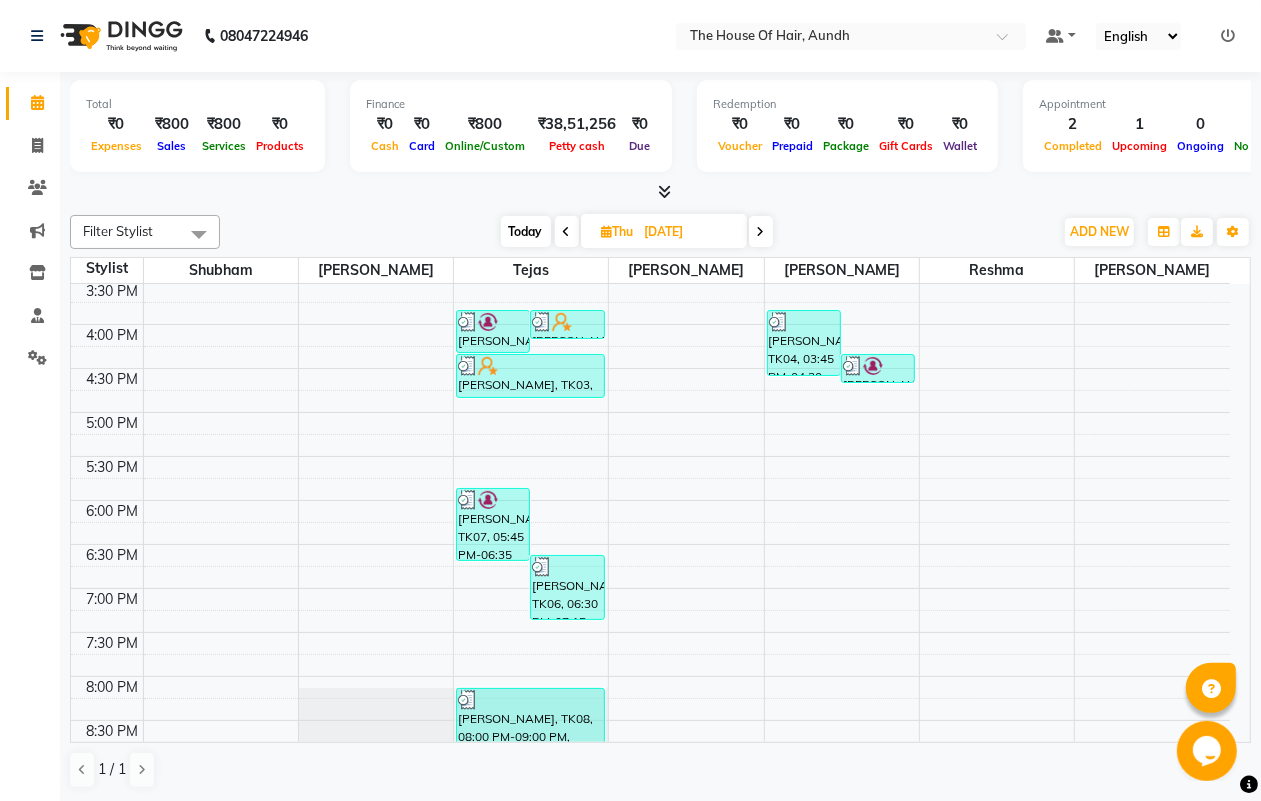 click at bounding box center [761, 231] 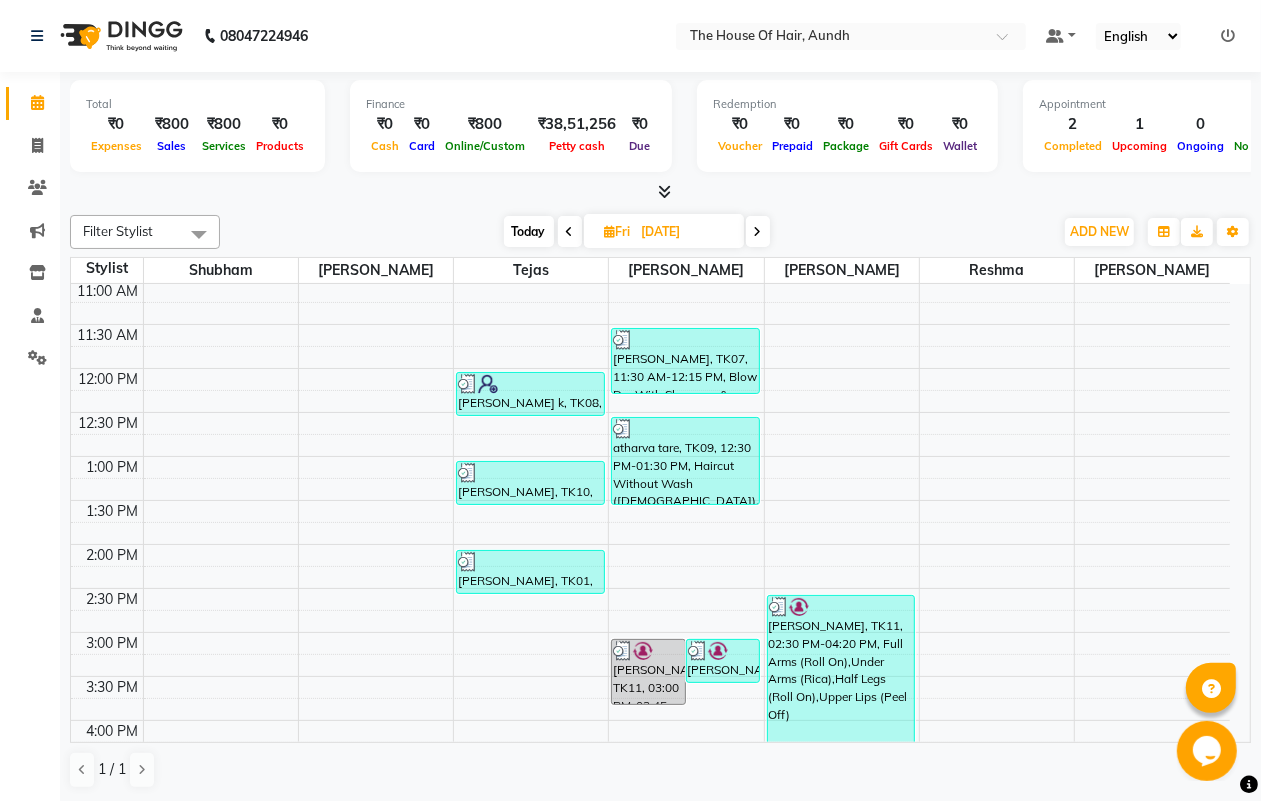 scroll, scrollTop: 392, scrollLeft: 0, axis: vertical 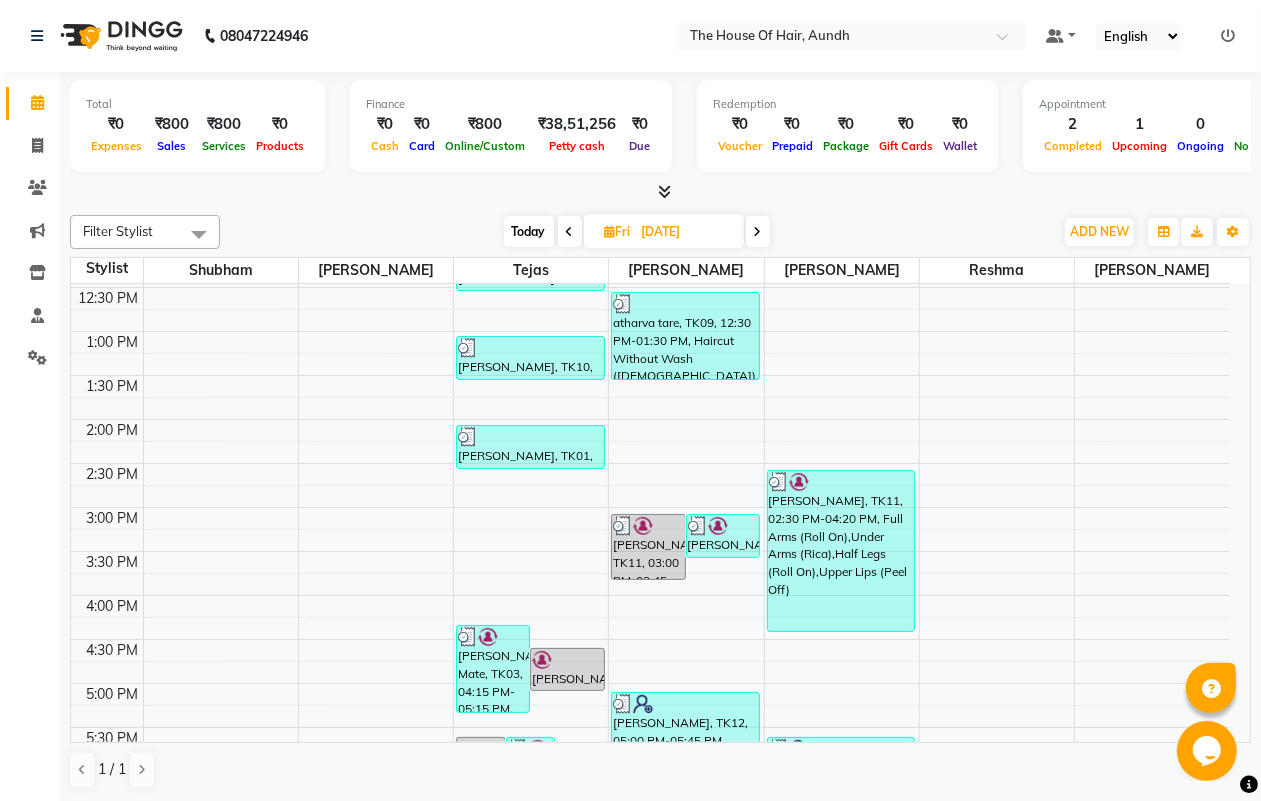 click on "Today" at bounding box center [529, 231] 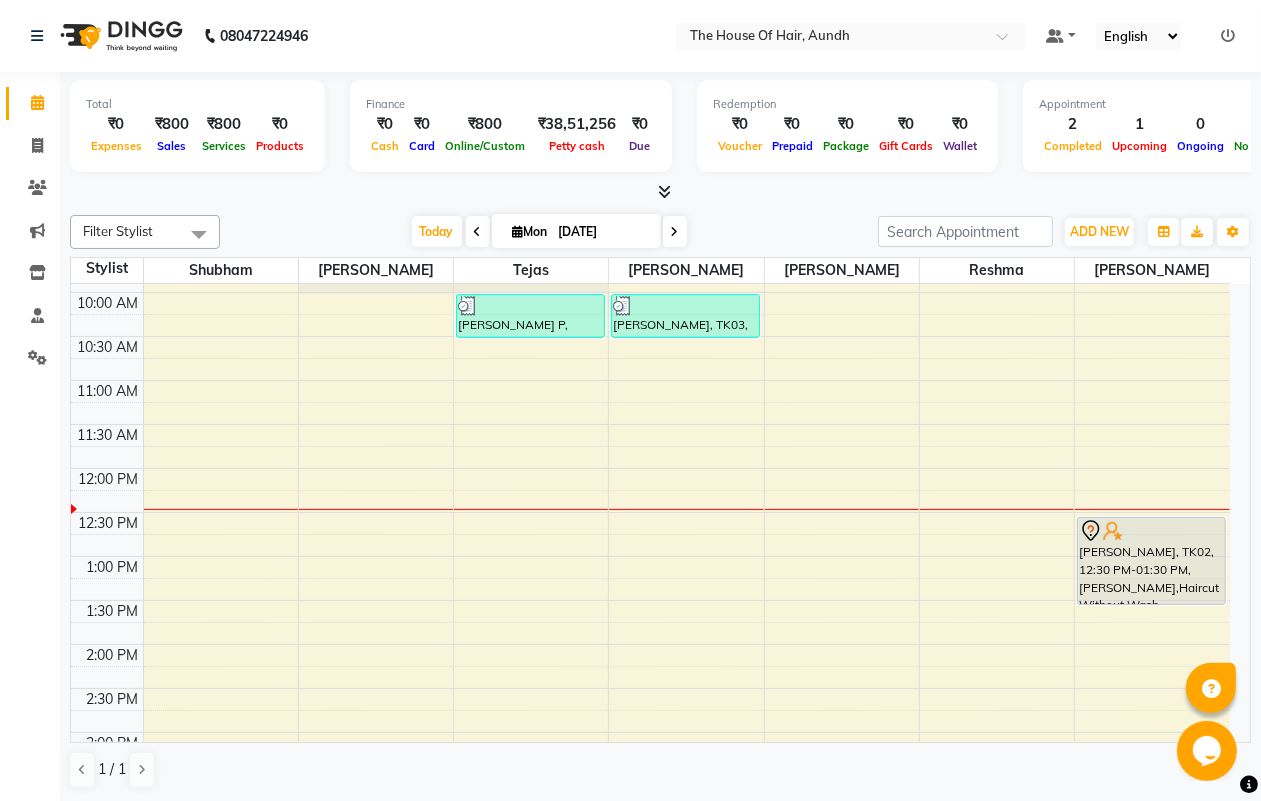 scroll, scrollTop: 250, scrollLeft: 0, axis: vertical 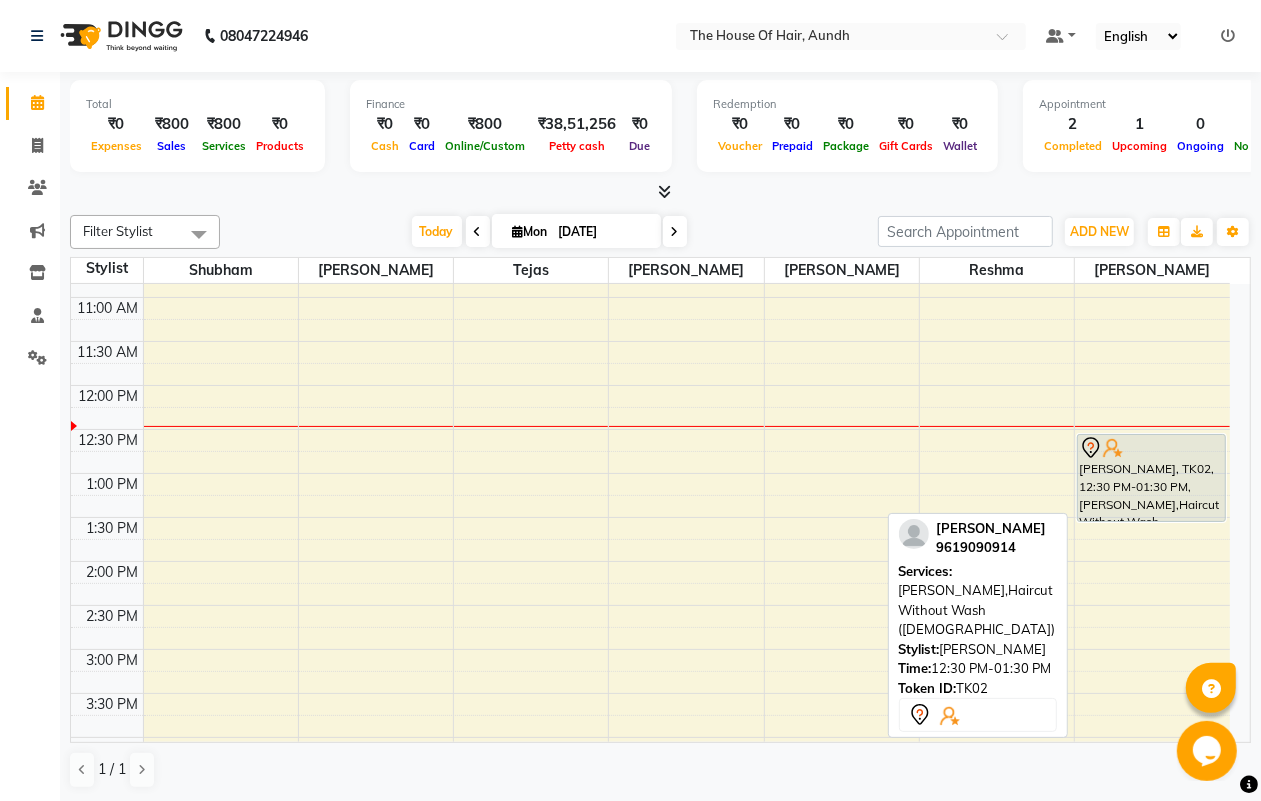 click at bounding box center [1151, 448] 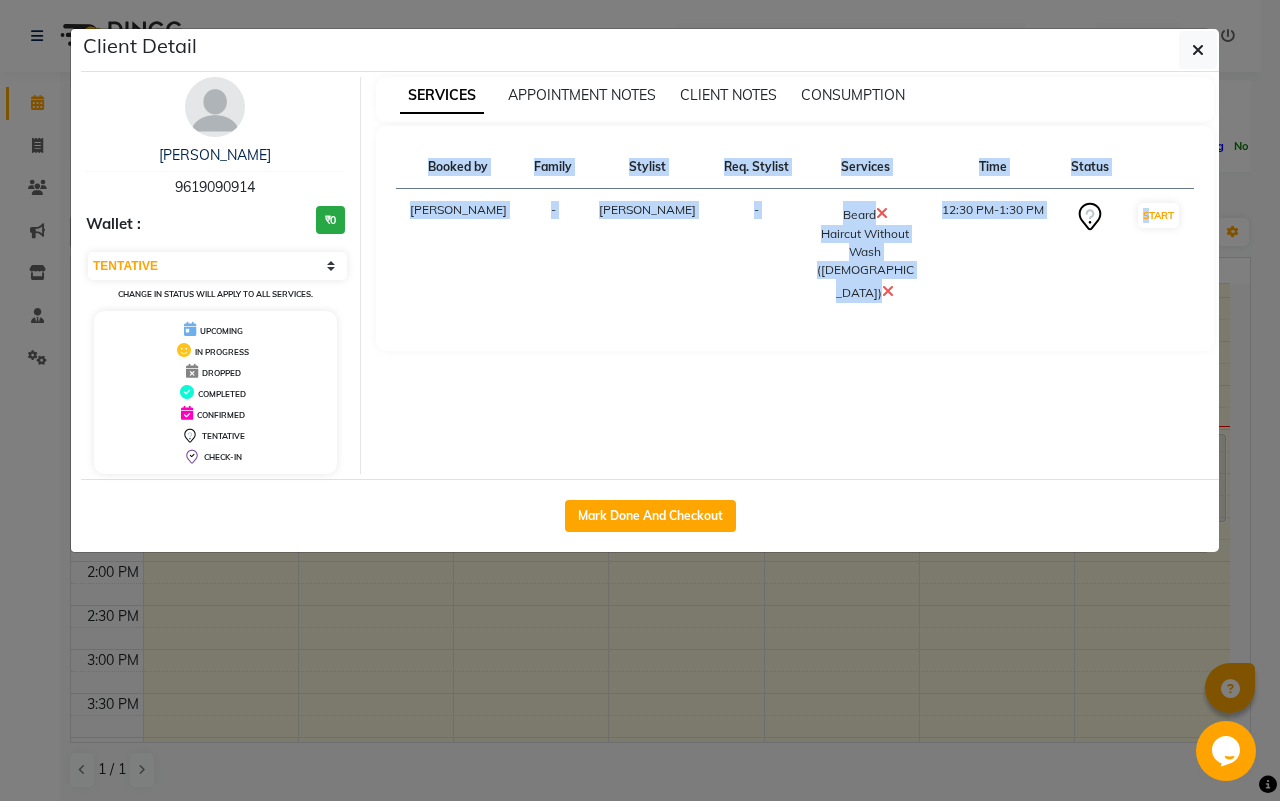 click on "Mark Done And Checkout" 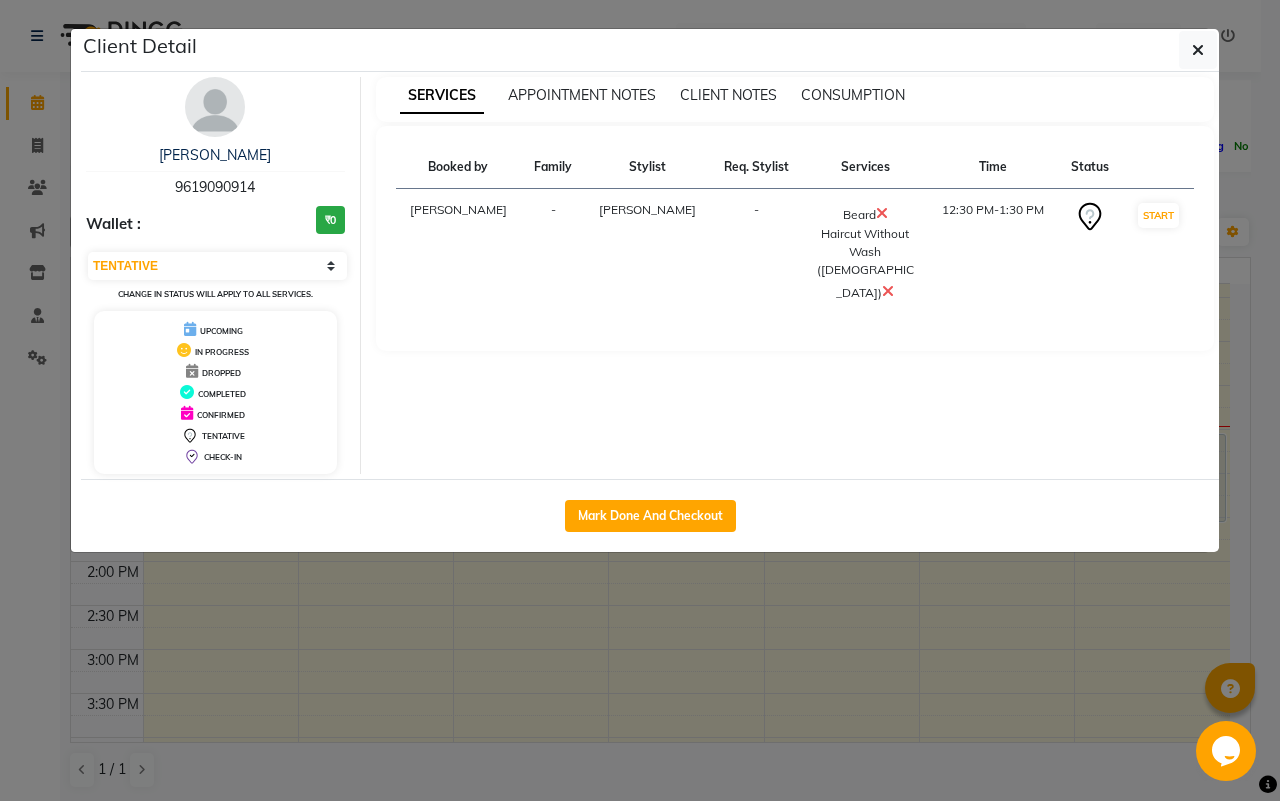 click on "Client Detail  [PERSON_NAME]   9619090914 Wallet : ₹0 Select IN SERVICE CONFIRMED TENTATIVE CHECK IN MARK DONE DROPPED UPCOMING Change in status will apply to all services. UPCOMING IN PROGRESS DROPPED COMPLETED CONFIRMED TENTATIVE CHECK-IN SERVICES APPOINTMENT NOTES CLIENT NOTES CONSUMPTION Booked by Family Stylist Req. Stylist Services Time Status  [PERSON_NAME] -  [PERSON_NAME]   Haircut Without Wash ([DEMOGRAPHIC_DATA])   12:30 PM-1:30 PM   START   Mark Done And Checkout" 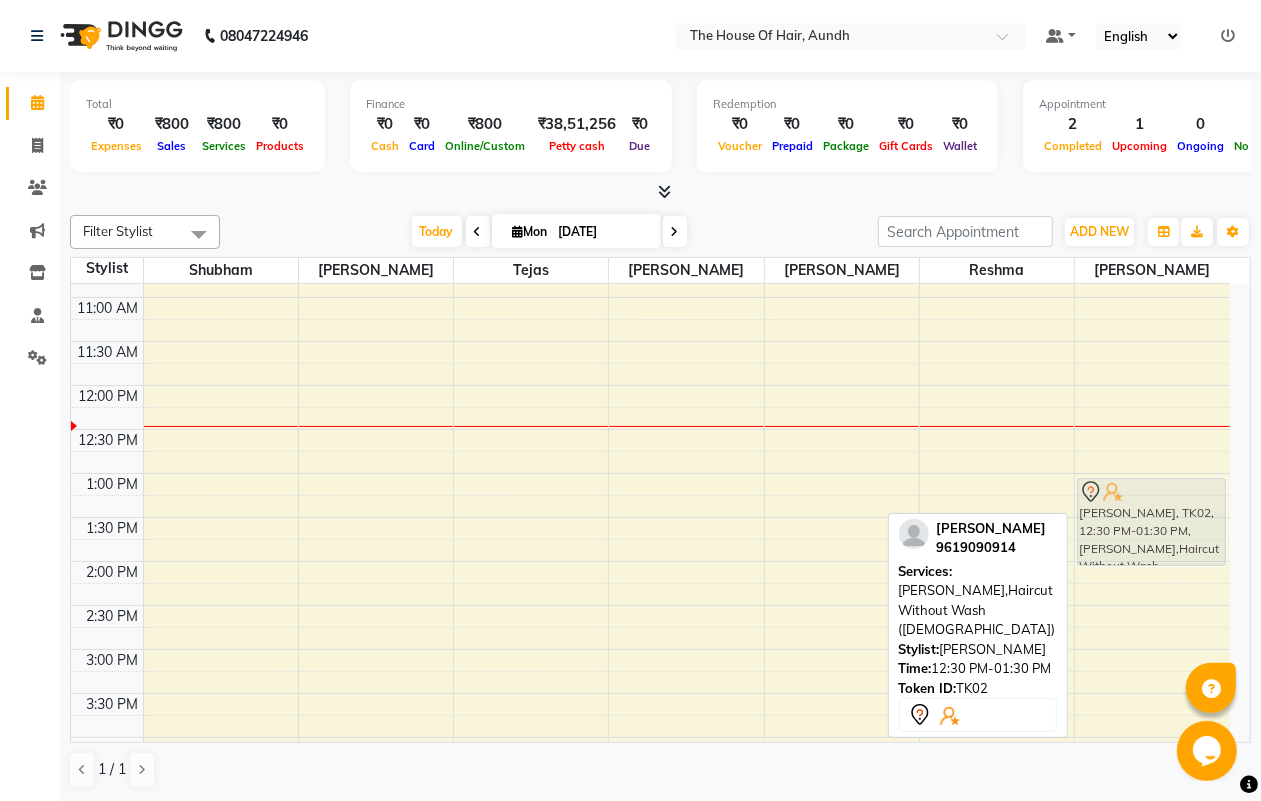 drag, startPoint x: 1127, startPoint y: 445, endPoint x: 1121, endPoint y: 488, distance: 43.416588 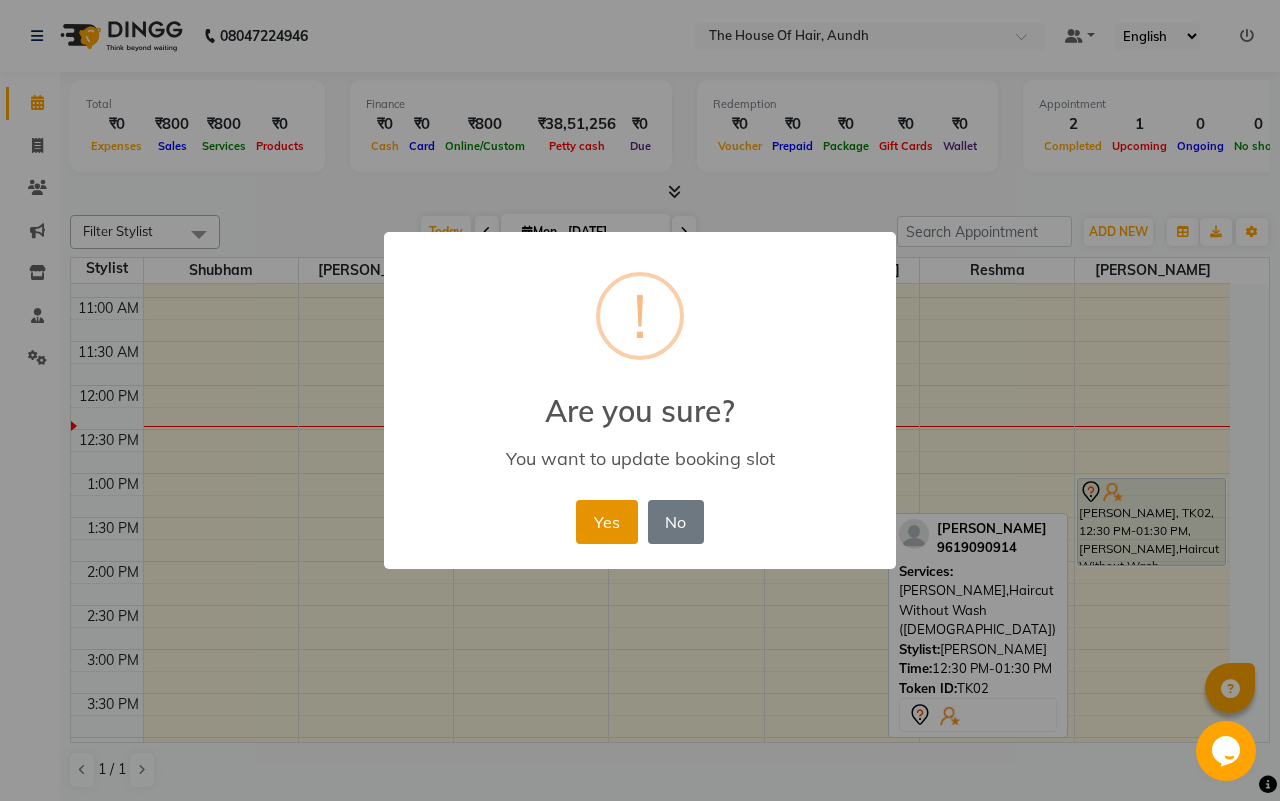 click on "Yes" at bounding box center [606, 522] 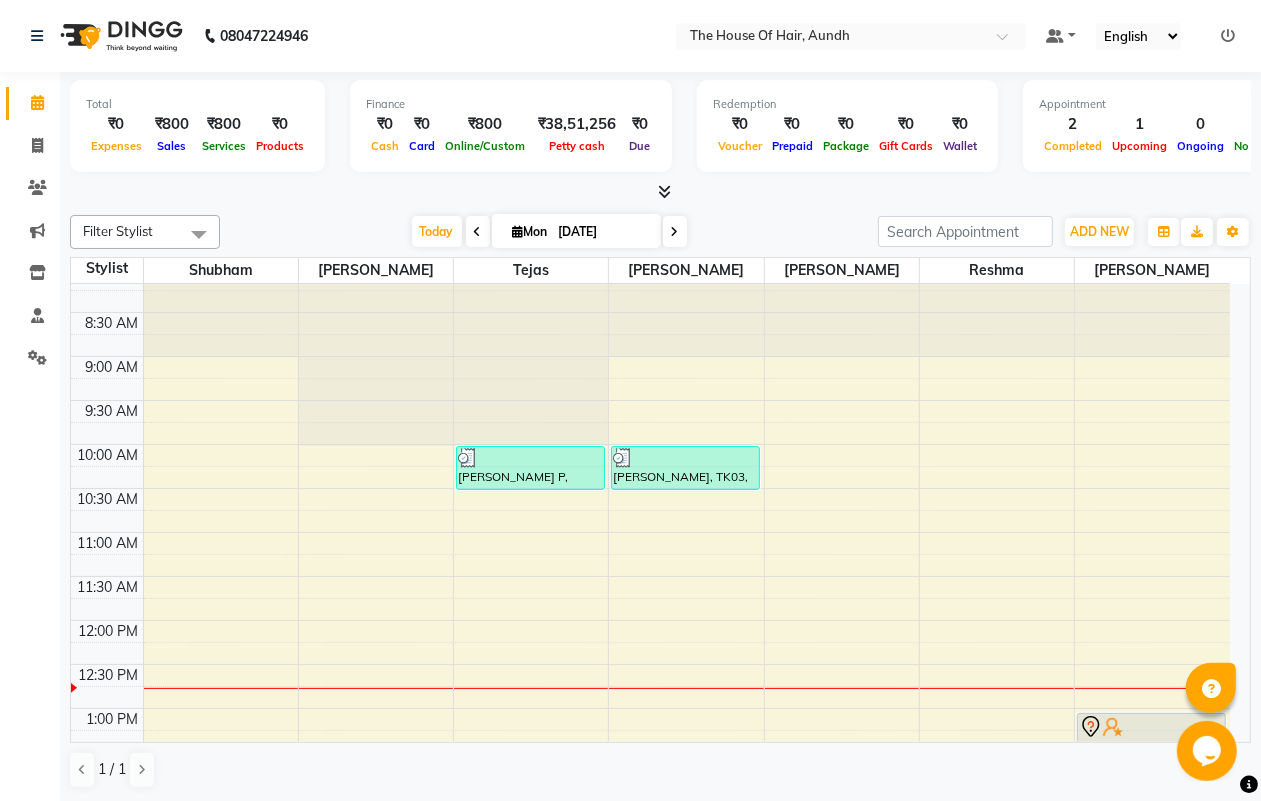 scroll, scrollTop: 0, scrollLeft: 0, axis: both 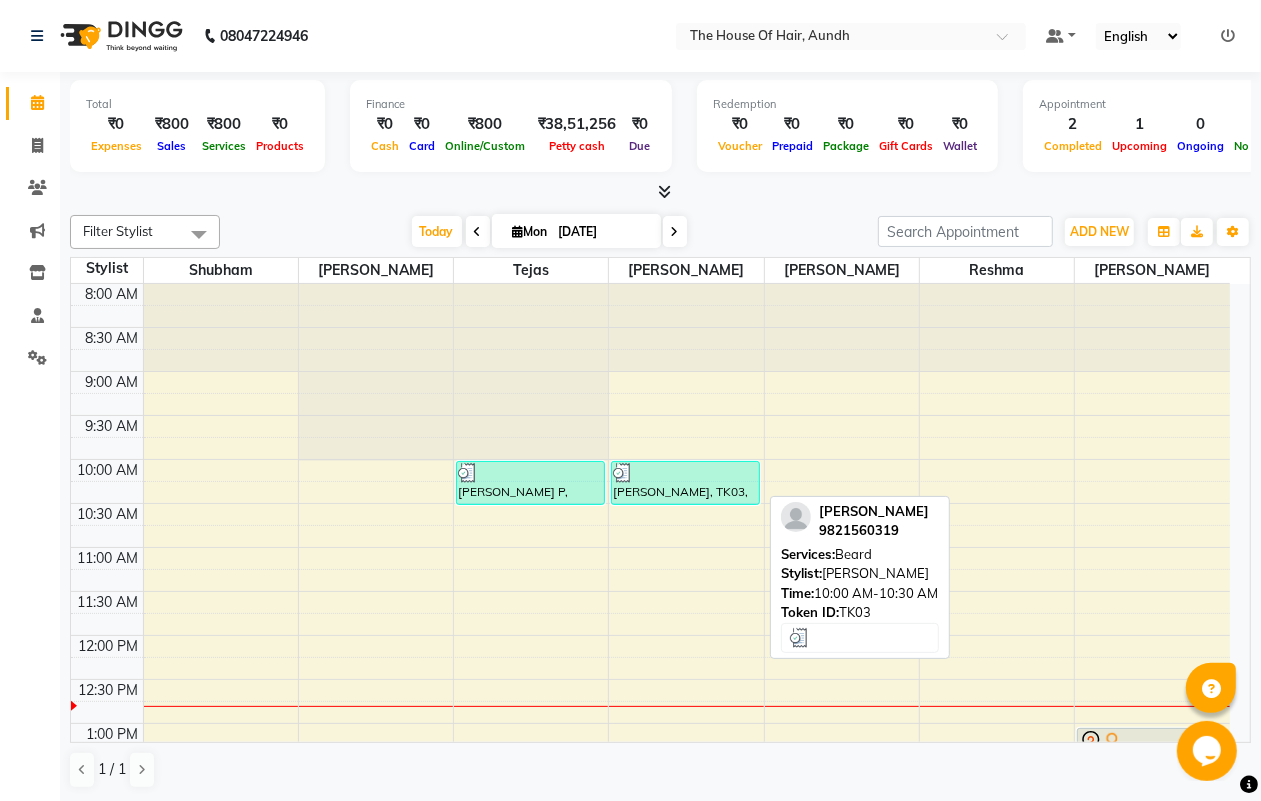 click at bounding box center [685, 473] 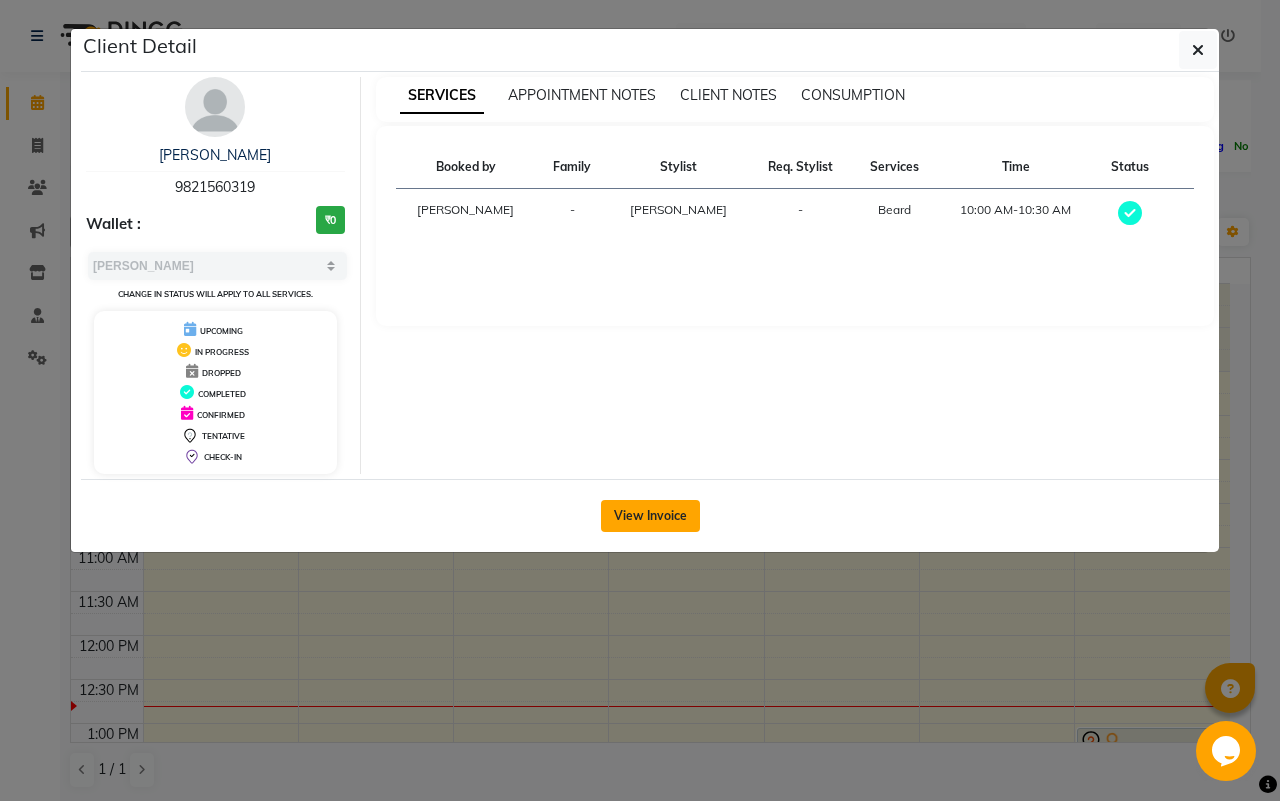 click on "View Invoice" 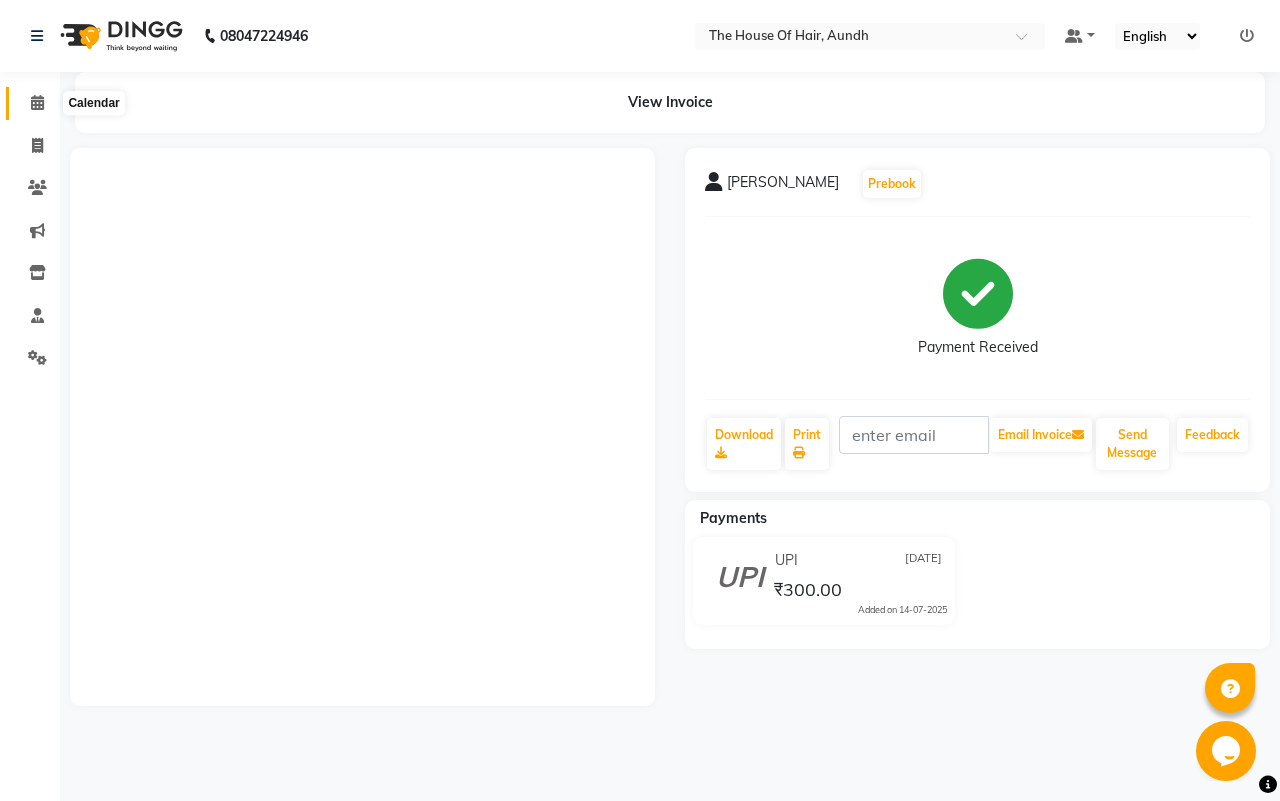 click 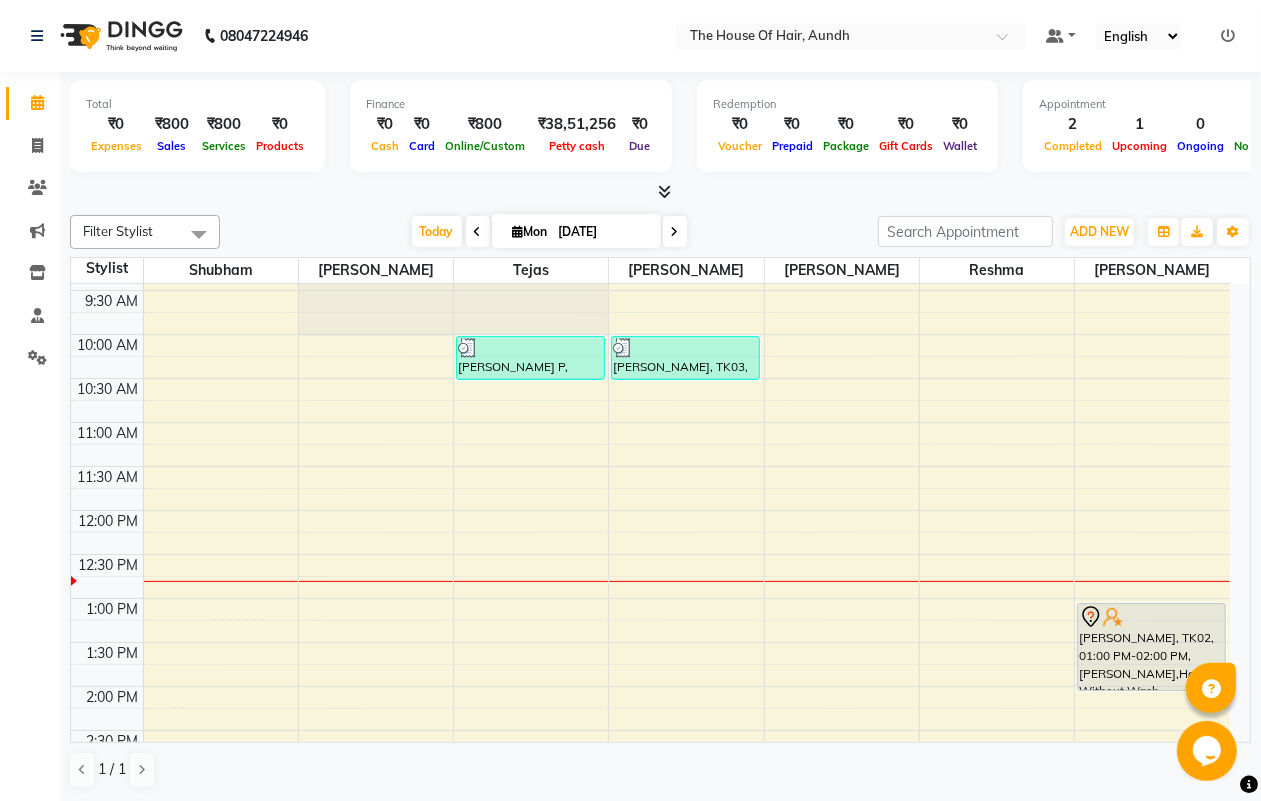 scroll, scrollTop: 250, scrollLeft: 0, axis: vertical 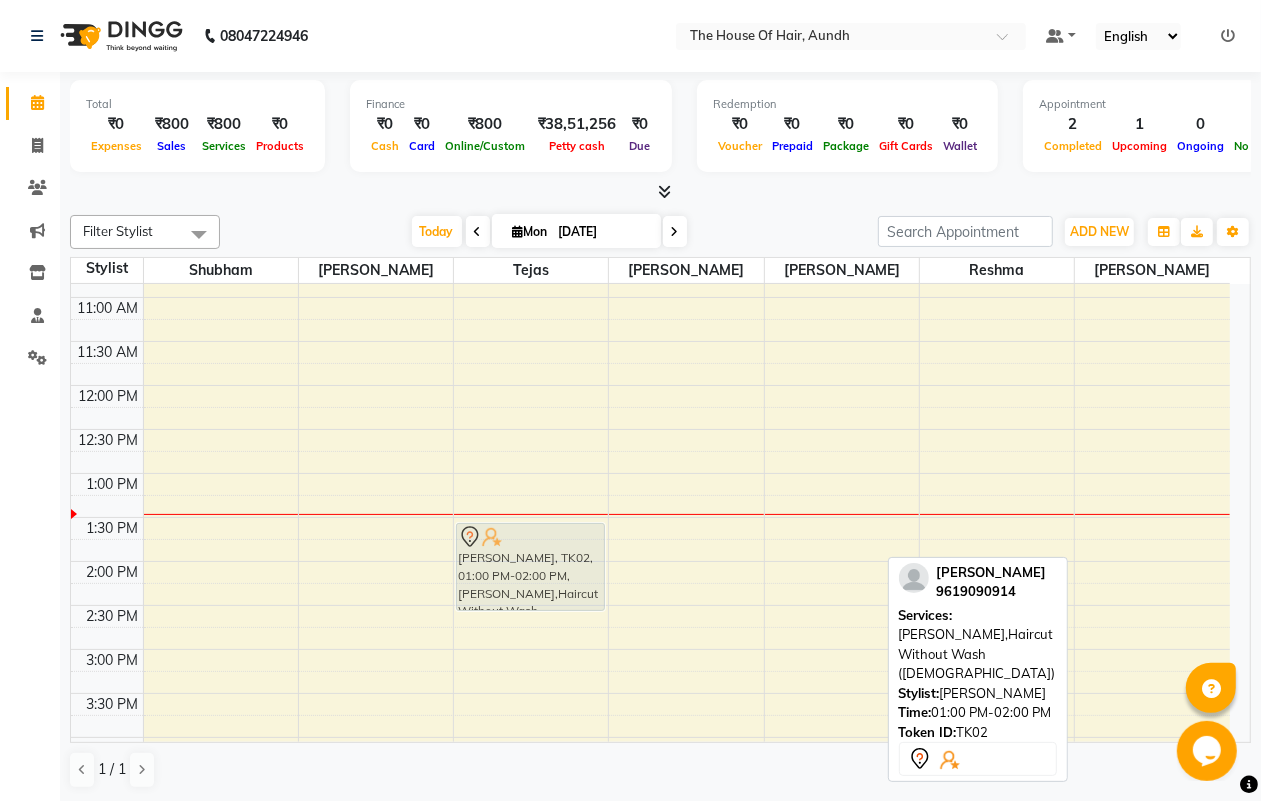 drag, startPoint x: 1102, startPoint y: 483, endPoint x: 467, endPoint y: 532, distance: 636.88776 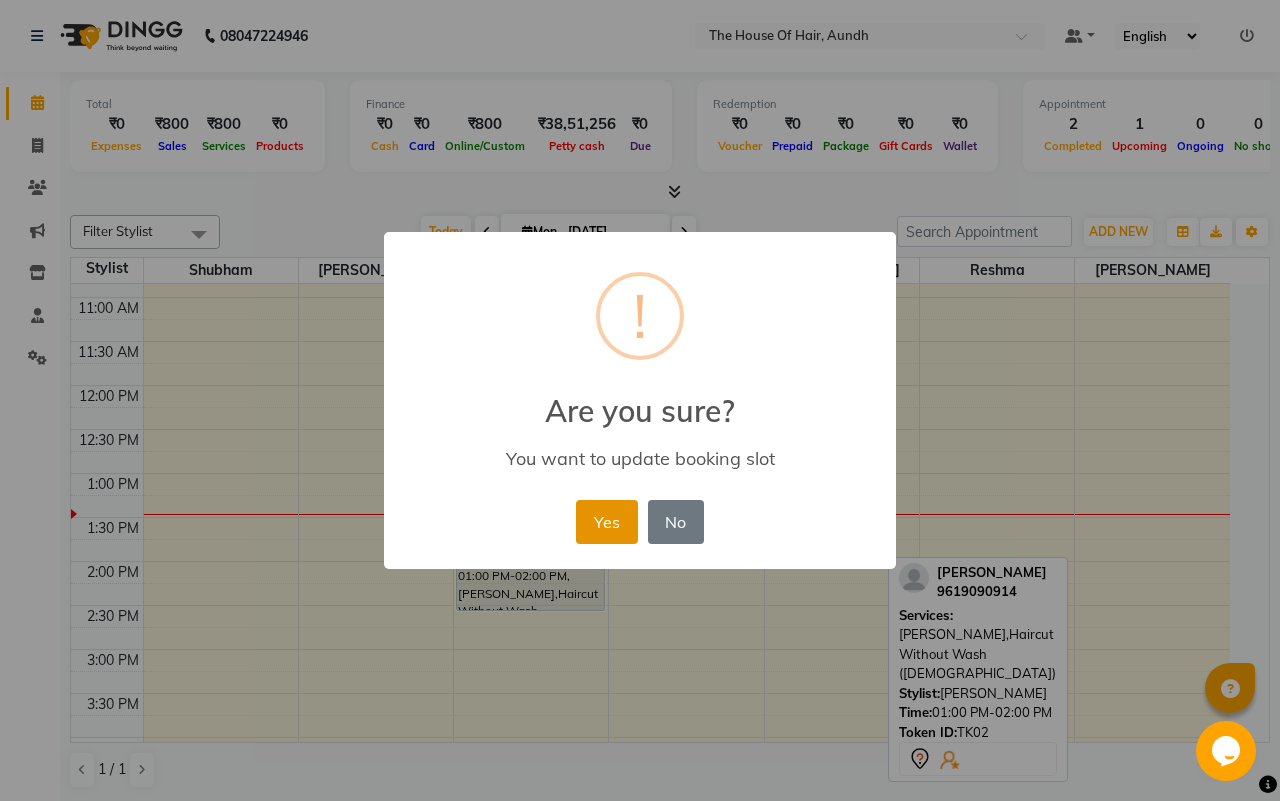 click on "Yes" at bounding box center (606, 522) 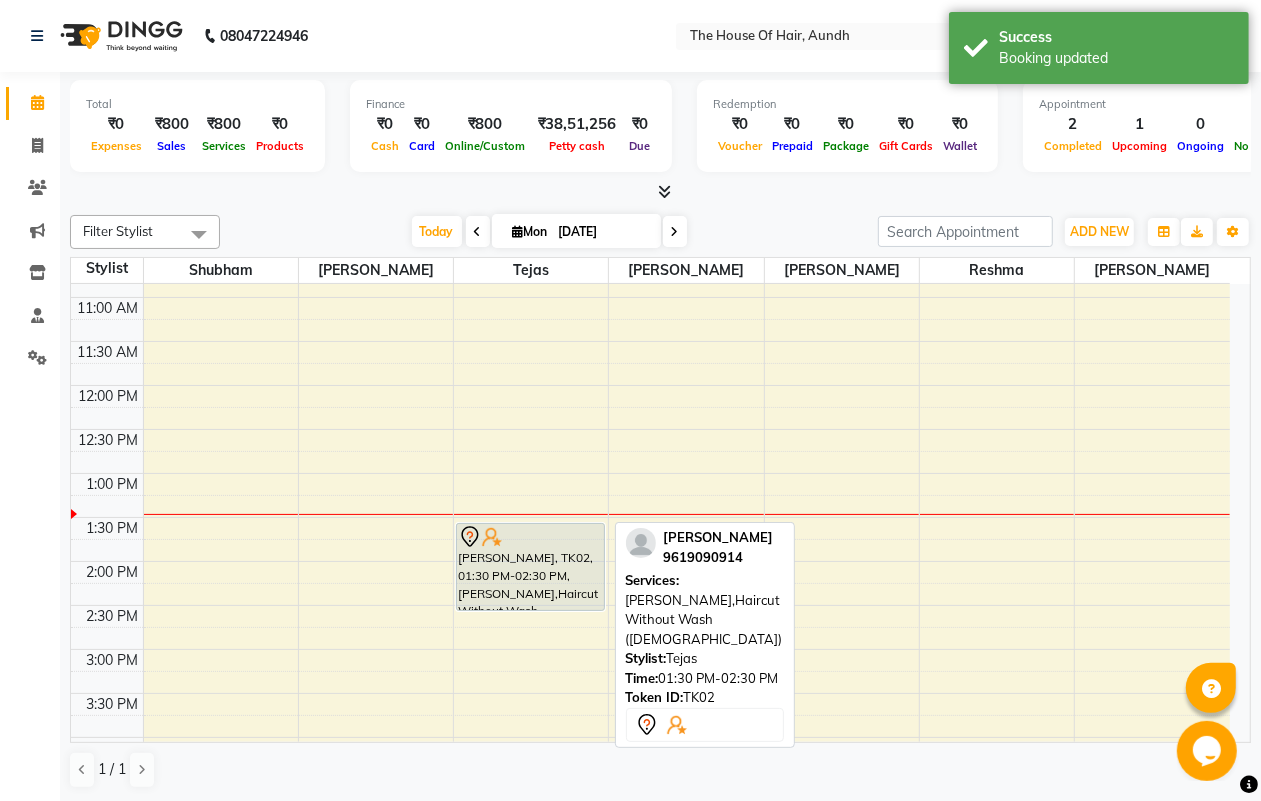 click on "[PERSON_NAME], TK02, 01:30 PM-02:30 PM, [PERSON_NAME],Haircut Without Wash ([DEMOGRAPHIC_DATA])" at bounding box center (530, 567) 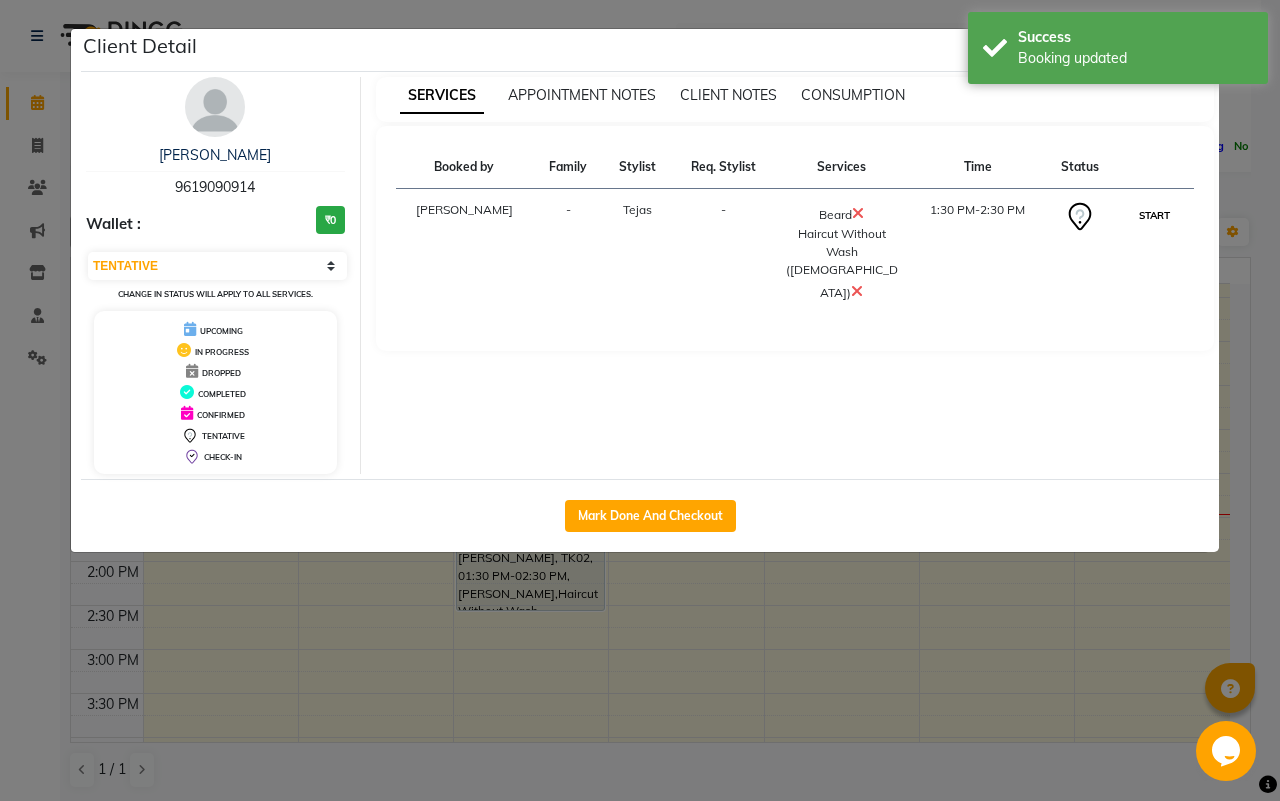 click on "START" at bounding box center (1154, 215) 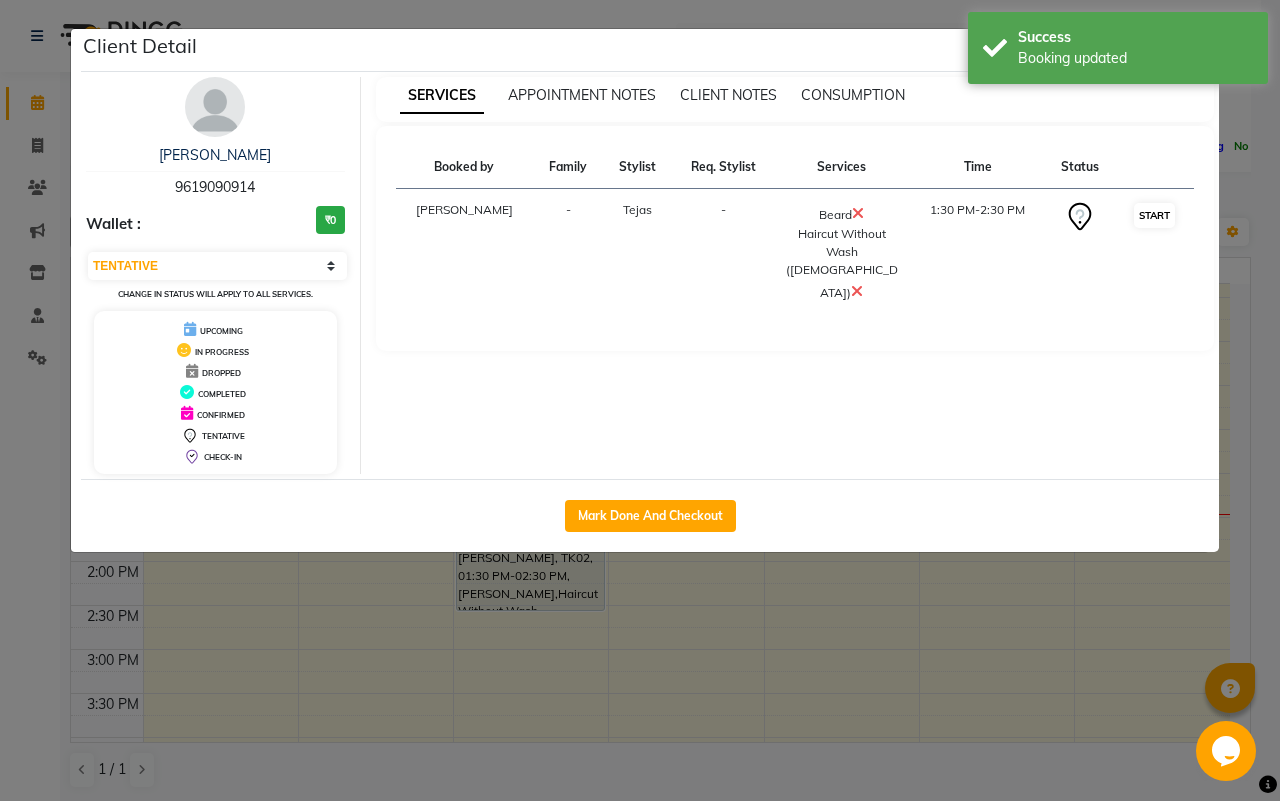 select on "1" 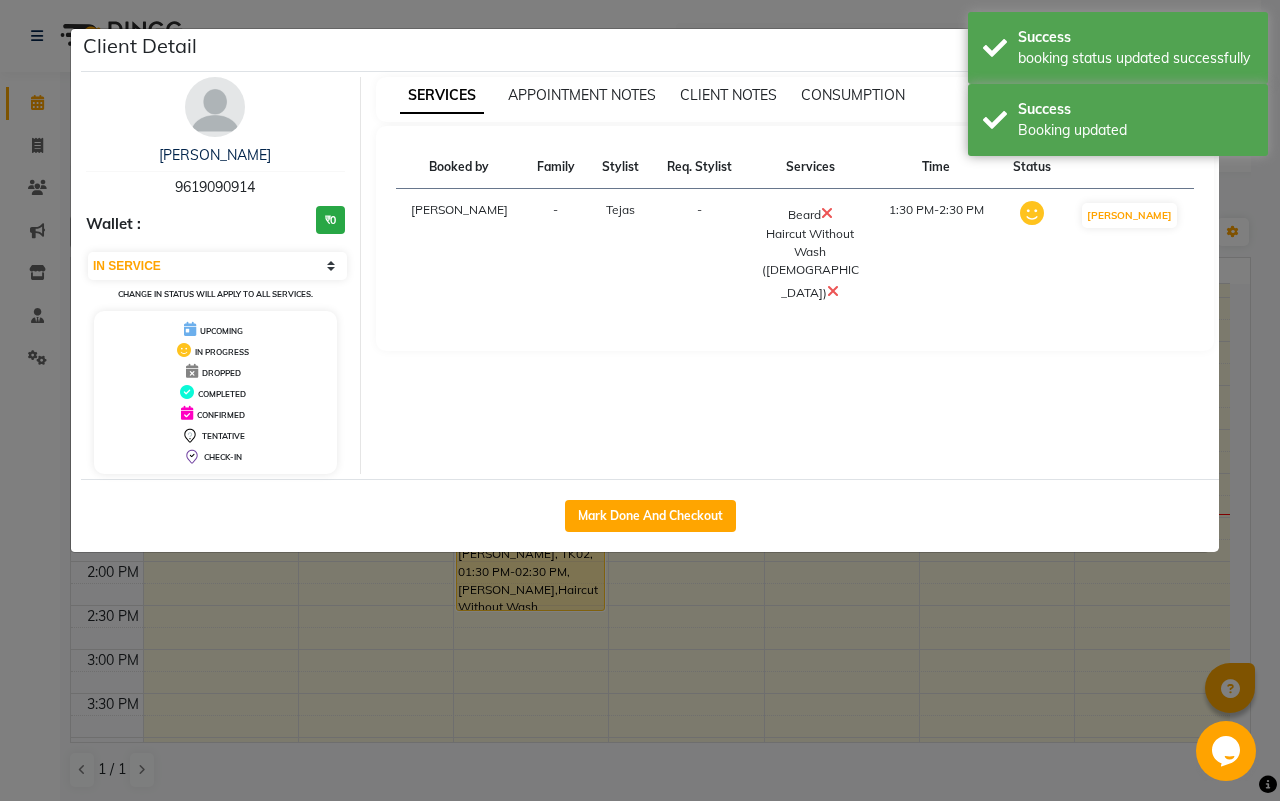 click on "Client Detail  [PERSON_NAME]   9619090914 Wallet : ₹0 Select IN SERVICE CONFIRMED TENTATIVE CHECK IN MARK DONE DROPPED UPCOMING Change in status will apply to all services. UPCOMING IN PROGRESS DROPPED COMPLETED CONFIRMED TENTATIVE CHECK-IN SERVICES APPOINTMENT NOTES CLIENT NOTES CONSUMPTION Booked by Family Stylist Req. Stylist Services Time Status  [PERSON_NAME] -  [PERSON_NAME]   Haircut Without Wash ([DEMOGRAPHIC_DATA])   1:30 PM-2:30 PM   MARK DONE   Mark Done And Checkout" 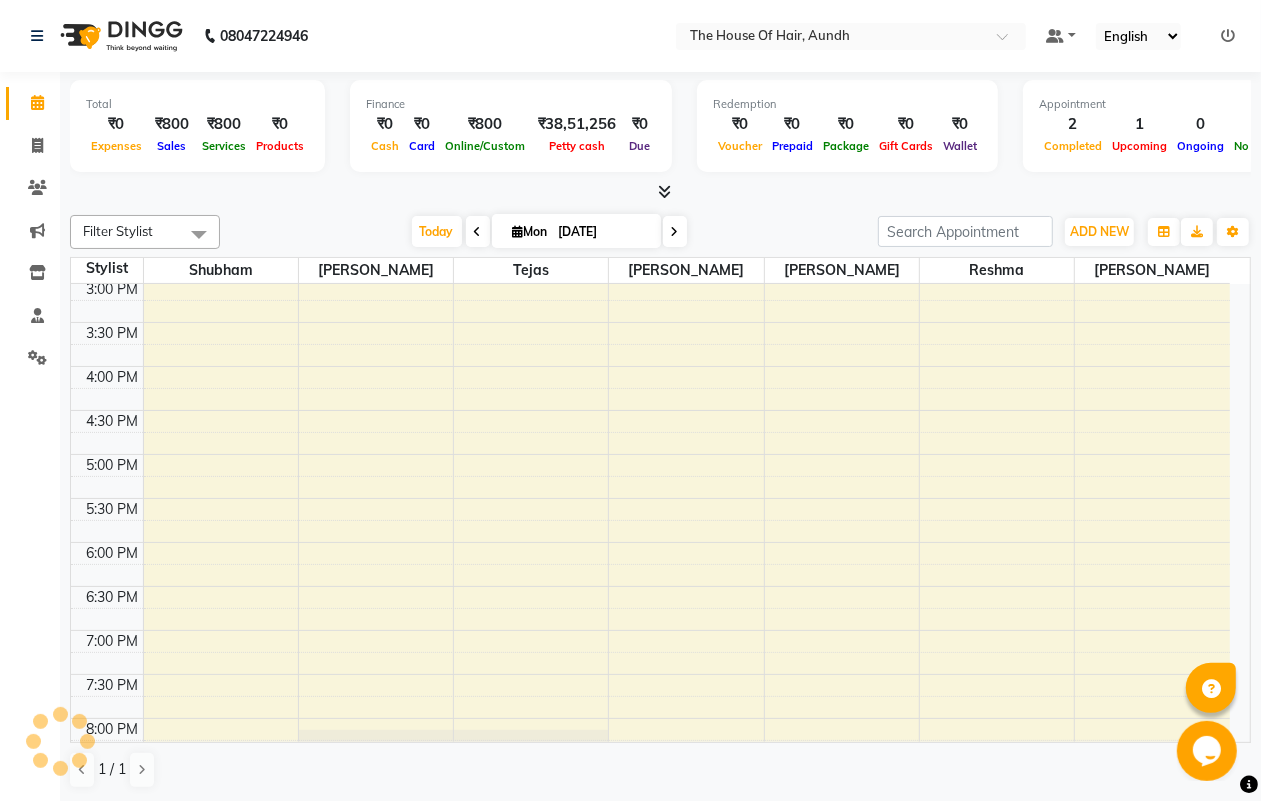 scroll, scrollTop: 625, scrollLeft: 0, axis: vertical 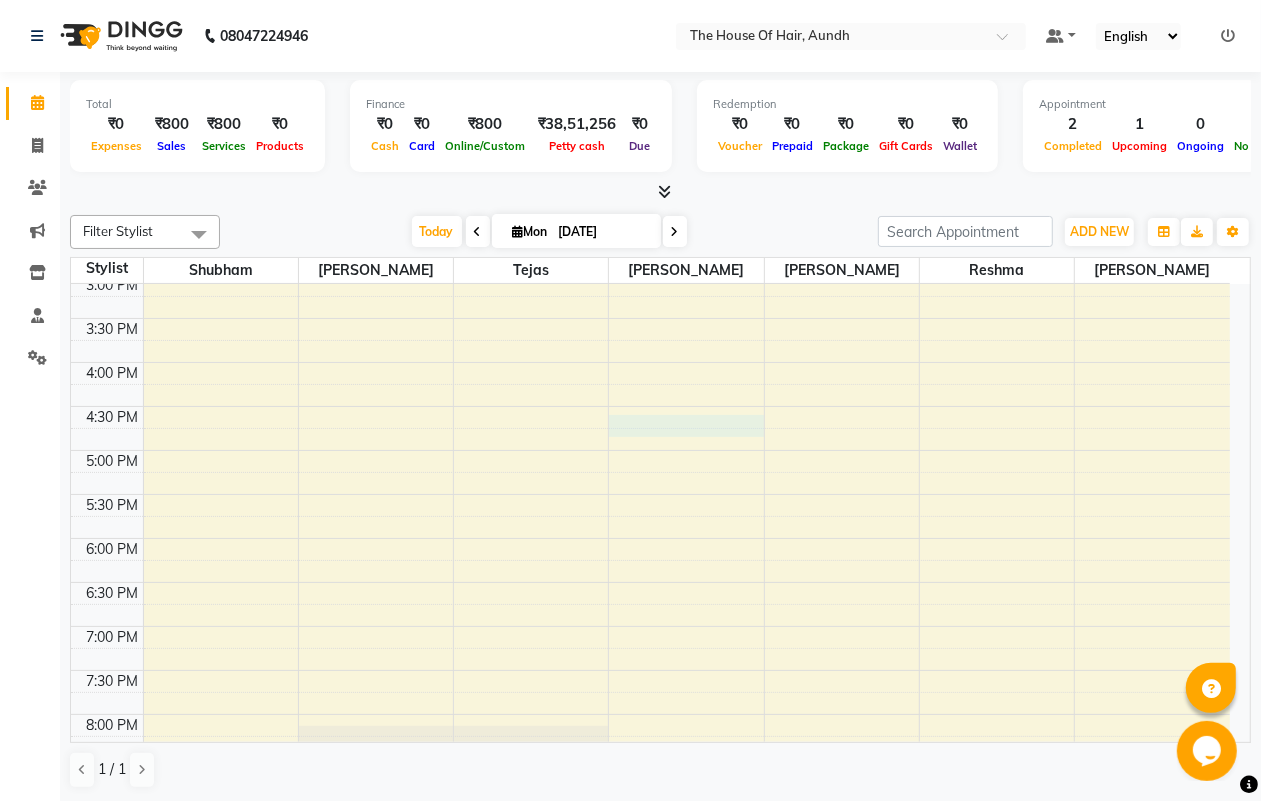 click on "8:00 AM 8:30 AM 9:00 AM 9:30 AM 10:00 AM 10:30 AM 11:00 AM 11:30 AM 12:00 PM 12:30 PM 1:00 PM 1:30 PM 2:00 PM 2:30 PM 3:00 PM 3:30 PM 4:00 PM 4:30 PM 5:00 PM 5:30 PM 6:00 PM 6:30 PM 7:00 PM 7:30 PM 8:00 PM 8:30 PM 9:00 PM 9:30 PM     [PERSON_NAME] P, TK01, 10:00 AM-10:30 AM, Haircut With Wash ([DEMOGRAPHIC_DATA])     [PERSON_NAME], TK02, 01:30 PM-02:30 PM, [PERSON_NAME],Haircut Without Wash ([DEMOGRAPHIC_DATA])     [PERSON_NAME], TK03, 10:00 AM-10:30 AM, [PERSON_NAME]" at bounding box center [650, 274] 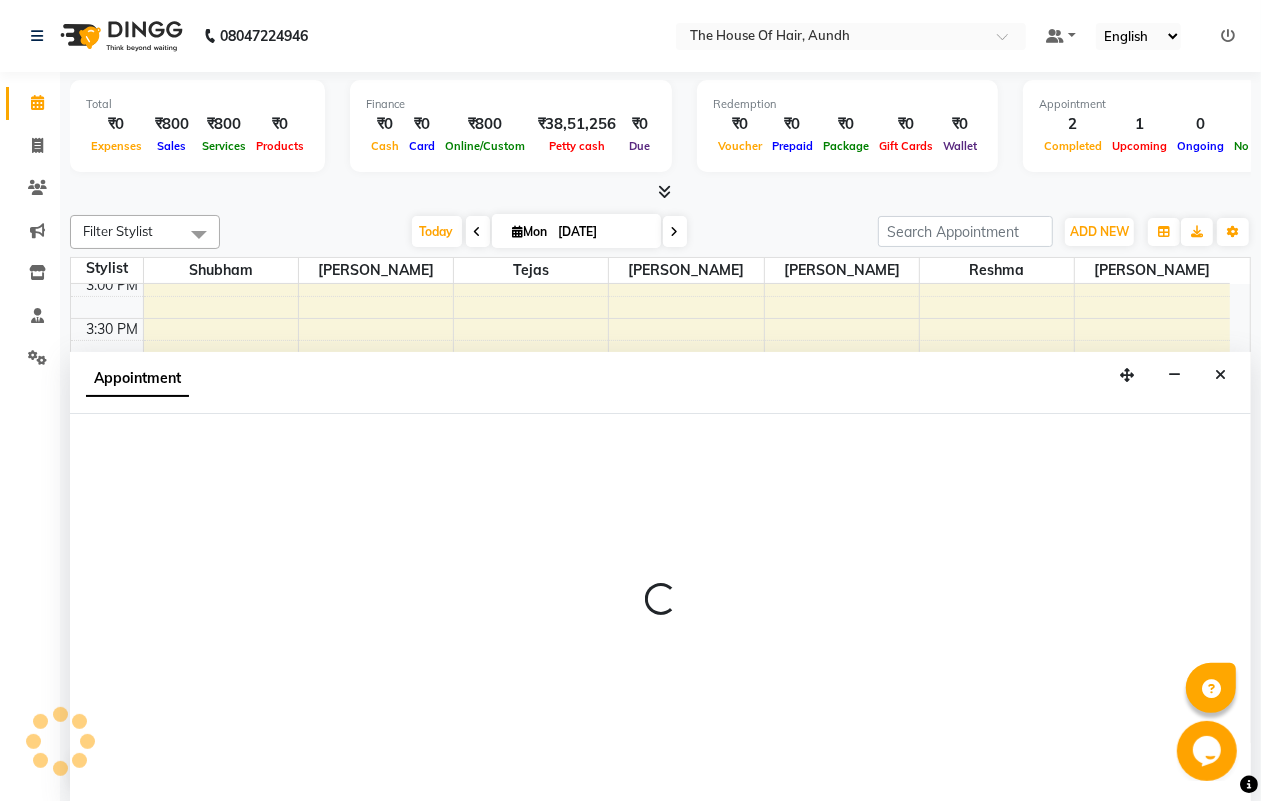 scroll, scrollTop: 1, scrollLeft: 0, axis: vertical 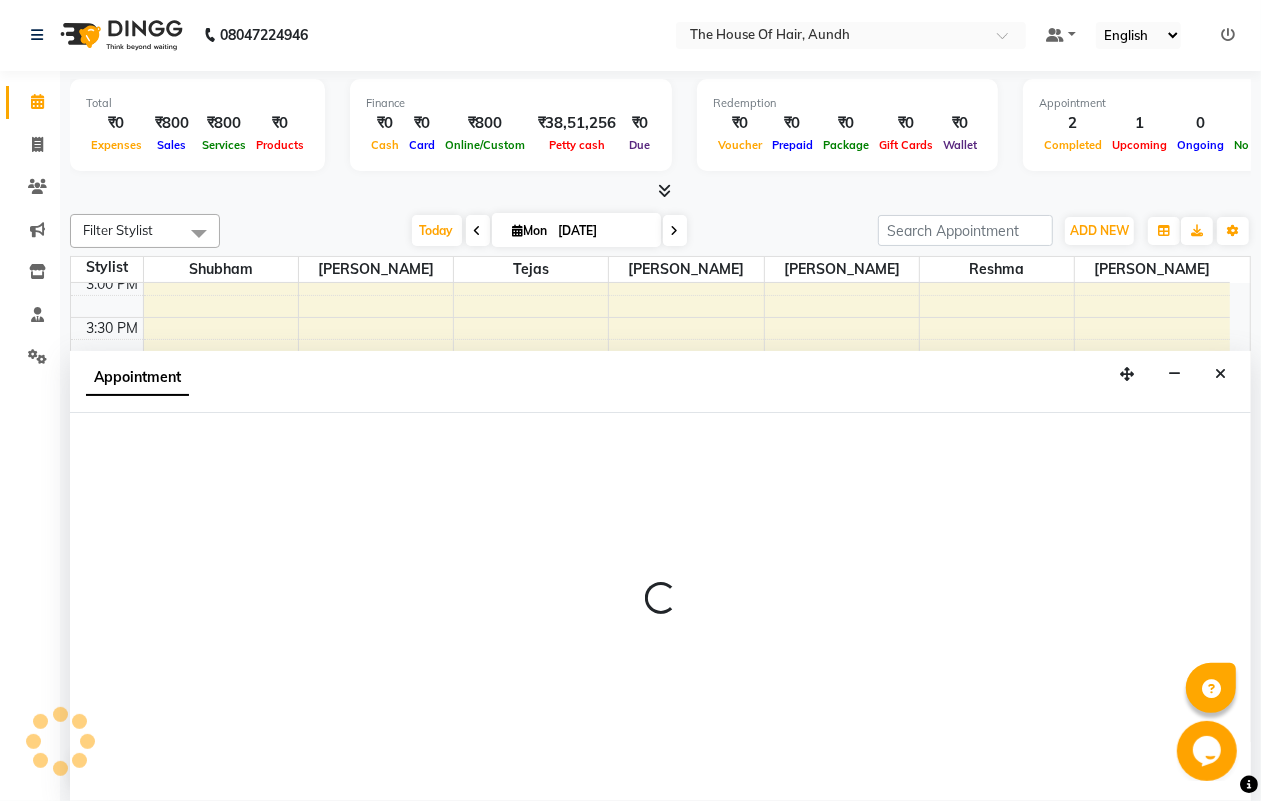 select on "32779" 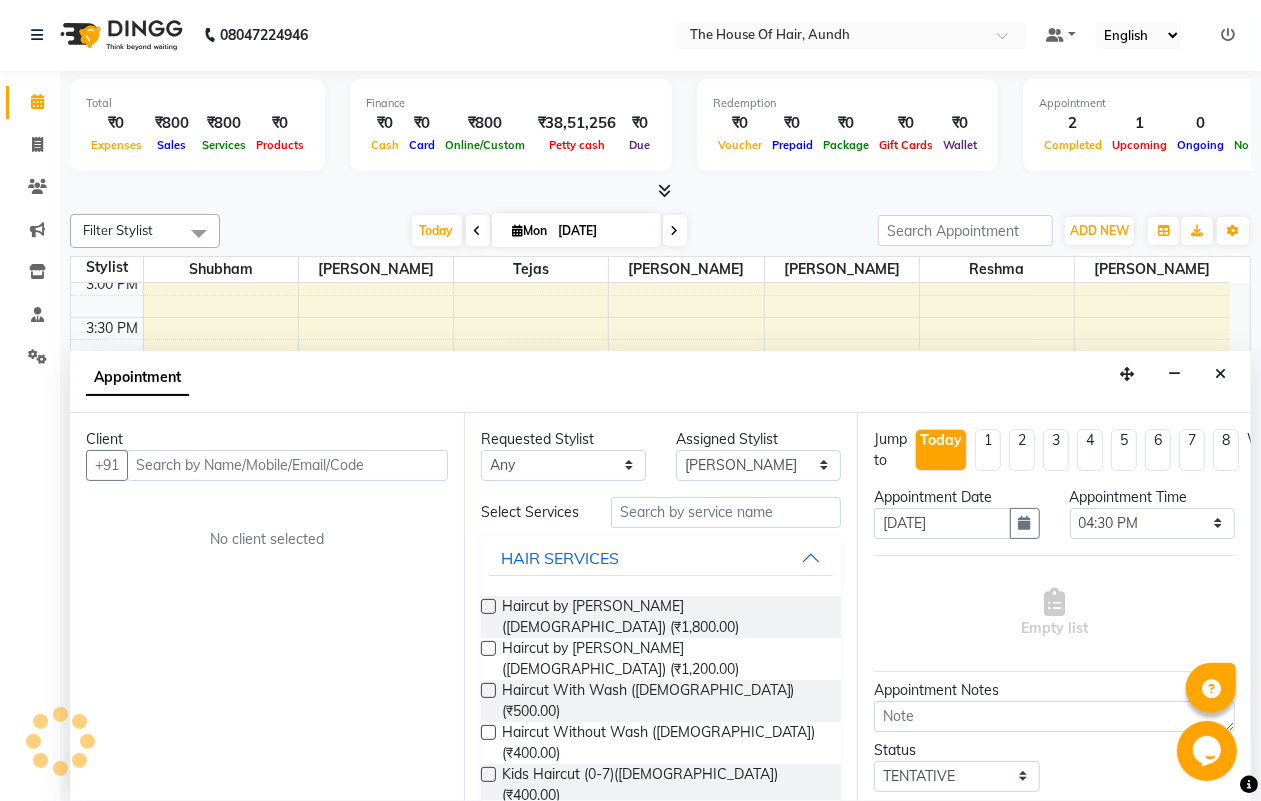 click at bounding box center (287, 465) 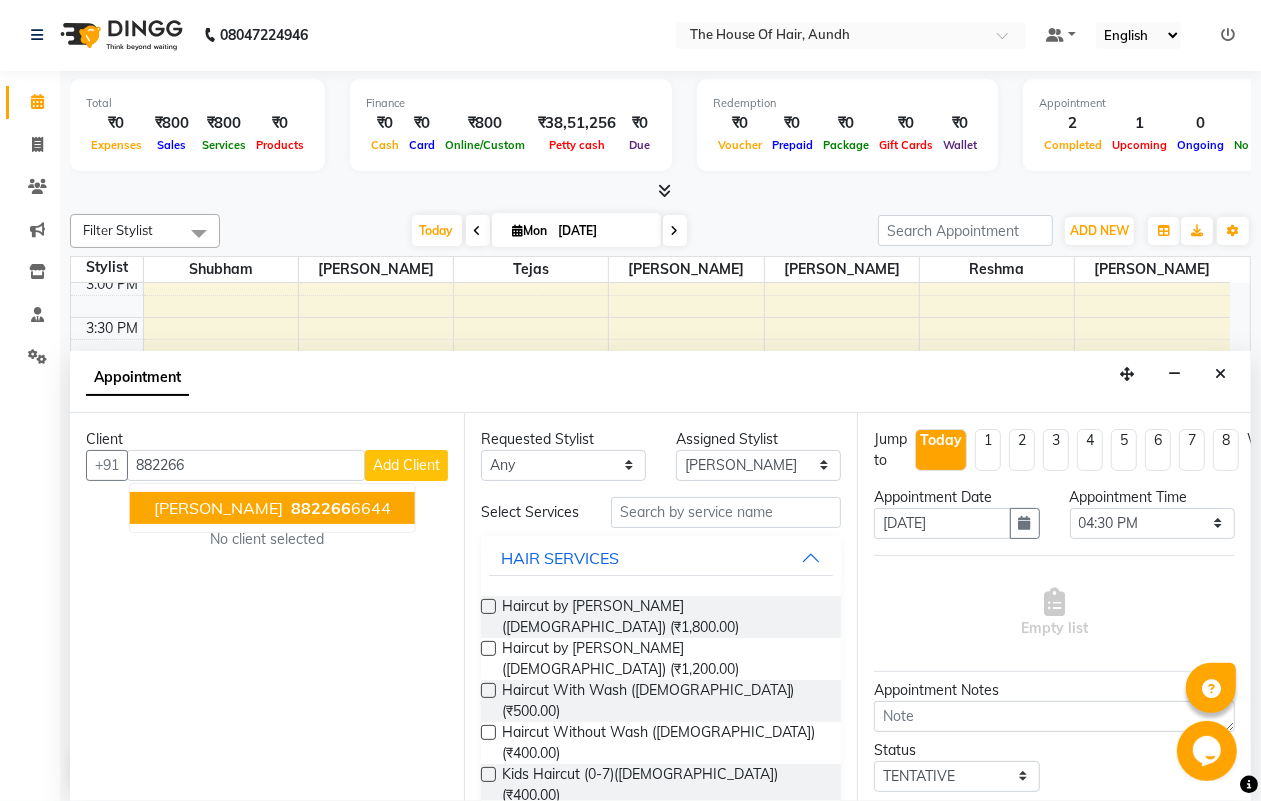 click on "882266" at bounding box center [321, 508] 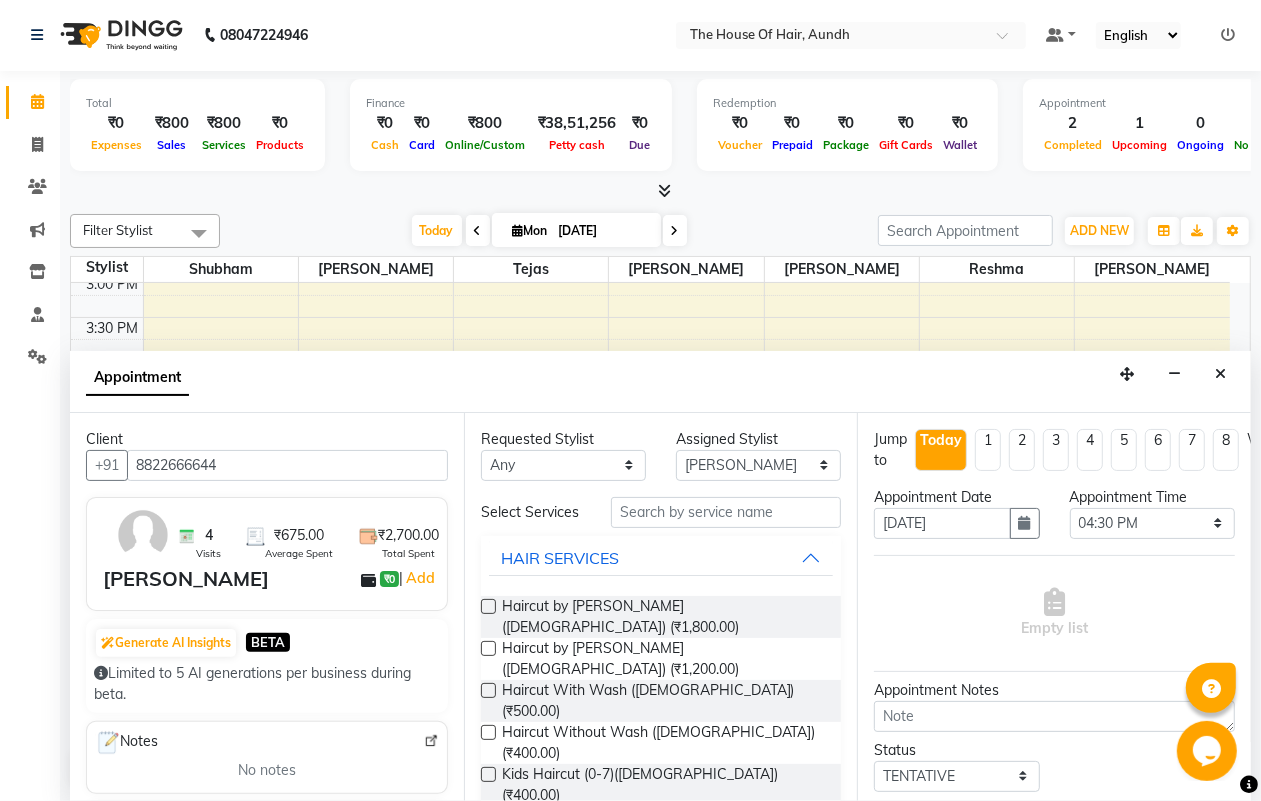type on "8822666644" 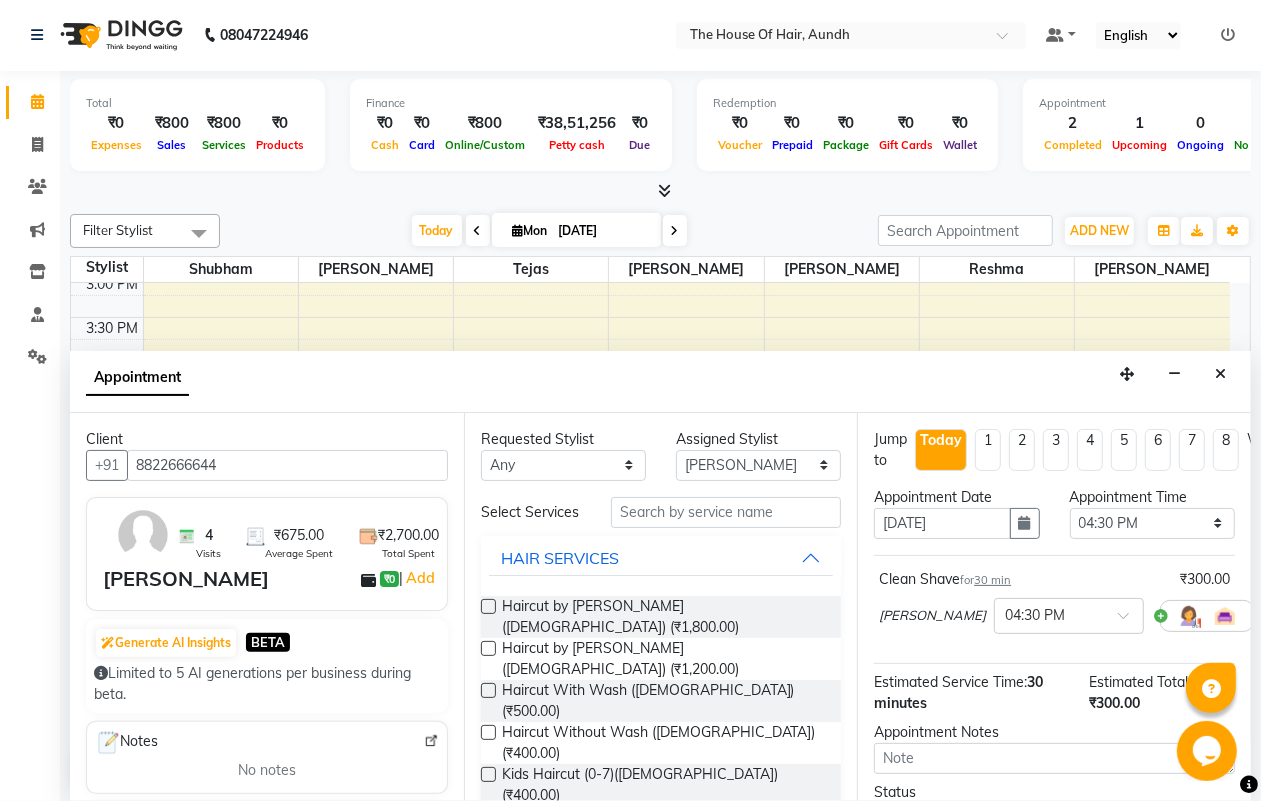 checkbox on "false" 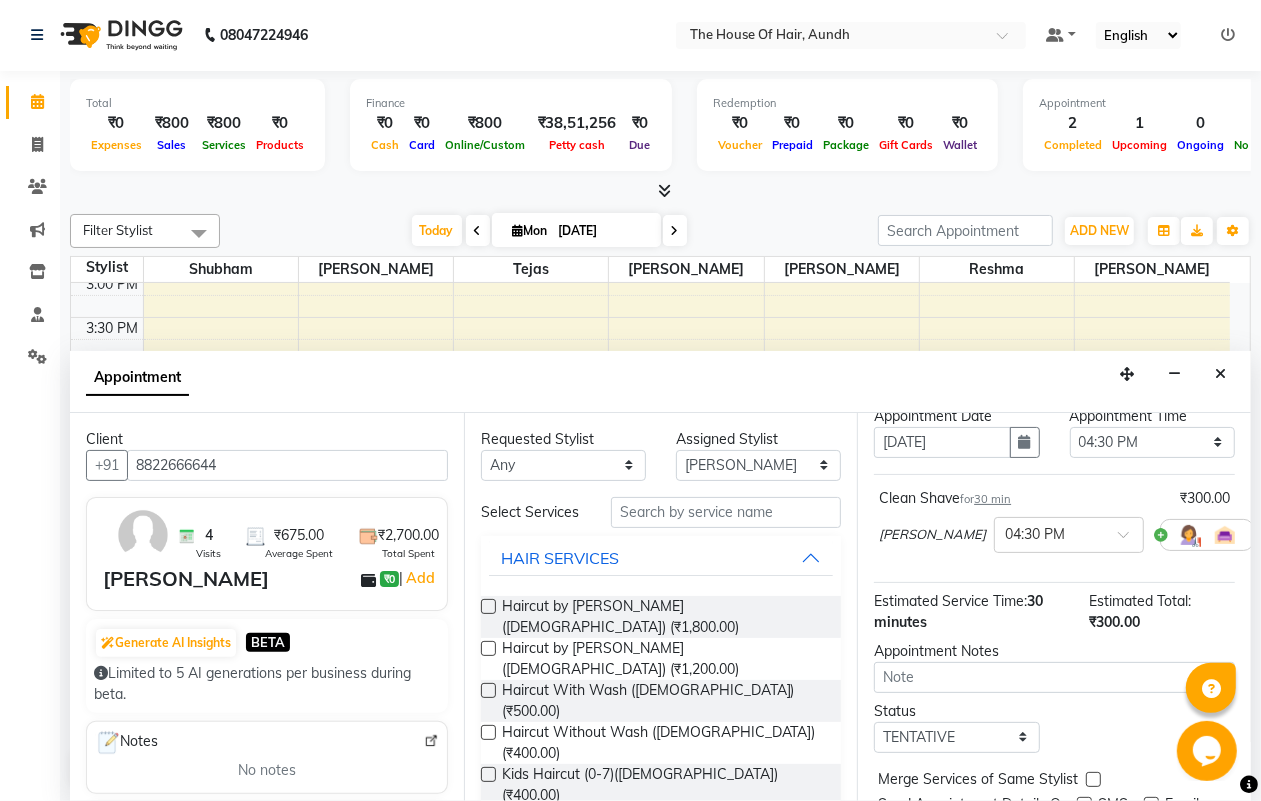 scroll, scrollTop: 125, scrollLeft: 0, axis: vertical 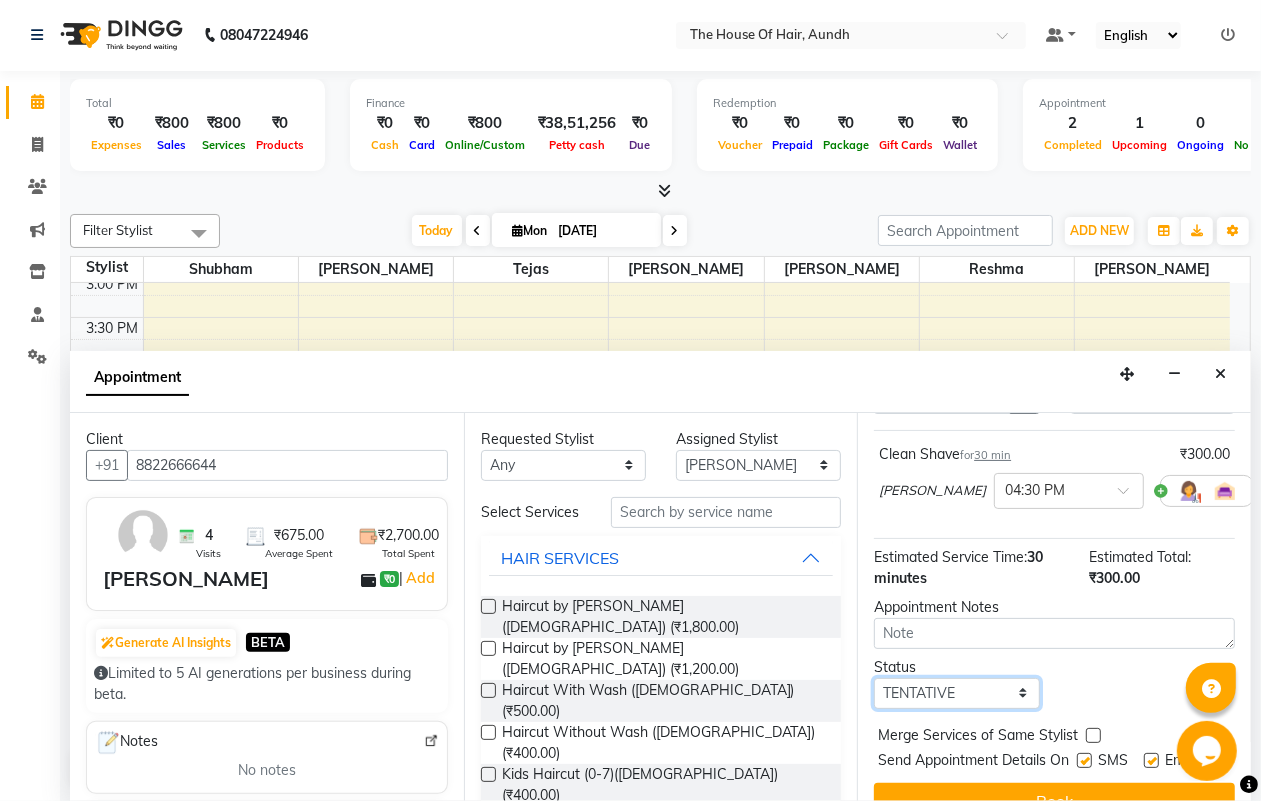 click on "Select TENTATIVE CONFIRM CHECK-IN UPCOMING" at bounding box center [956, 693] 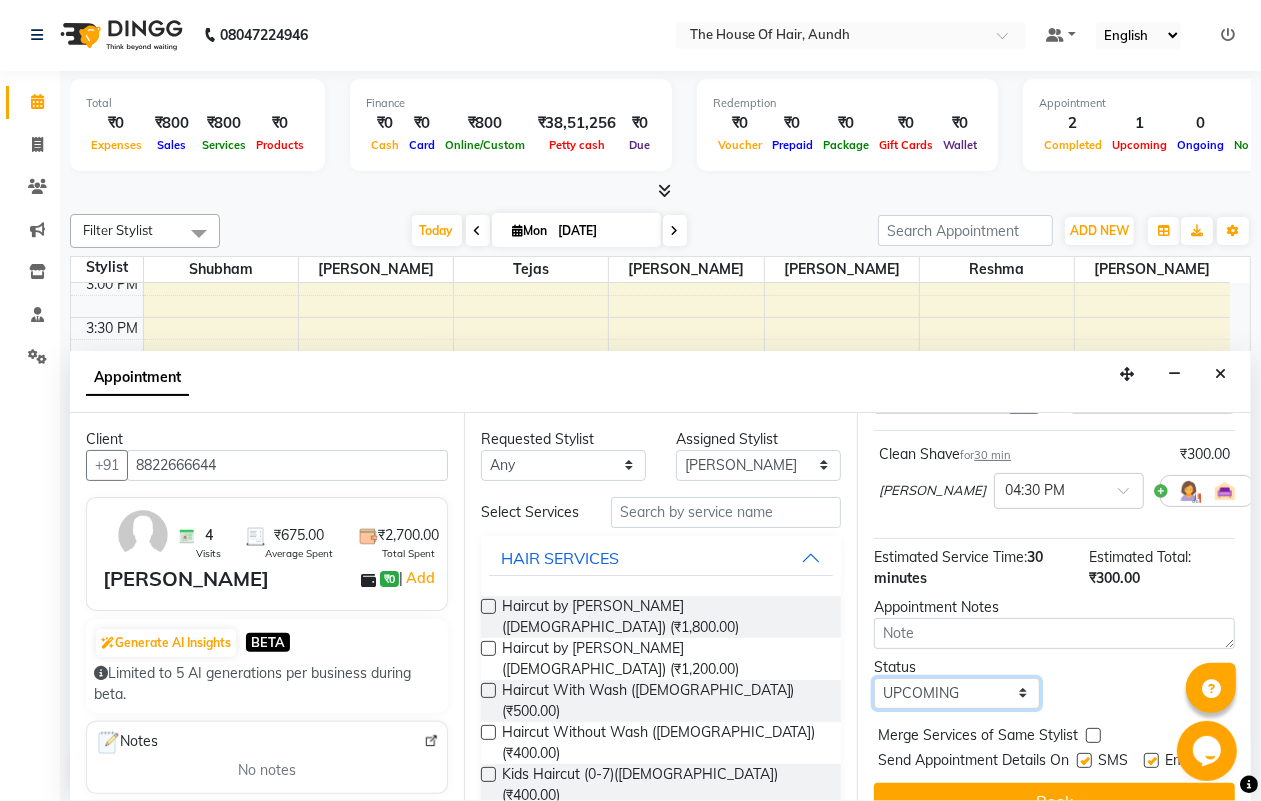 click on "Select TENTATIVE CONFIRM CHECK-IN UPCOMING" at bounding box center [956, 693] 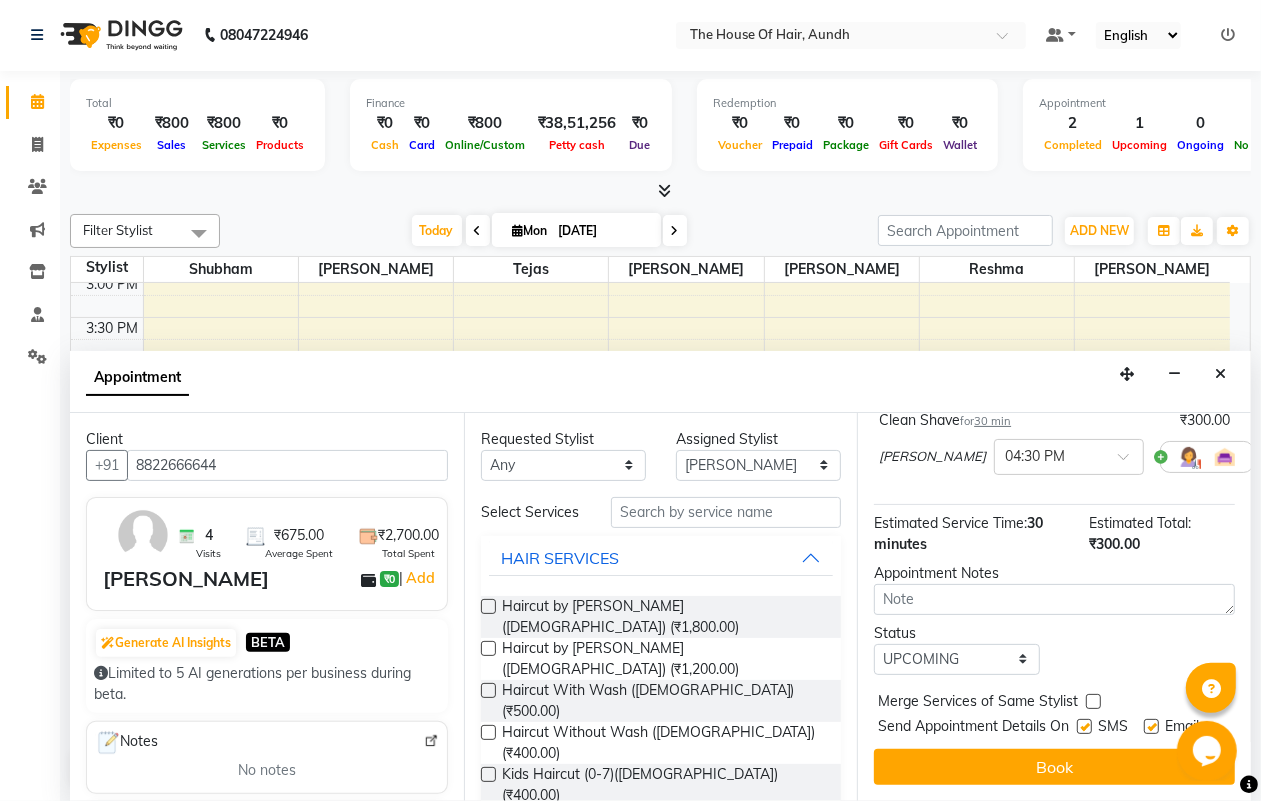 click at bounding box center [1093, 701] 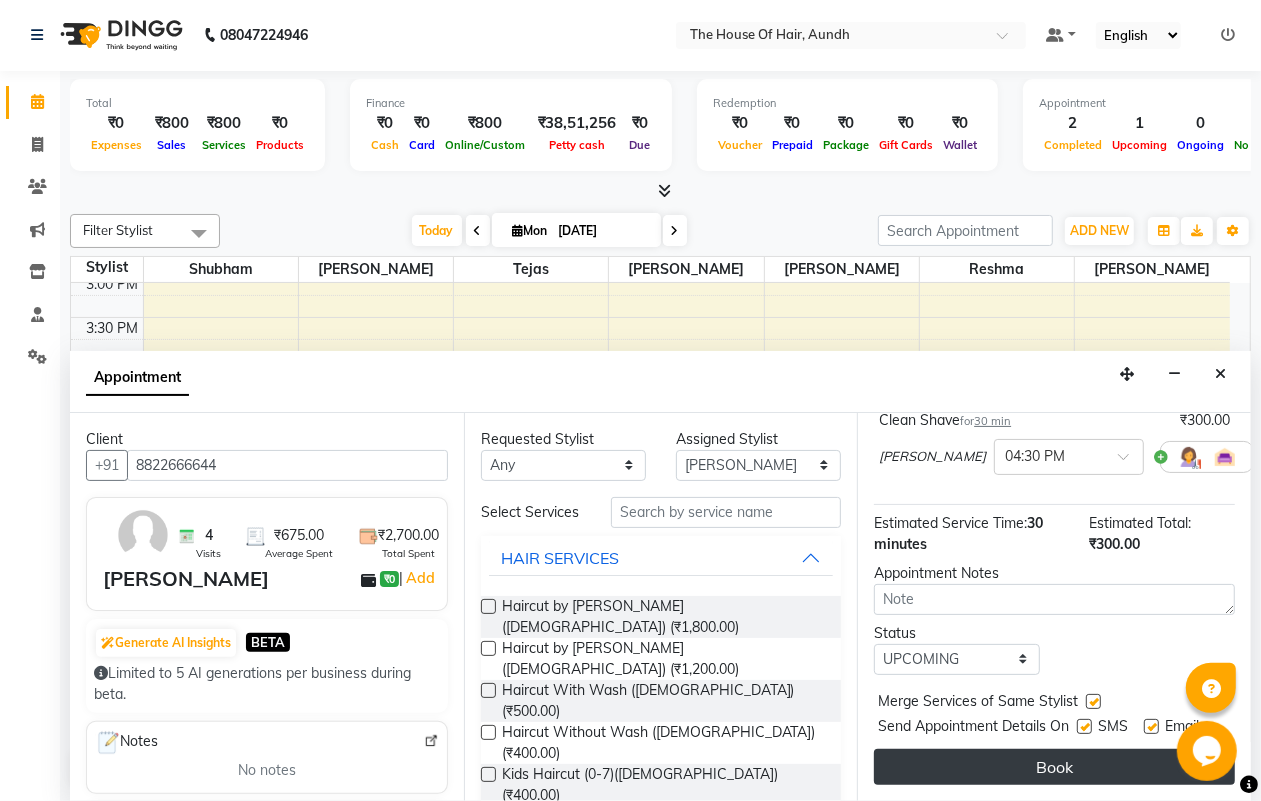 click on "Book" at bounding box center [1054, 767] 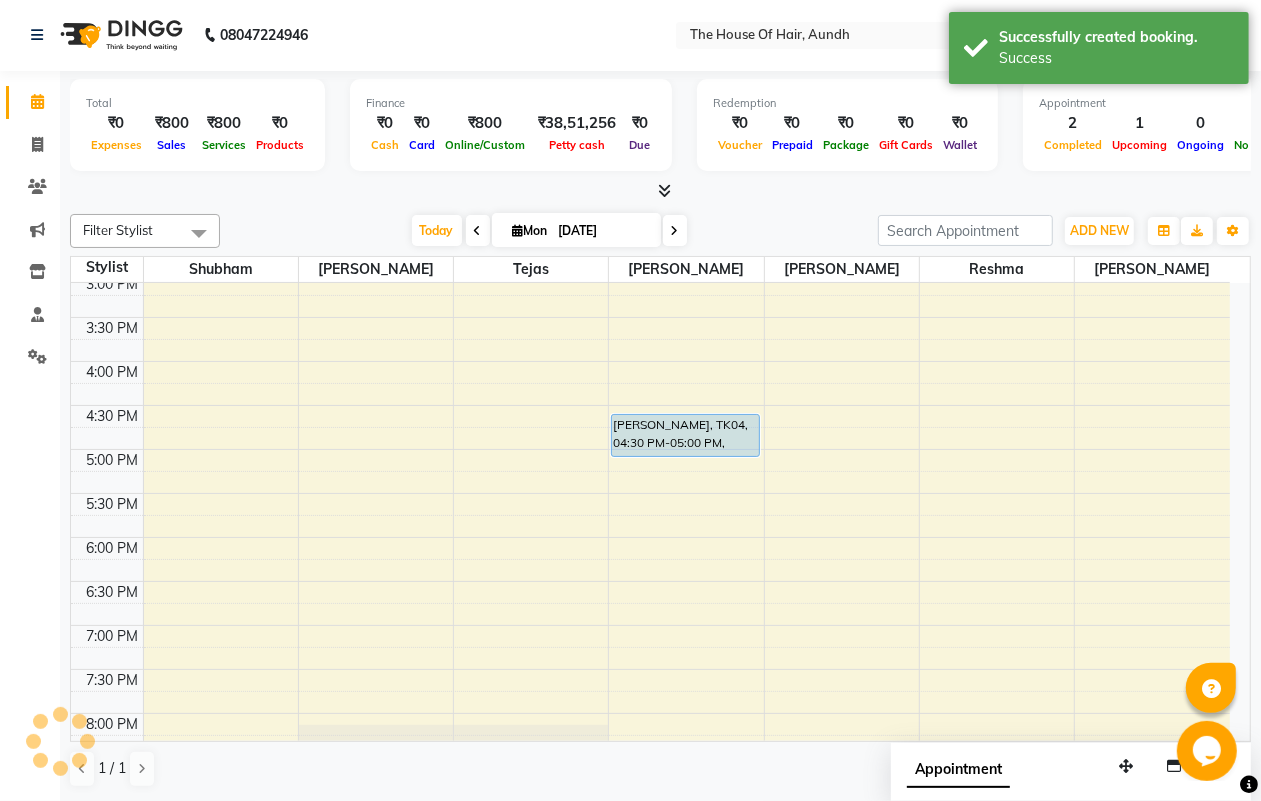 scroll, scrollTop: 0, scrollLeft: 0, axis: both 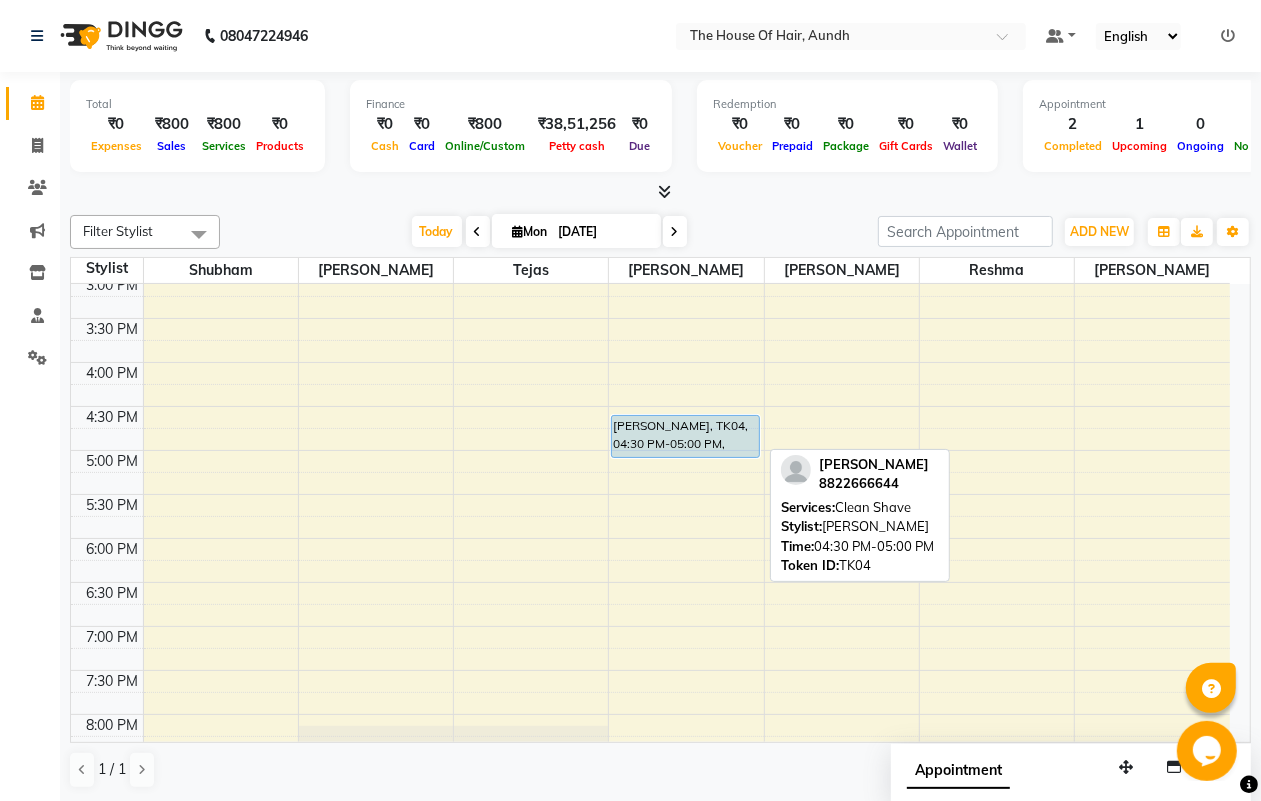 click on "[PERSON_NAME], TK04, 04:30 PM-05:00 PM, Clean Shave" at bounding box center [685, 436] 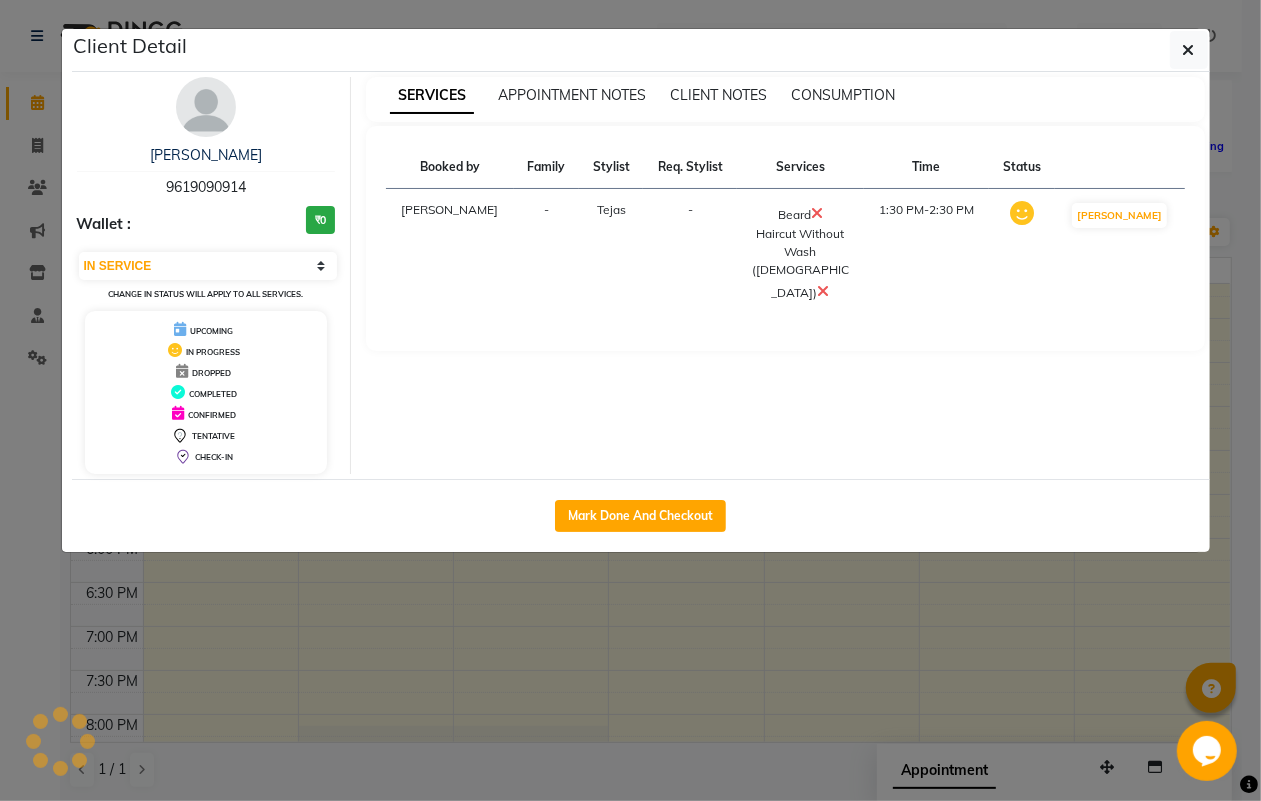 select on "5" 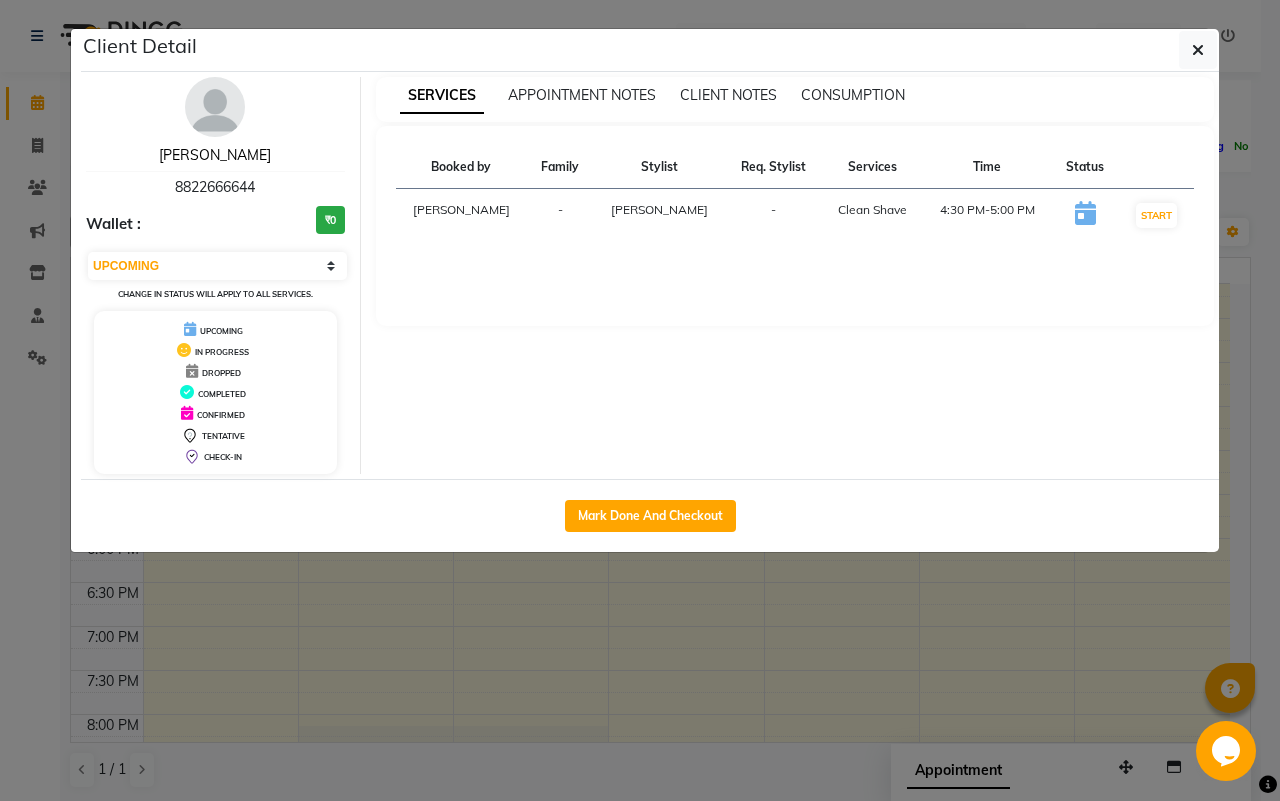 click on "[PERSON_NAME]" at bounding box center [215, 155] 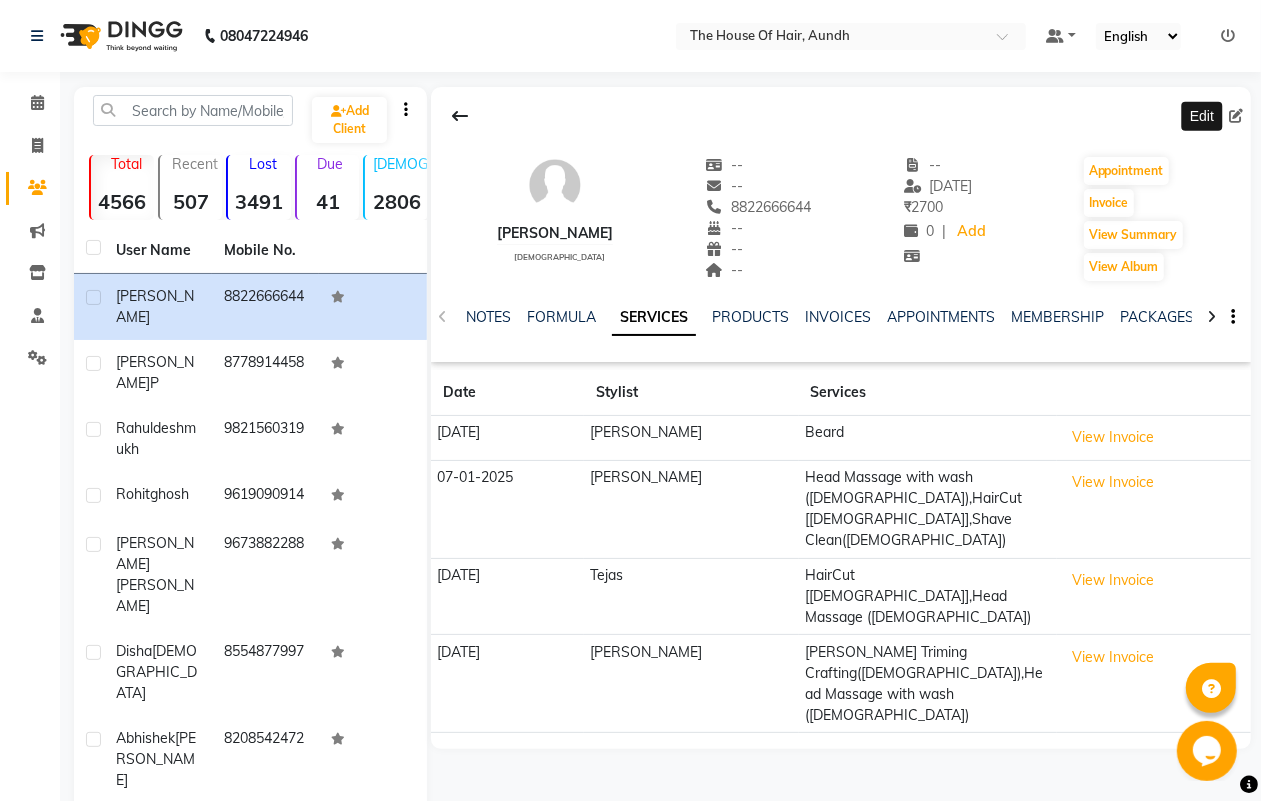 click 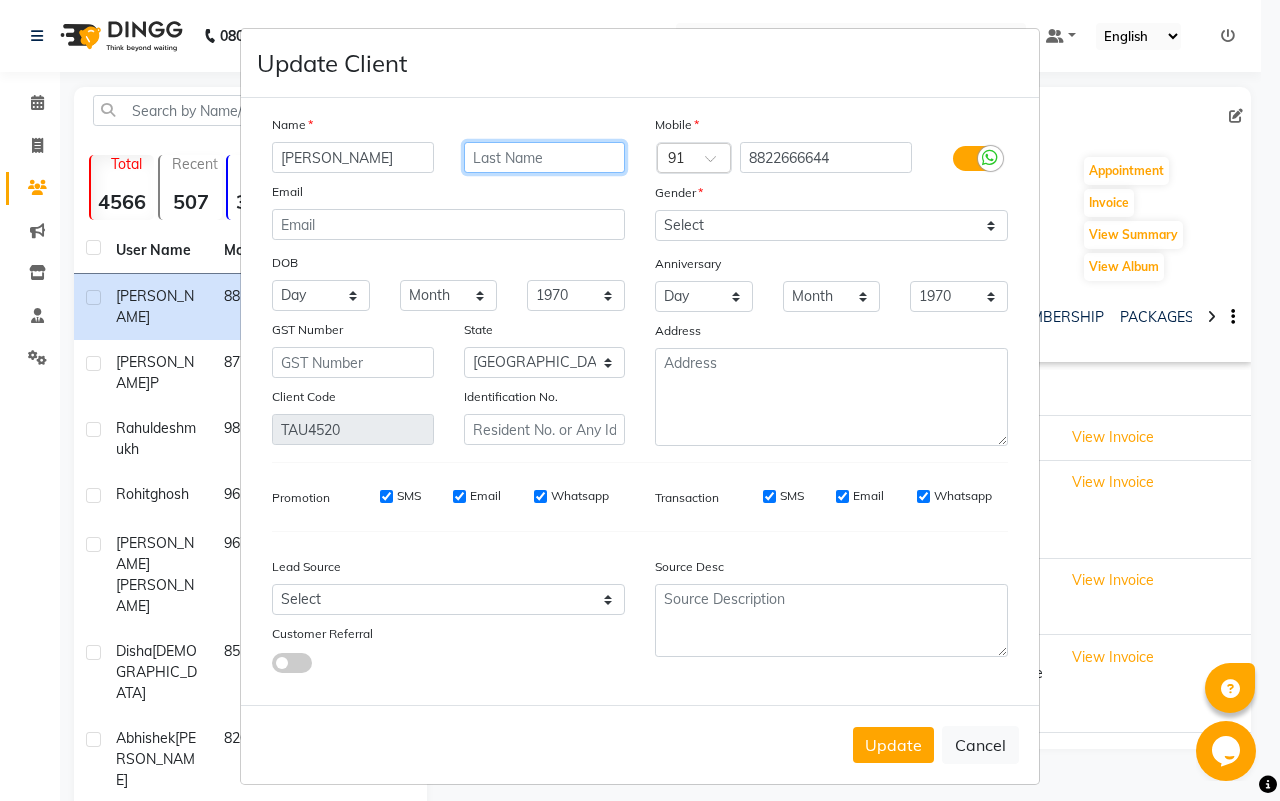 click at bounding box center [545, 157] 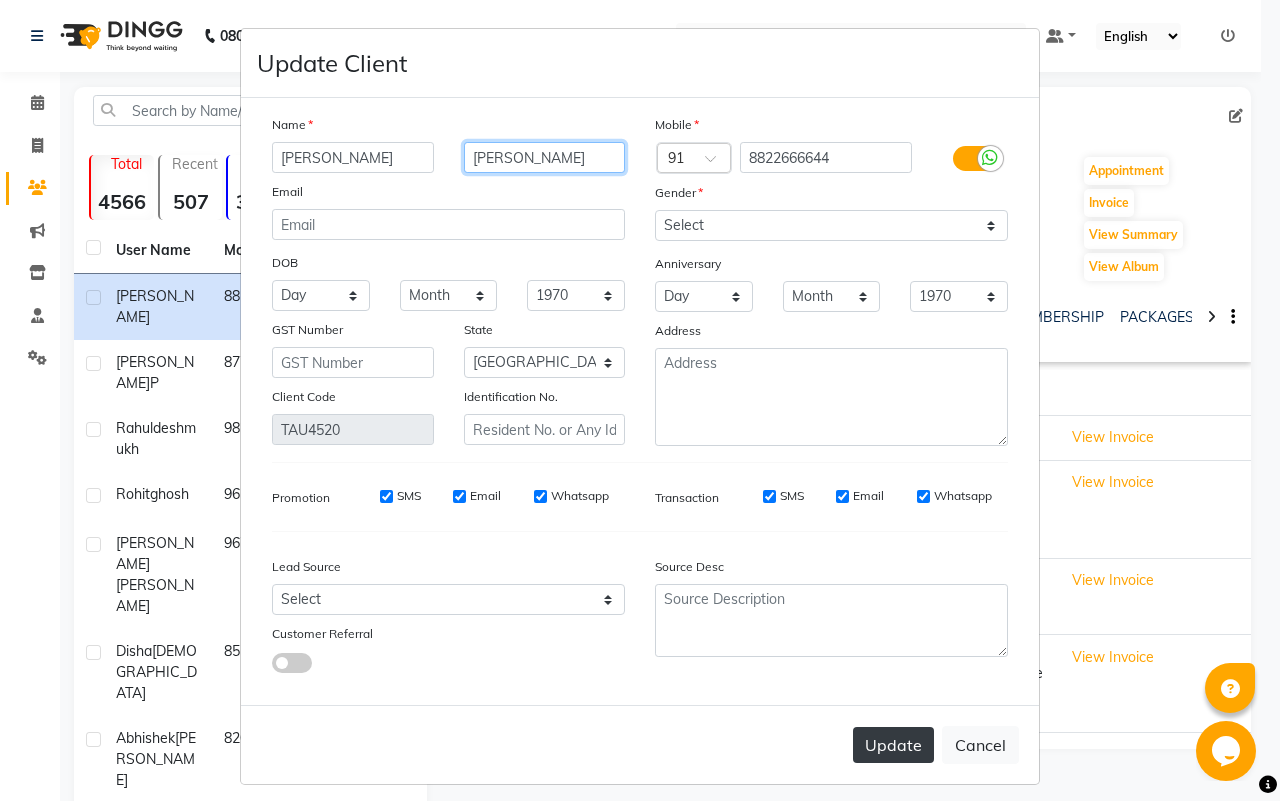 type on "[PERSON_NAME]" 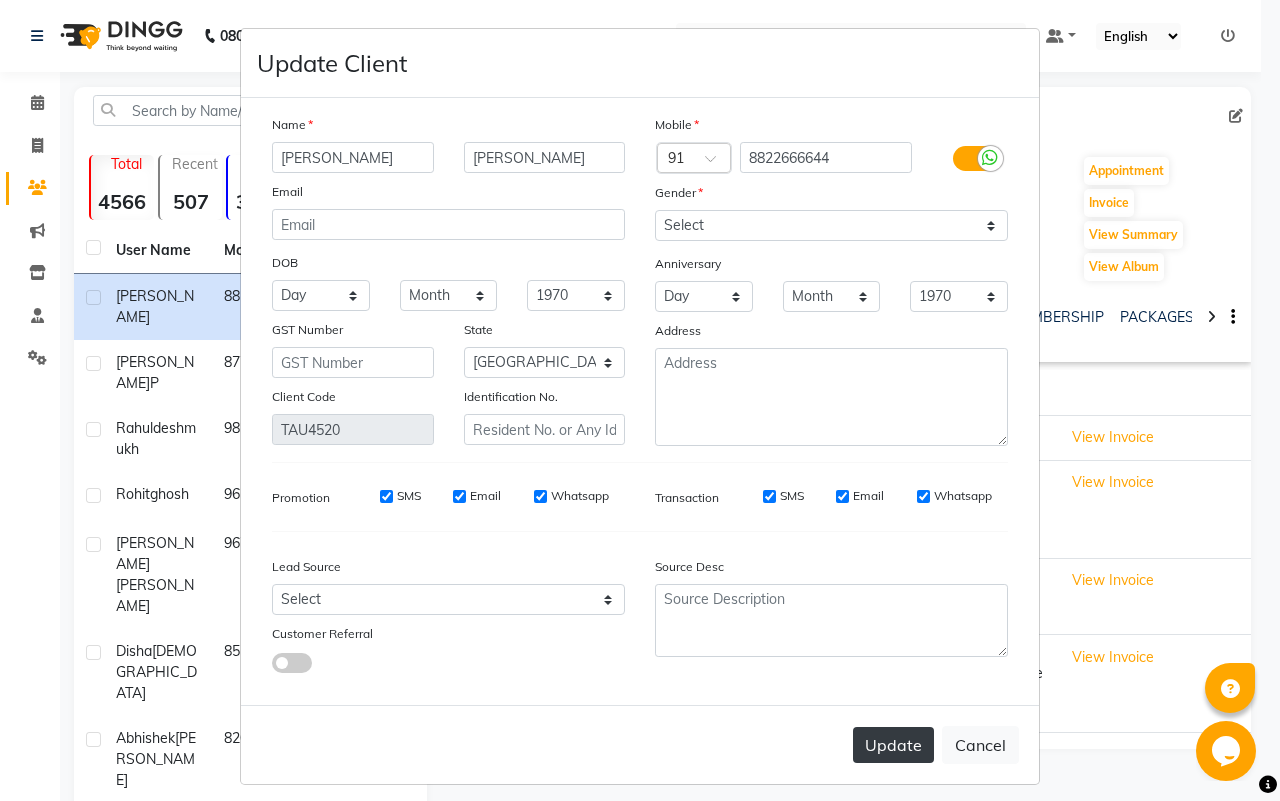 click on "Update" at bounding box center (893, 745) 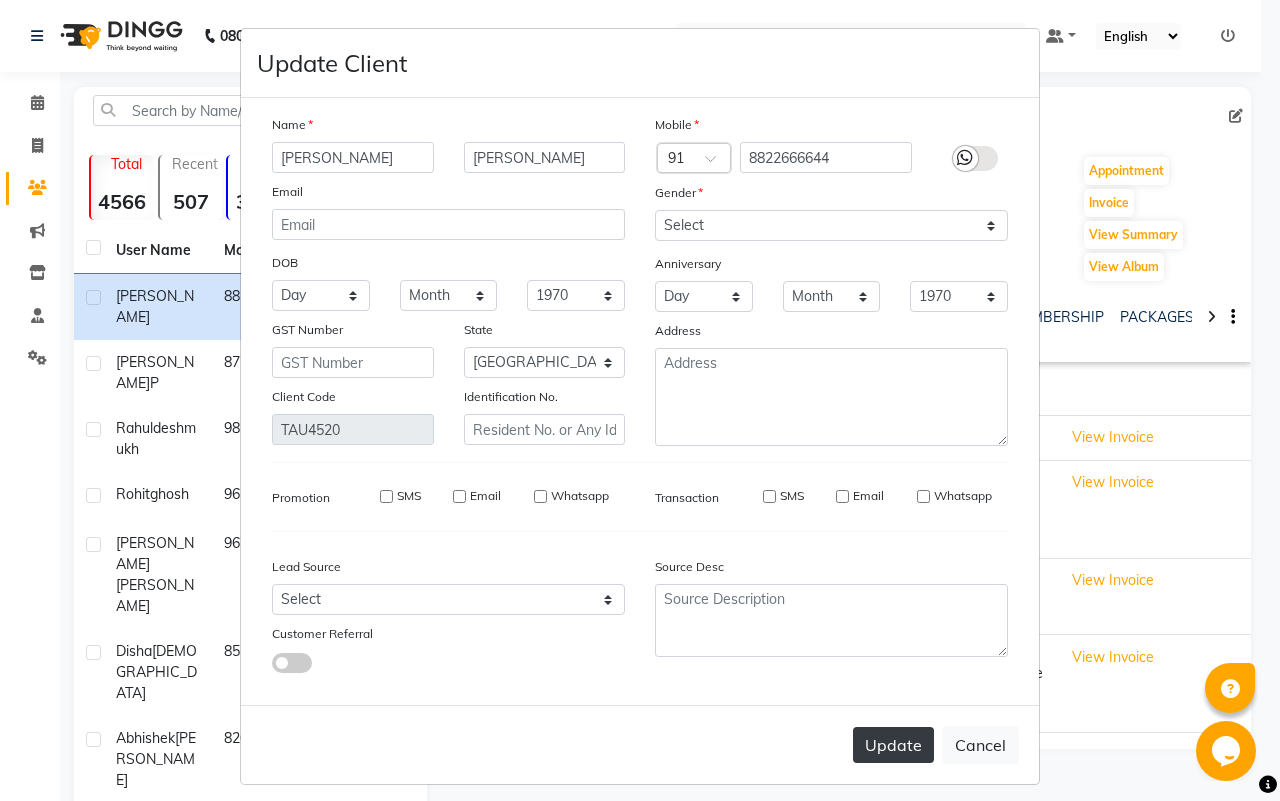 type 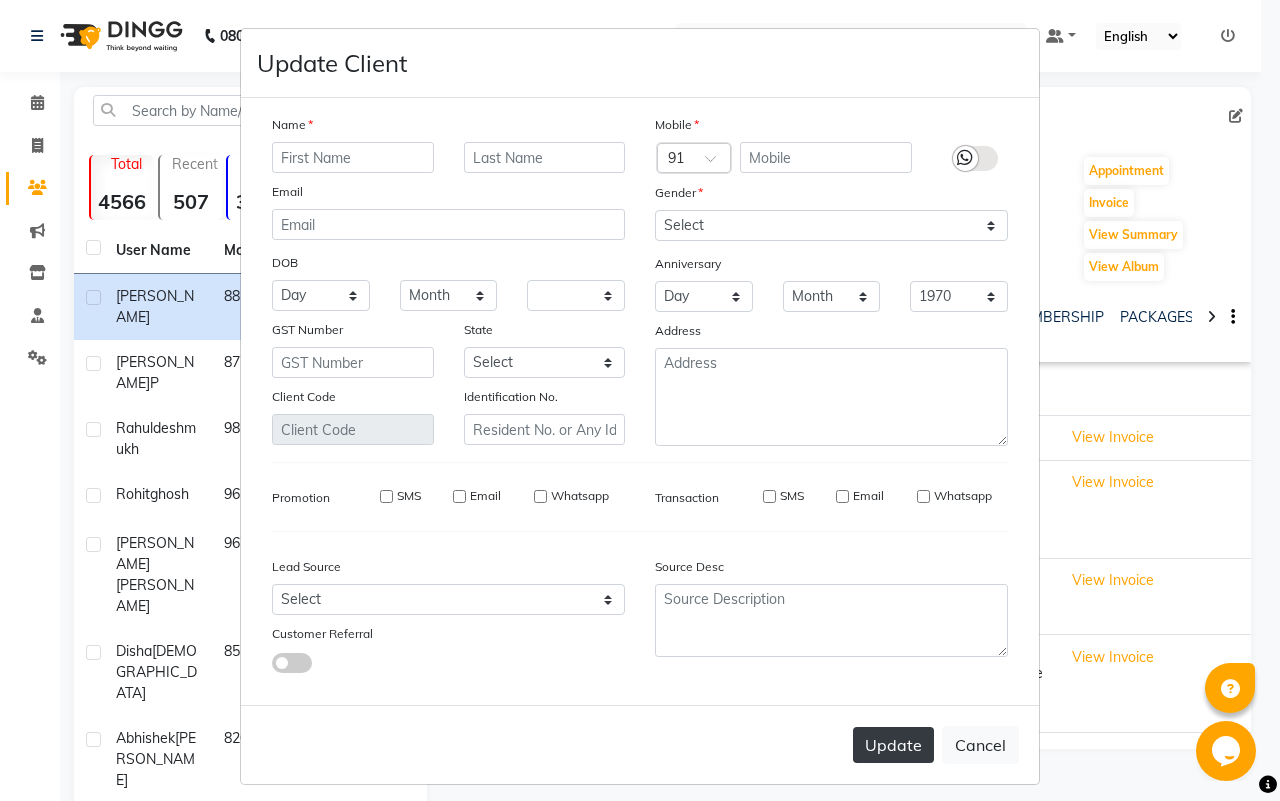 select 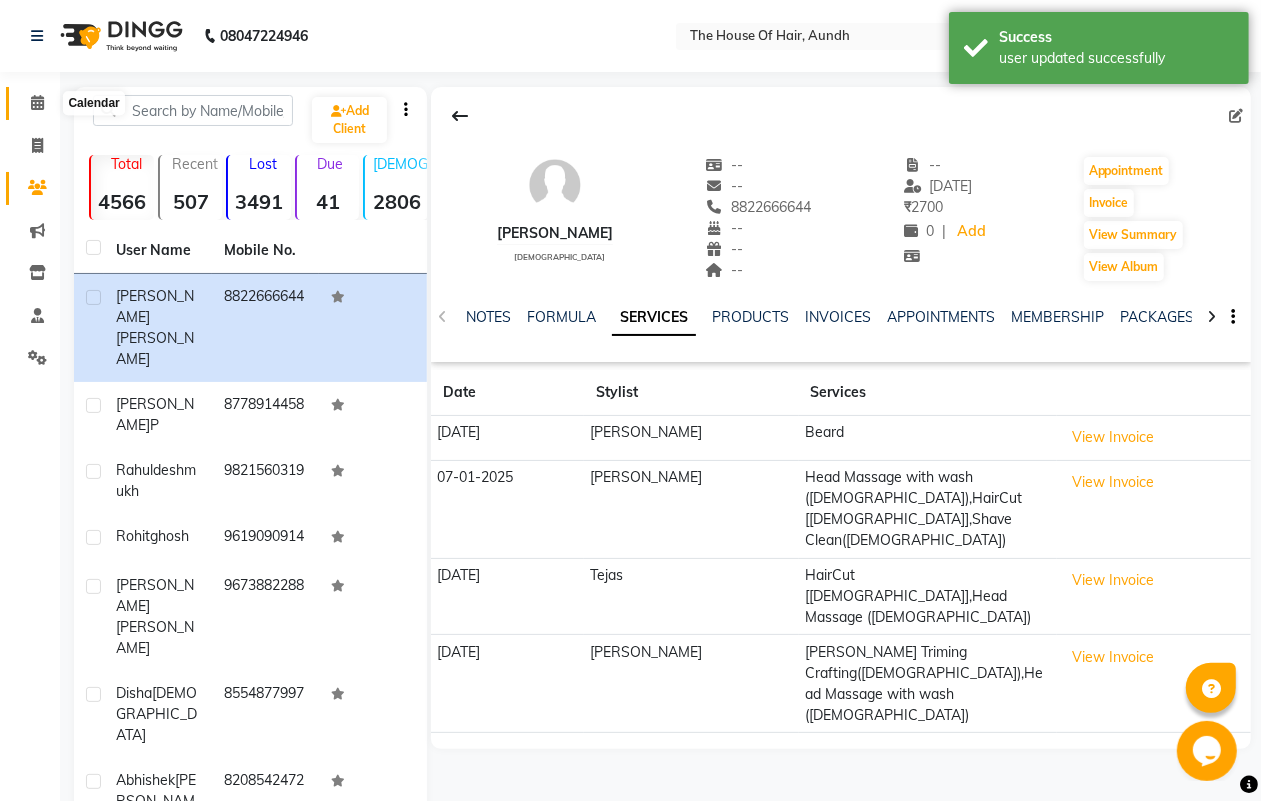 click 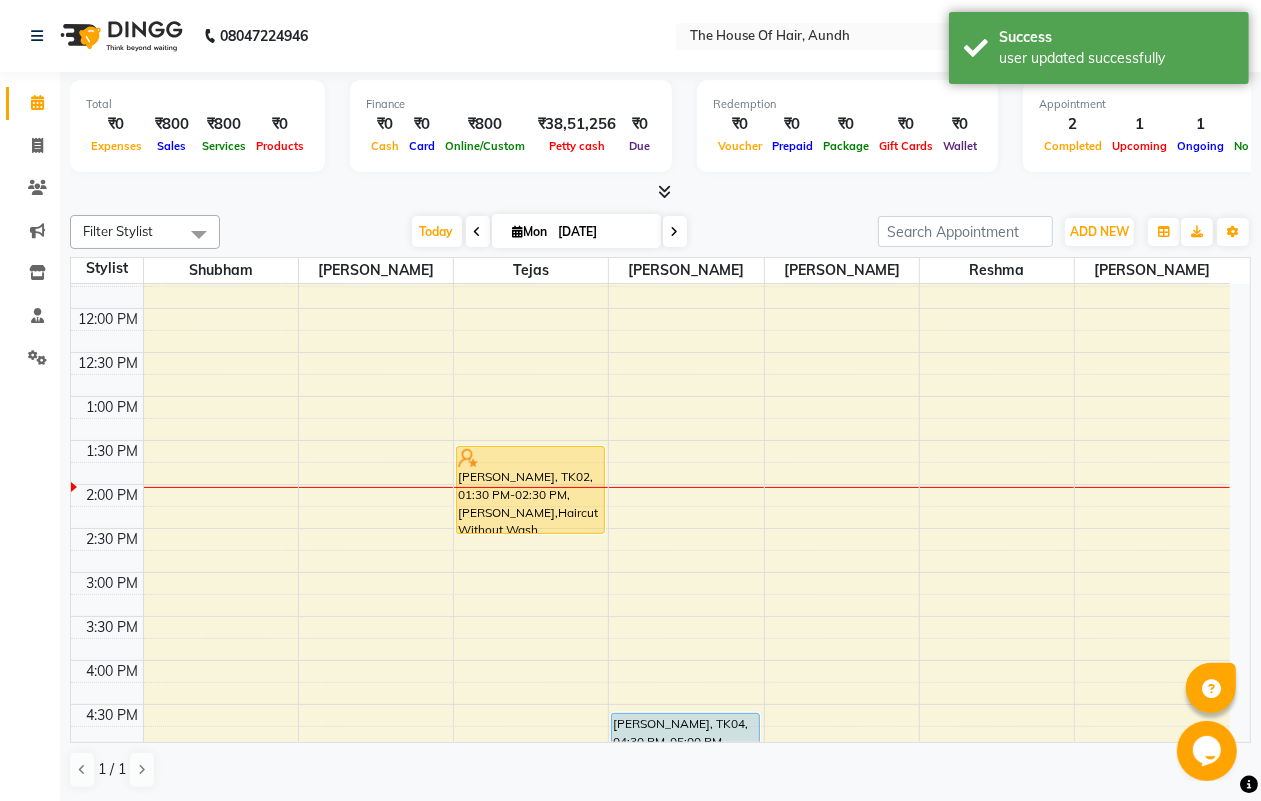 scroll, scrollTop: 500, scrollLeft: 0, axis: vertical 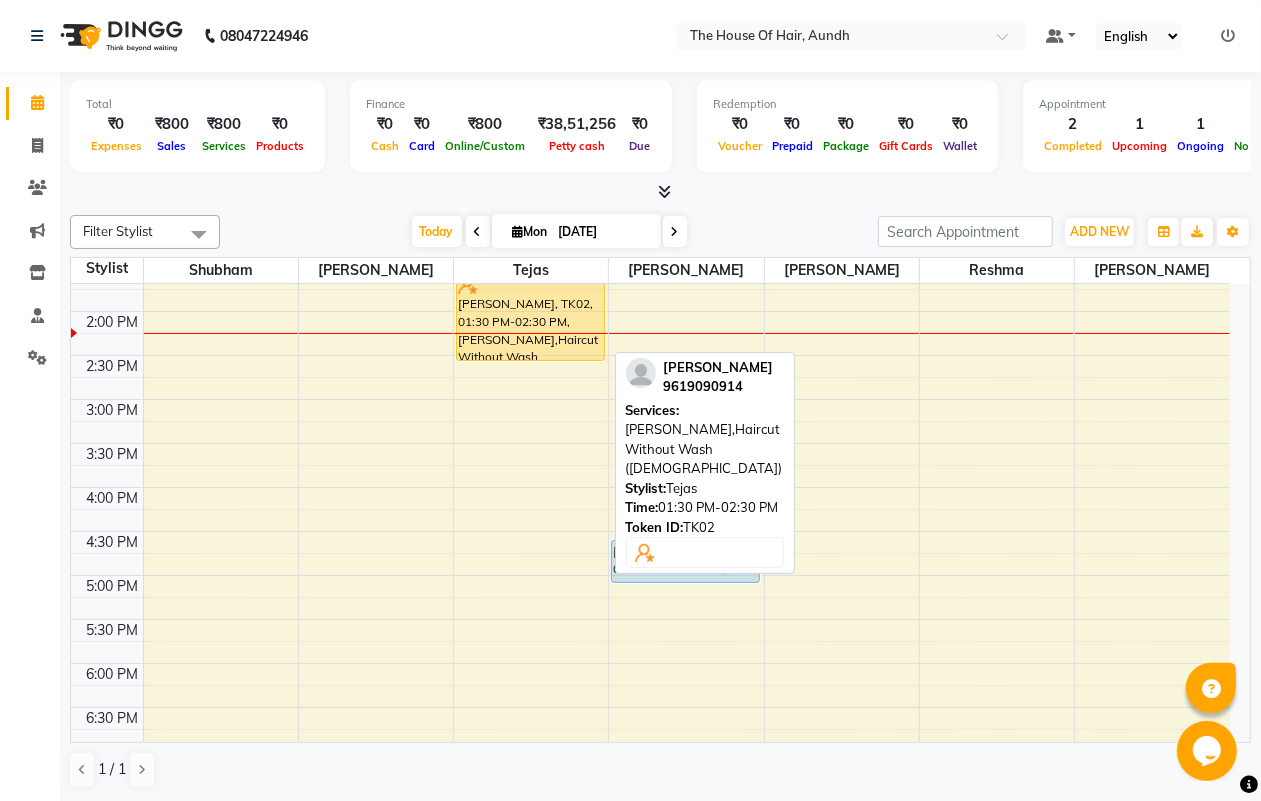 click on "[PERSON_NAME], TK02, 01:30 PM-02:30 PM, [PERSON_NAME],Haircut Without Wash ([DEMOGRAPHIC_DATA])" at bounding box center (530, 317) 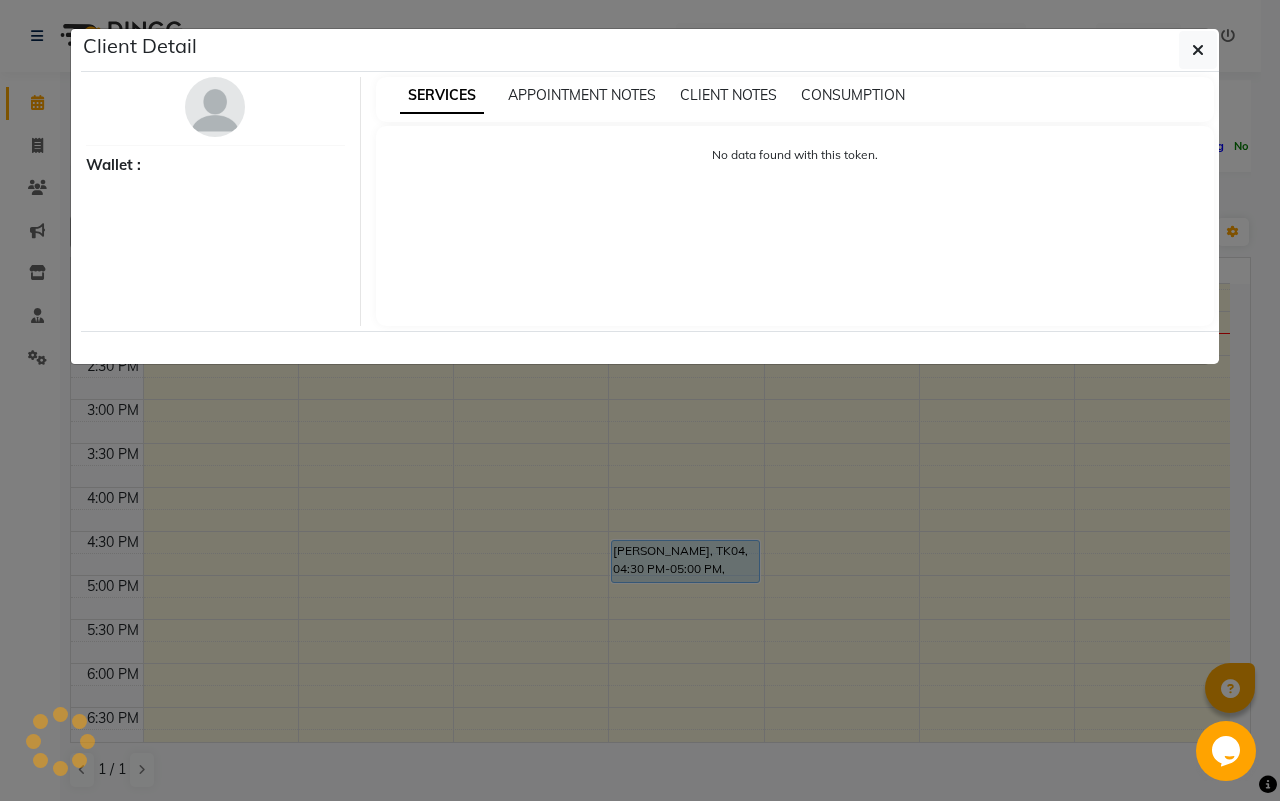select on "1" 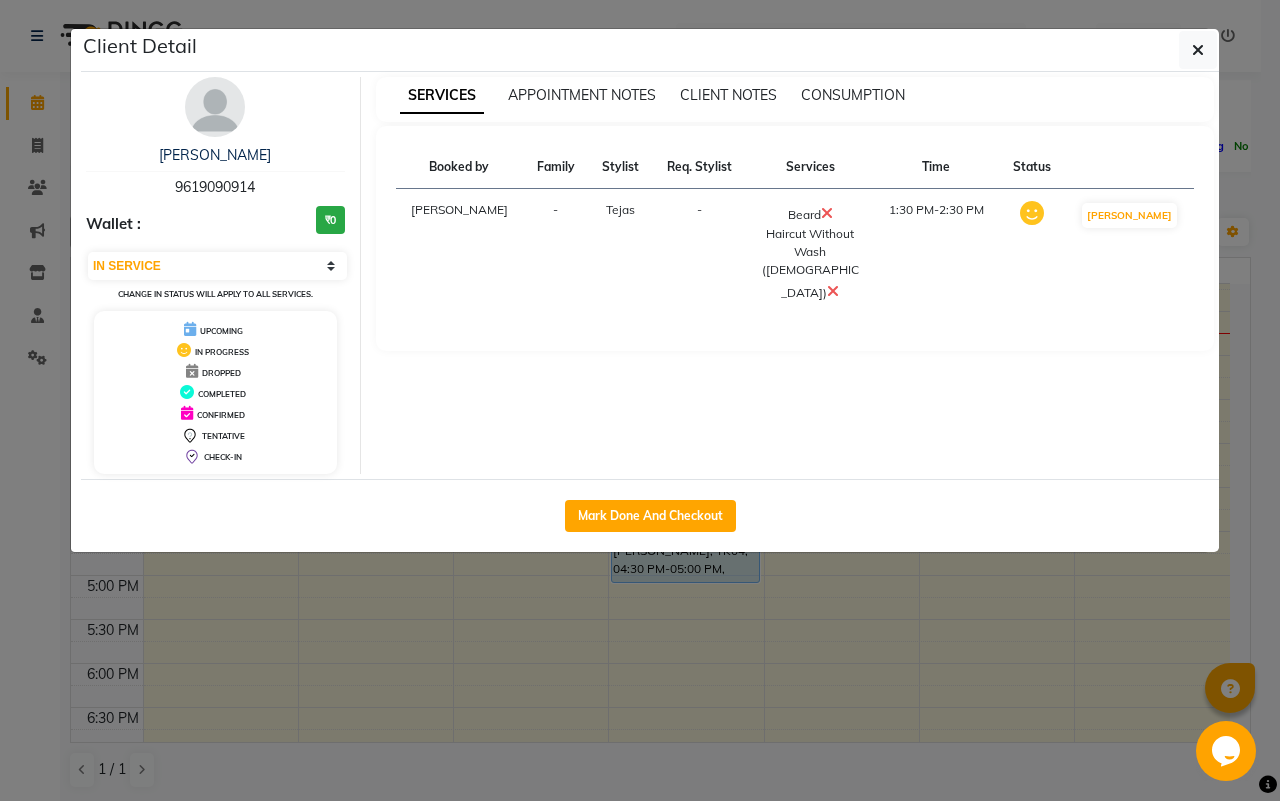 click at bounding box center [833, 291] 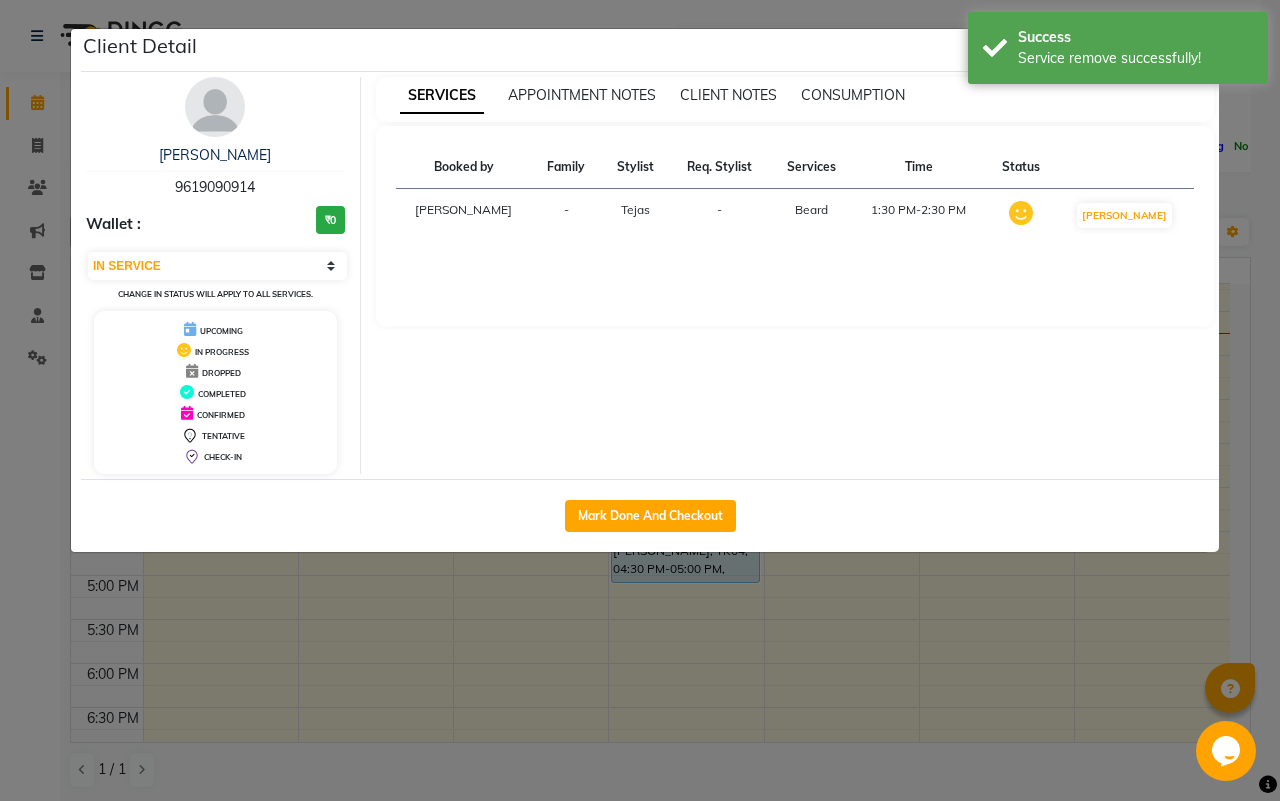 click on "Client Detail  [PERSON_NAME]   9619090914 Wallet : ₹0 Select IN SERVICE CONFIRMED TENTATIVE CHECK IN MARK DONE DROPPED UPCOMING Change in status will apply to all services. UPCOMING IN PROGRESS DROPPED COMPLETED CONFIRMED TENTATIVE CHECK-IN SERVICES APPOINTMENT NOTES CLIENT NOTES CONSUMPTION Booked by Family Stylist Req. Stylist Services Time Status  [PERSON_NAME] -  [PERSON_NAME]   1:30 PM-2:30 PM   MARK DONE   Mark Done And Checkout" 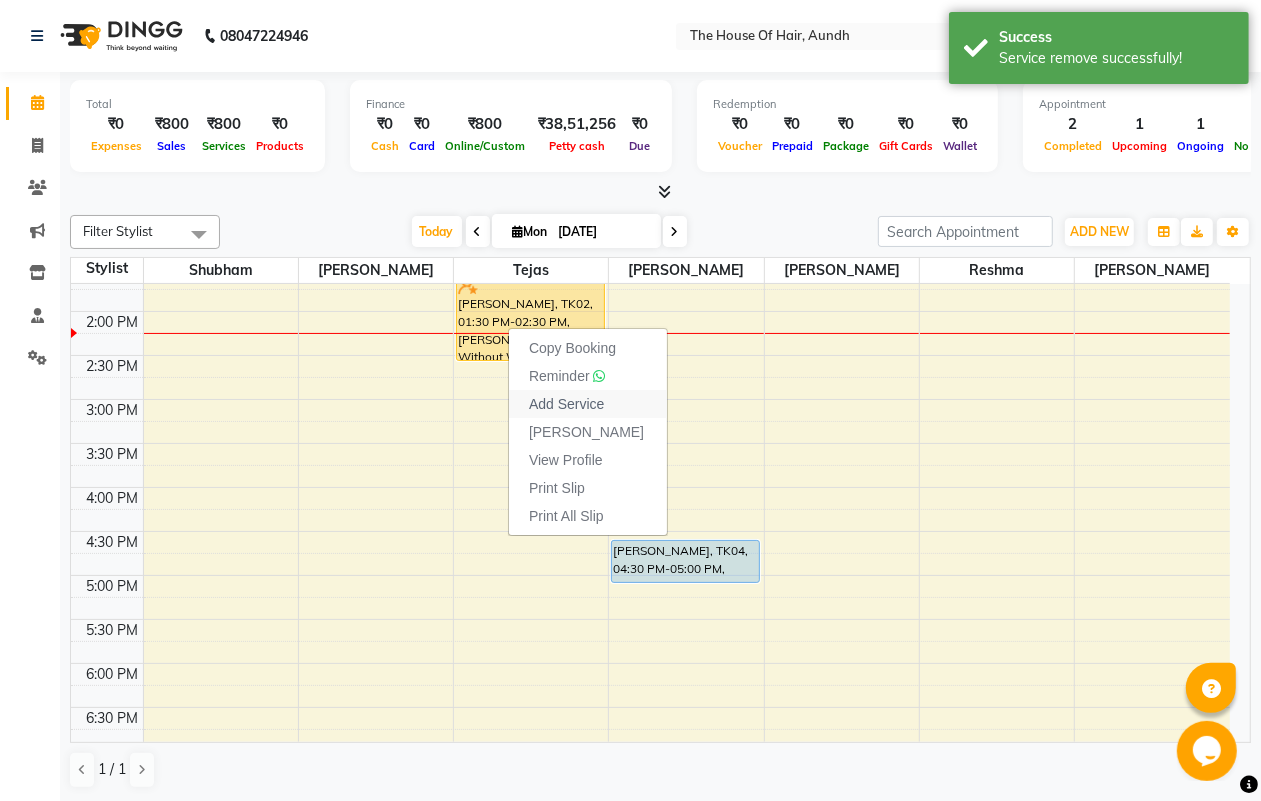click on "Add Service" at bounding box center [566, 404] 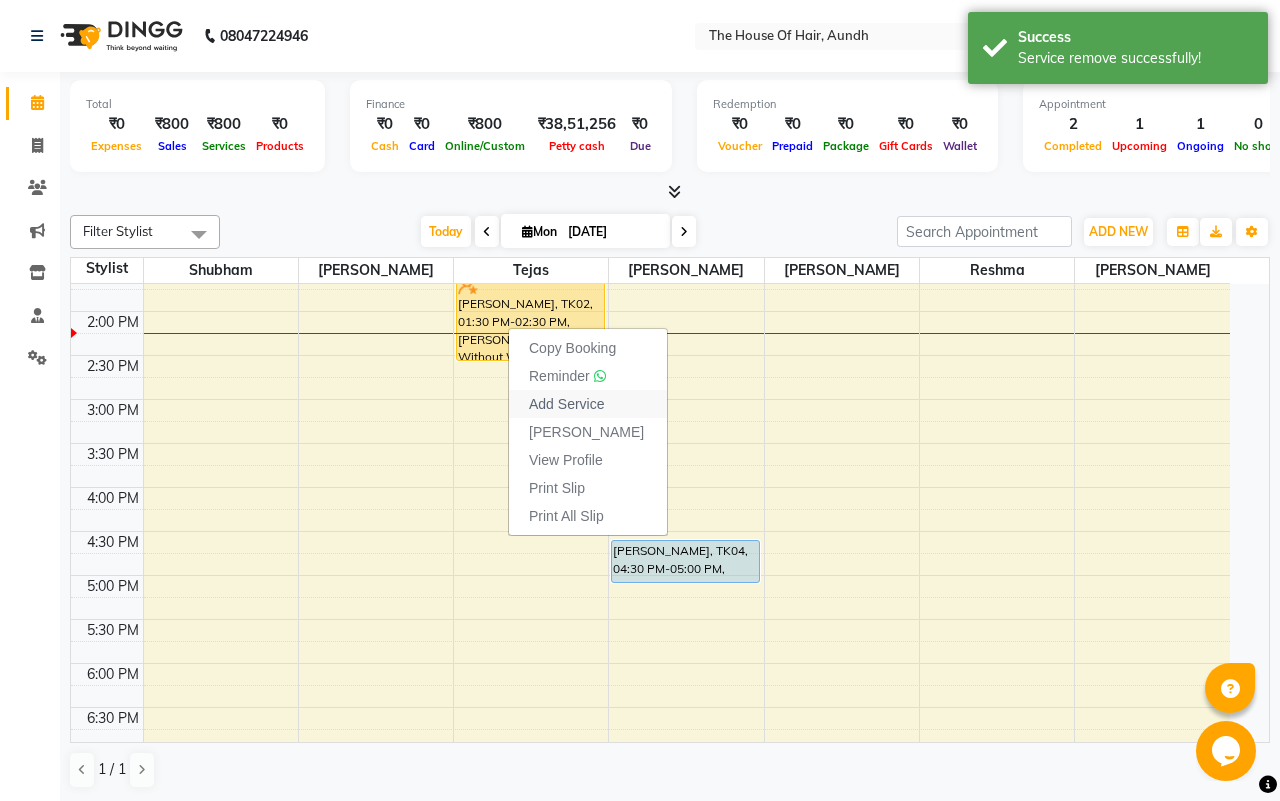 select on "6864" 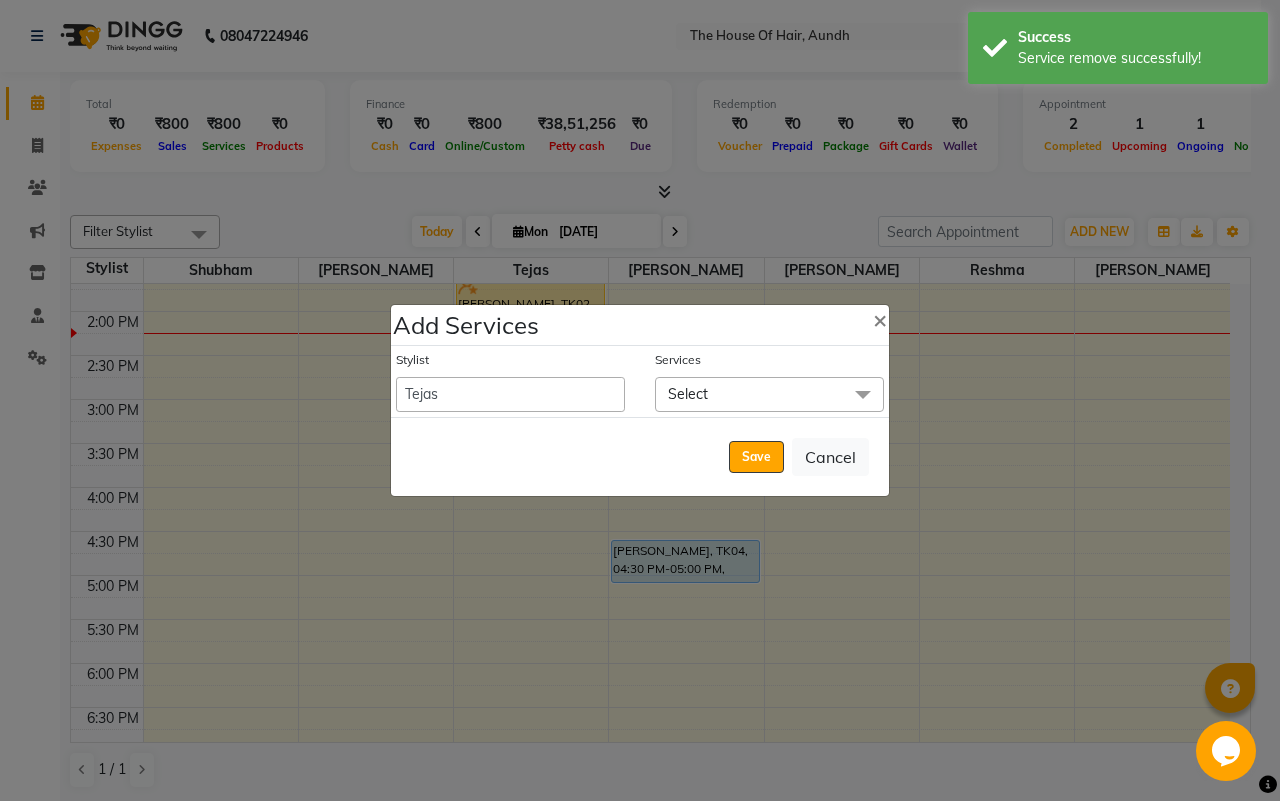 click on "Select" 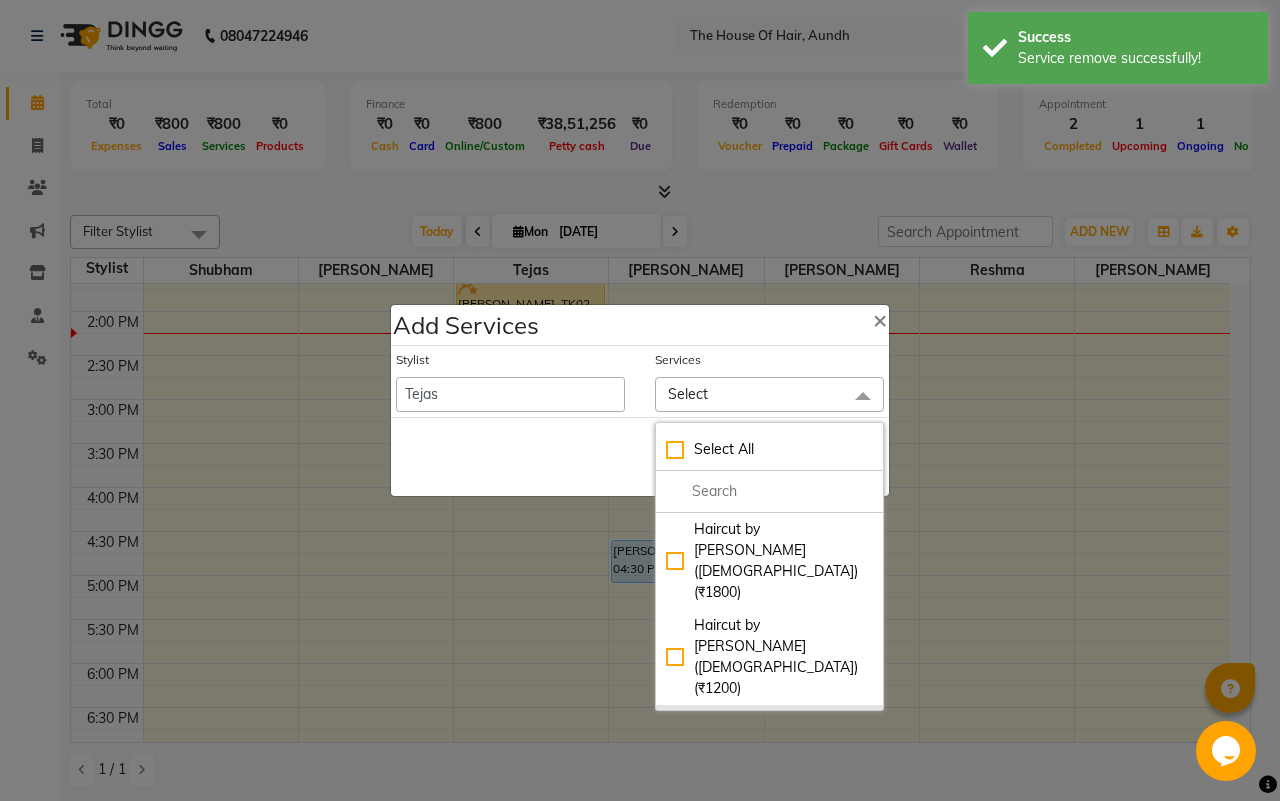 click on "Haircut With Wash ([DEMOGRAPHIC_DATA]) (₹500)" 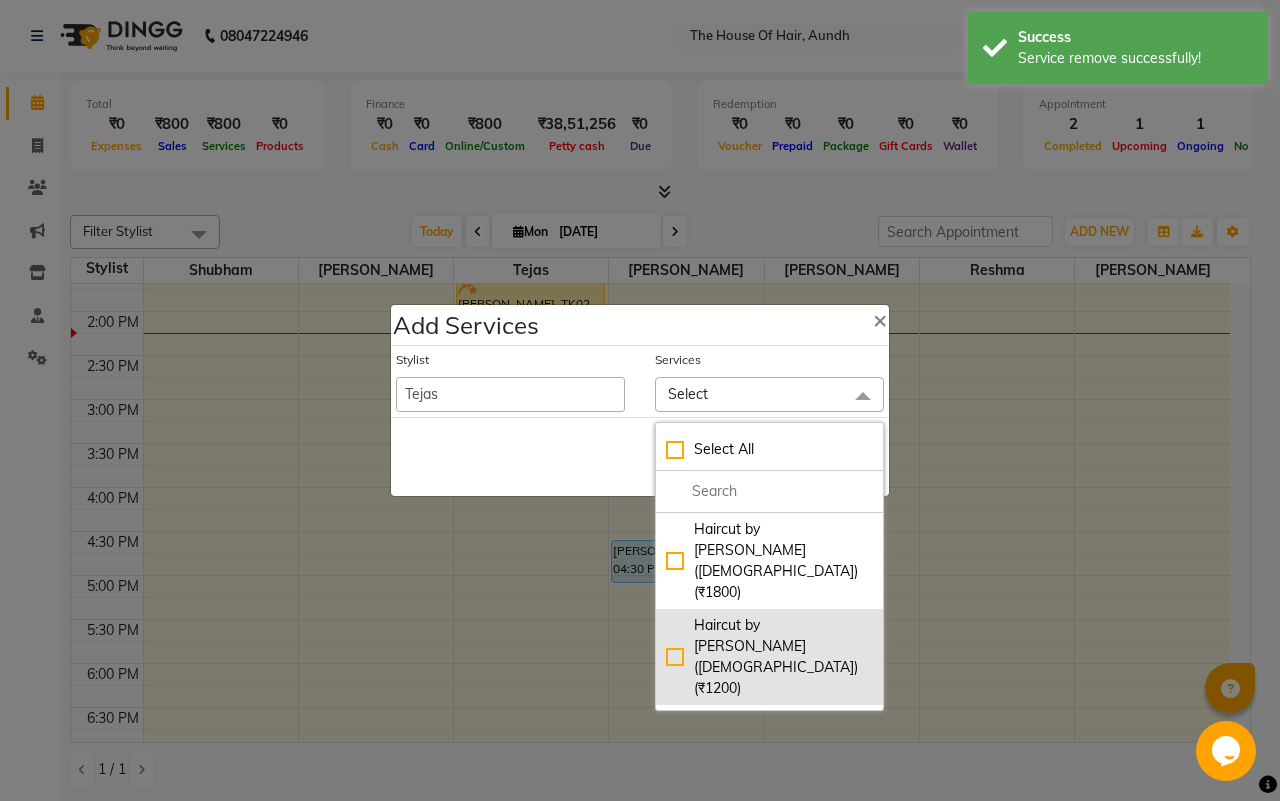 checkbox on "true" 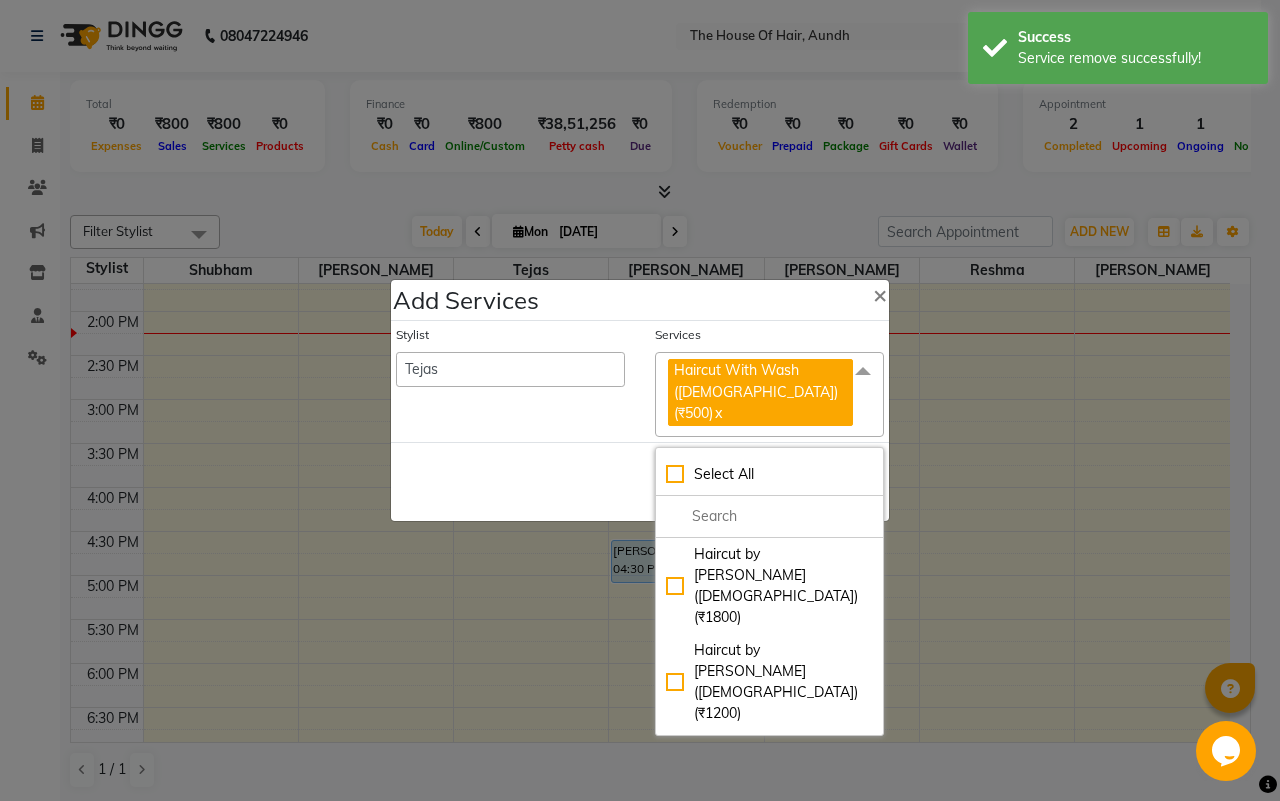 click on "Save   Cancel" 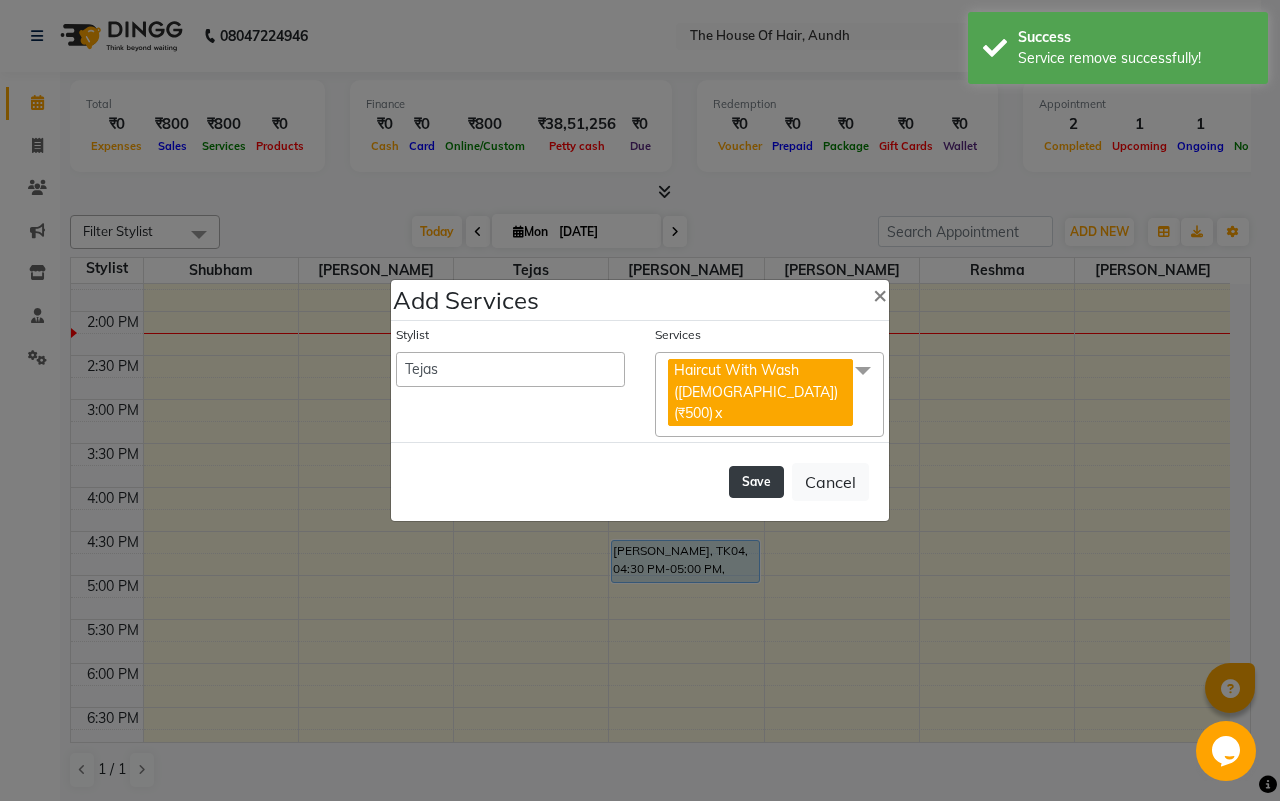 click on "Save" 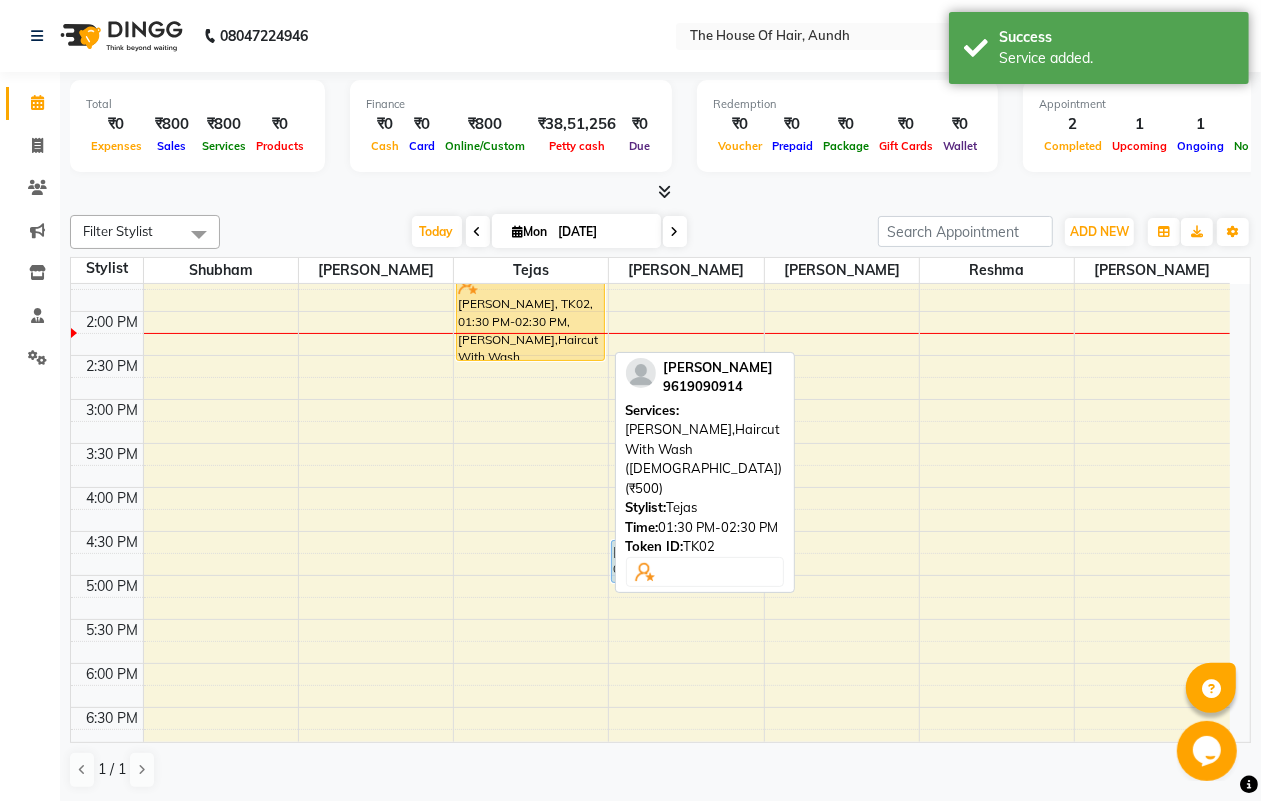 click on "[PERSON_NAME], TK02, 01:30 PM-02:30 PM, [PERSON_NAME],Haircut With Wash ([DEMOGRAPHIC_DATA]) (₹500)" at bounding box center [530, 317] 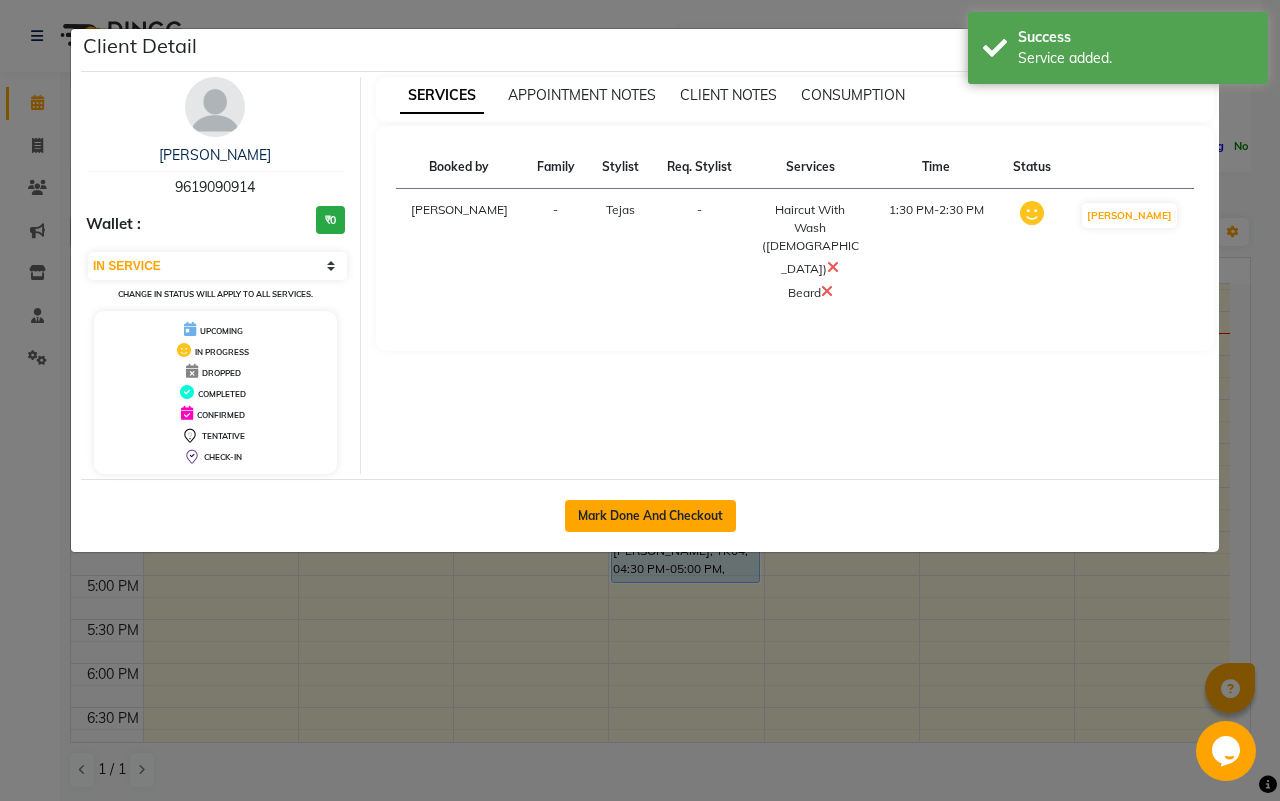click on "Mark Done And Checkout" 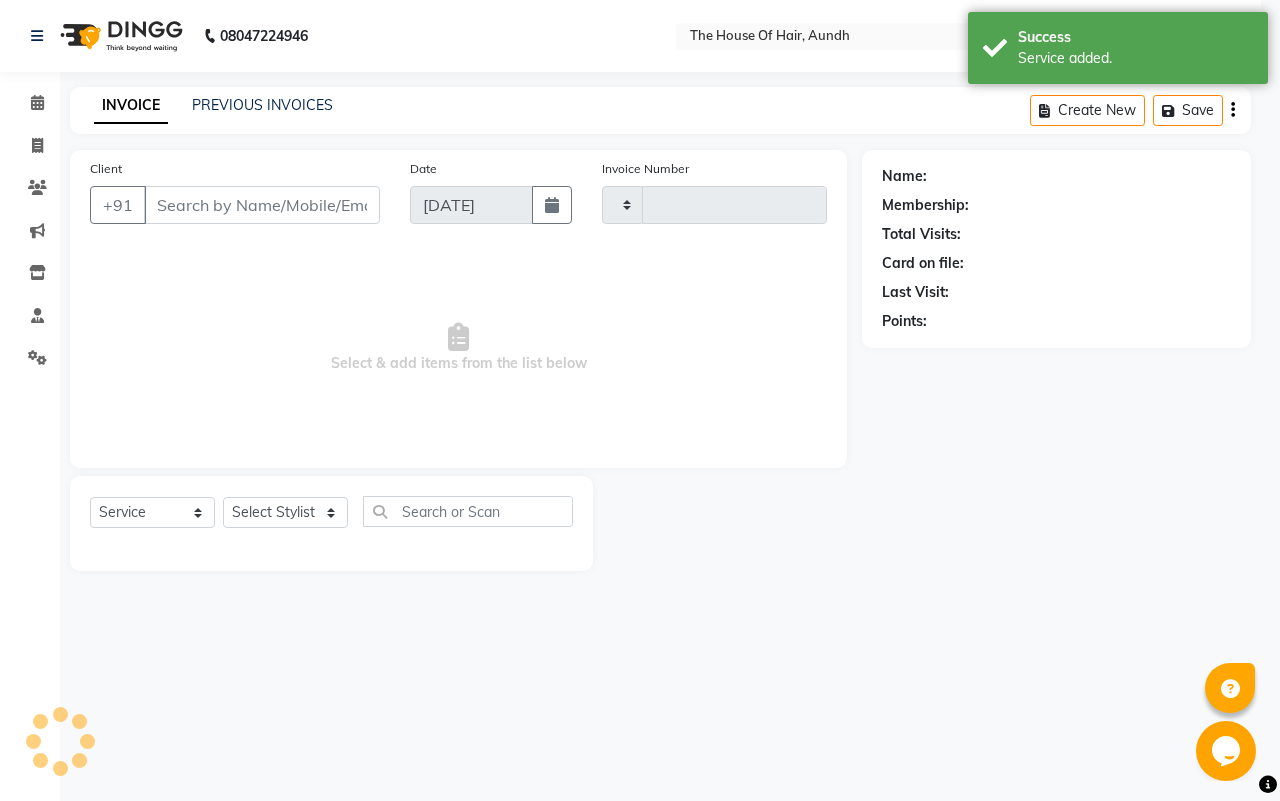 type on "1166" 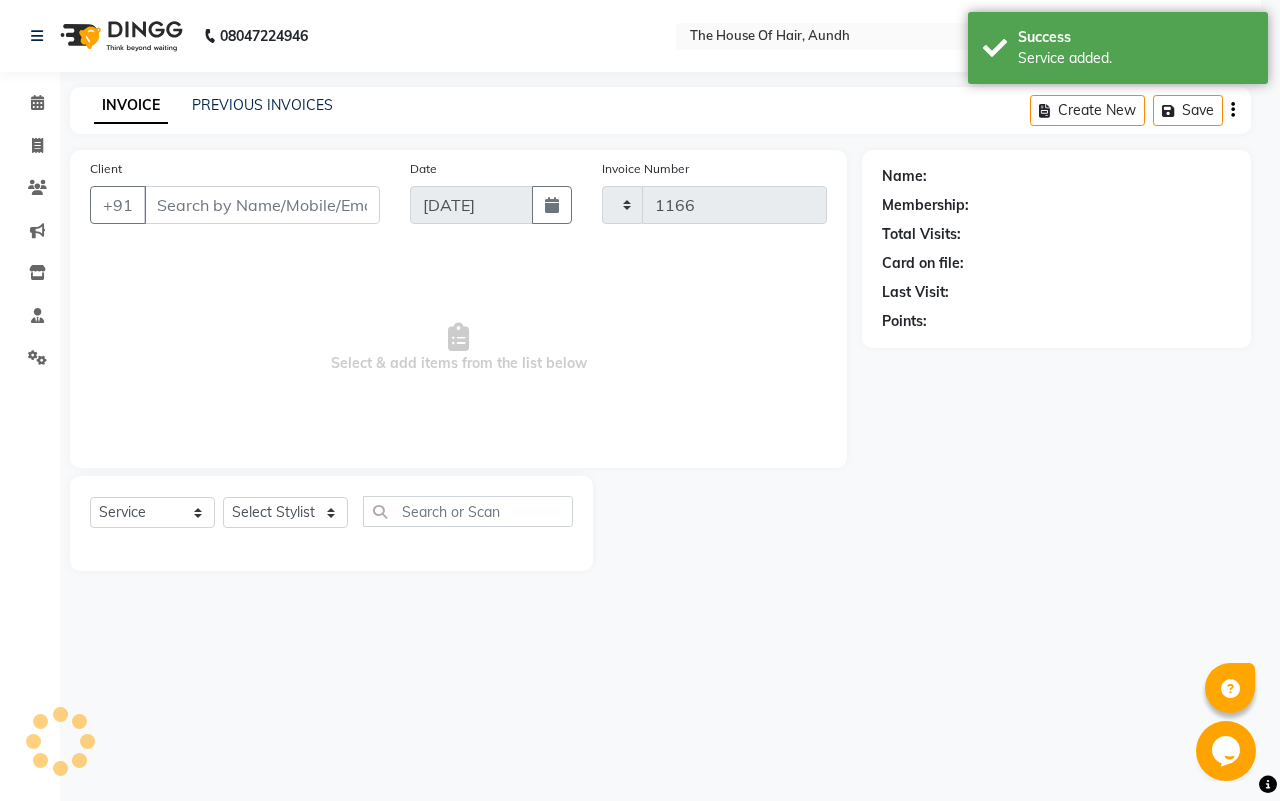 select on "26" 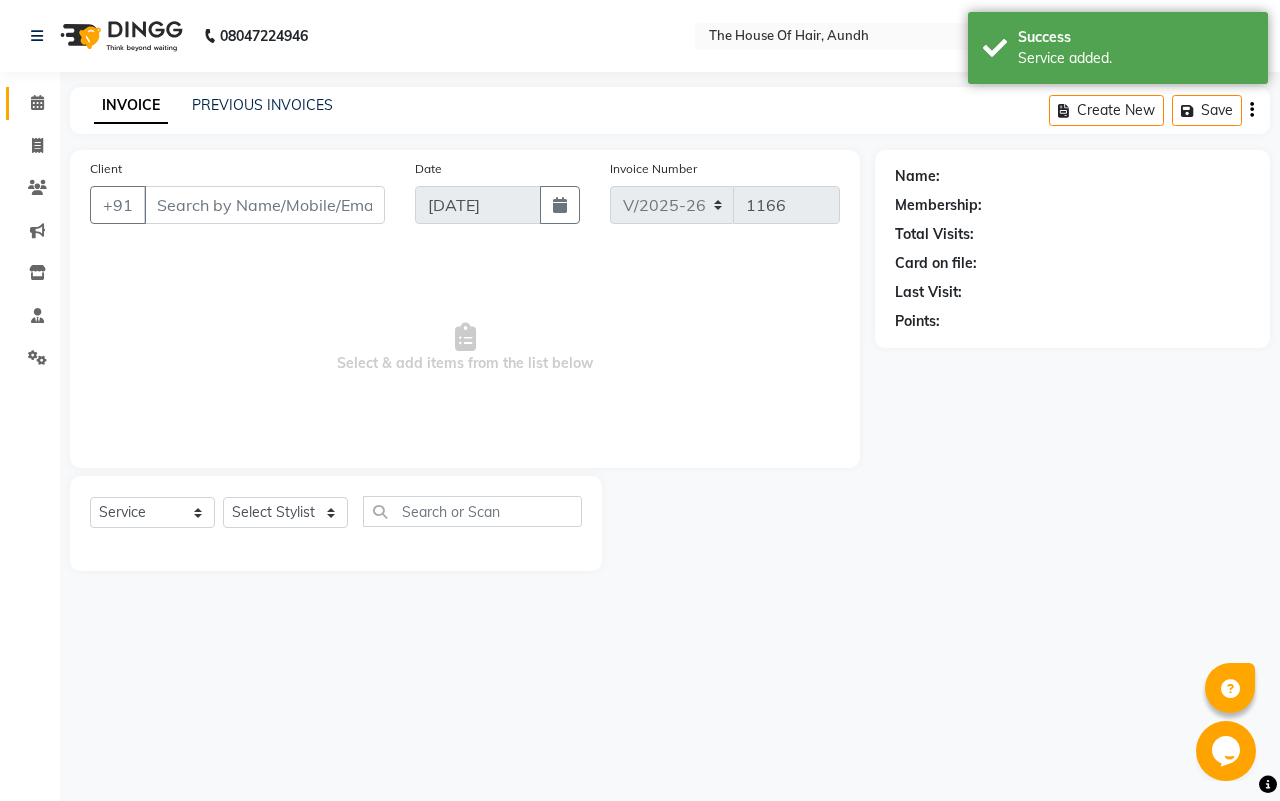 type on "9619090914" 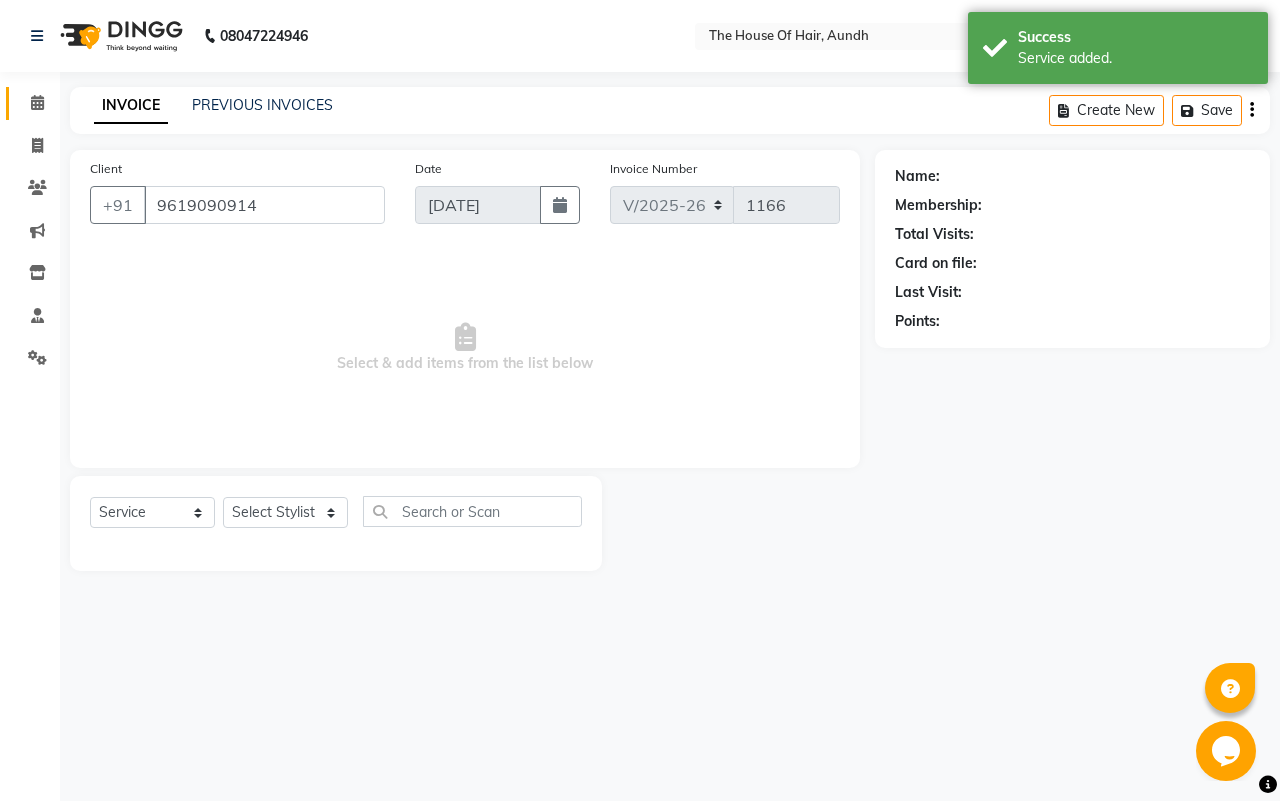 select on "6864" 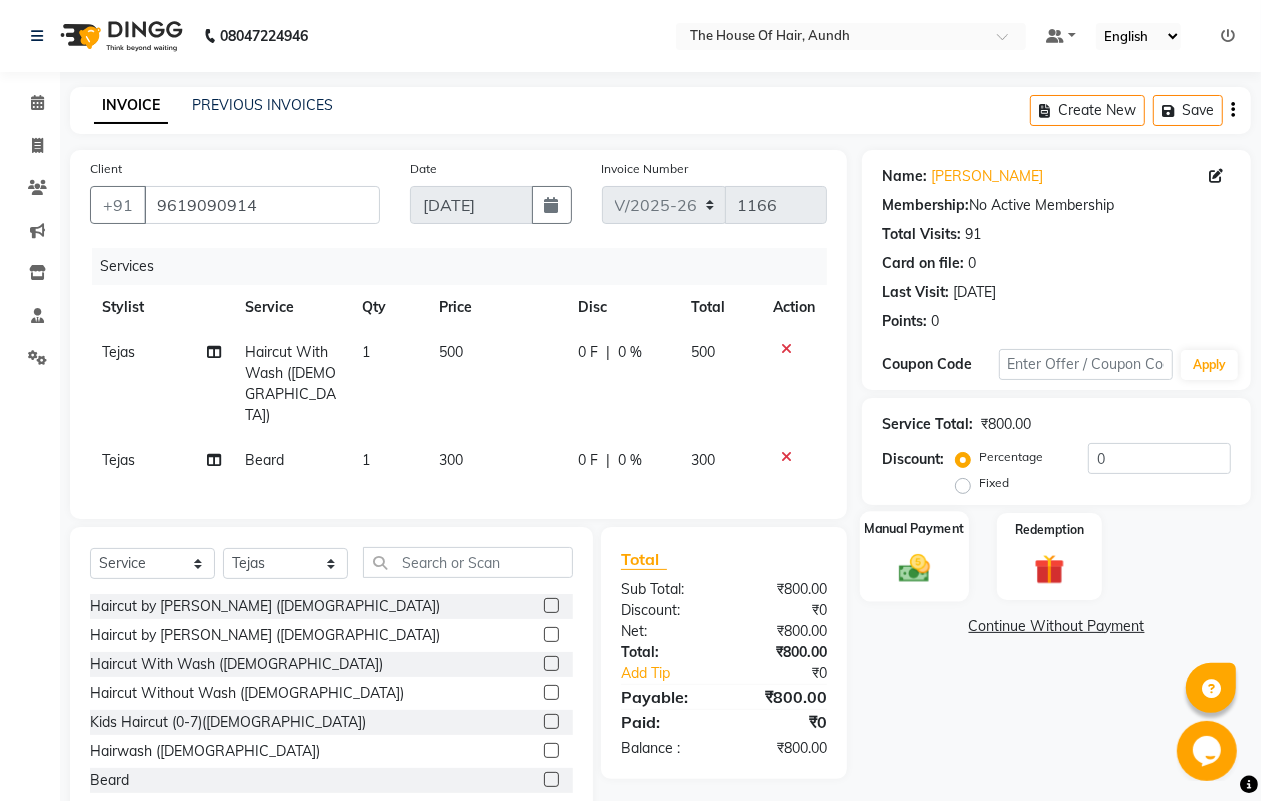 click 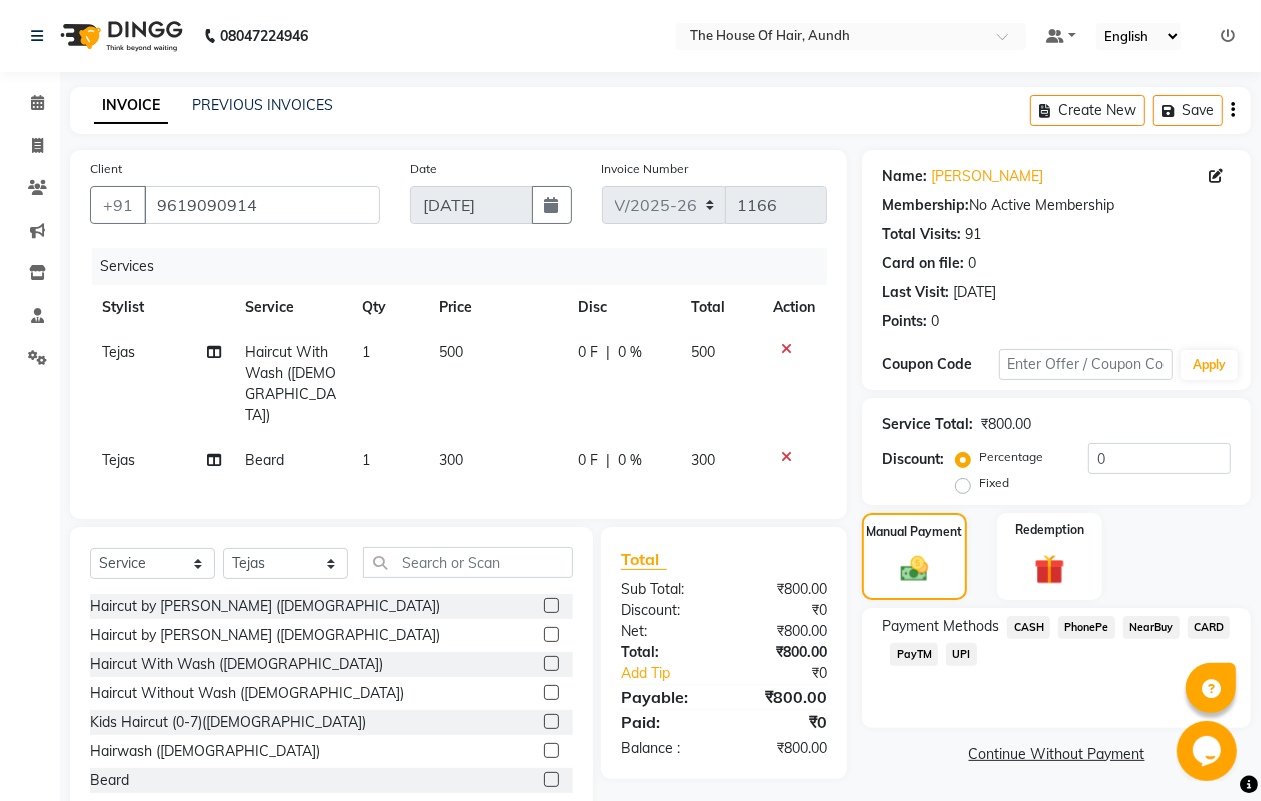 click on "UPI" 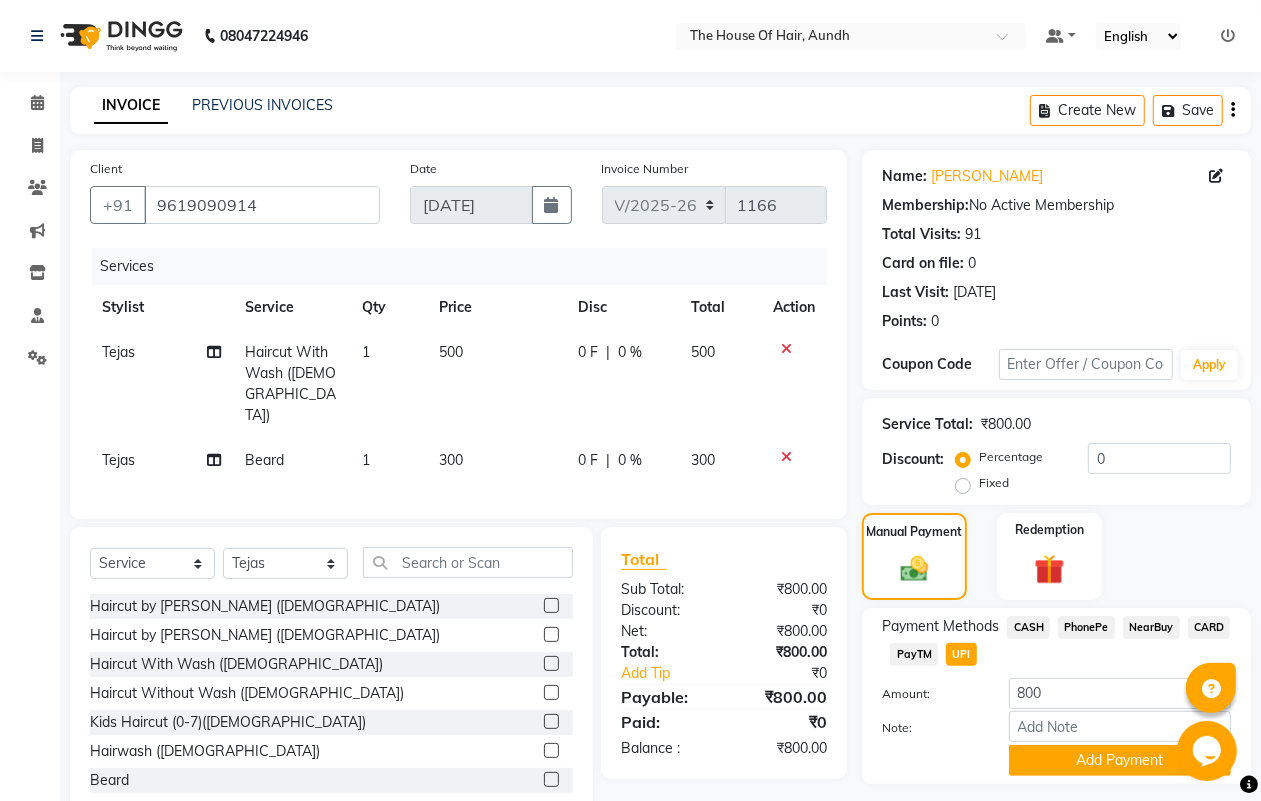 scroll, scrollTop: 52, scrollLeft: 0, axis: vertical 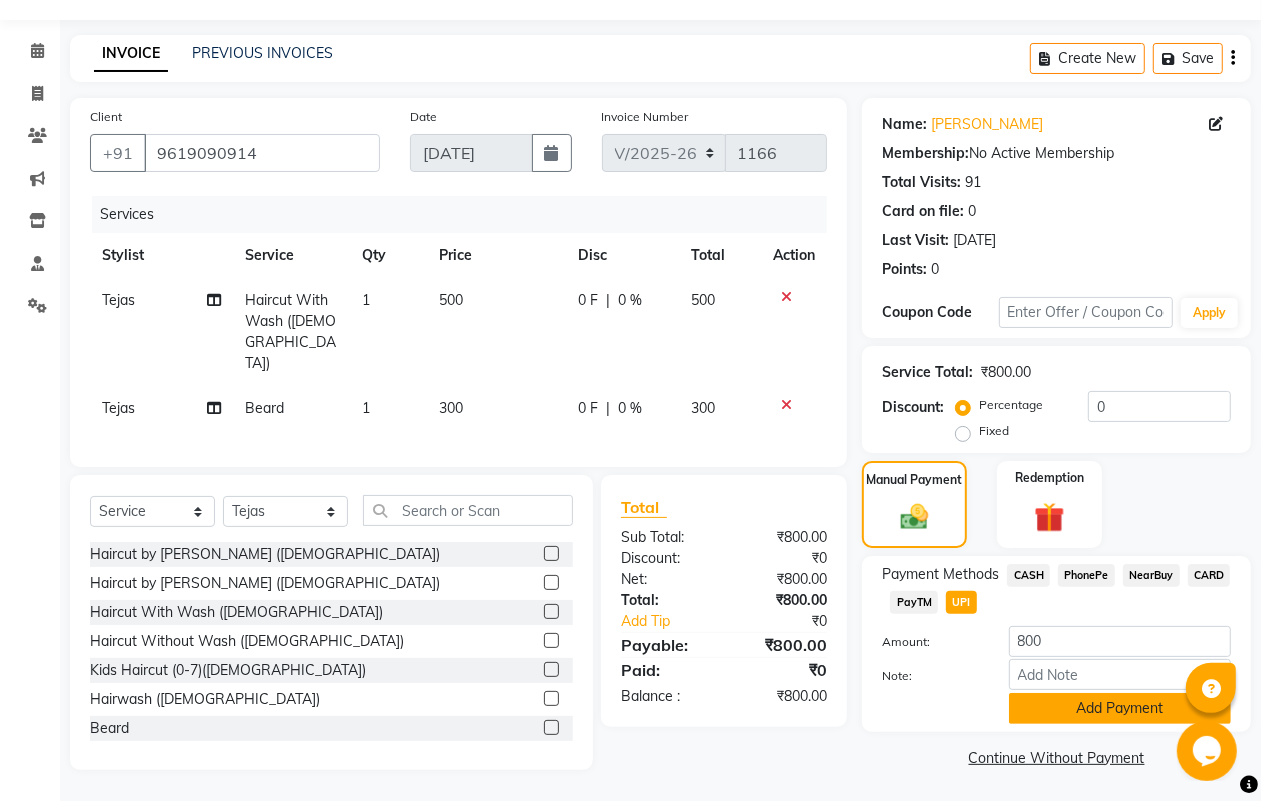 click on "Add Payment" 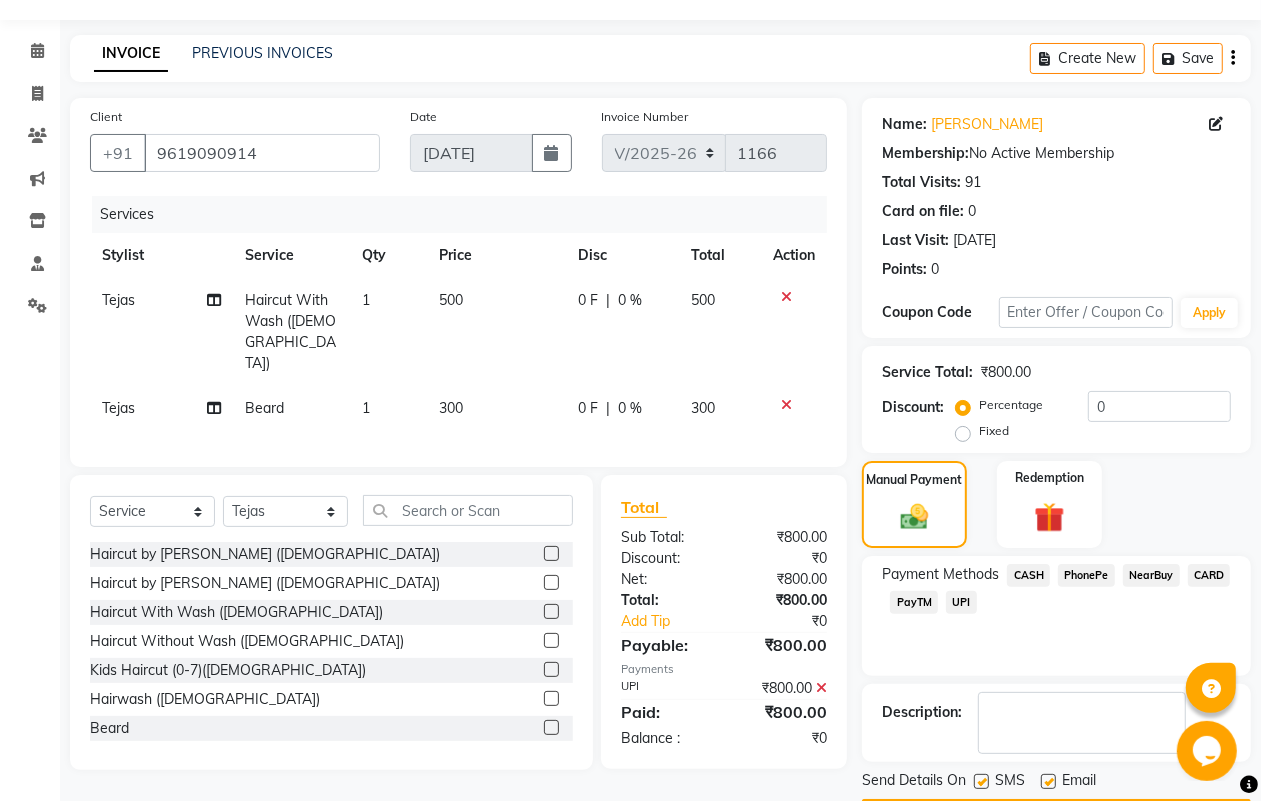 scroll, scrollTop: 111, scrollLeft: 0, axis: vertical 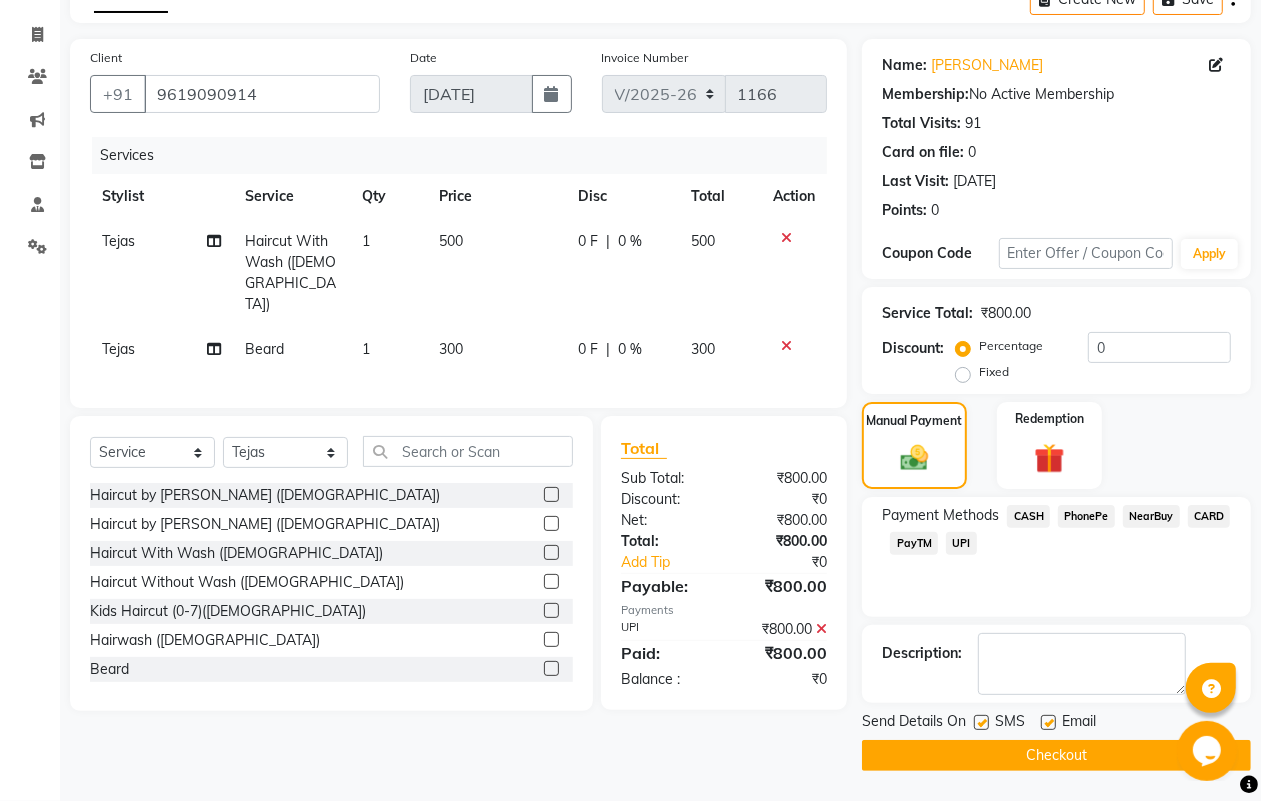 click on "Checkout" 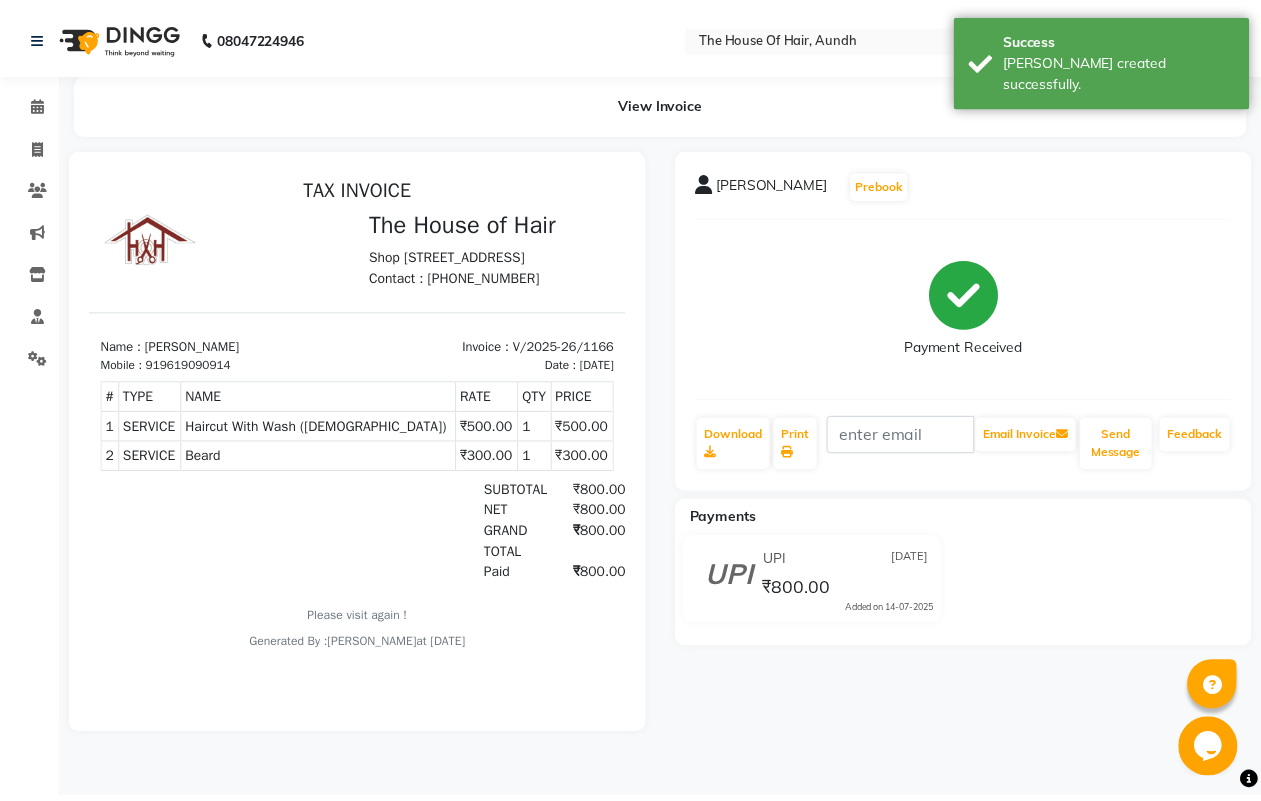 scroll, scrollTop: 0, scrollLeft: 0, axis: both 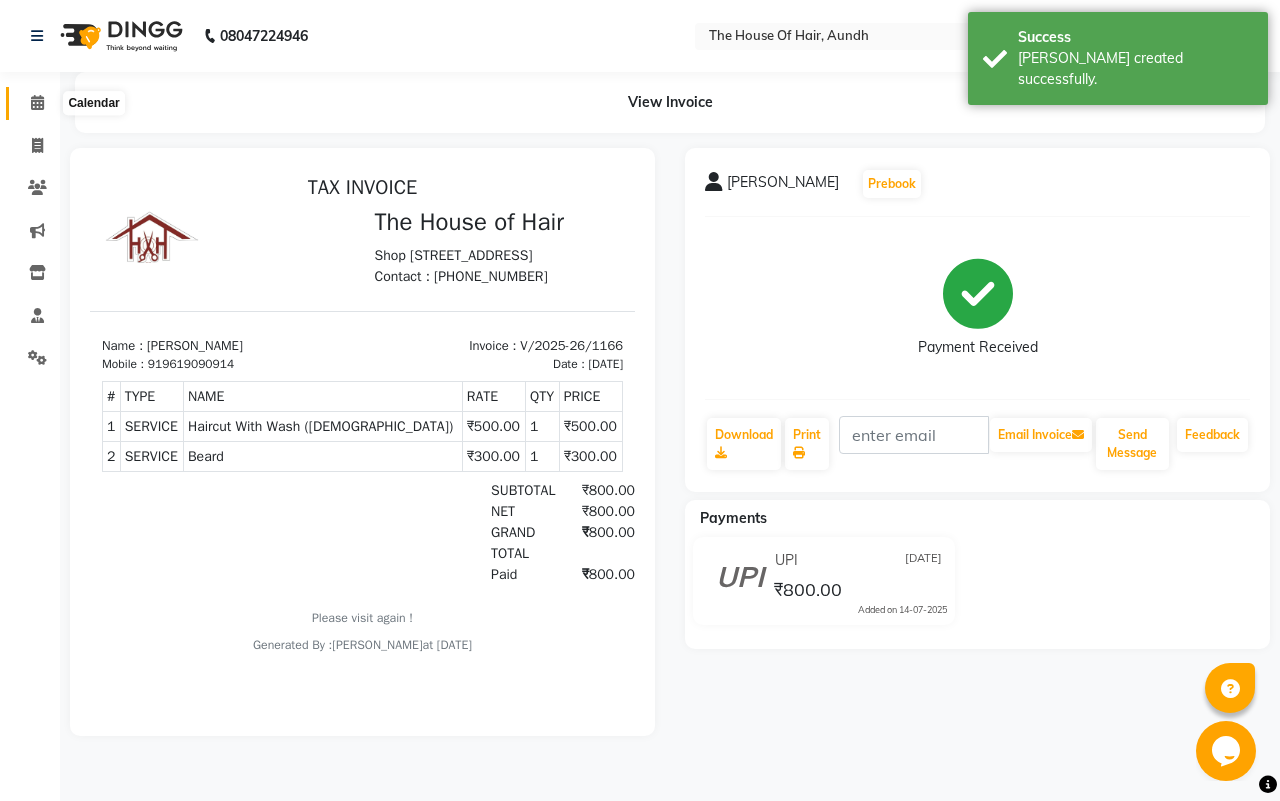 click 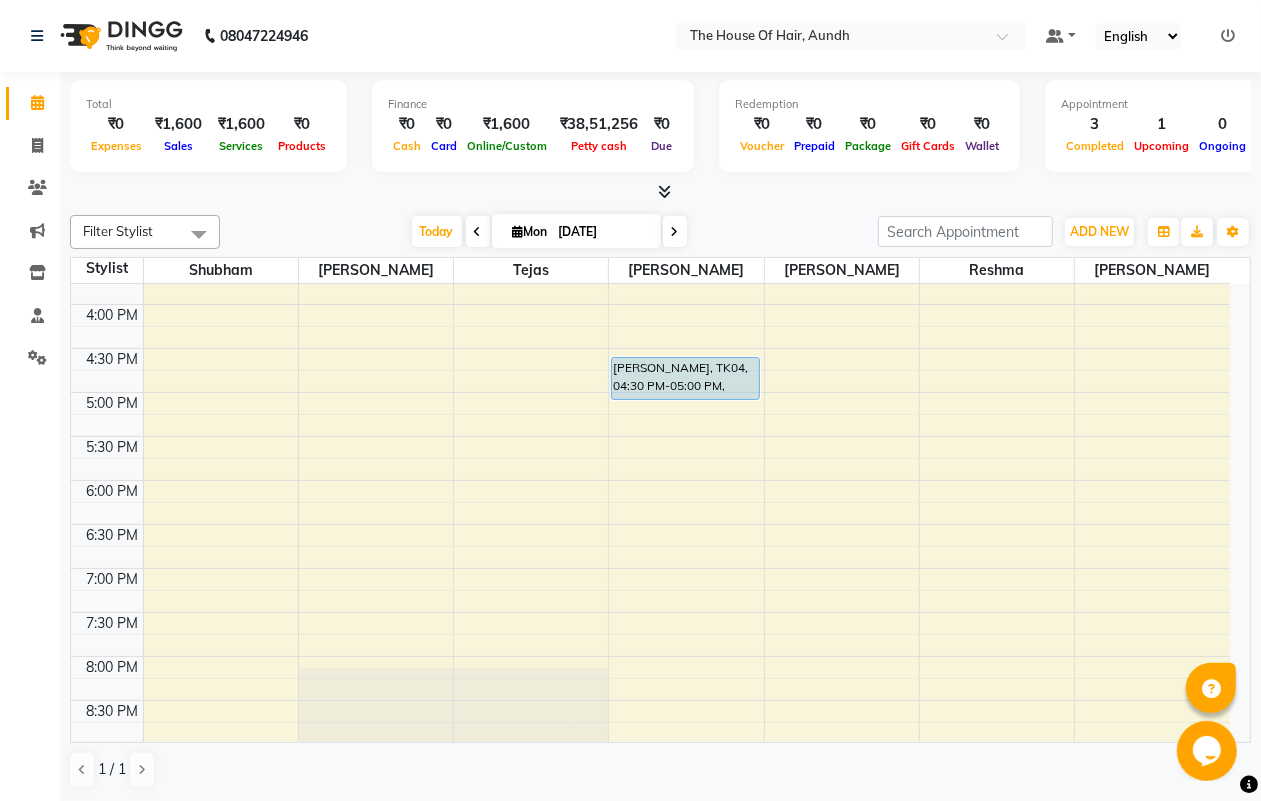 scroll, scrollTop: 625, scrollLeft: 0, axis: vertical 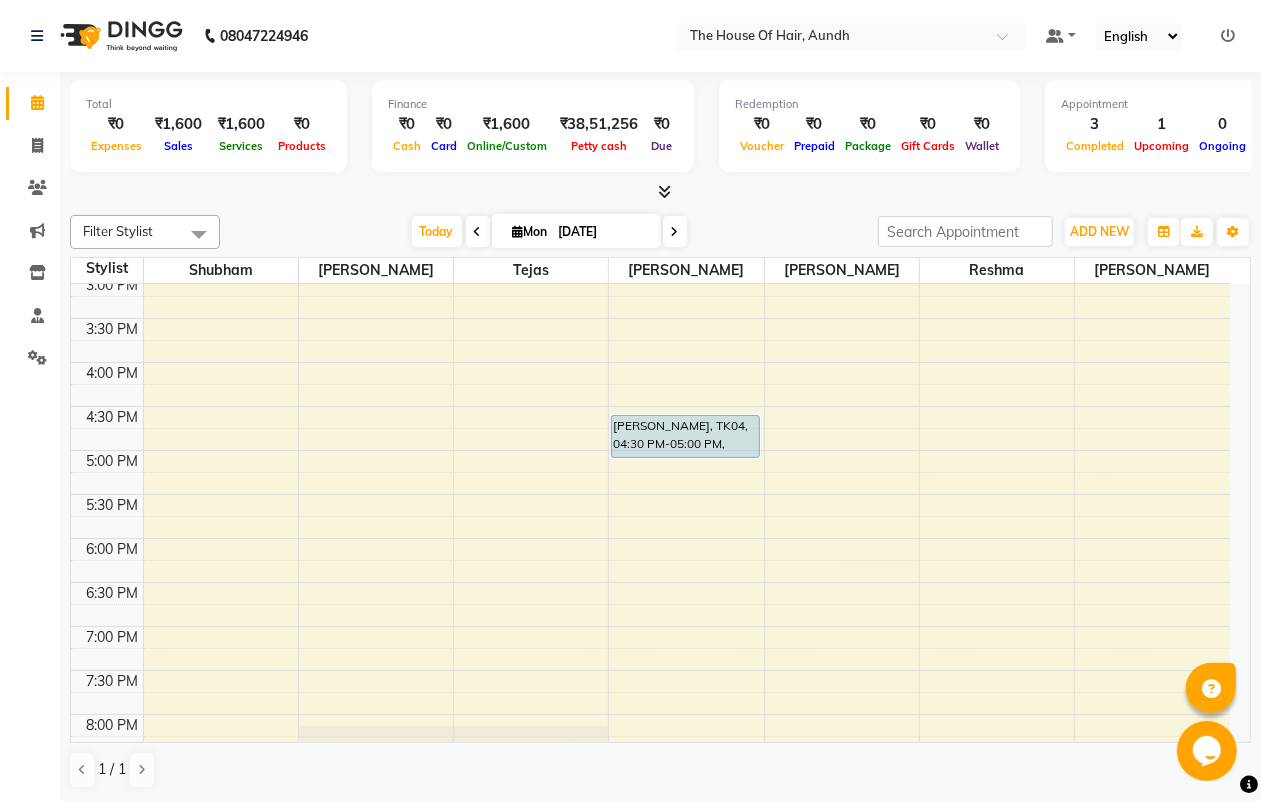 click on "8:00 AM 8:30 AM 9:00 AM 9:30 AM 10:00 AM 10:30 AM 11:00 AM 11:30 AM 12:00 PM 12:30 PM 1:00 PM 1:30 PM 2:00 PM 2:30 PM 3:00 PM 3:30 PM 4:00 PM 4:30 PM 5:00 PM 5:30 PM 6:00 PM 6:30 PM 7:00 PM 7:30 PM 8:00 PM 8:30 PM 9:00 PM 9:30 PM     [PERSON_NAME] P, TK01, 10:00 AM-10:30 AM, Haircut With Wash ([DEMOGRAPHIC_DATA])     [PERSON_NAME], TK02, 01:30 PM-02:30 PM, [PERSON_NAME],Haircut With Wash ([DEMOGRAPHIC_DATA]) (₹500)     [PERSON_NAME], TK03, 10:00 AM-10:30 AM, [PERSON_NAME]    [PERSON_NAME], TK04, 04:30 PM-05:00 PM, Clean Shave" at bounding box center (650, 274) 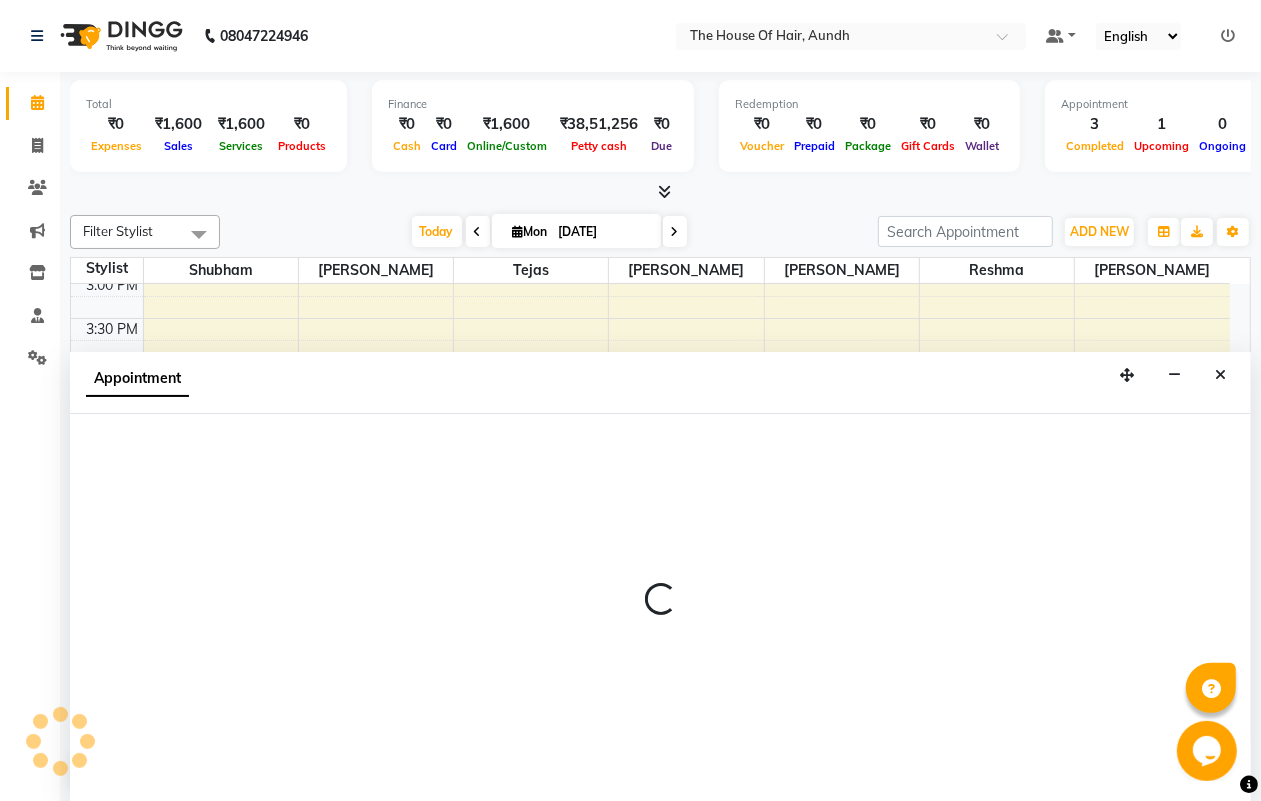 scroll, scrollTop: 1, scrollLeft: 0, axis: vertical 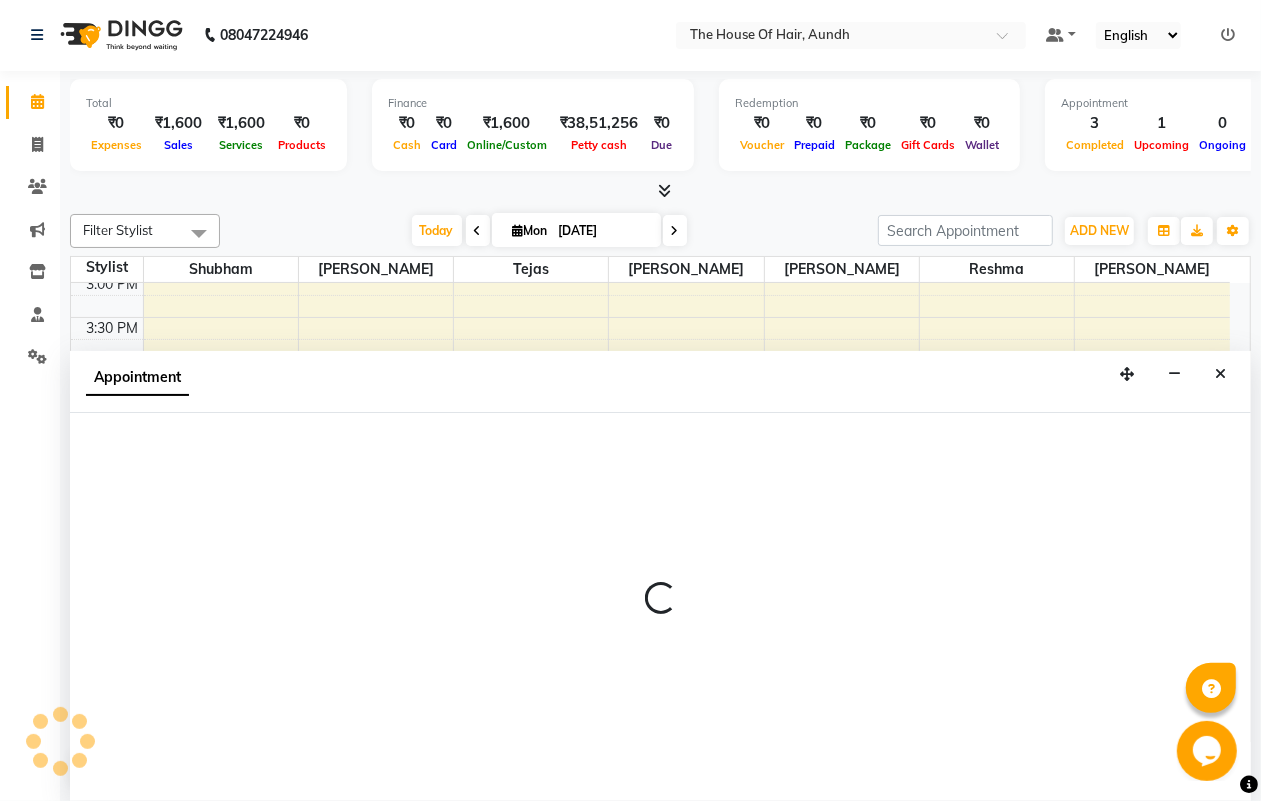 select on "57809" 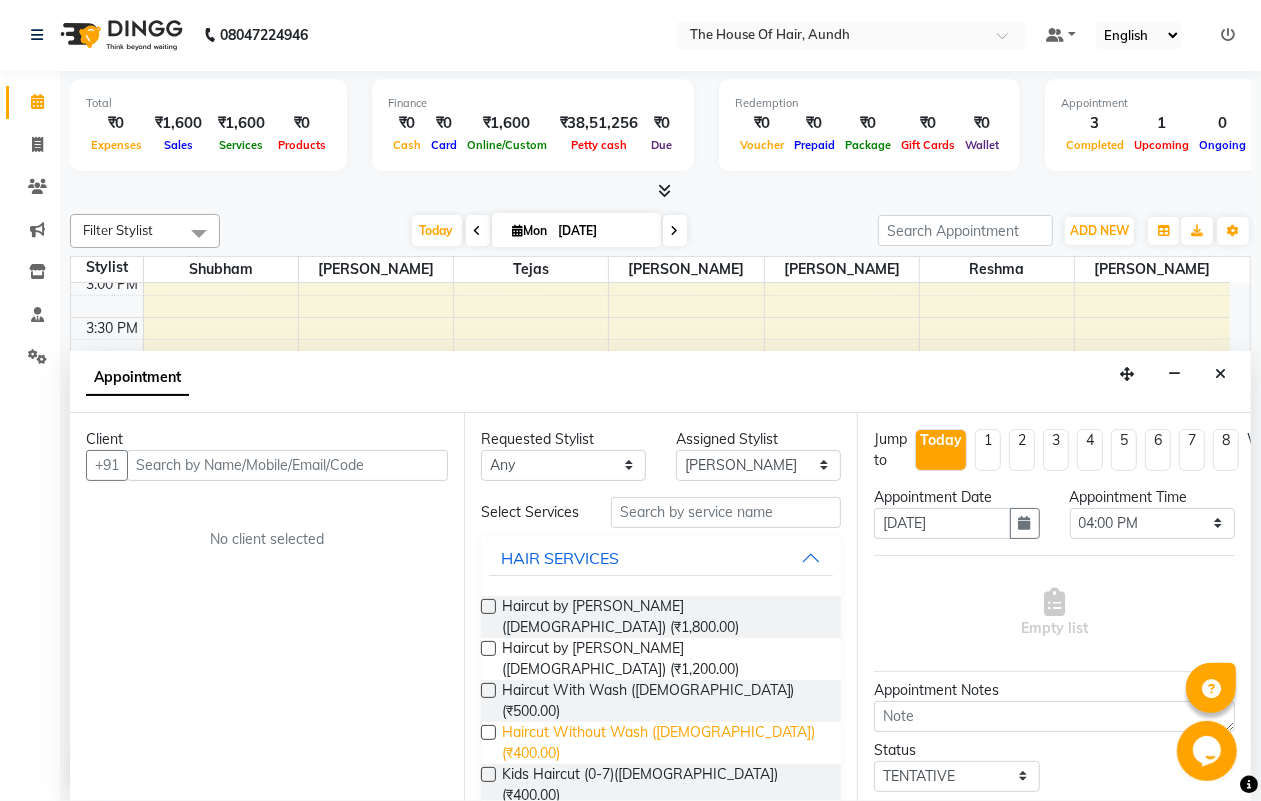click on "Haircut Without Wash ([DEMOGRAPHIC_DATA]) (₹400.00)" at bounding box center [664, 743] 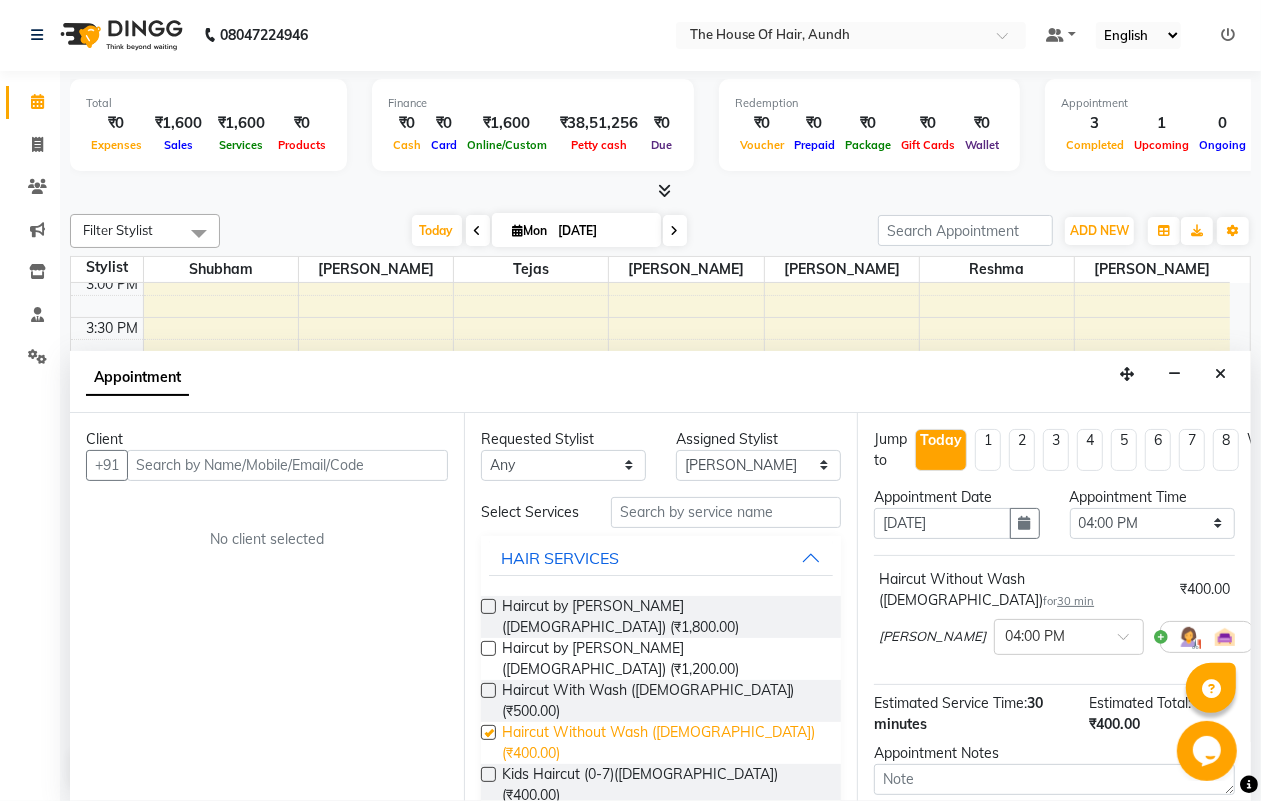 checkbox on "false" 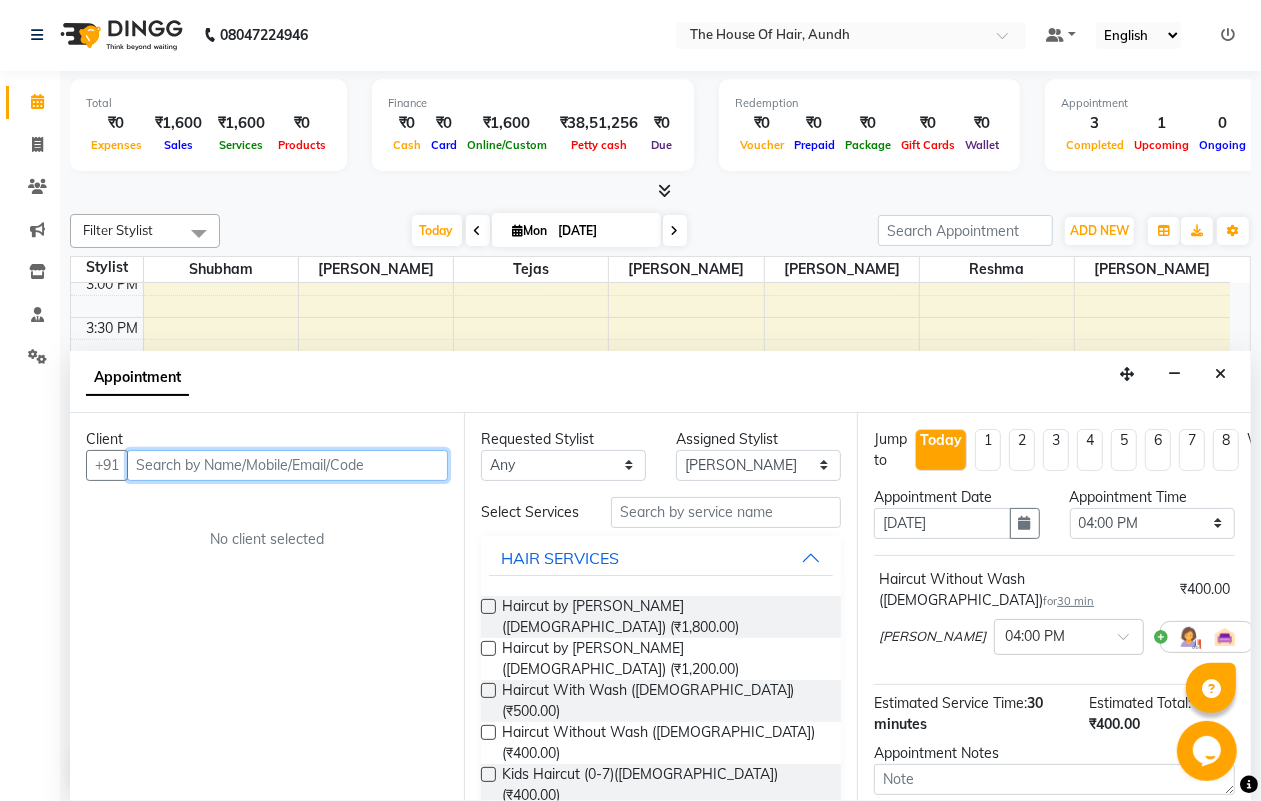 click at bounding box center (287, 465) 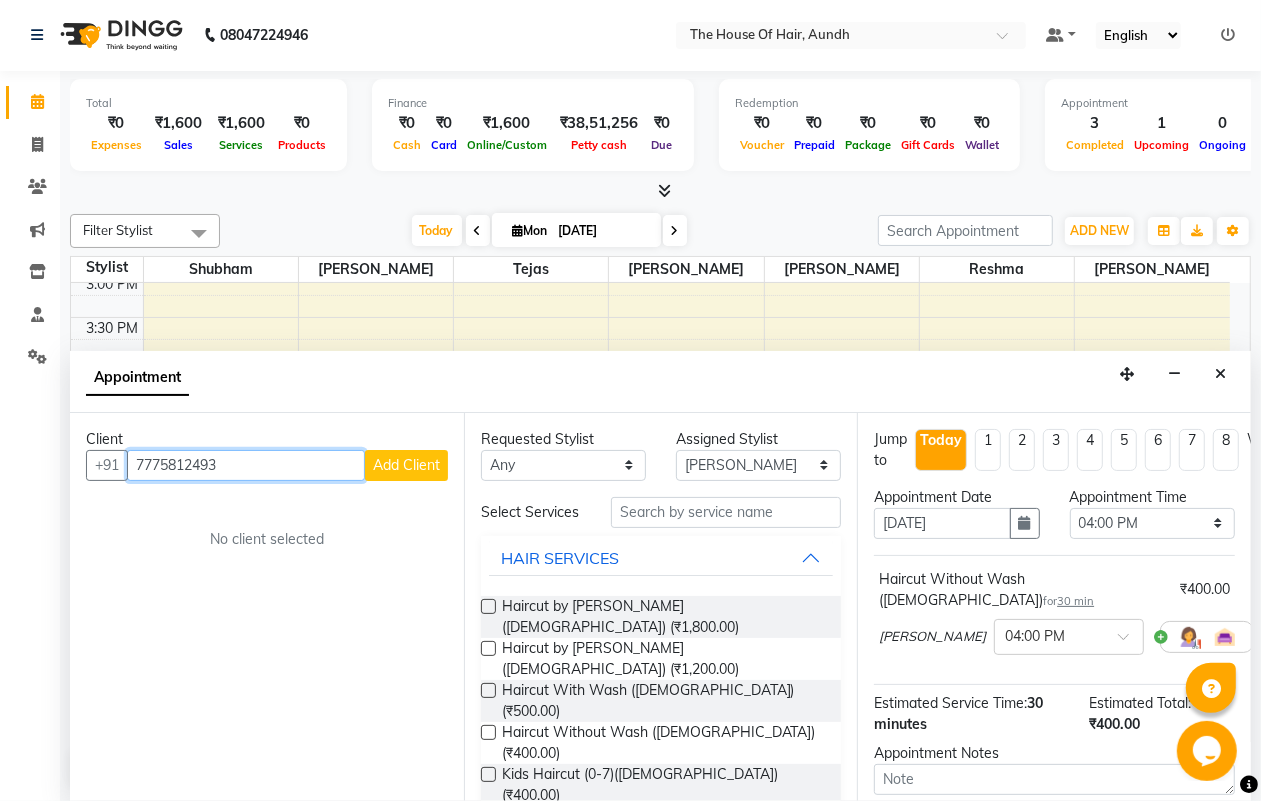 type on "7775812493" 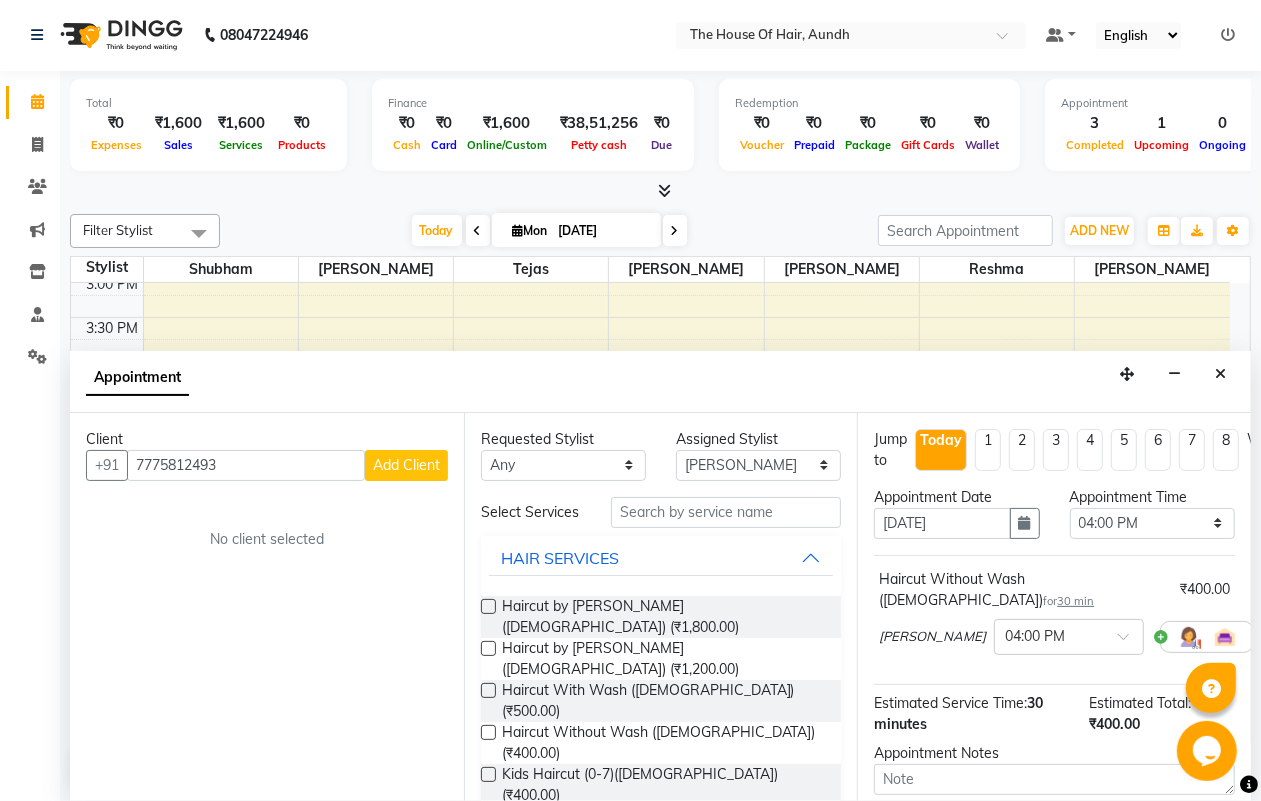 click on "Add Client" at bounding box center (406, 465) 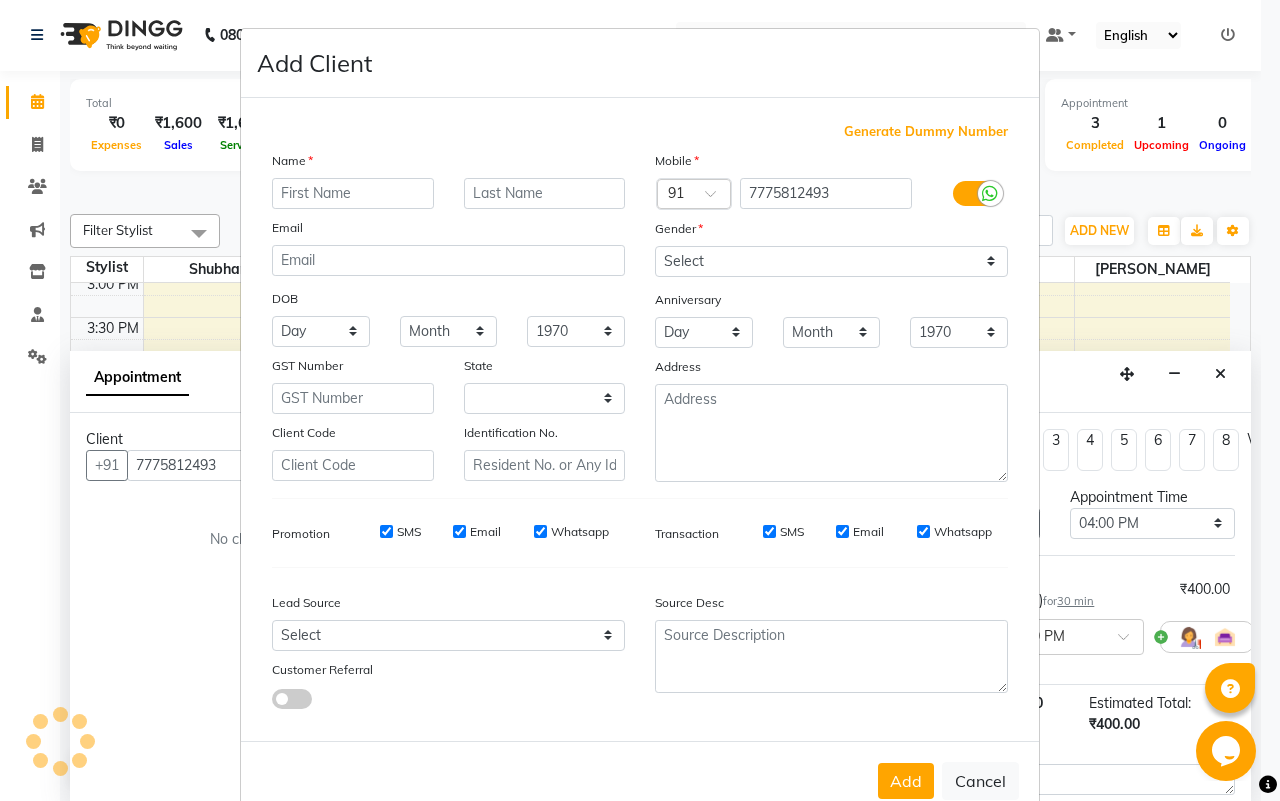 select on "22" 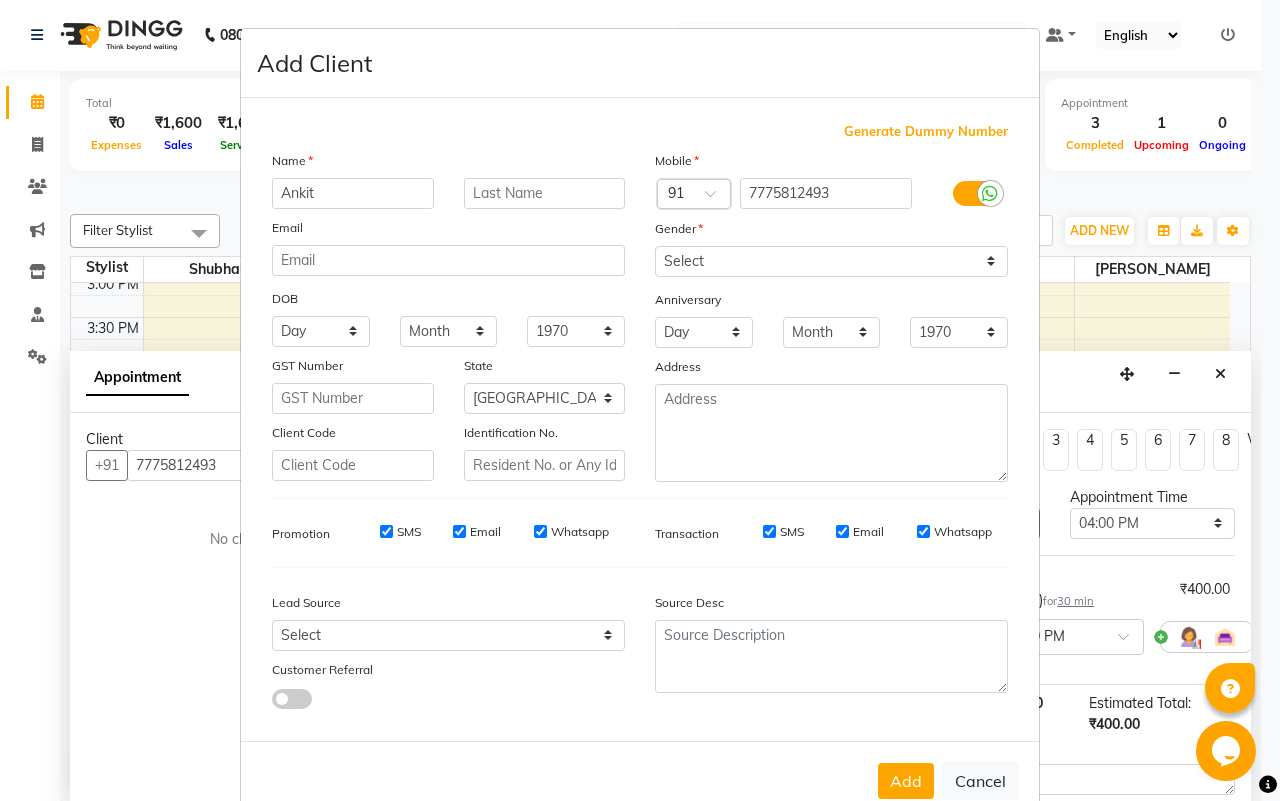 type on "Ankit" 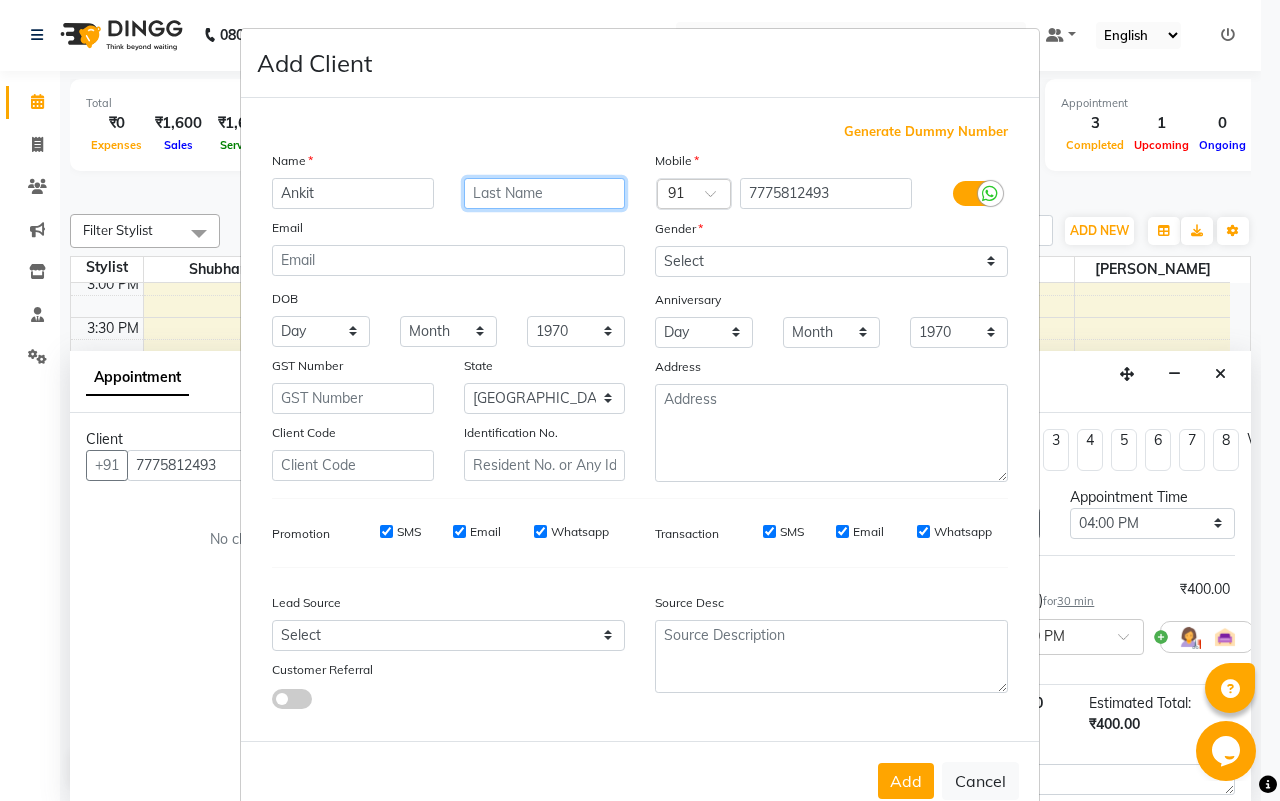 click at bounding box center [545, 193] 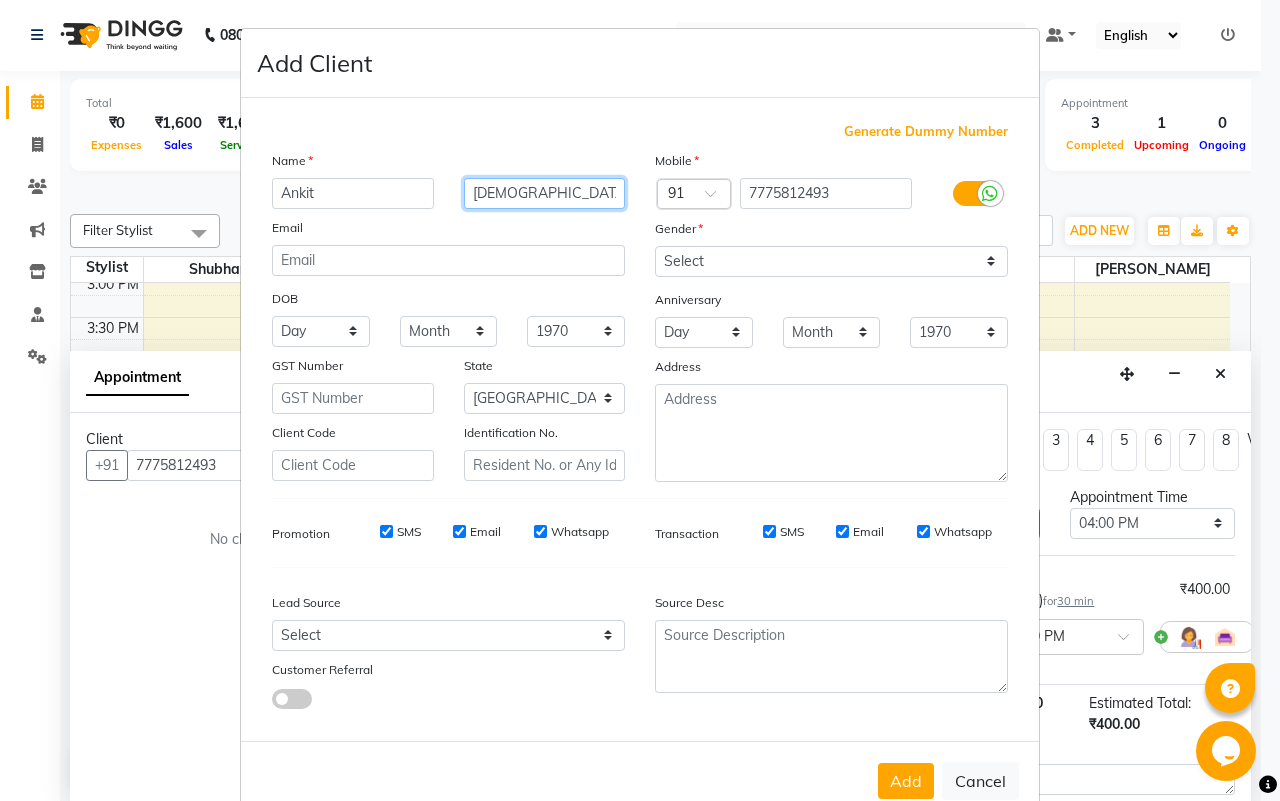 type on "[DEMOGRAPHIC_DATA]" 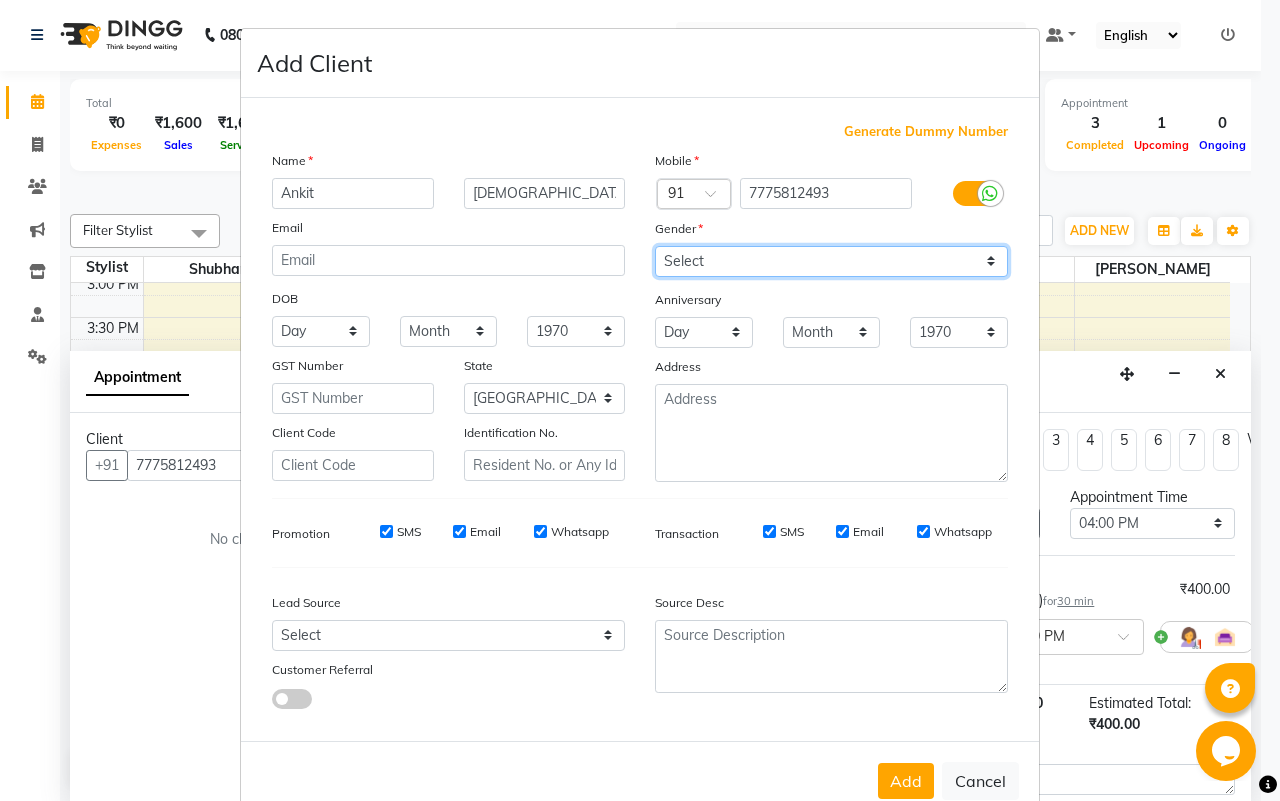click on "Select [DEMOGRAPHIC_DATA] [DEMOGRAPHIC_DATA] Other Prefer Not To Say" at bounding box center (831, 261) 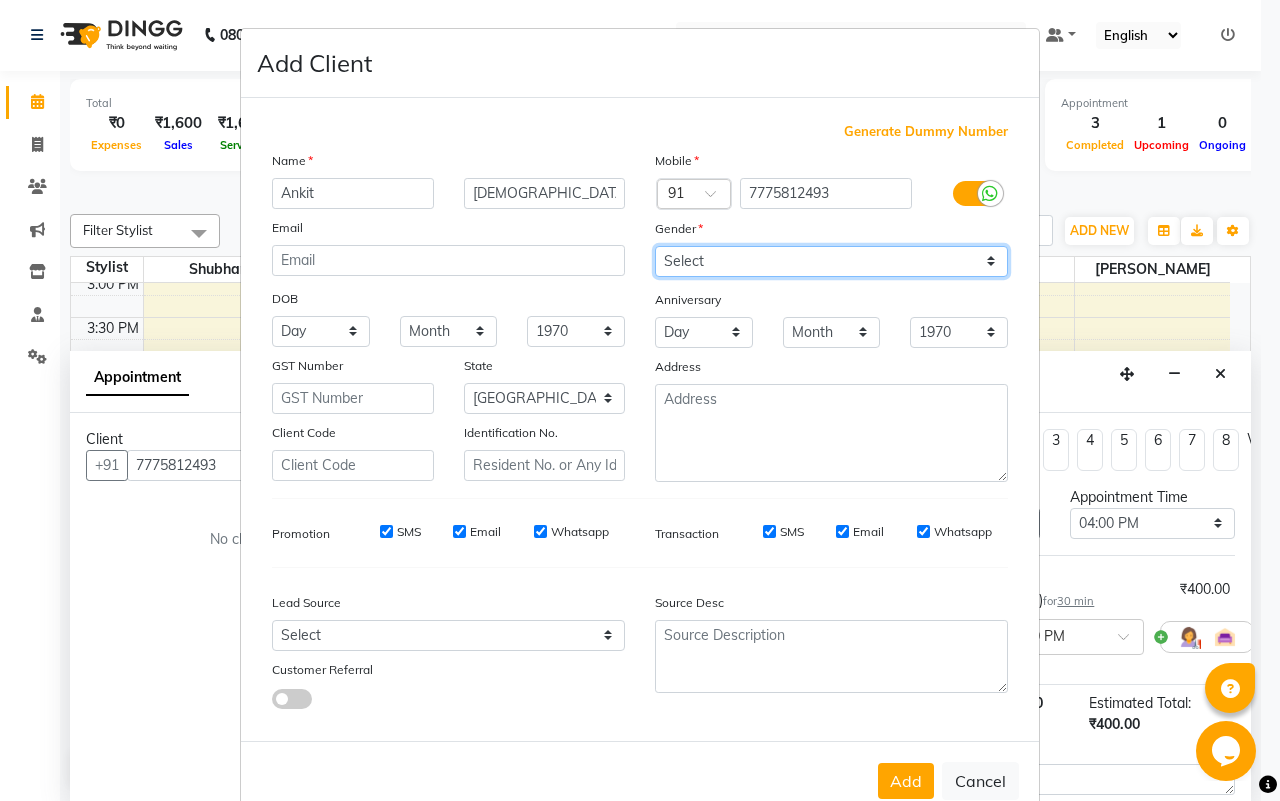select on "[DEMOGRAPHIC_DATA]" 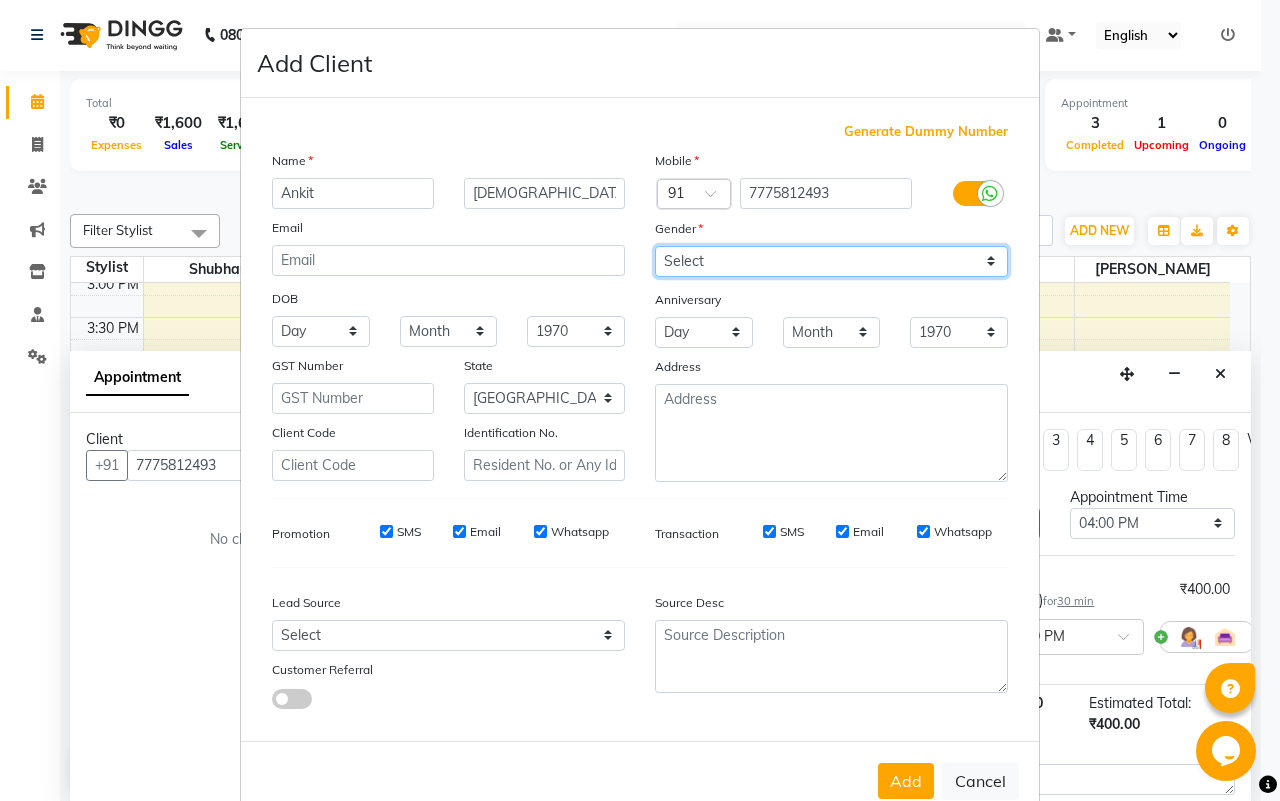 click on "Select [DEMOGRAPHIC_DATA] [DEMOGRAPHIC_DATA] Other Prefer Not To Say" at bounding box center (831, 261) 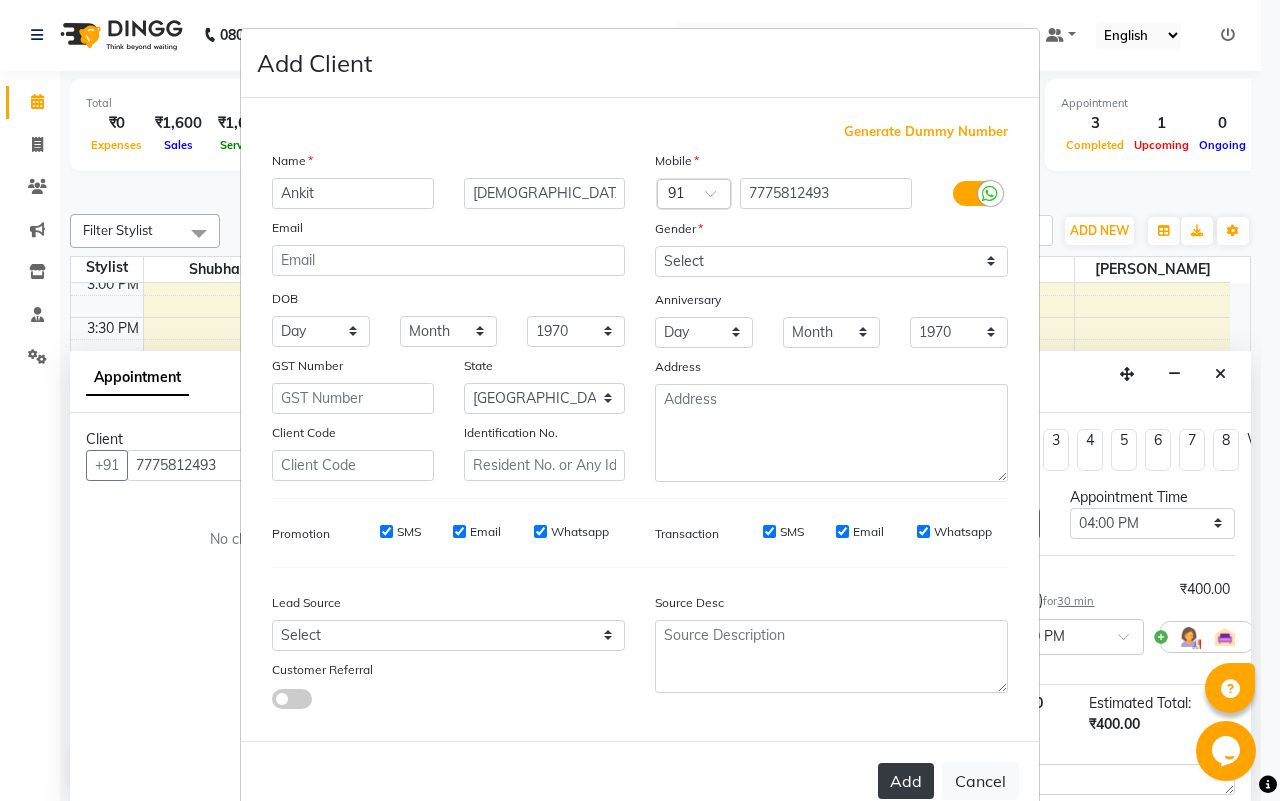 click on "Add" at bounding box center (906, 781) 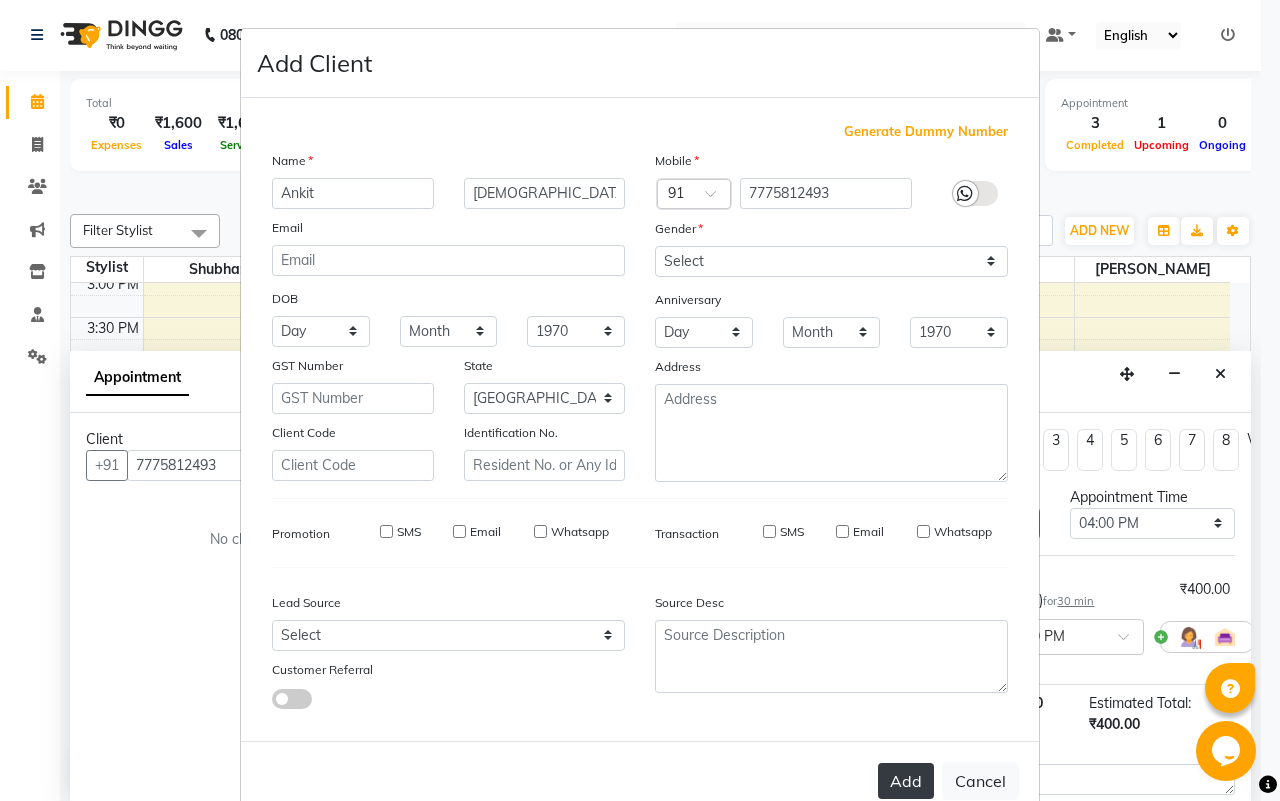 type 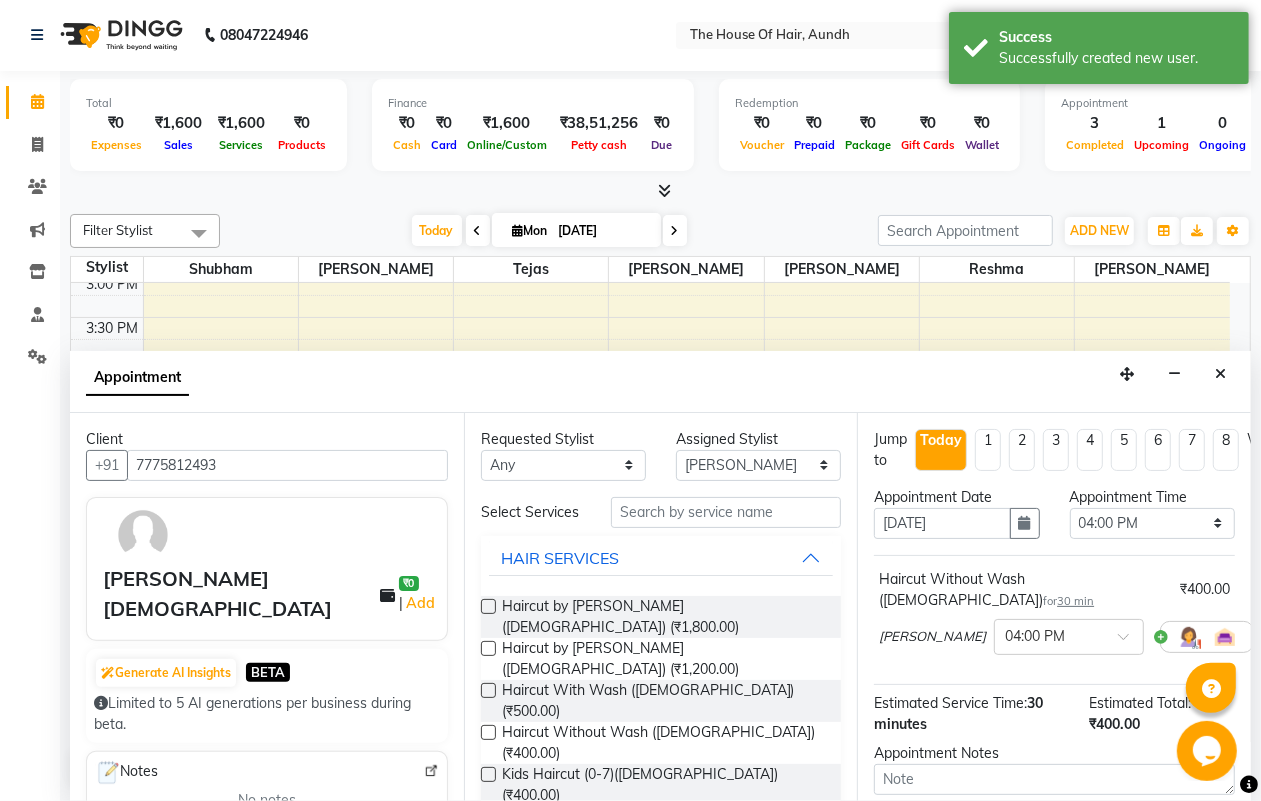 scroll, scrollTop: 125, scrollLeft: 0, axis: vertical 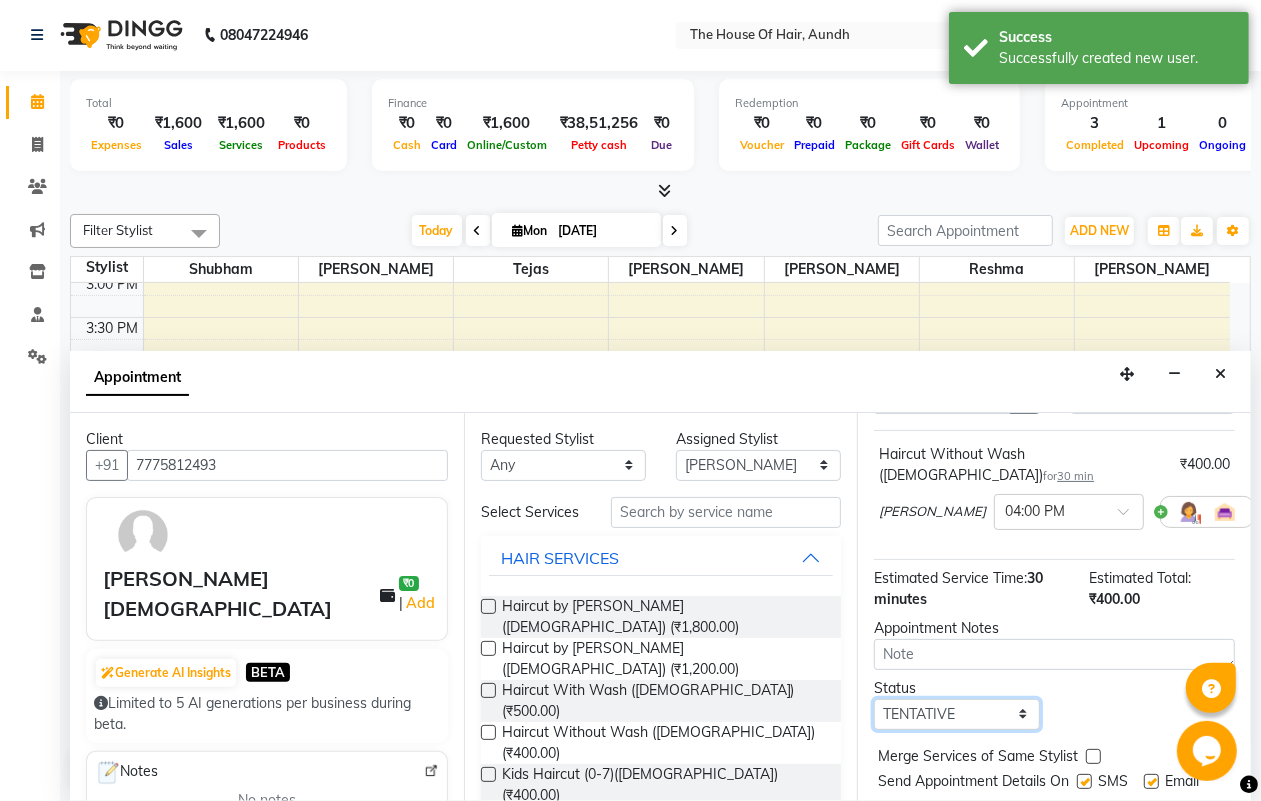 click on "Select TENTATIVE CONFIRM CHECK-IN UPCOMING" at bounding box center (956, 714) 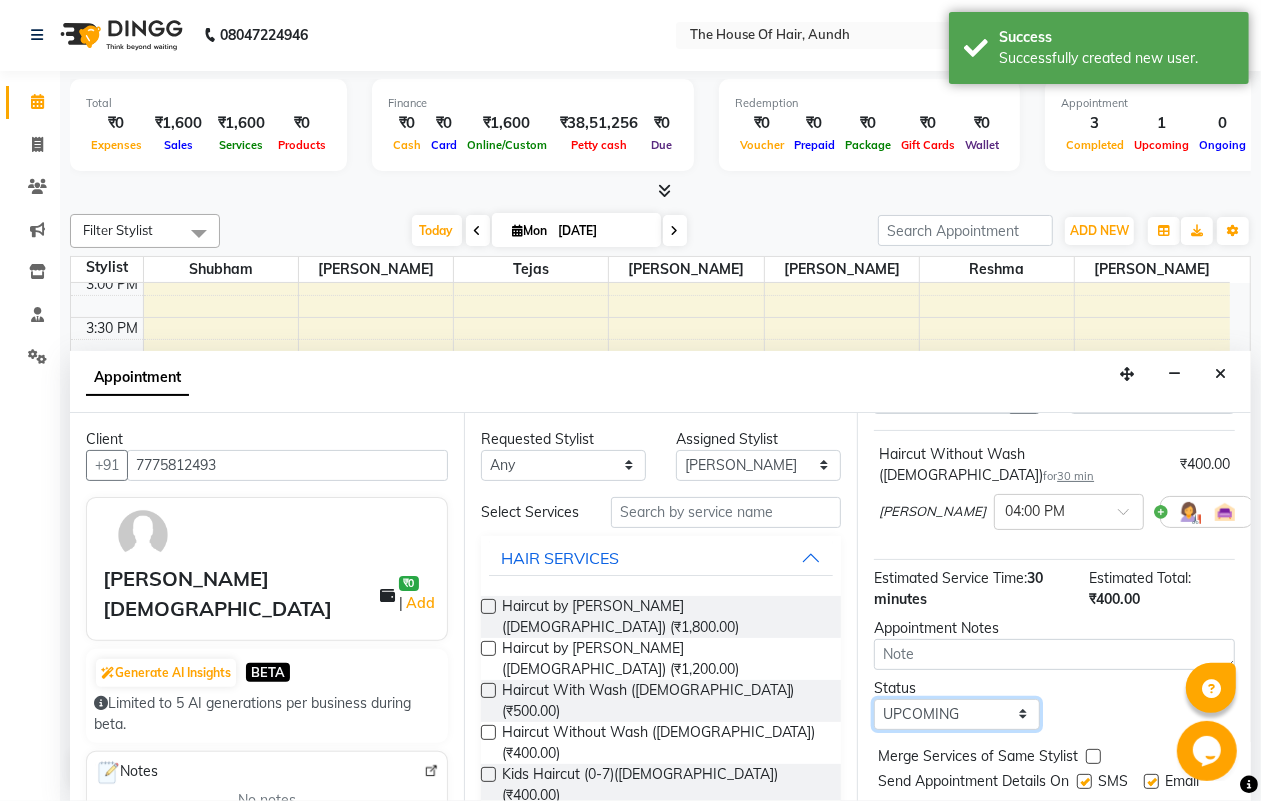 click on "Select TENTATIVE CONFIRM CHECK-IN UPCOMING" at bounding box center [956, 714] 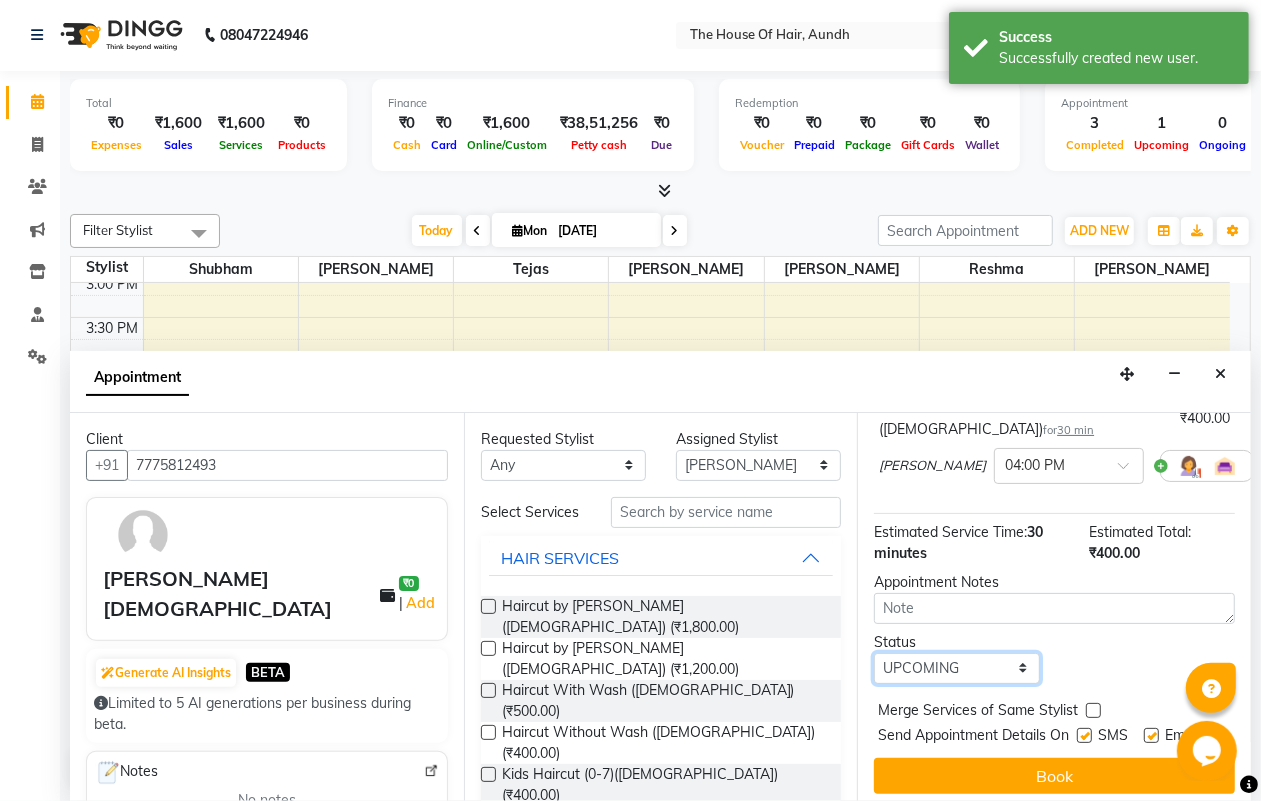 scroll, scrollTop: 195, scrollLeft: 0, axis: vertical 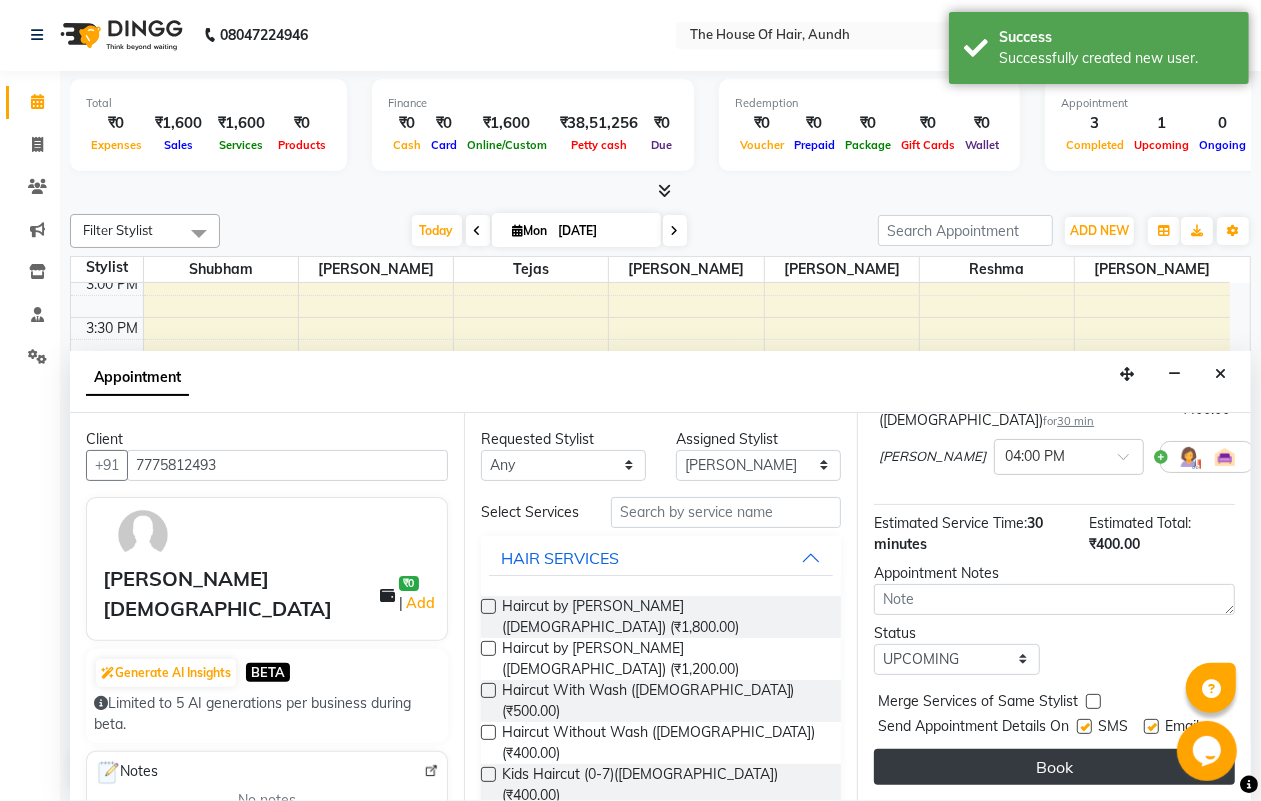 click on "Book" at bounding box center [1054, 767] 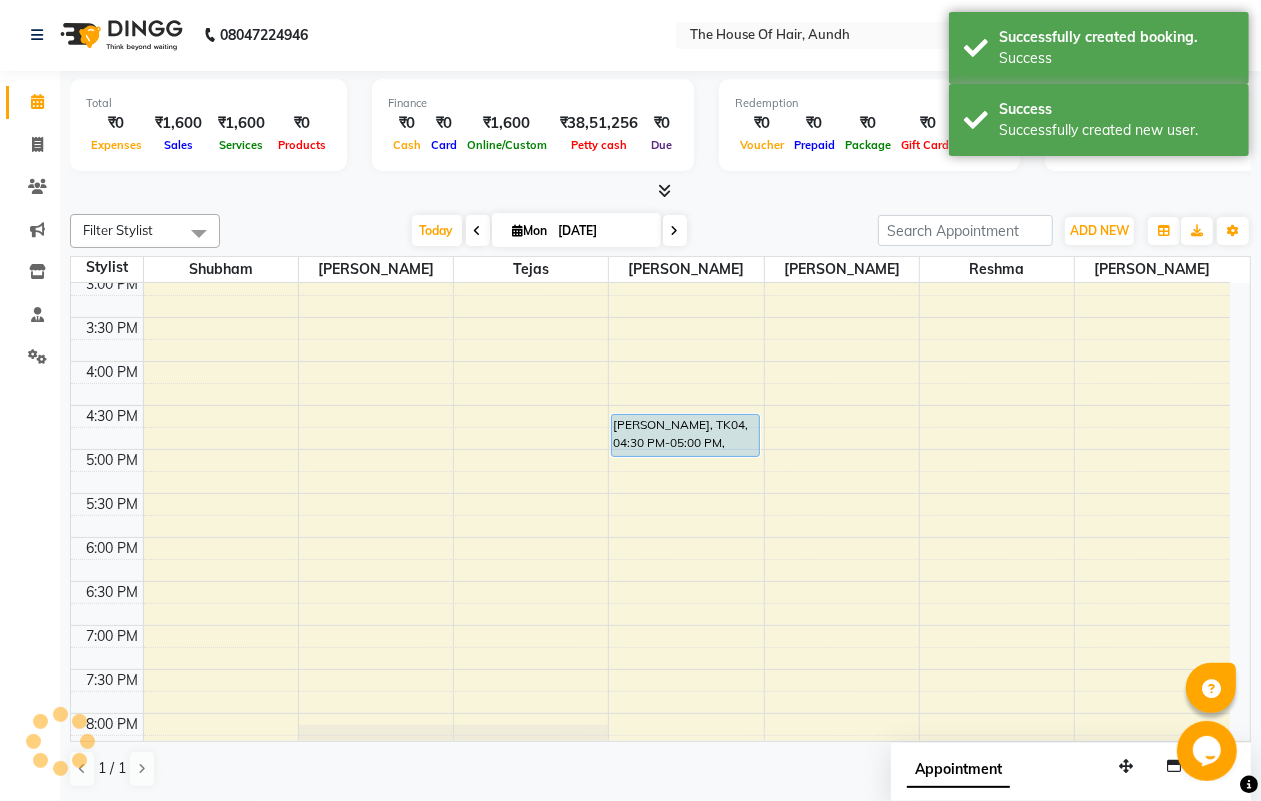 scroll, scrollTop: 0, scrollLeft: 0, axis: both 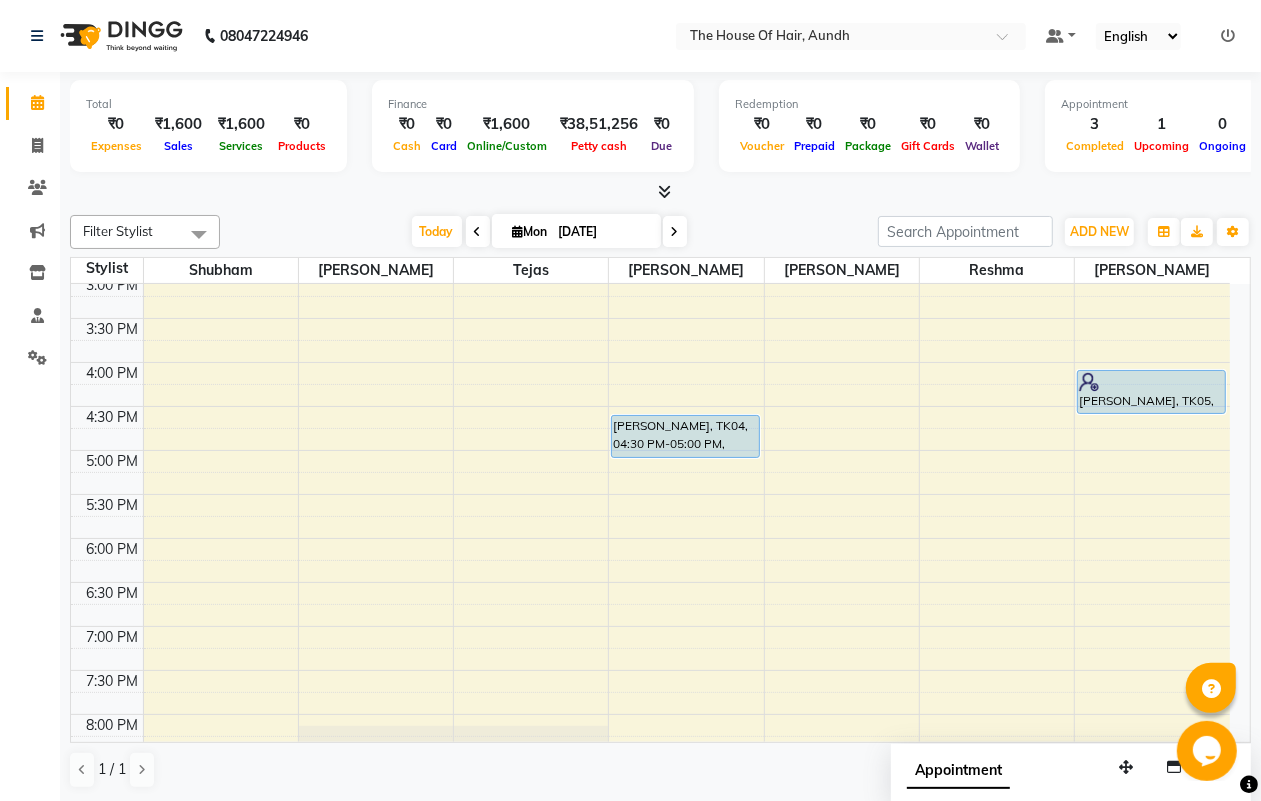 click at bounding box center (675, 232) 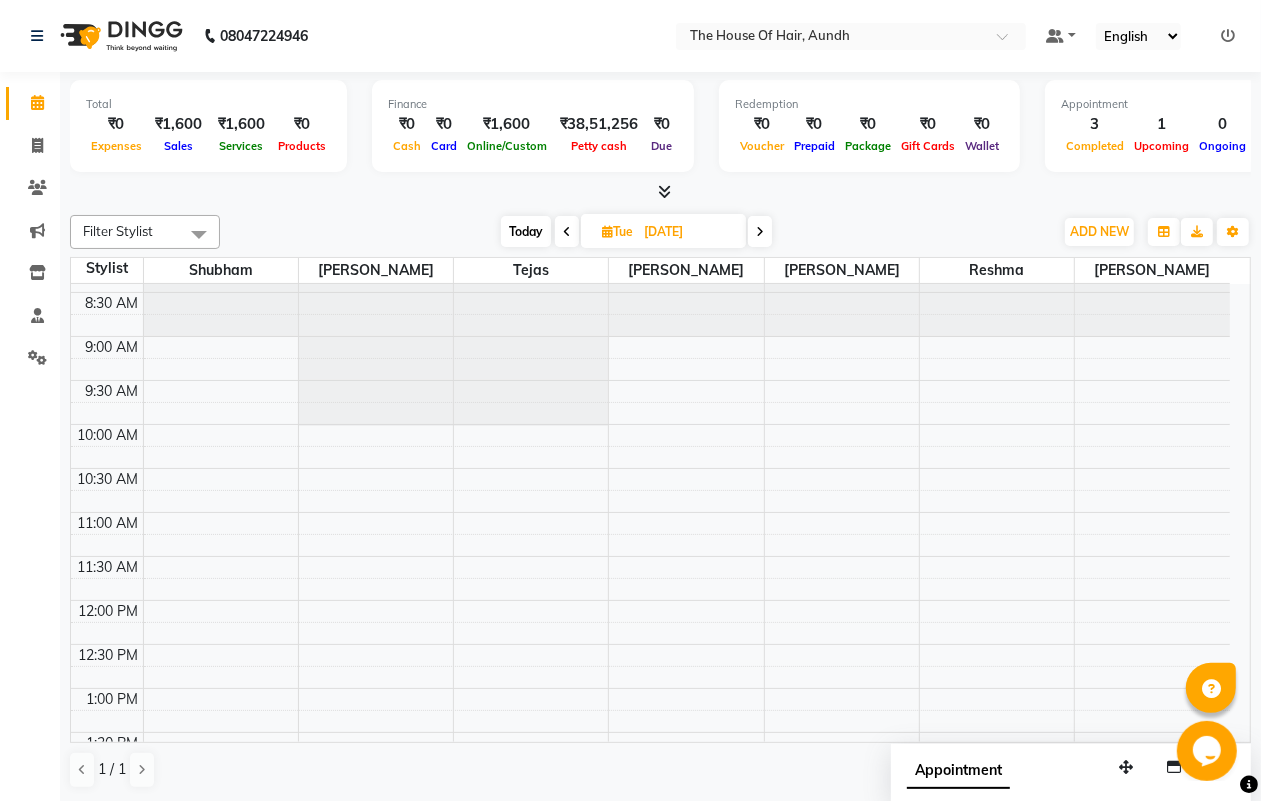 scroll, scrollTop: 0, scrollLeft: 0, axis: both 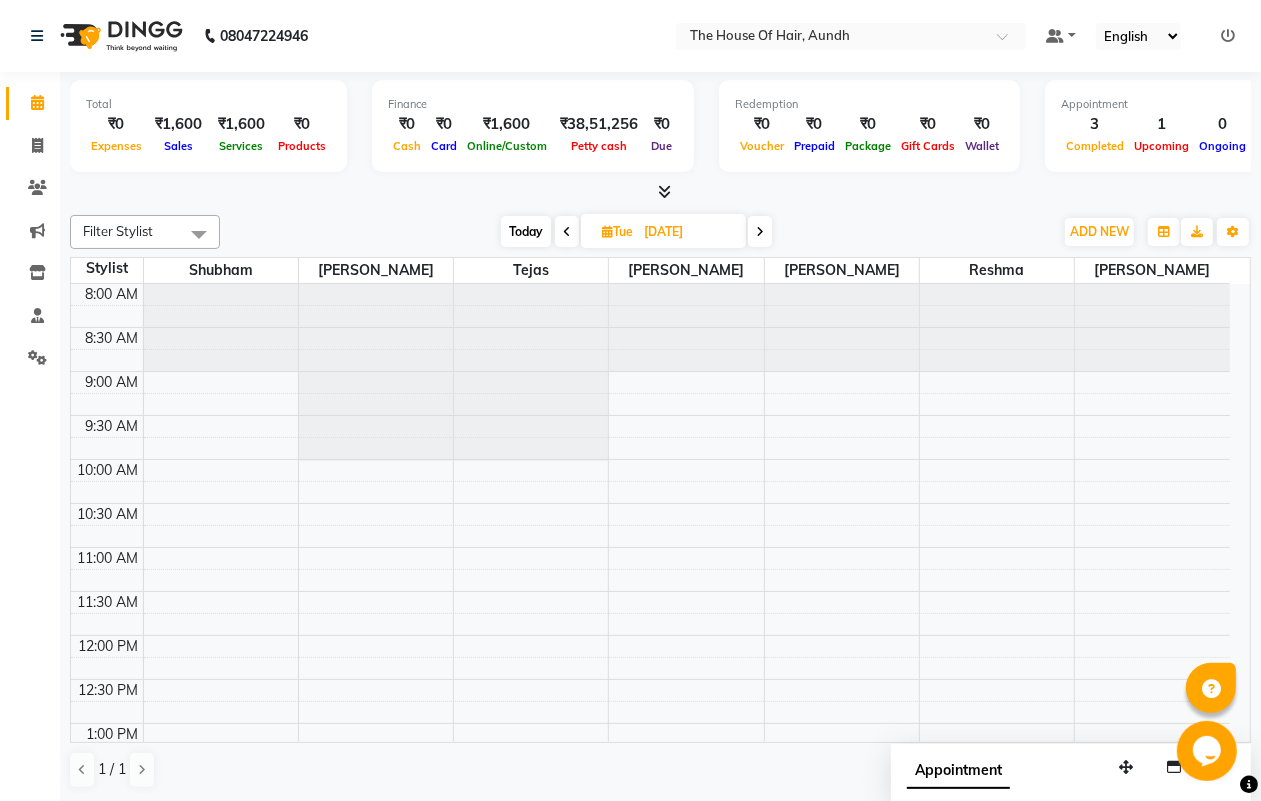 click on "Today" at bounding box center (526, 231) 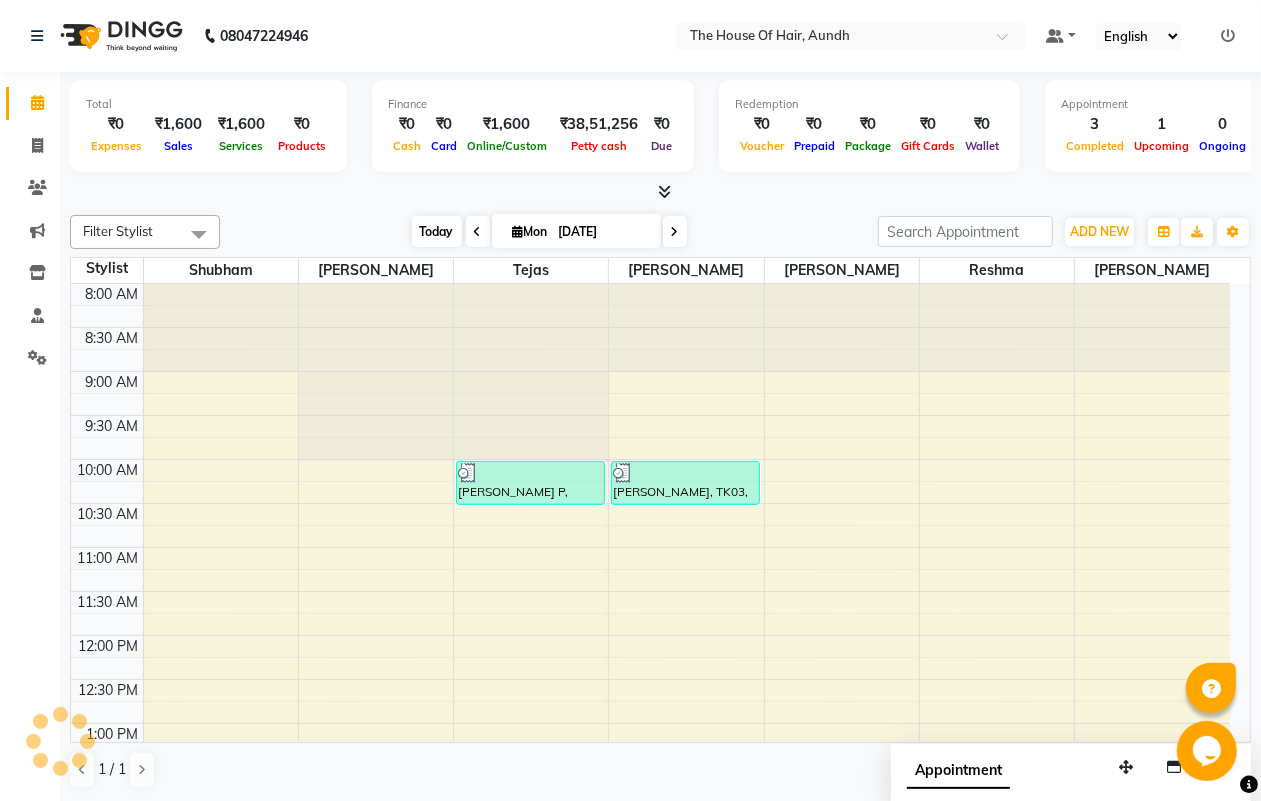 scroll, scrollTop: 535, scrollLeft: 0, axis: vertical 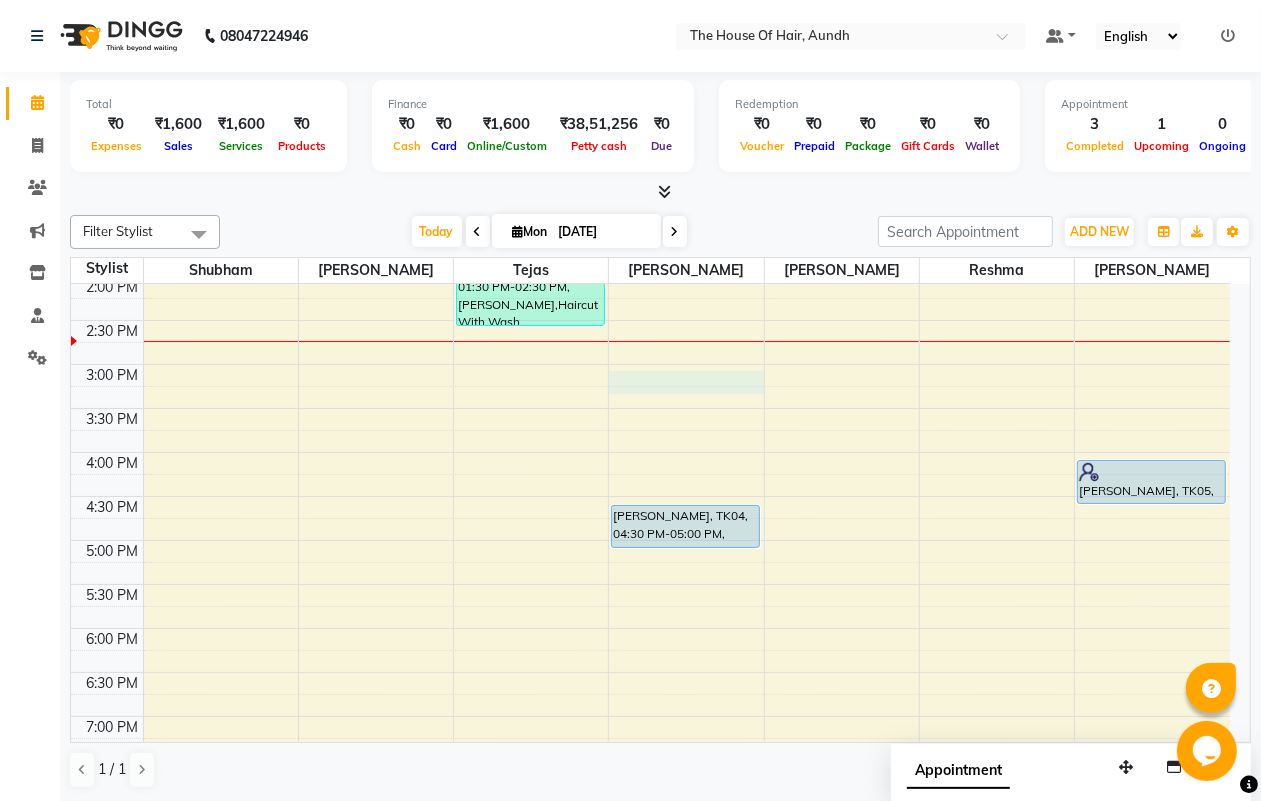 click on "8:00 AM 8:30 AM 9:00 AM 9:30 AM 10:00 AM 10:30 AM 11:00 AM 11:30 AM 12:00 PM 12:30 PM 1:00 PM 1:30 PM 2:00 PM 2:30 PM 3:00 PM 3:30 PM 4:00 PM 4:30 PM 5:00 PM 5:30 PM 6:00 PM 6:30 PM 7:00 PM 7:30 PM 8:00 PM 8:30 PM 9:00 PM 9:30 PM     [PERSON_NAME] P, TK01, 10:00 AM-10:30 AM, Haircut With Wash ([DEMOGRAPHIC_DATA])     [PERSON_NAME], TK02, 01:30 PM-02:30 PM, [PERSON_NAME],Haircut With Wash ([DEMOGRAPHIC_DATA]) (₹500)     [PERSON_NAME], TK03, 10:00 AM-10:30 AM, [PERSON_NAME]    [PERSON_NAME], TK04, 04:30 PM-05:00 PM, Clean Shave      [PERSON_NAME], TK05, 04:00 PM-04:30 PM, Haircut Without Wash ([DEMOGRAPHIC_DATA])" at bounding box center (650, 364) 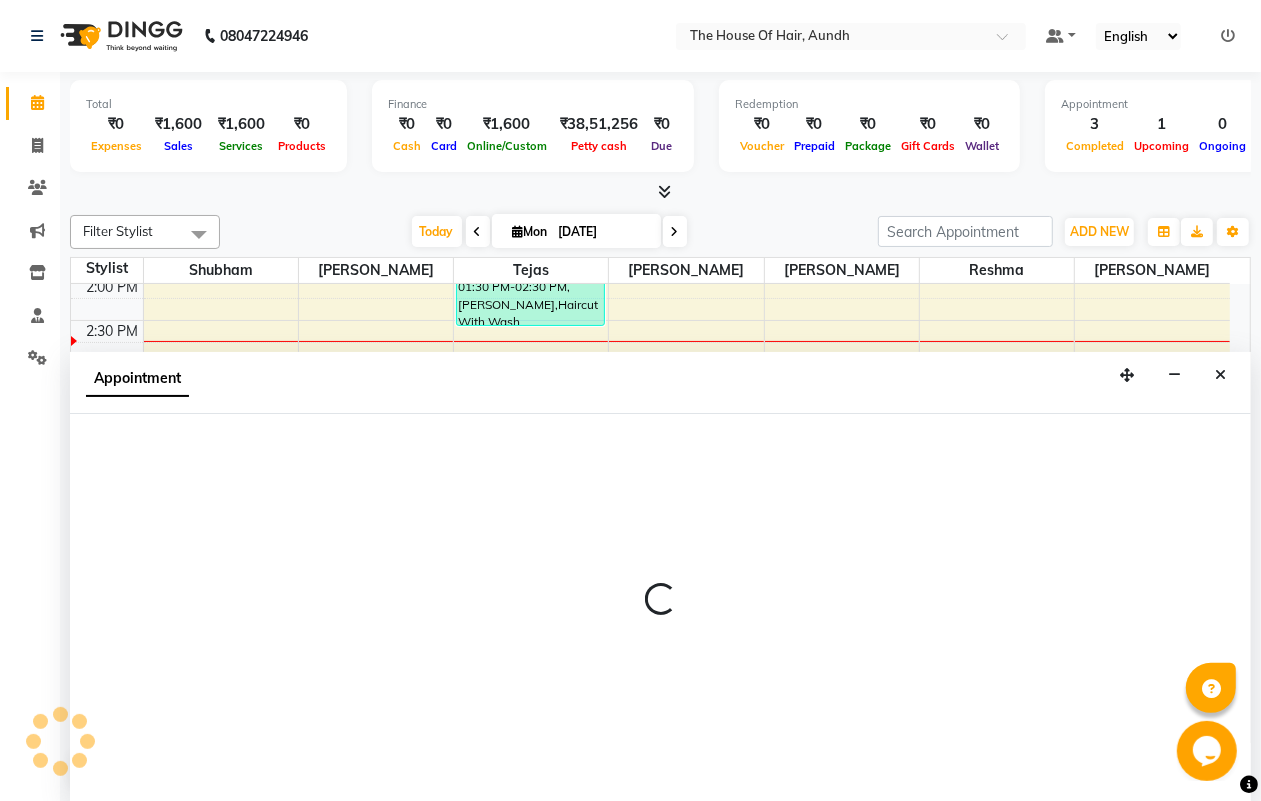 scroll, scrollTop: 1, scrollLeft: 0, axis: vertical 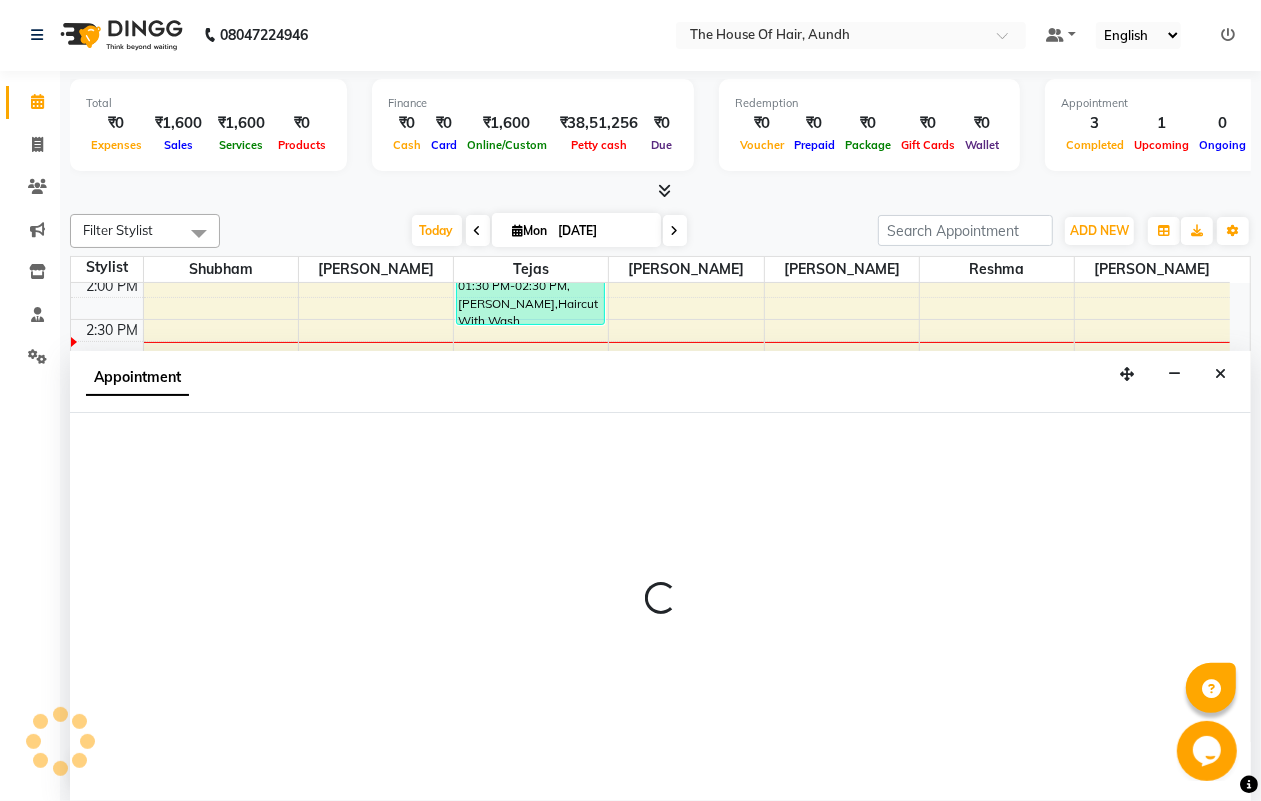 select on "32779" 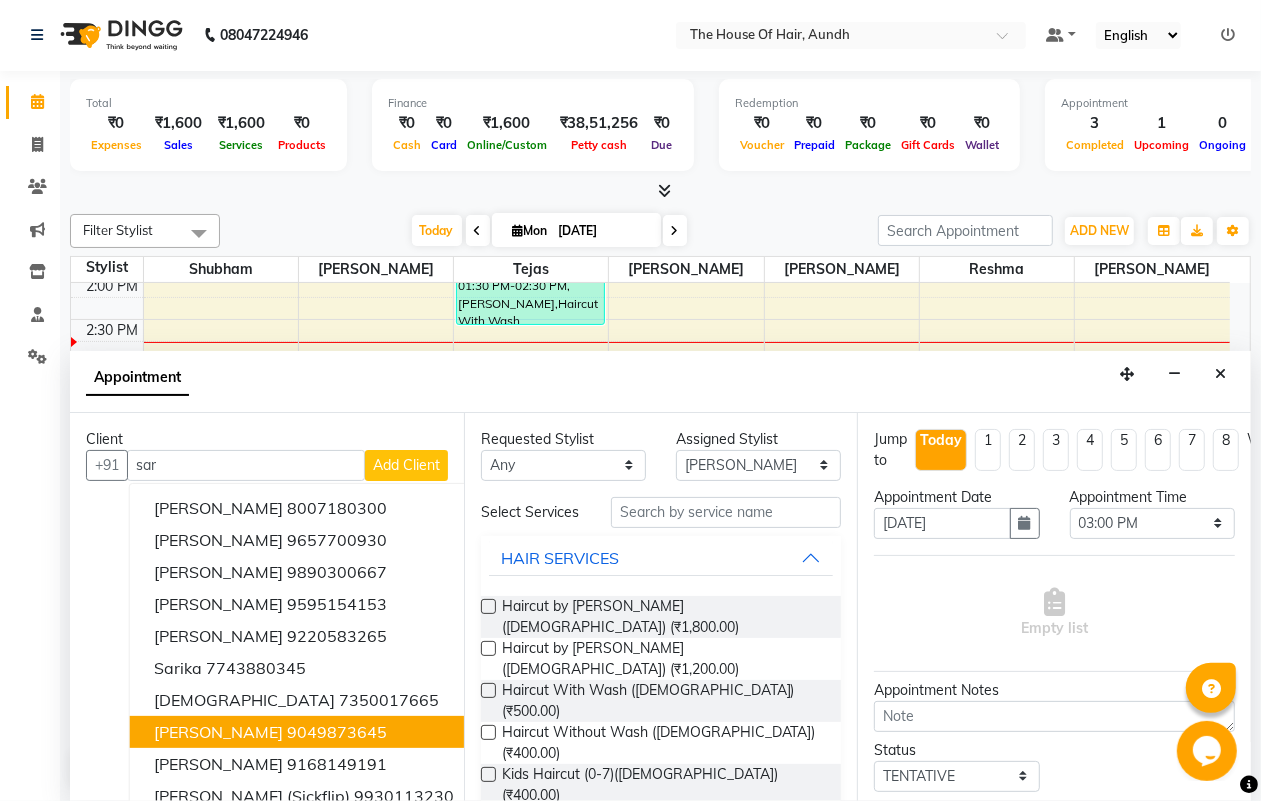 click on "[PERSON_NAME]" at bounding box center (218, 732) 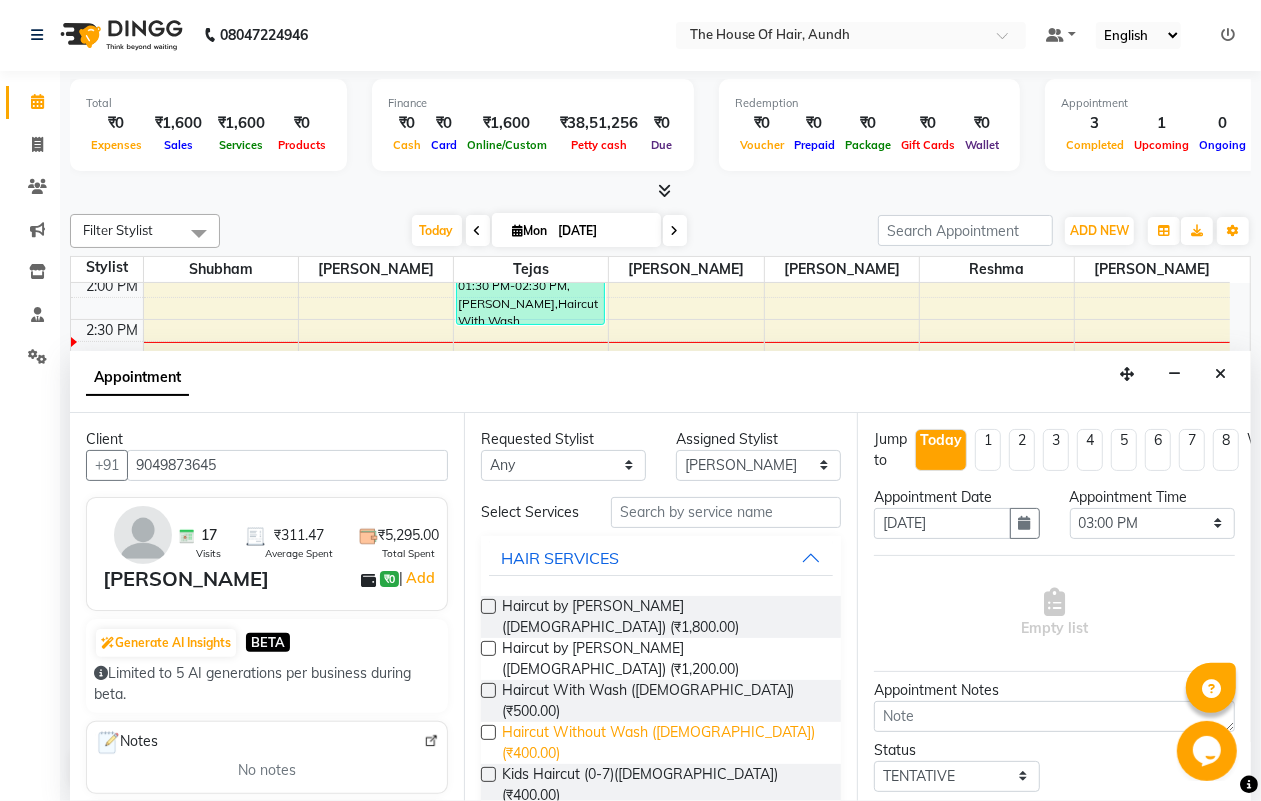 type on "9049873645" 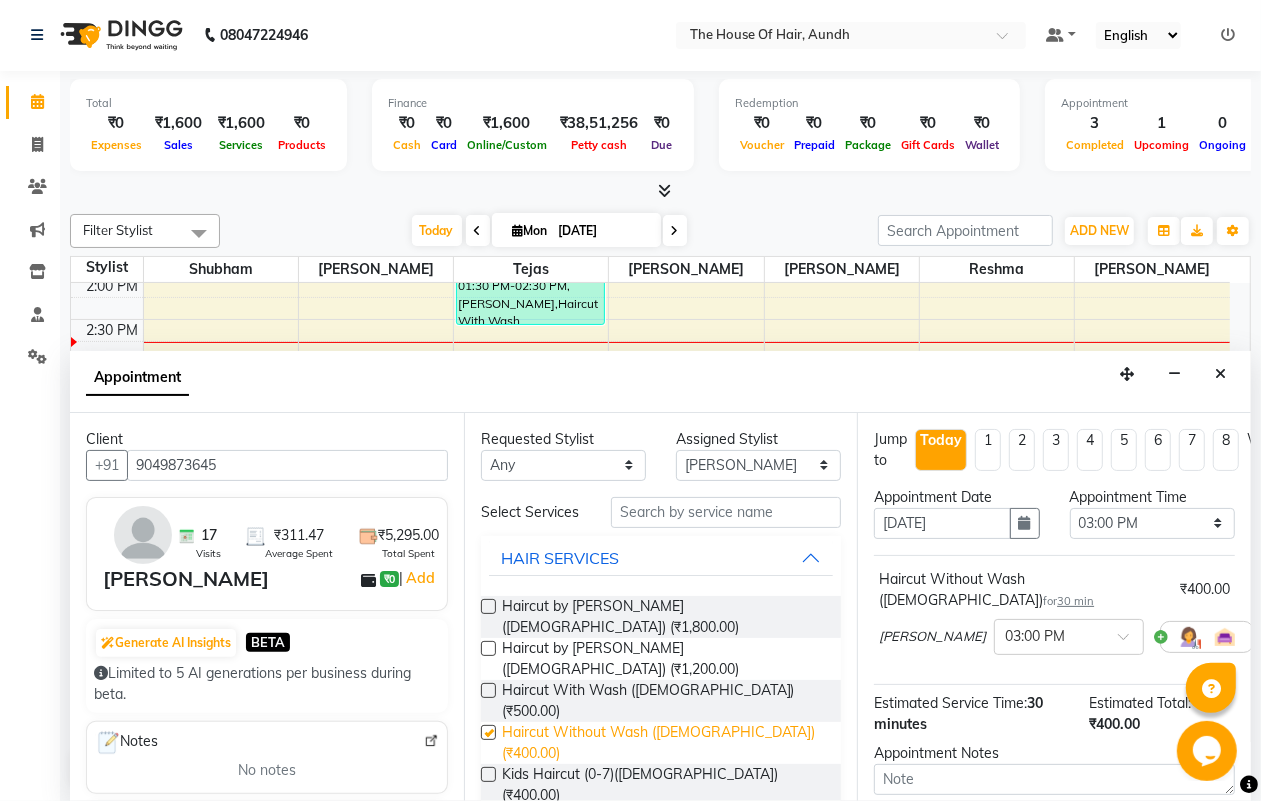 checkbox on "false" 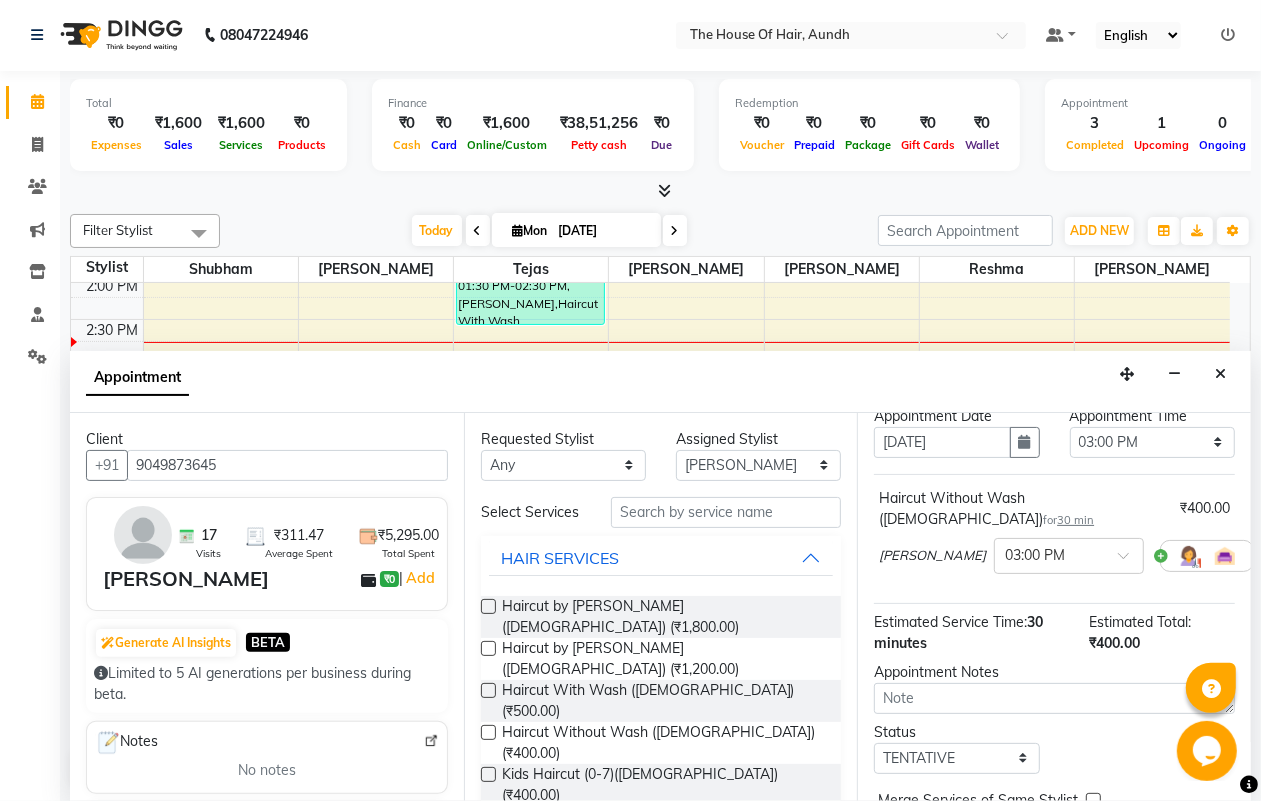 scroll, scrollTop: 125, scrollLeft: 0, axis: vertical 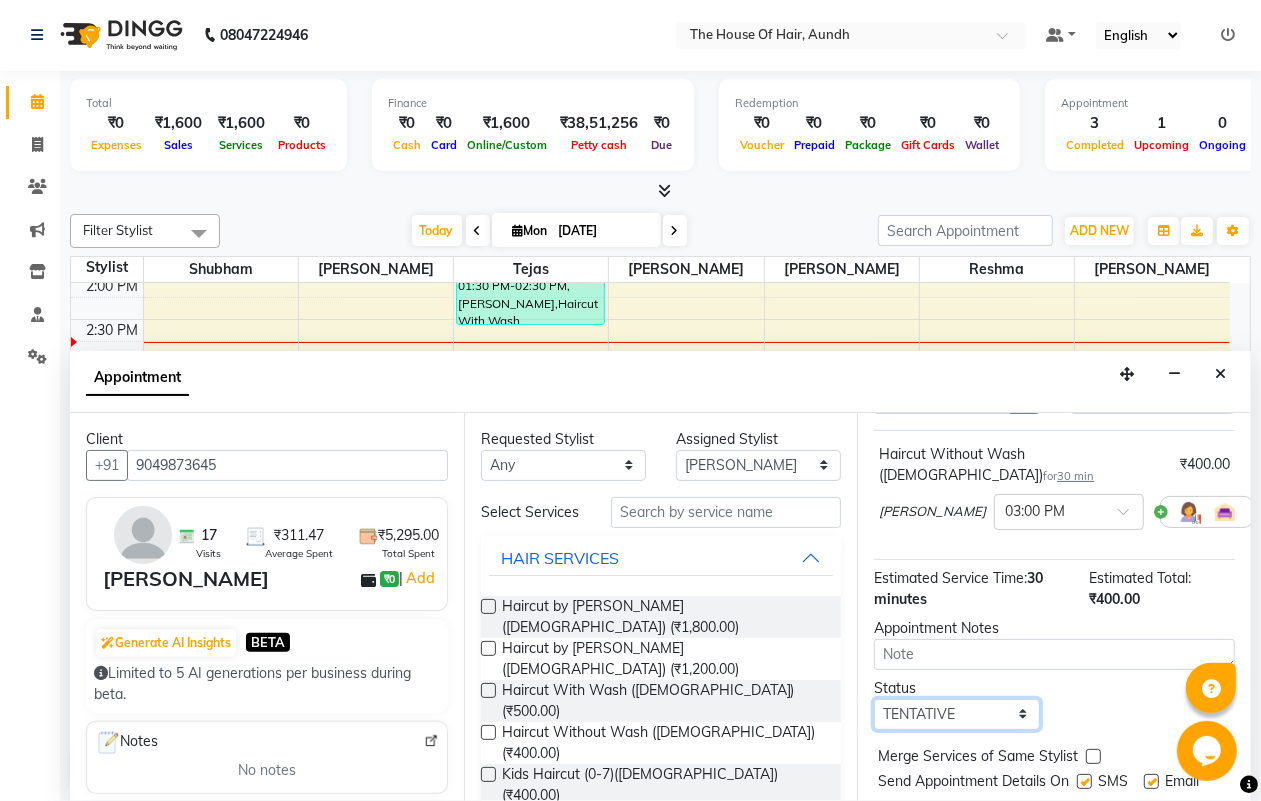 click on "Select TENTATIVE CONFIRM CHECK-IN UPCOMING" at bounding box center [956, 714] 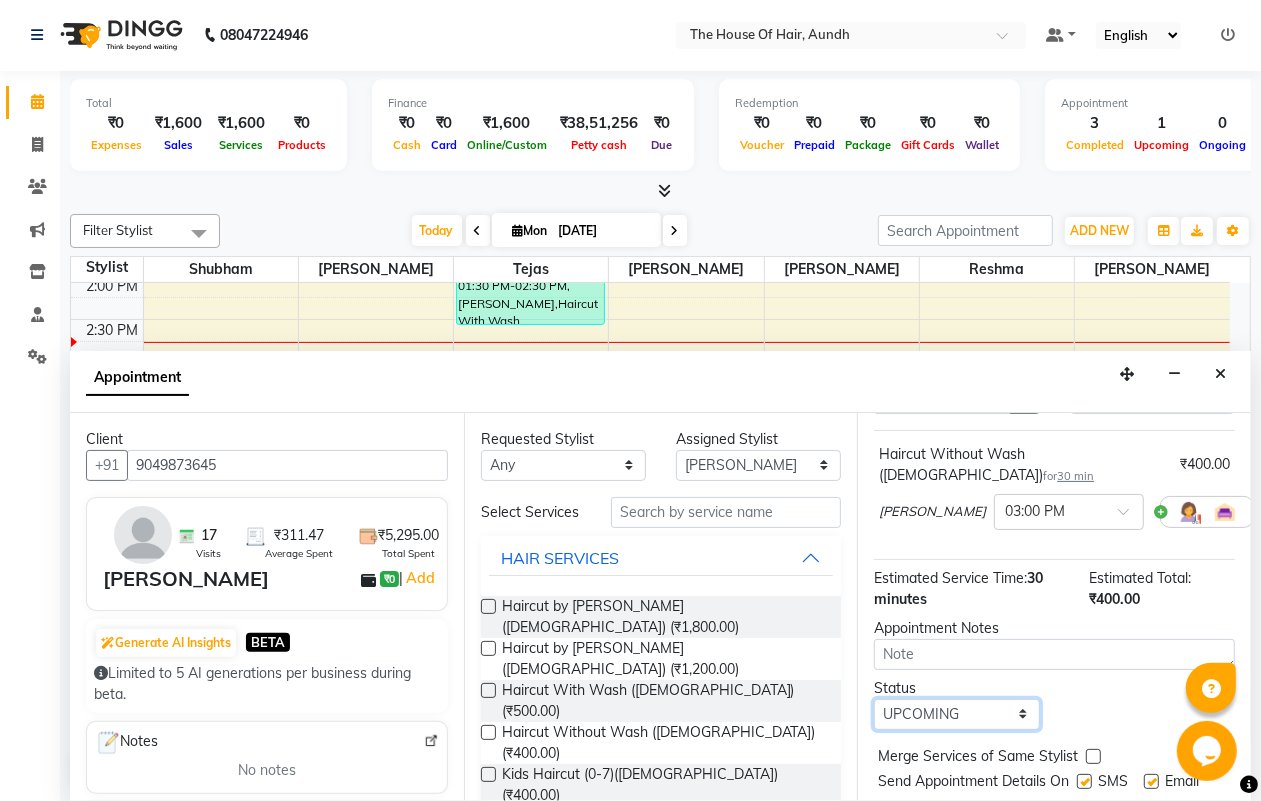 click on "Select TENTATIVE CONFIRM CHECK-IN UPCOMING" at bounding box center (956, 714) 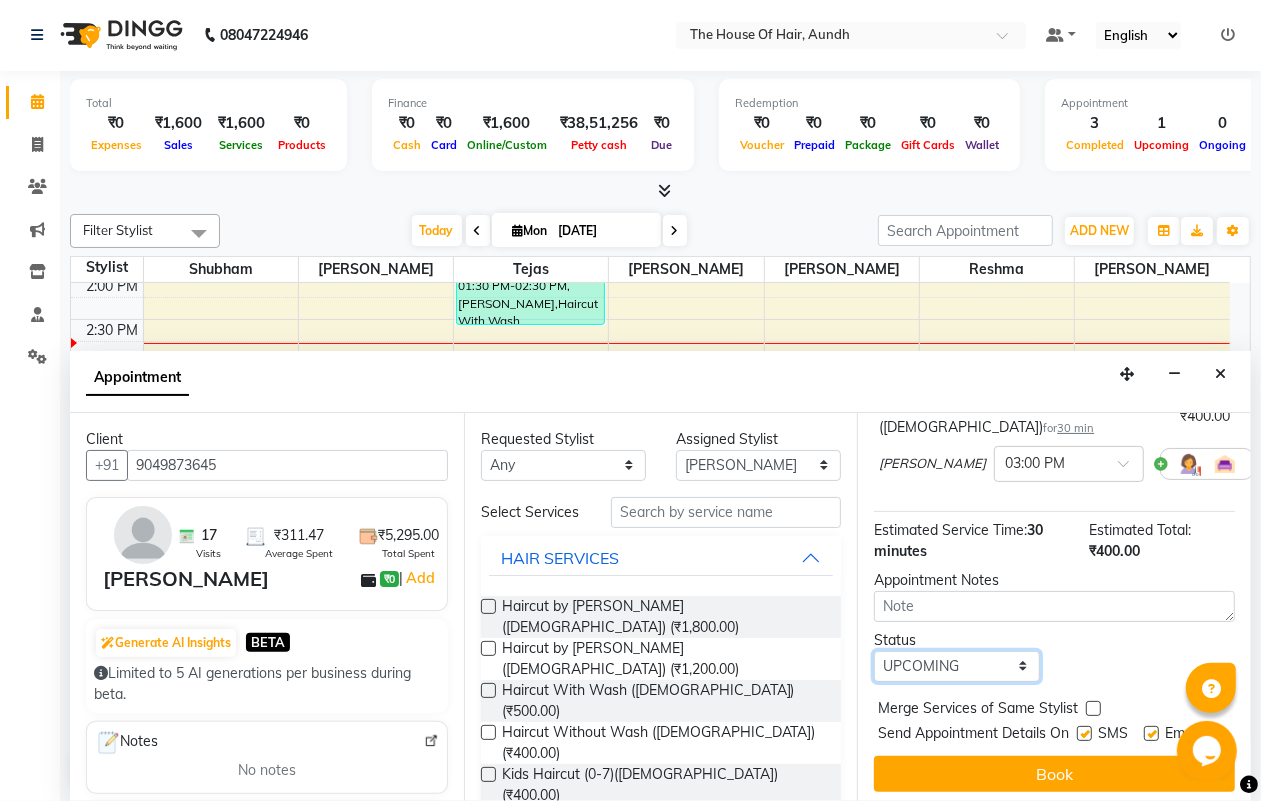 scroll, scrollTop: 198, scrollLeft: 0, axis: vertical 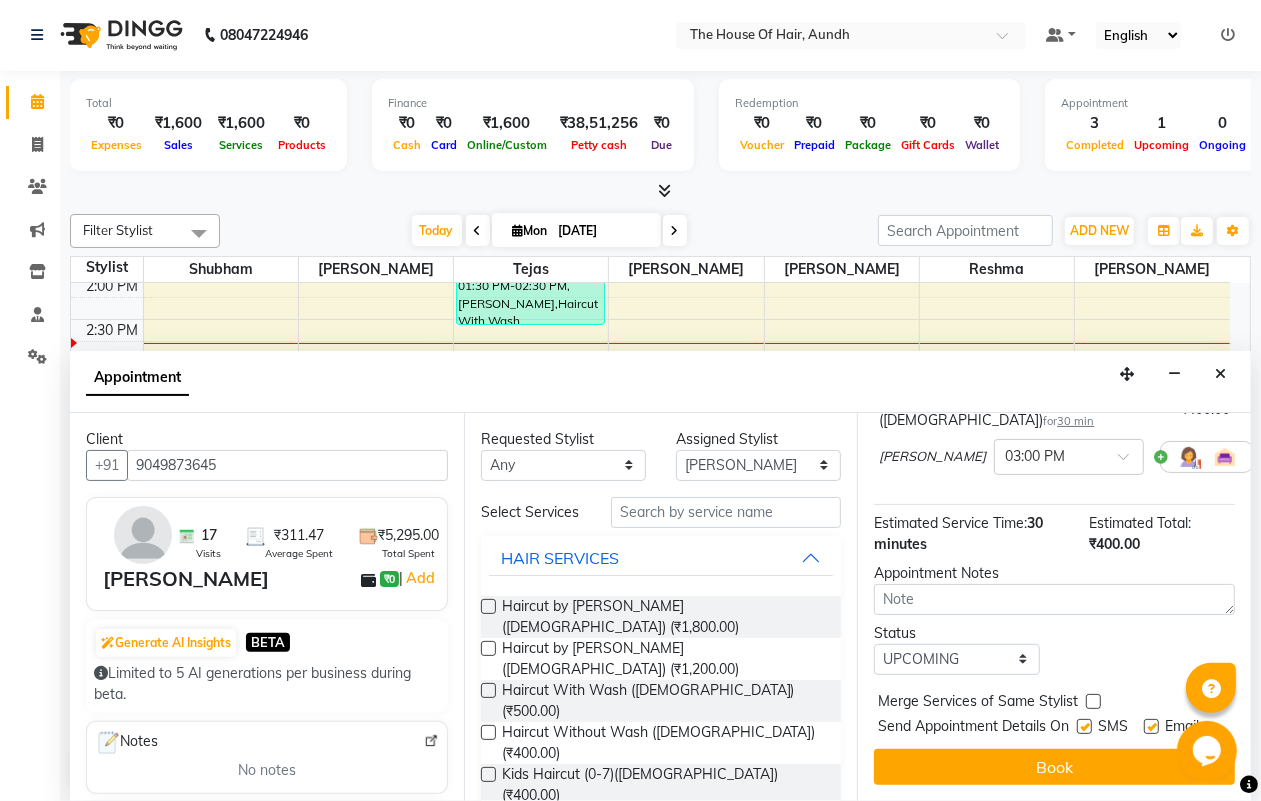 click at bounding box center [1093, 701] 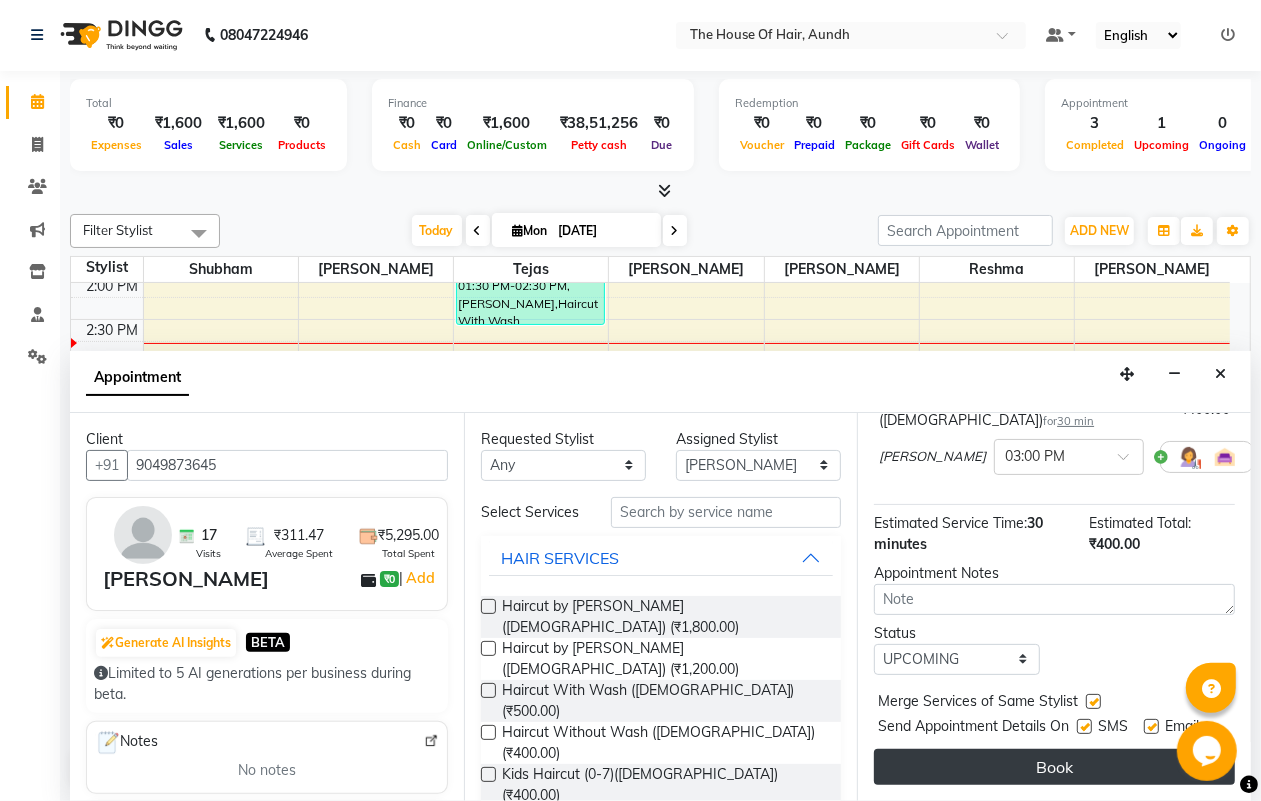click on "Book" at bounding box center (1054, 767) 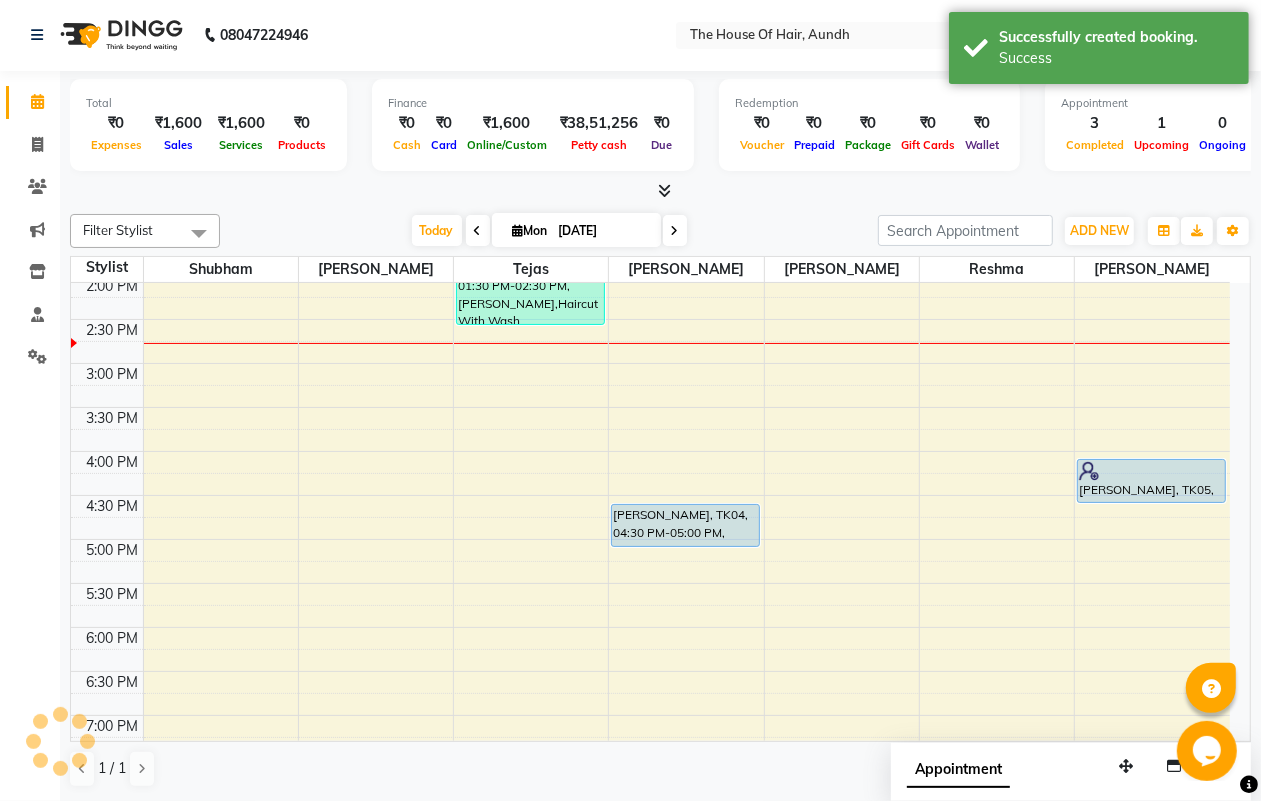 scroll, scrollTop: 0, scrollLeft: 0, axis: both 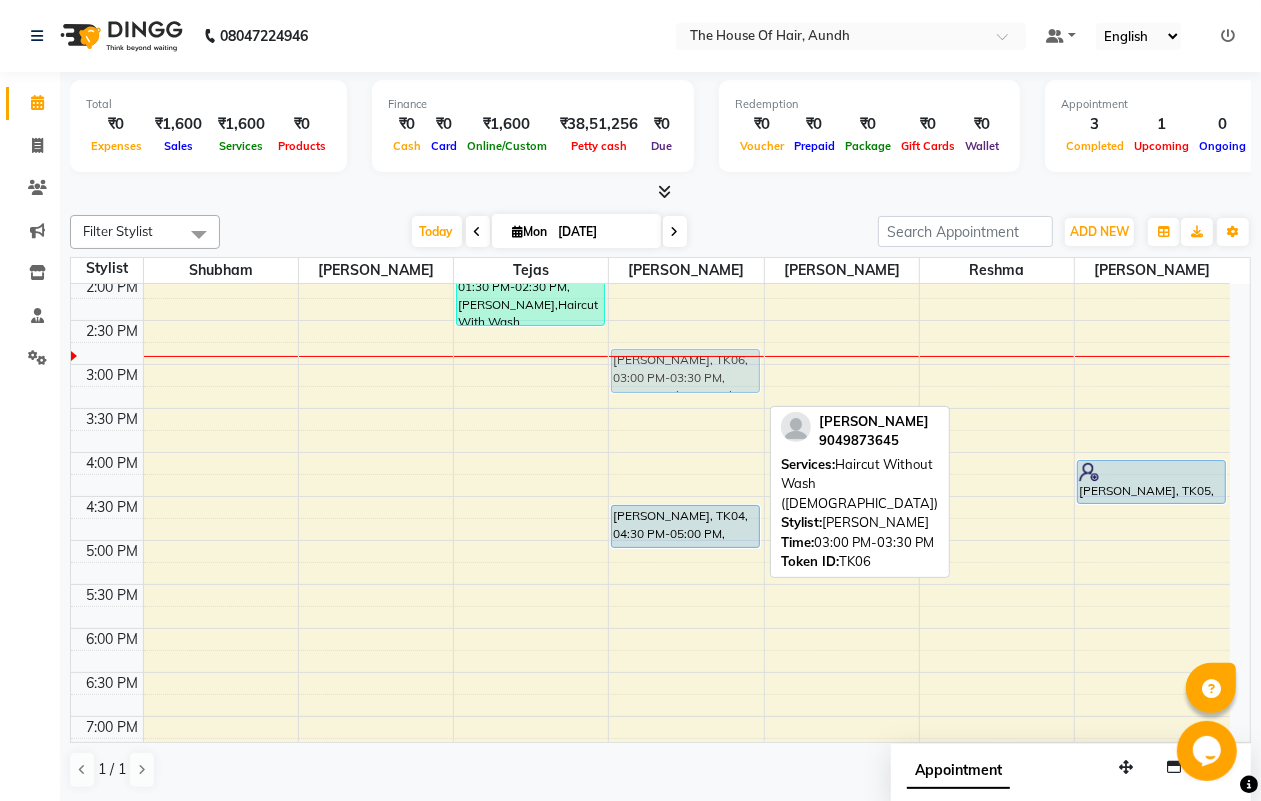 drag, startPoint x: 652, startPoint y: 390, endPoint x: 651, endPoint y: 371, distance: 19.026299 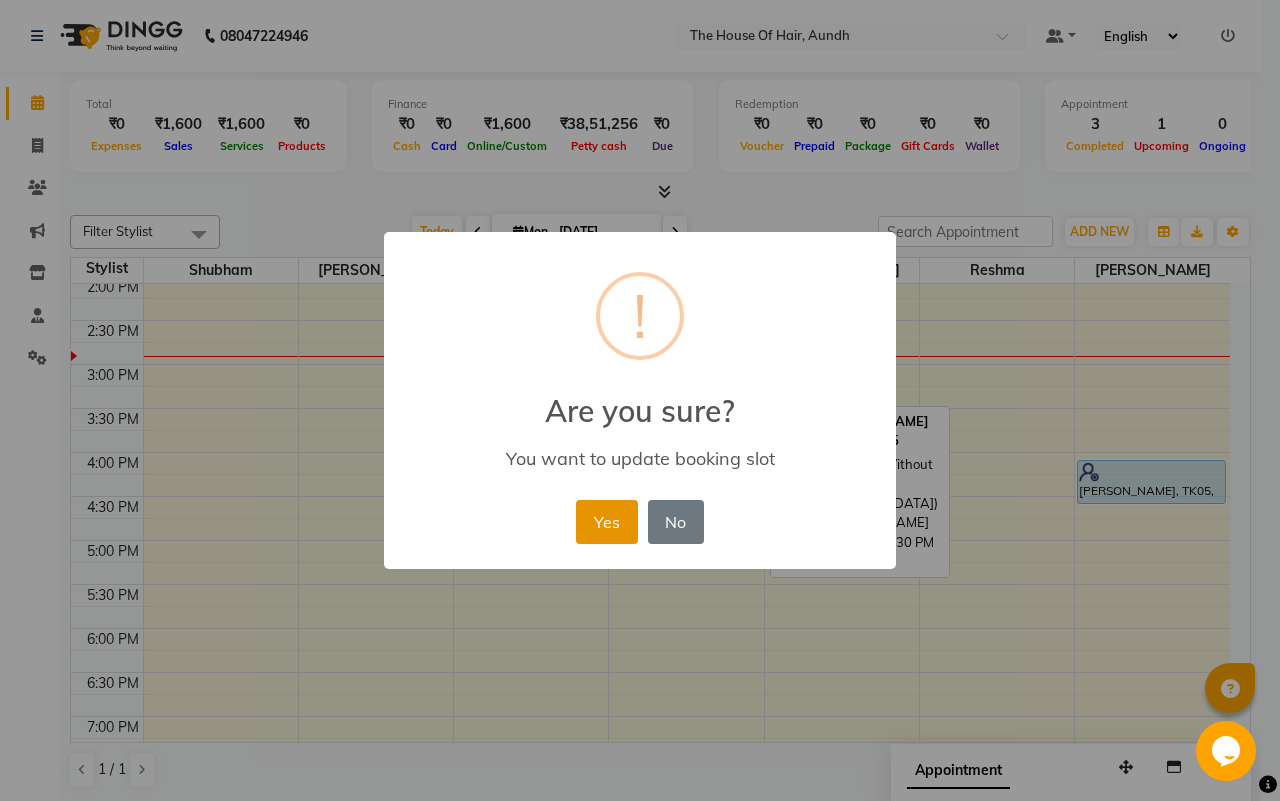 click on "Yes" at bounding box center [606, 522] 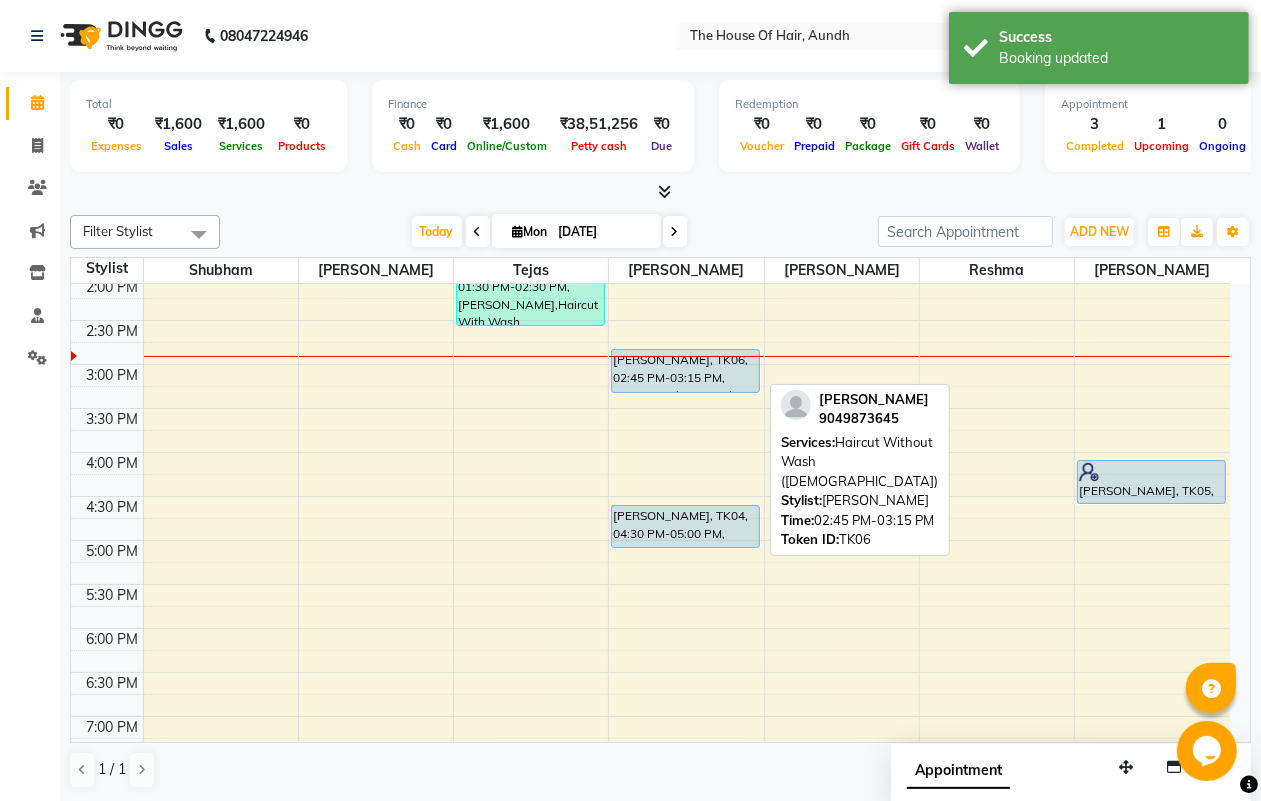 click on "[PERSON_NAME], TK06, 02:45 PM-03:15 PM, Haircut Without Wash ([DEMOGRAPHIC_DATA])" at bounding box center [685, 371] 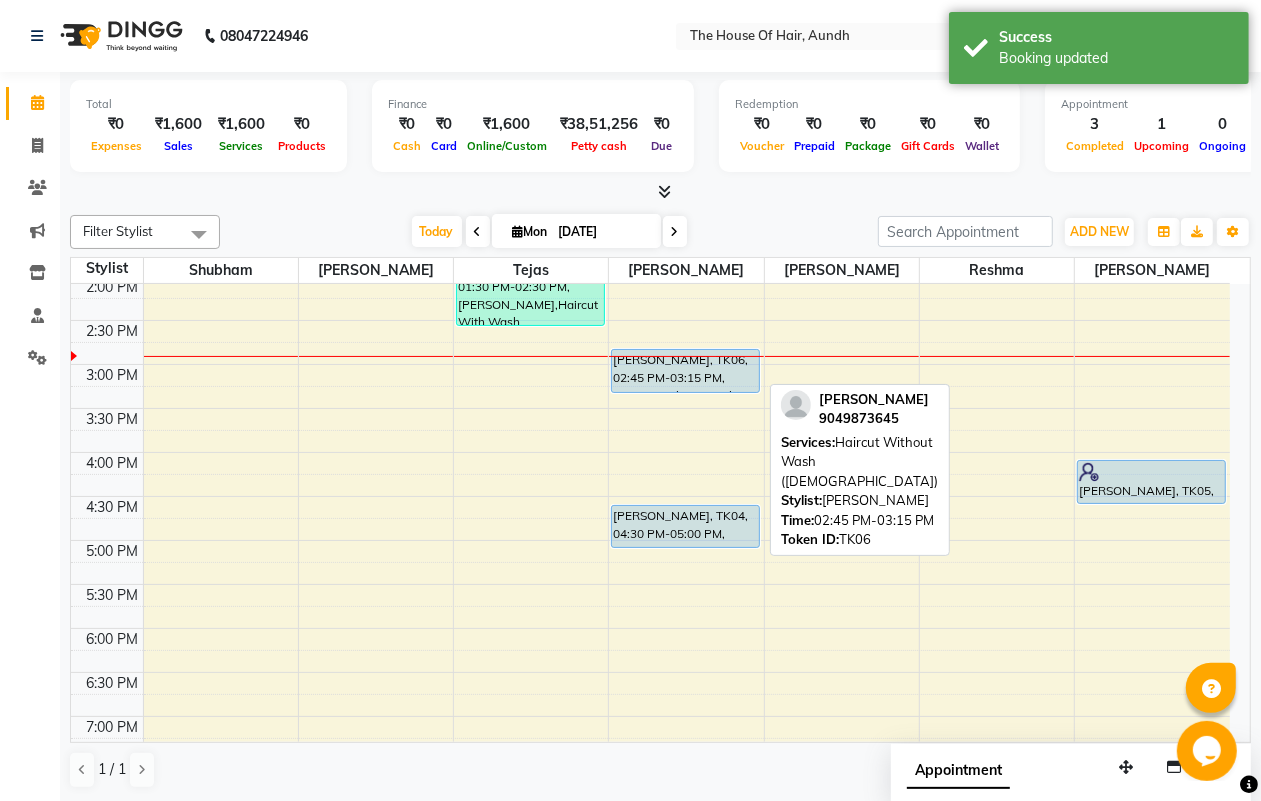 click on "[PERSON_NAME], TK06, 02:45 PM-03:15 PM, Haircut Without Wash ([DEMOGRAPHIC_DATA])" at bounding box center (685, 371) 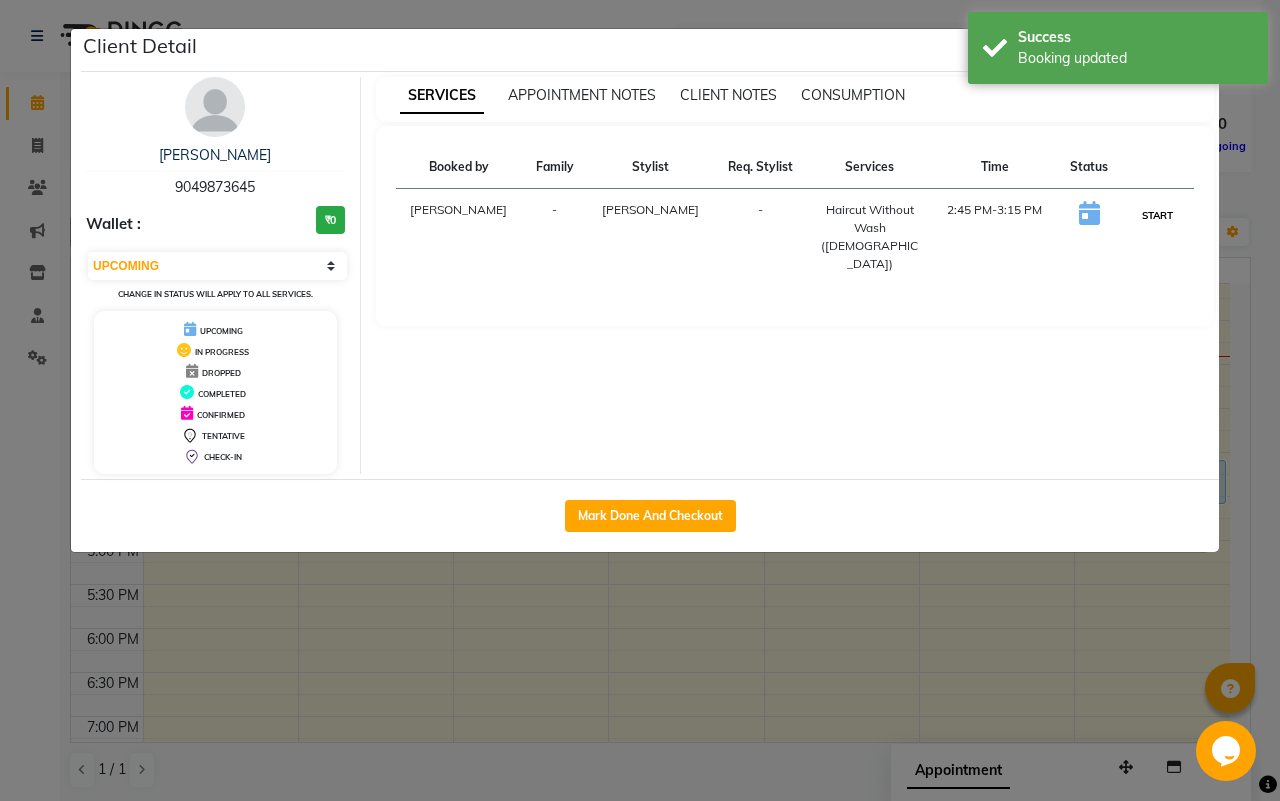 click on "START" at bounding box center (1157, 215) 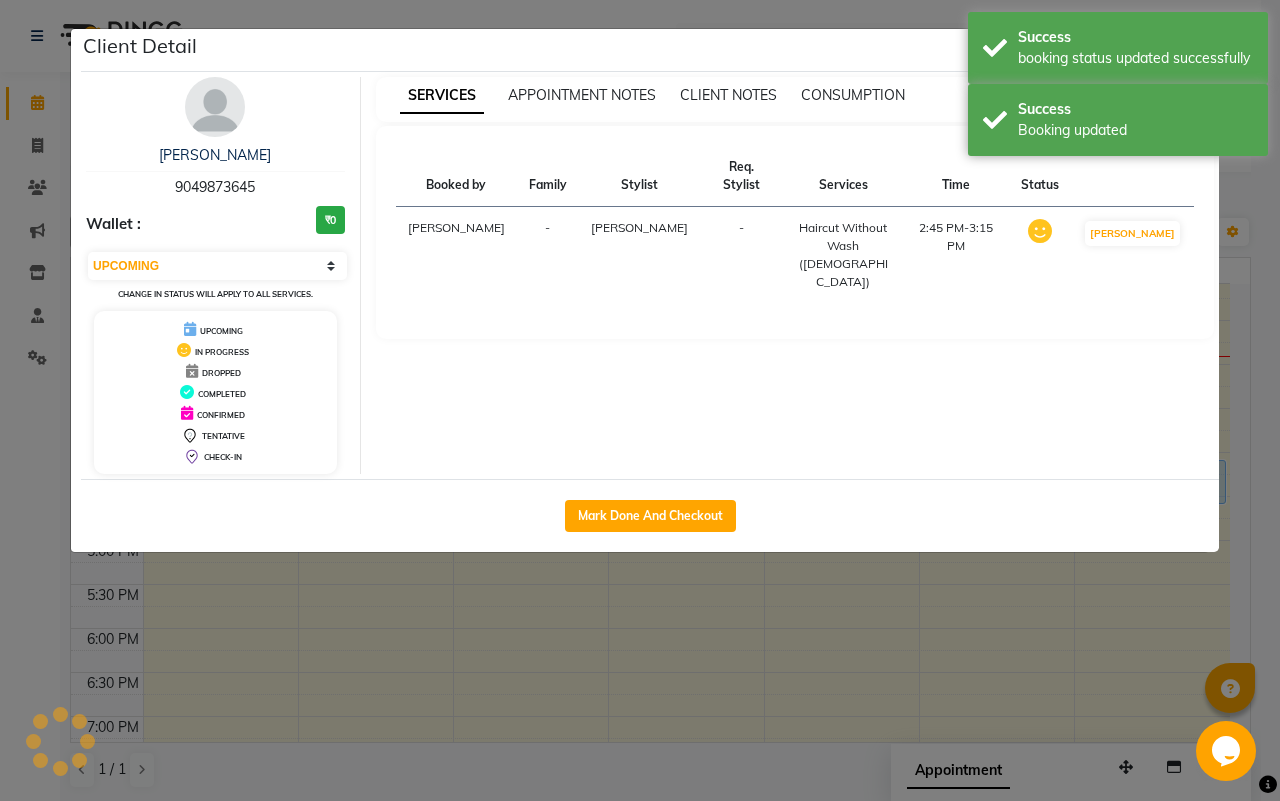select on "1" 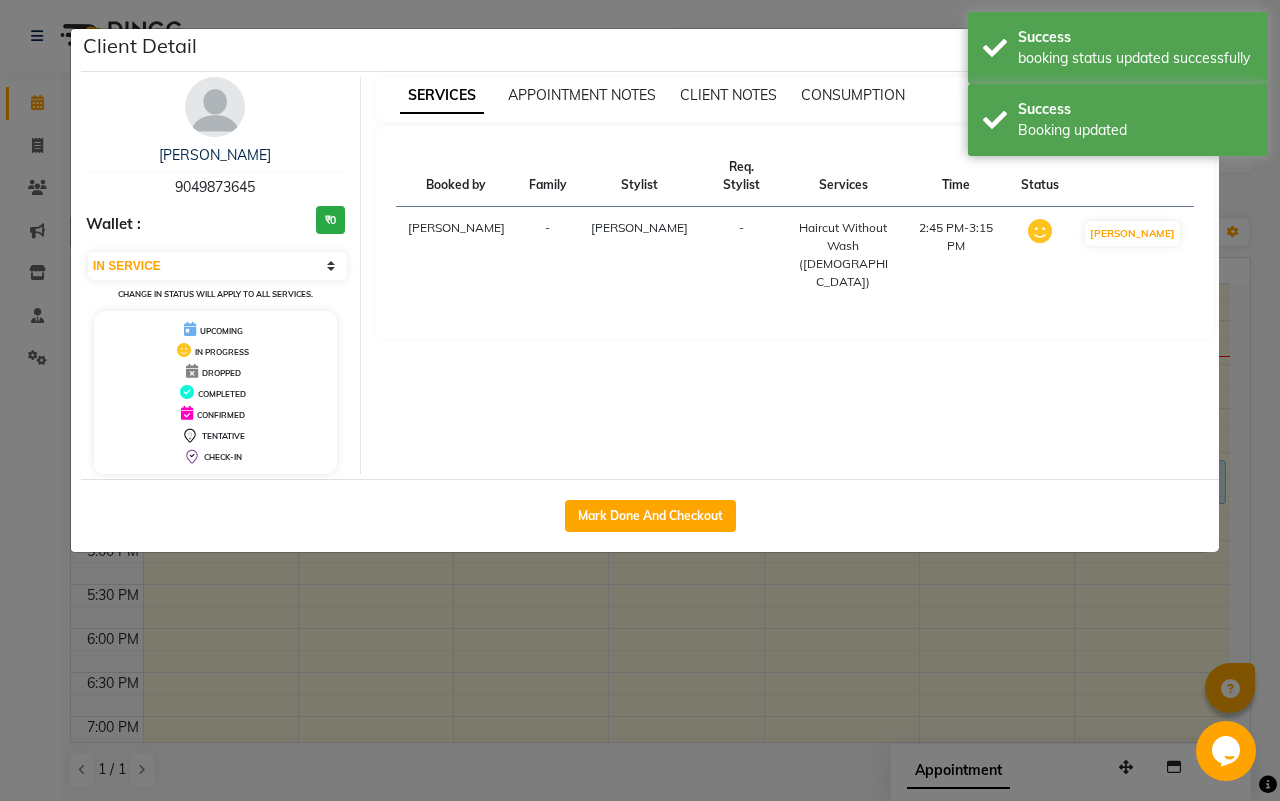 click on "Client Detail  [PERSON_NAME][DEMOGRAPHIC_DATA]   9049873645 Wallet : ₹0 Select IN SERVICE CONFIRMED TENTATIVE CHECK IN MARK DONE DROPPED UPCOMING Change in status will apply to all services. UPCOMING IN PROGRESS DROPPED COMPLETED CONFIRMED TENTATIVE CHECK-IN SERVICES APPOINTMENT NOTES CLIENT NOTES CONSUMPTION Booked by Family Stylist Req. Stylist Services Time Status  [PERSON_NAME] -  Haircut Without Wash ([DEMOGRAPHIC_DATA])   2:45 PM-3:15 PM   MARK DONE   Mark Done And Checkout" 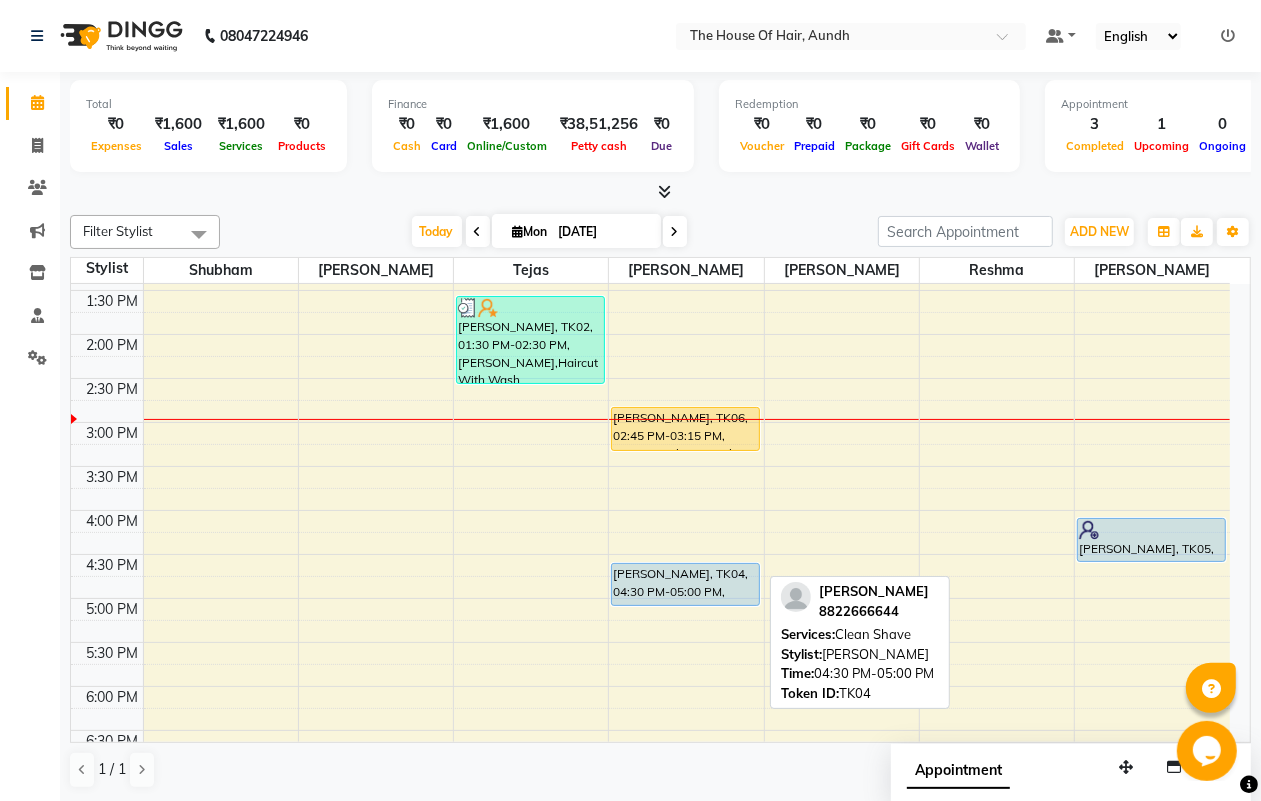 scroll, scrollTop: 535, scrollLeft: 0, axis: vertical 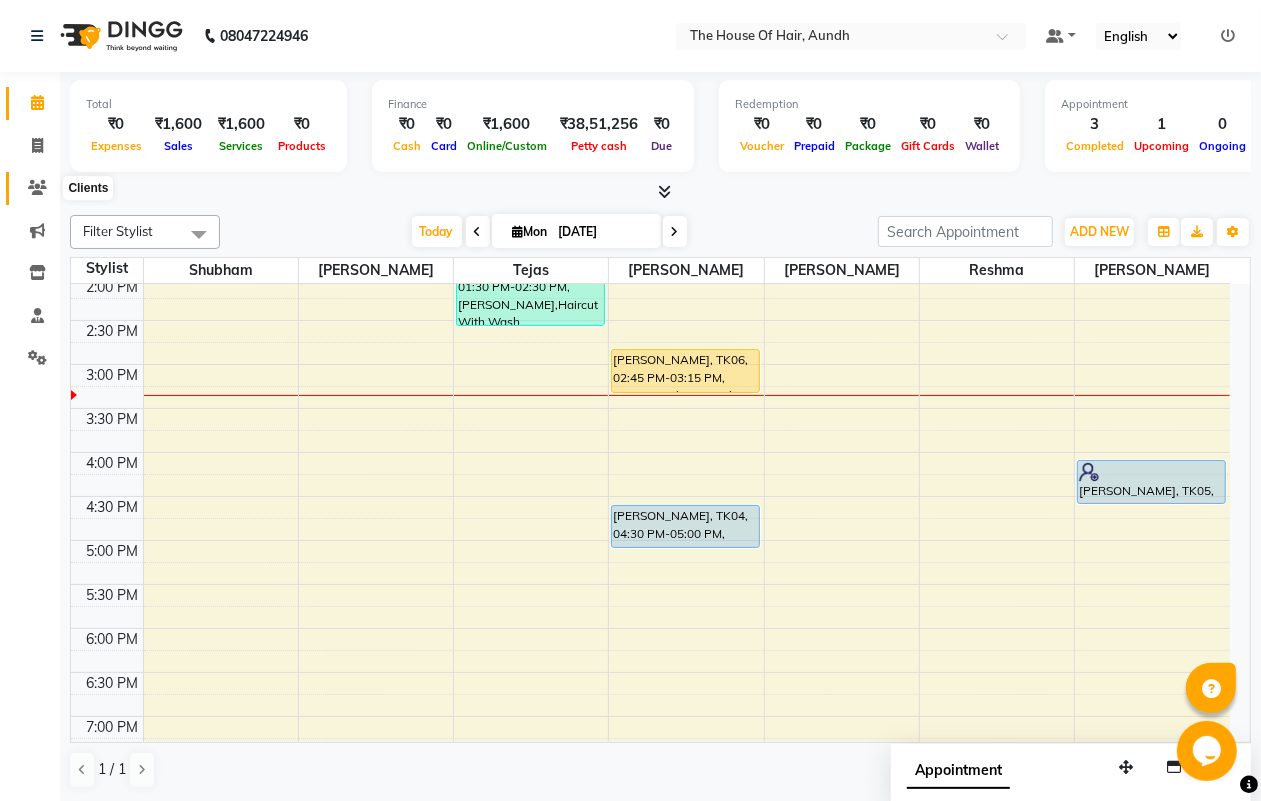 click 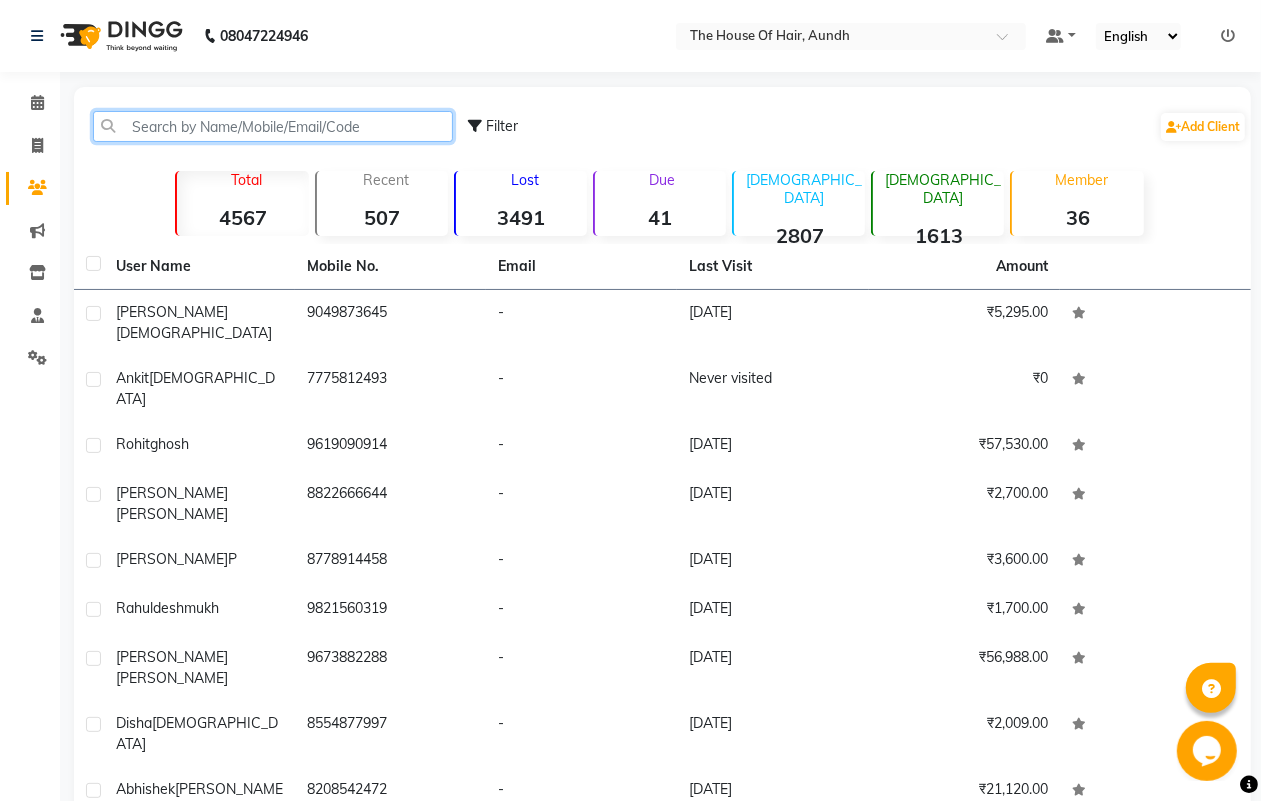 click 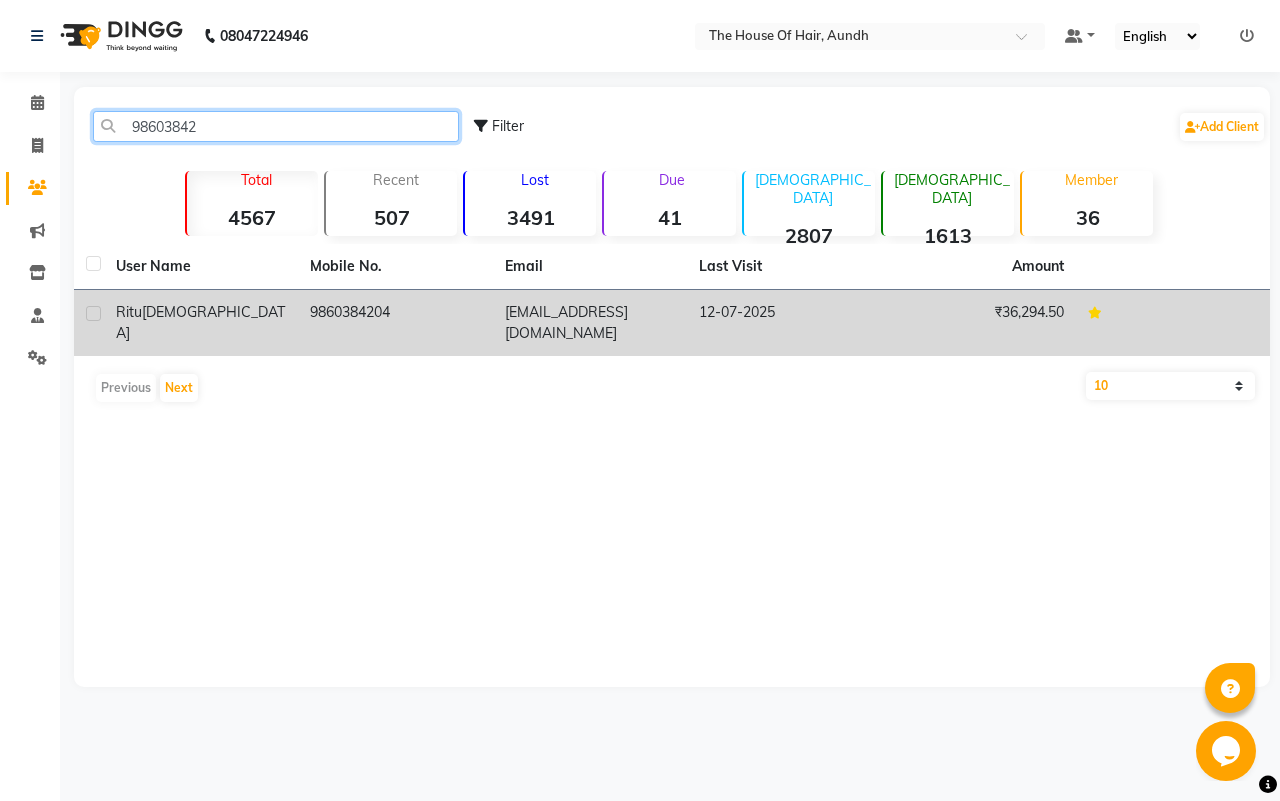 type on "98603842" 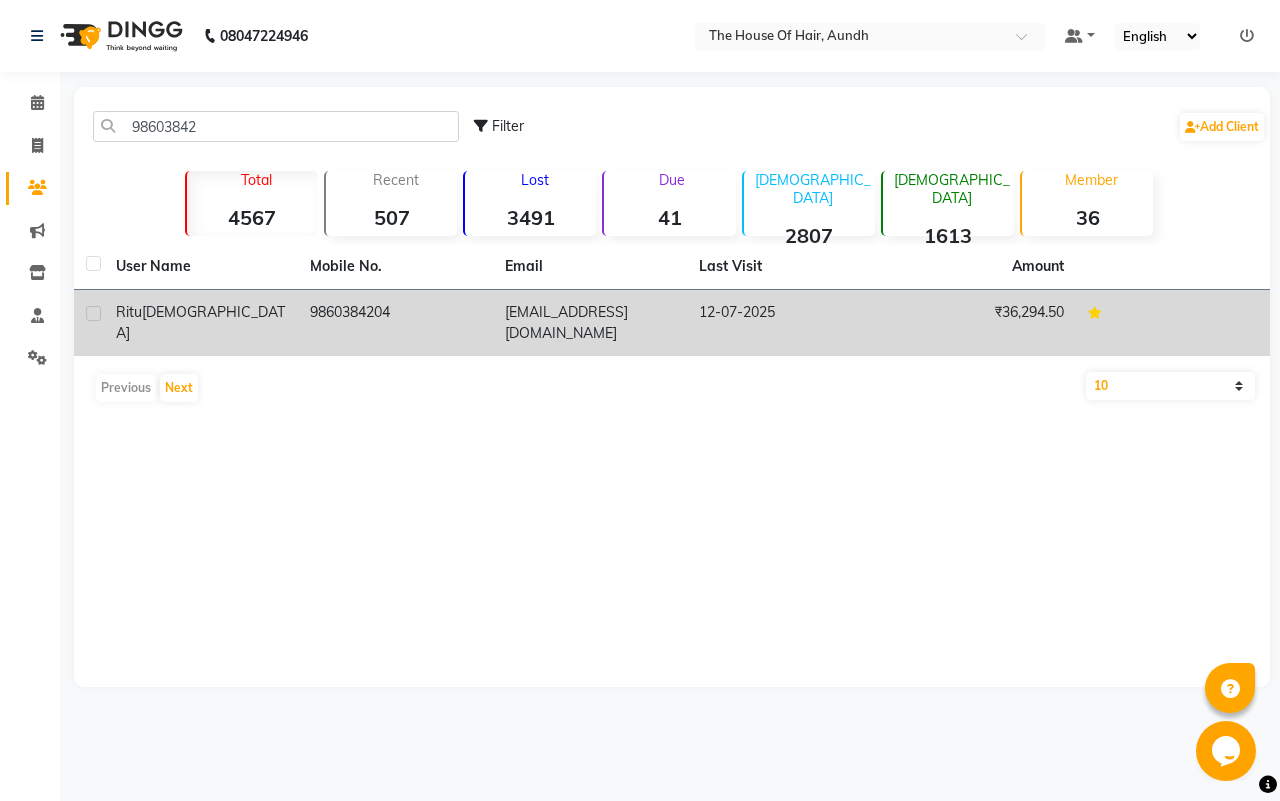 click on "9860384204" 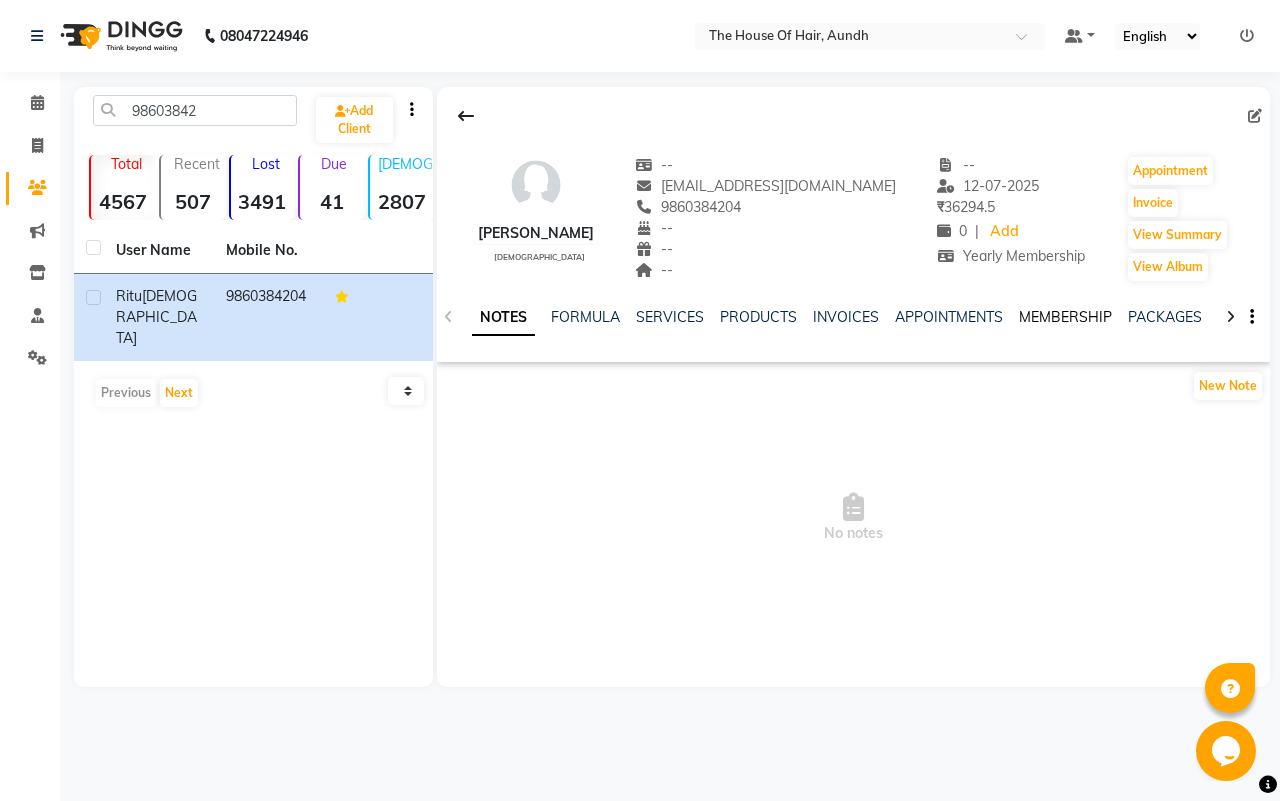 click on "MEMBERSHIP" 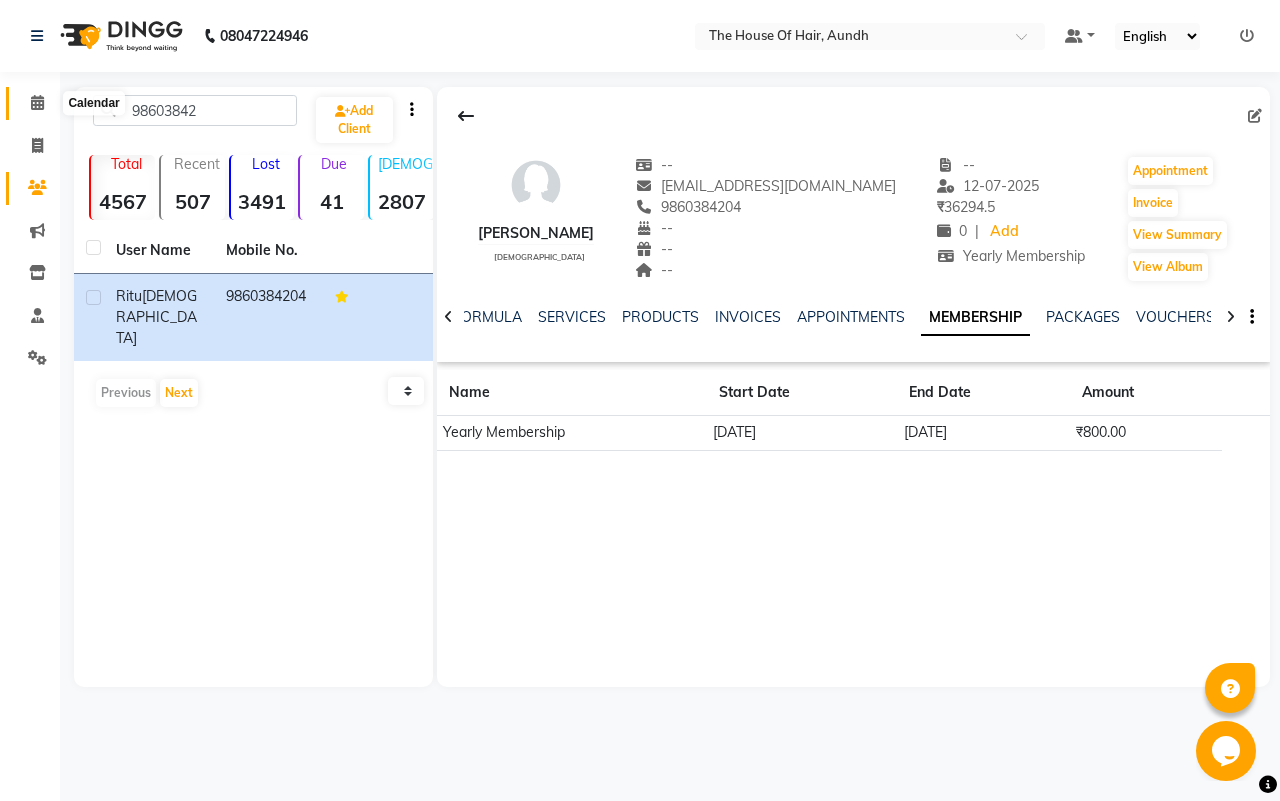 click 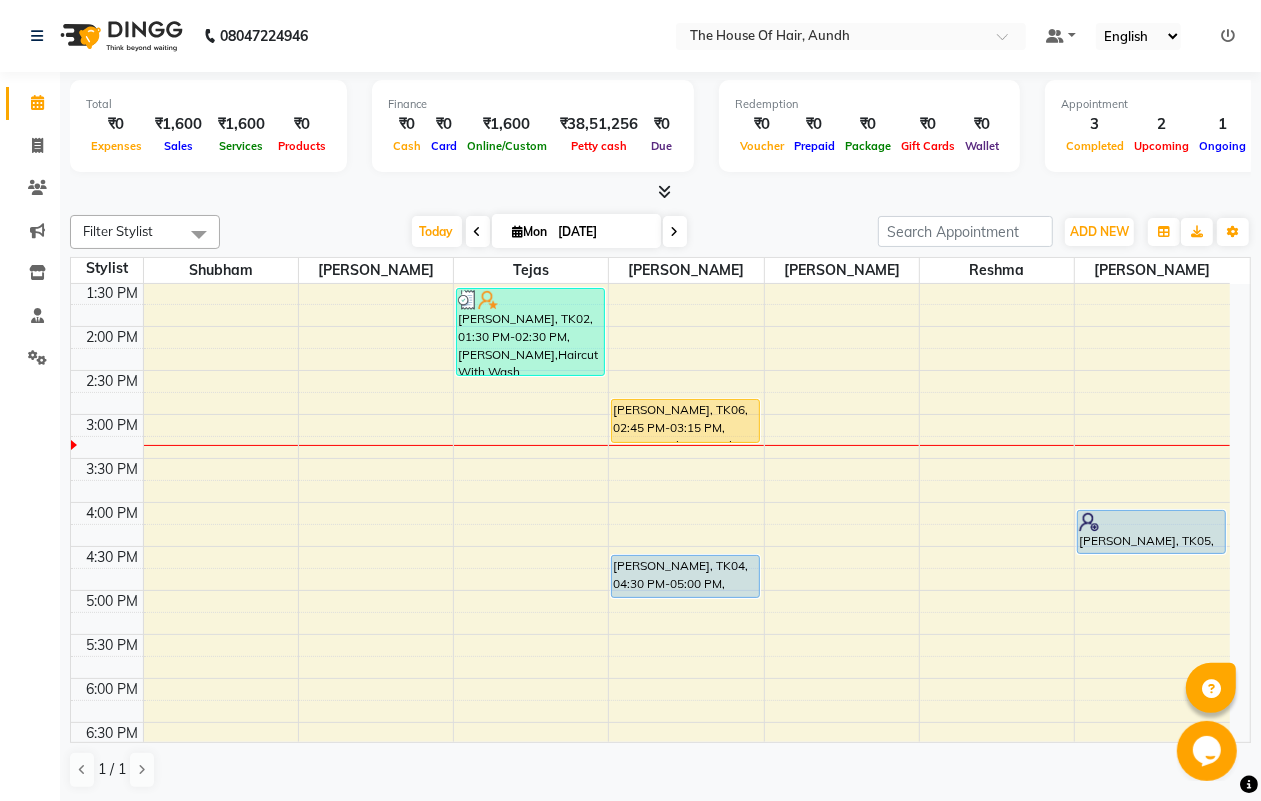 scroll, scrollTop: 500, scrollLeft: 0, axis: vertical 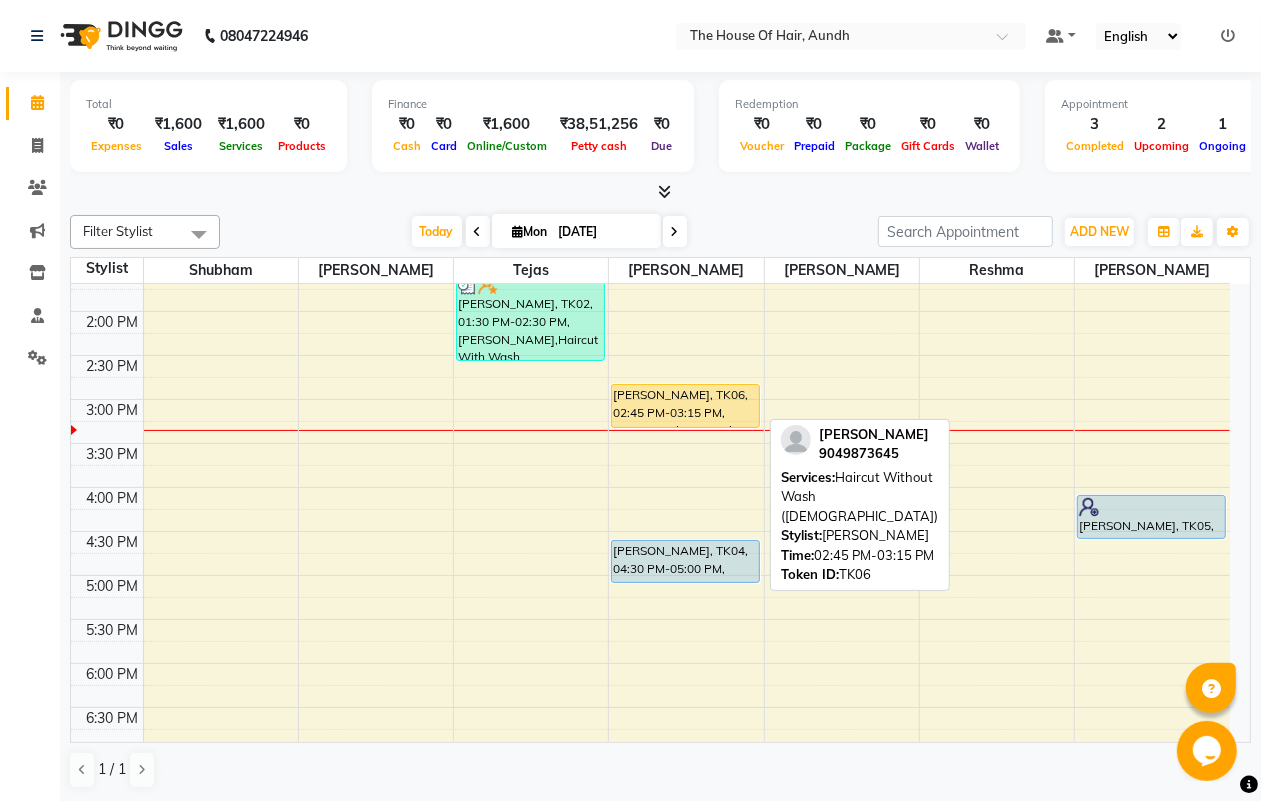 click on "[PERSON_NAME], TK06, 02:45 PM-03:15 PM, Haircut Without Wash ([DEMOGRAPHIC_DATA])" at bounding box center (685, 406) 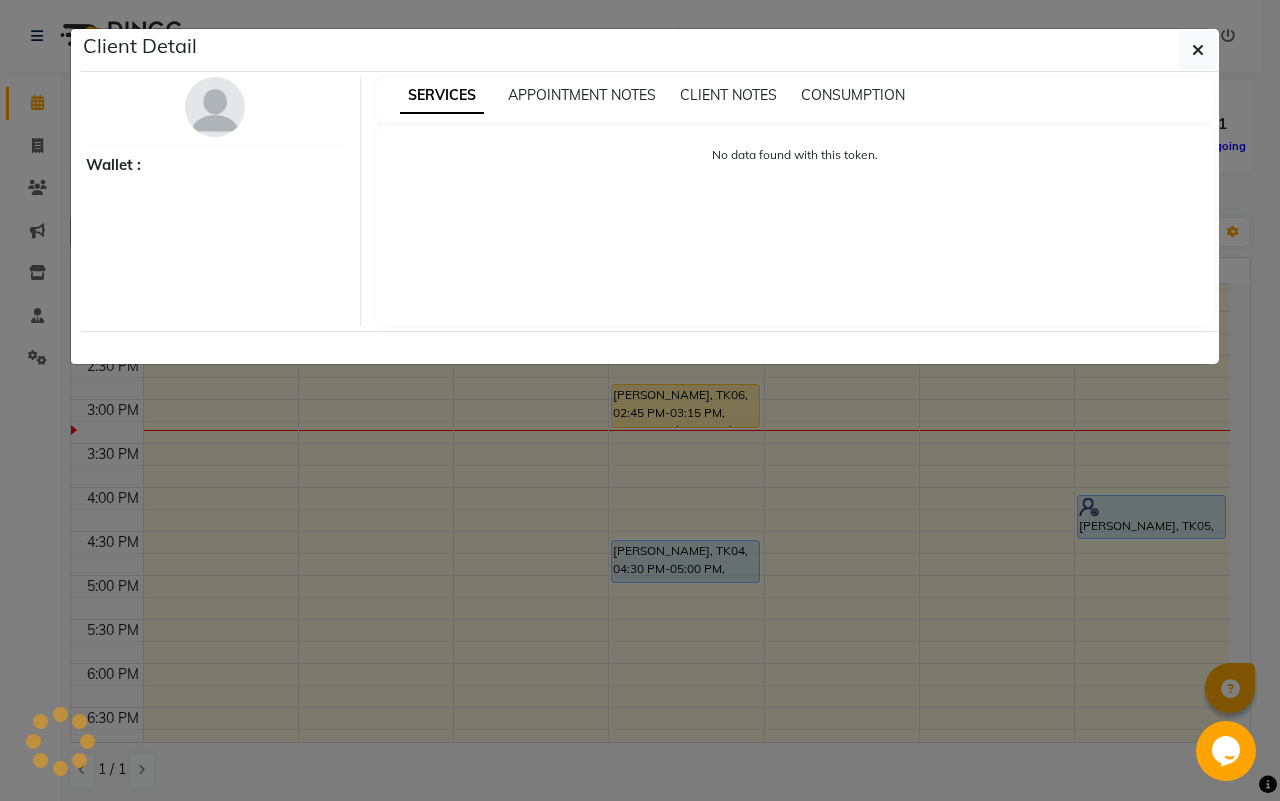 select on "1" 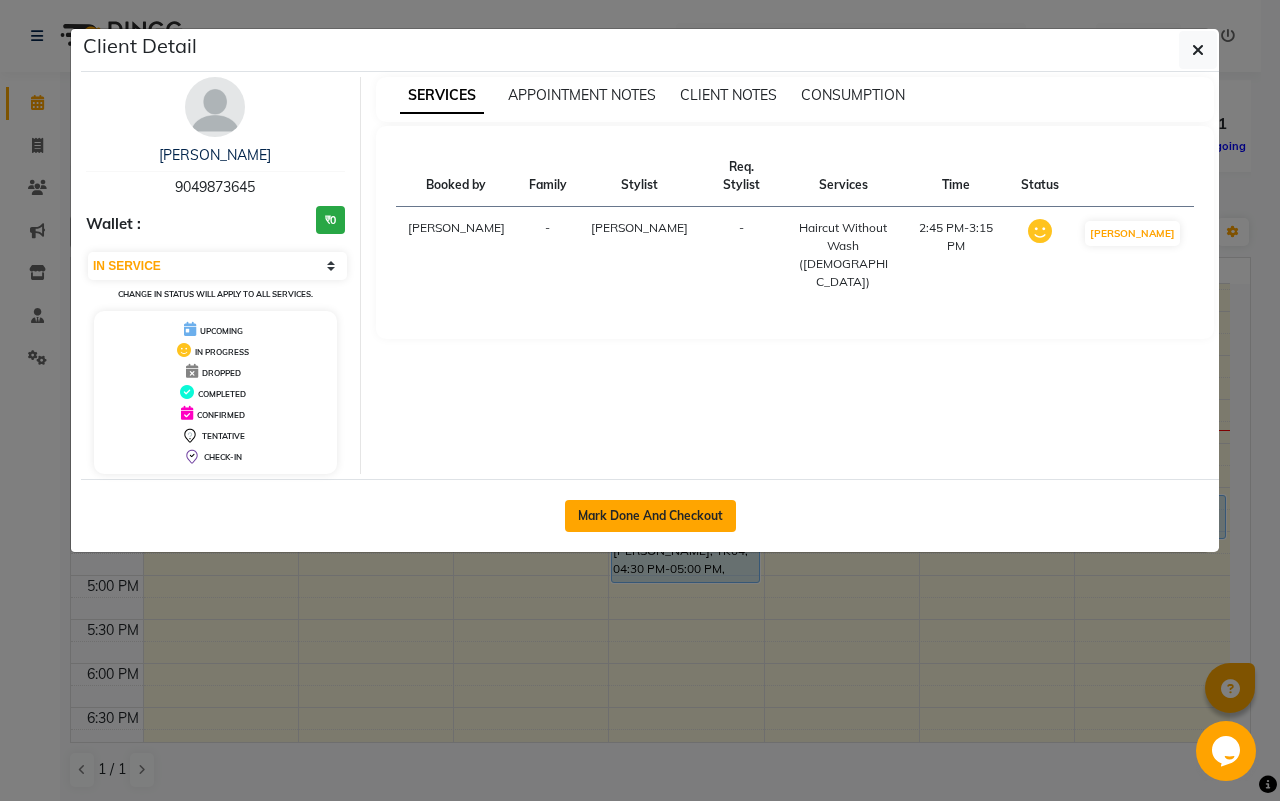 click on "Mark Done And Checkout" 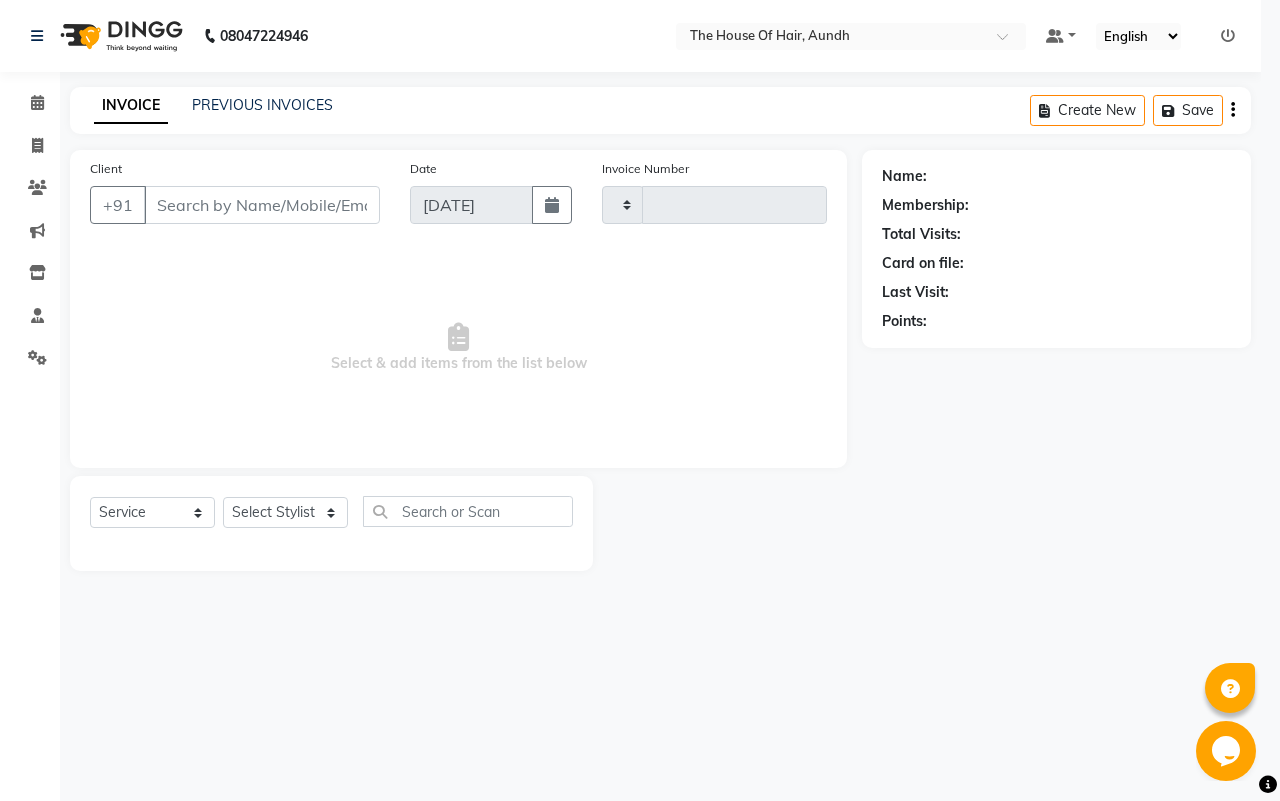 type on "1167" 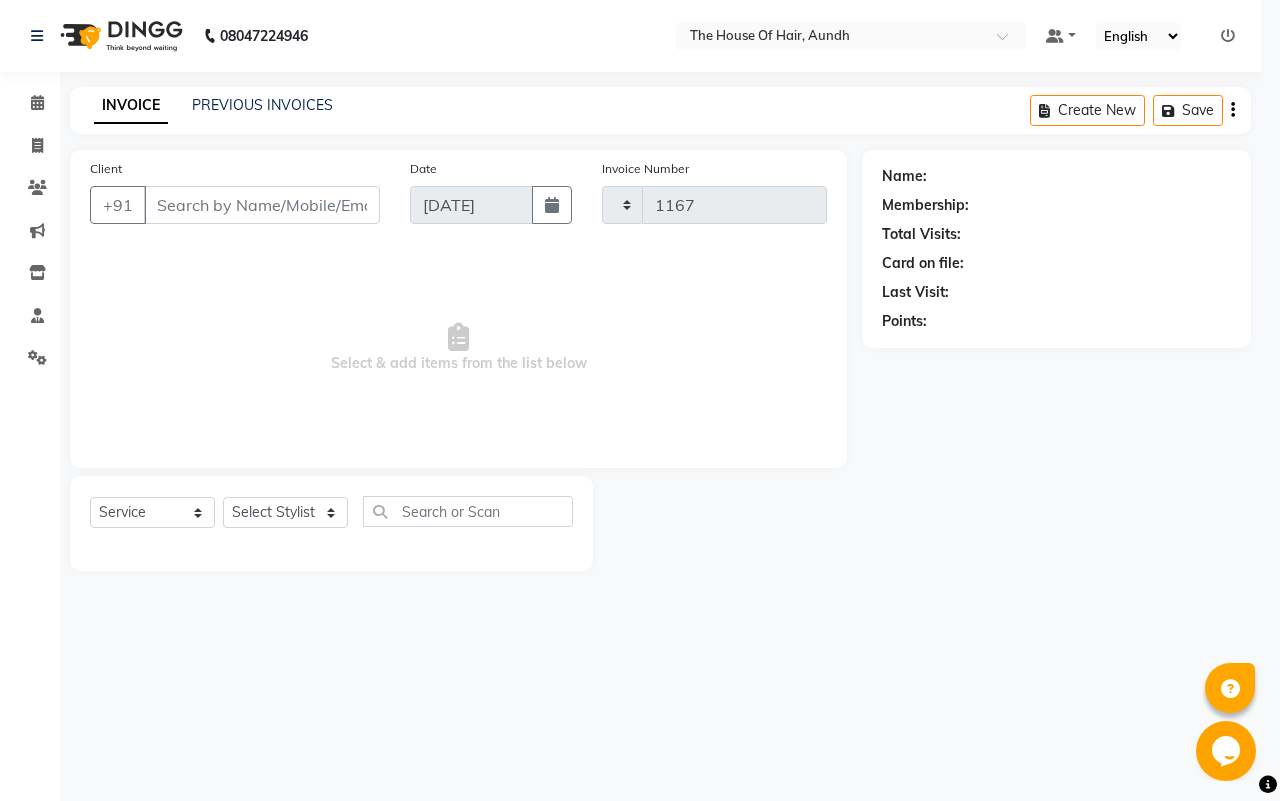 select on "26" 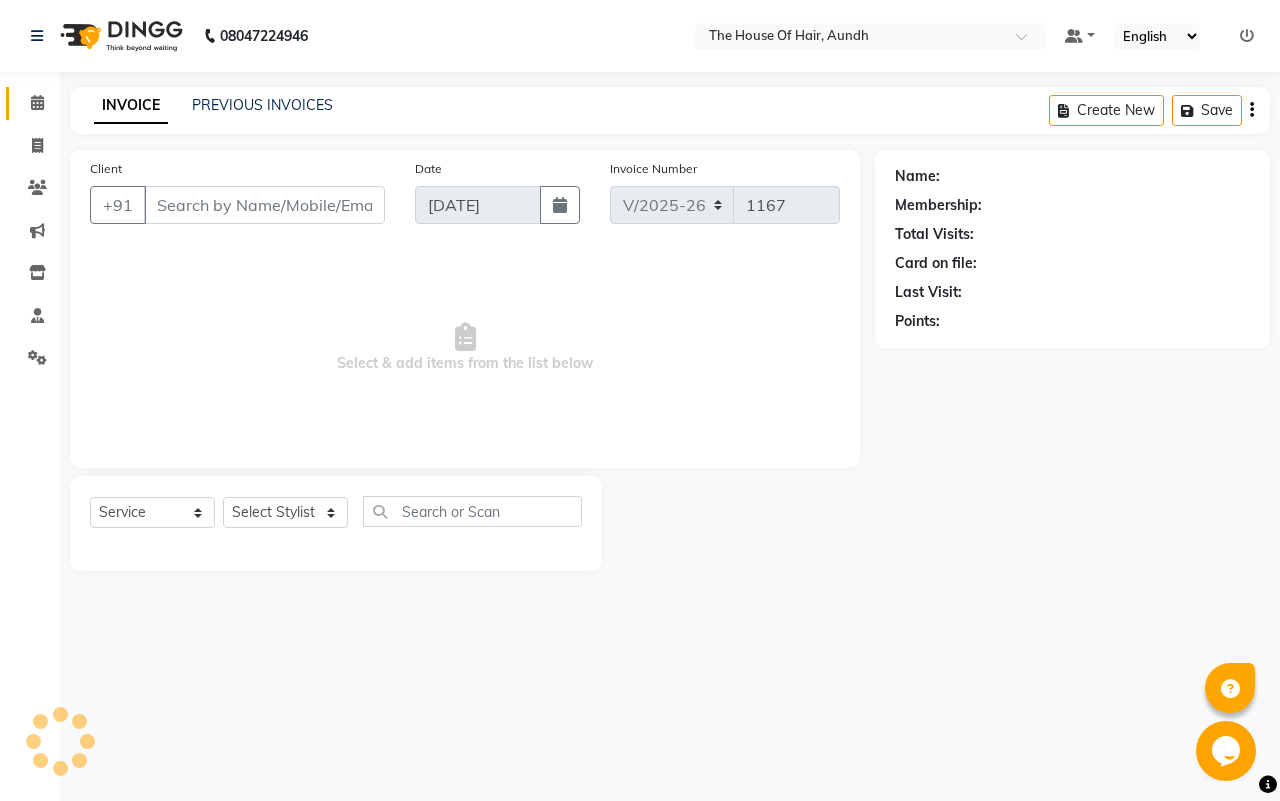 type on "9049873645" 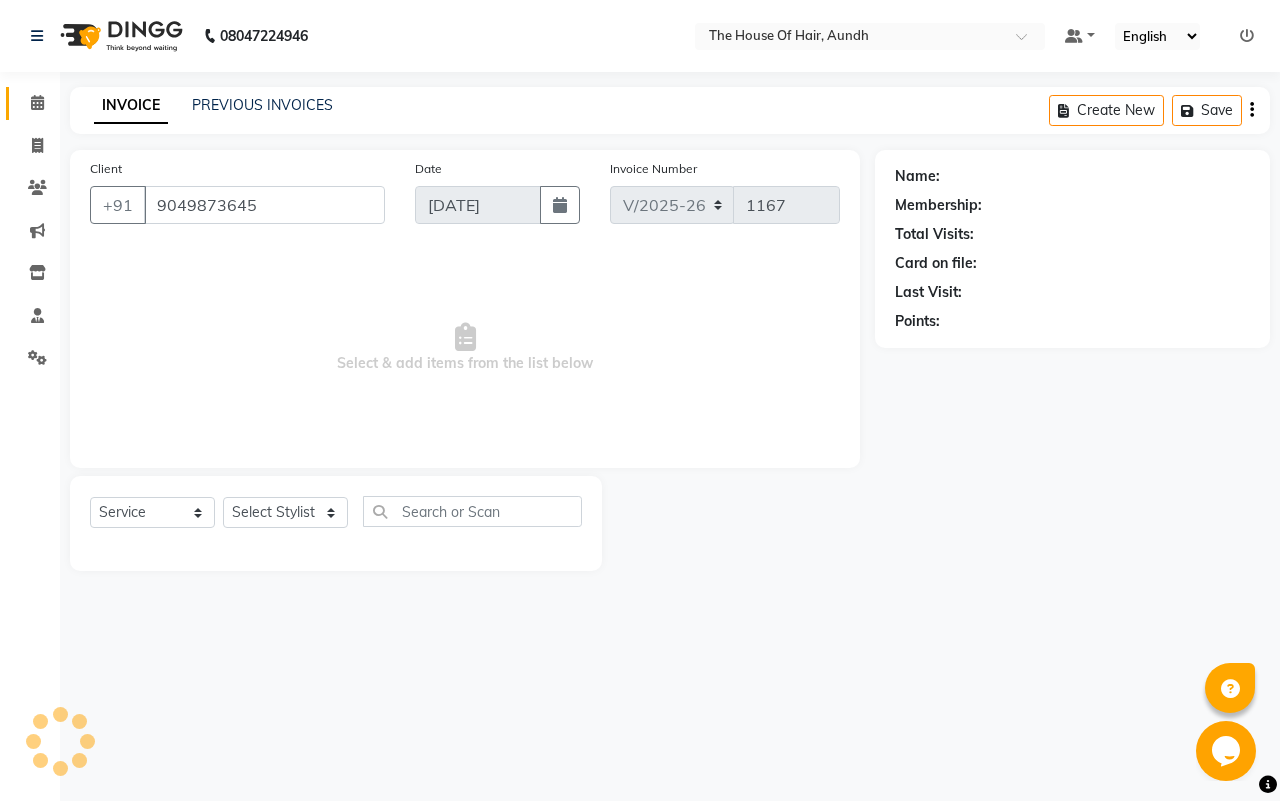 select on "32779" 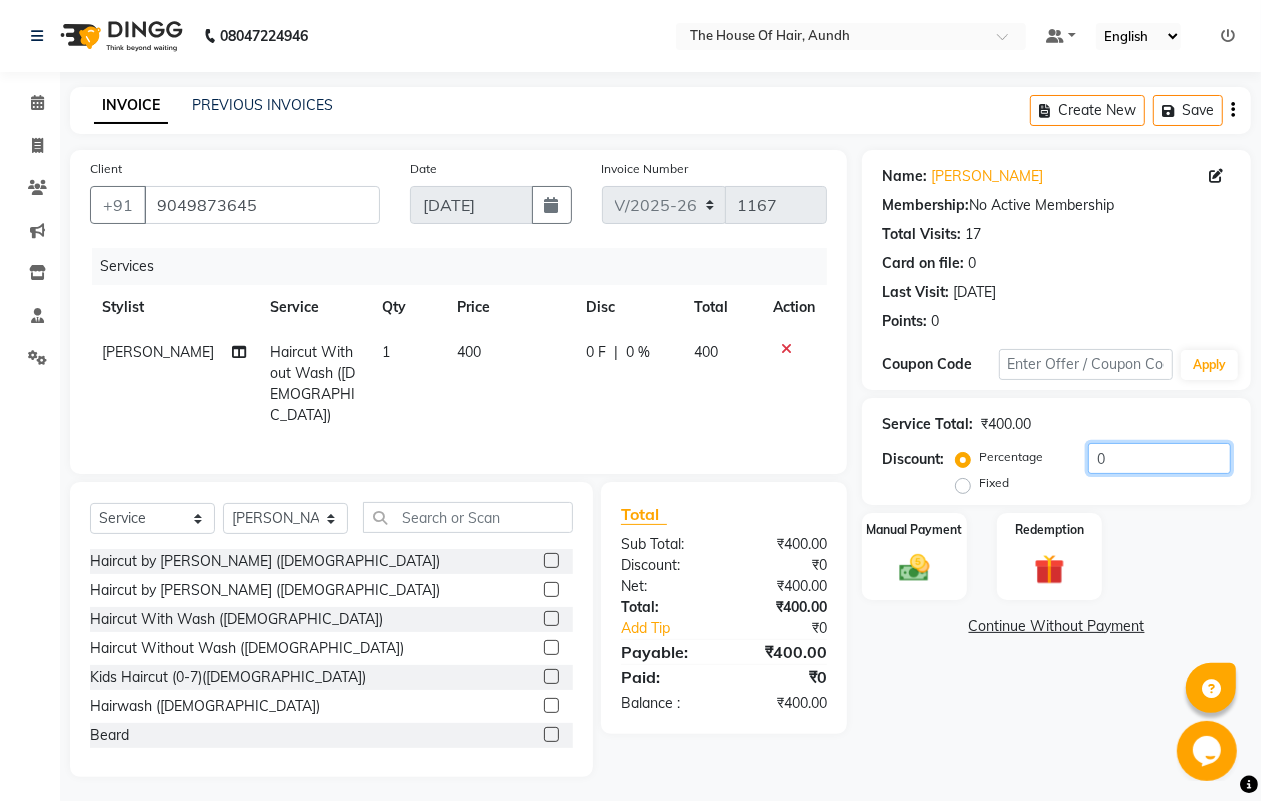 click on "0" 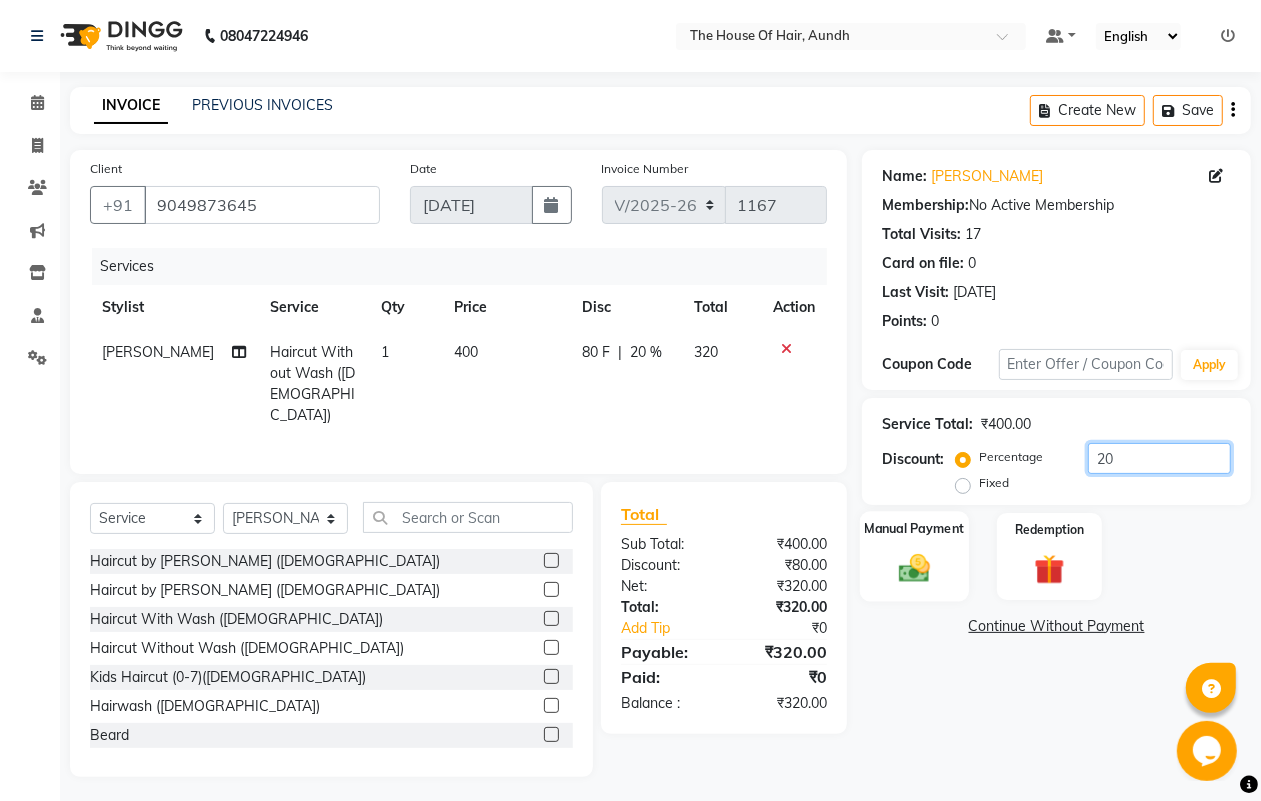 type on "20" 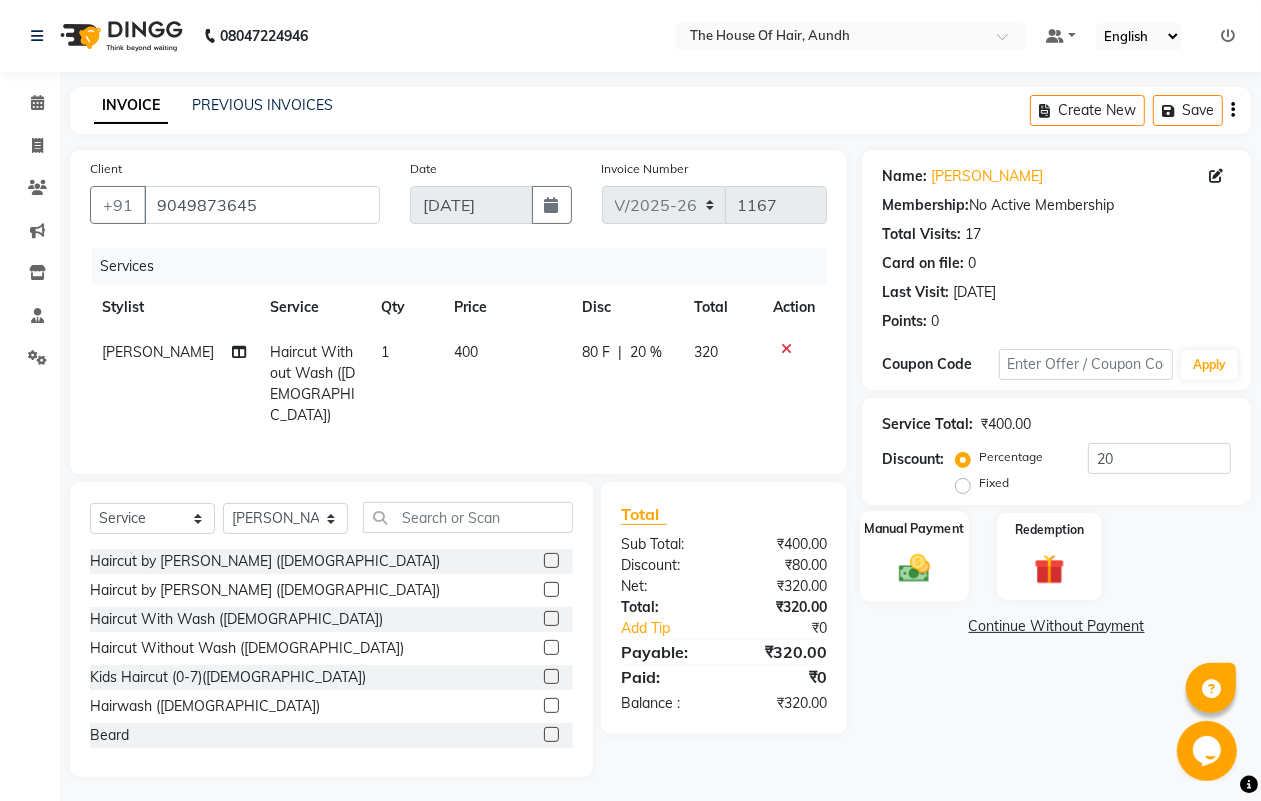 click 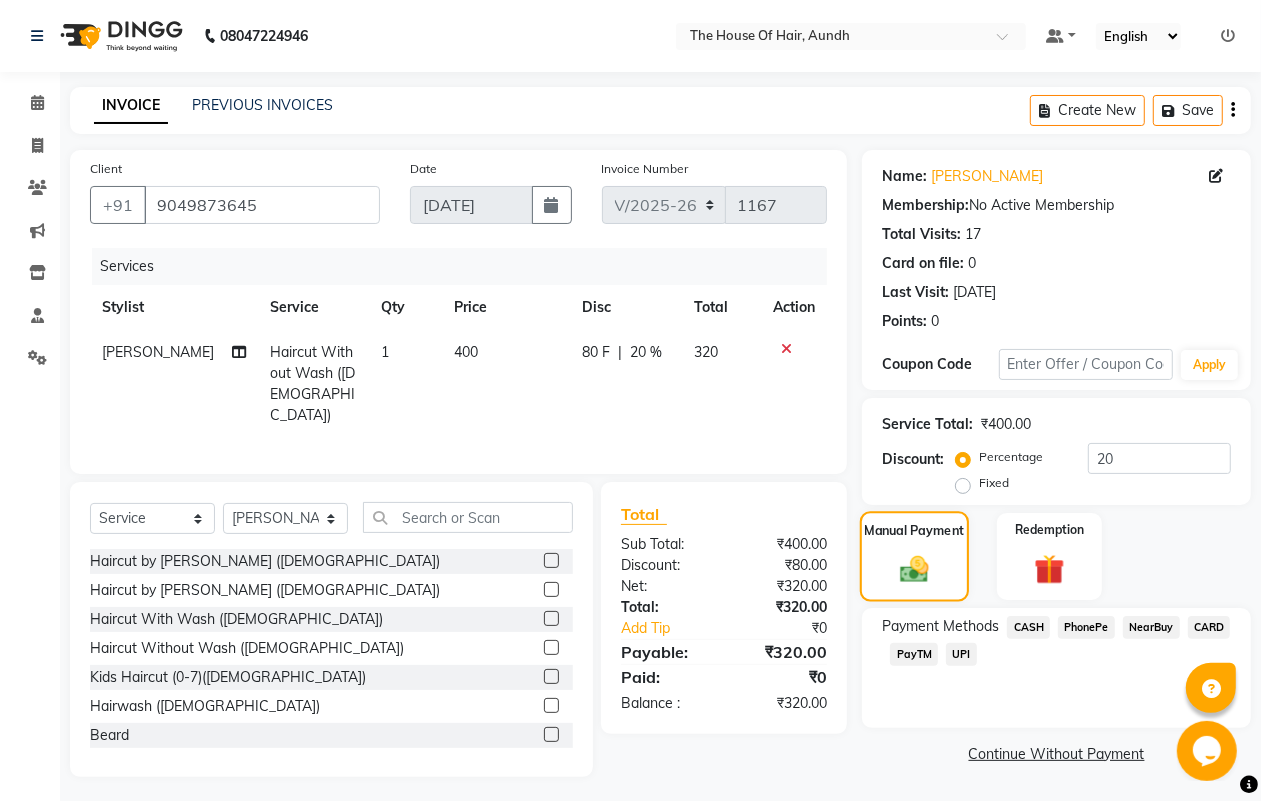 scroll, scrollTop: 2, scrollLeft: 0, axis: vertical 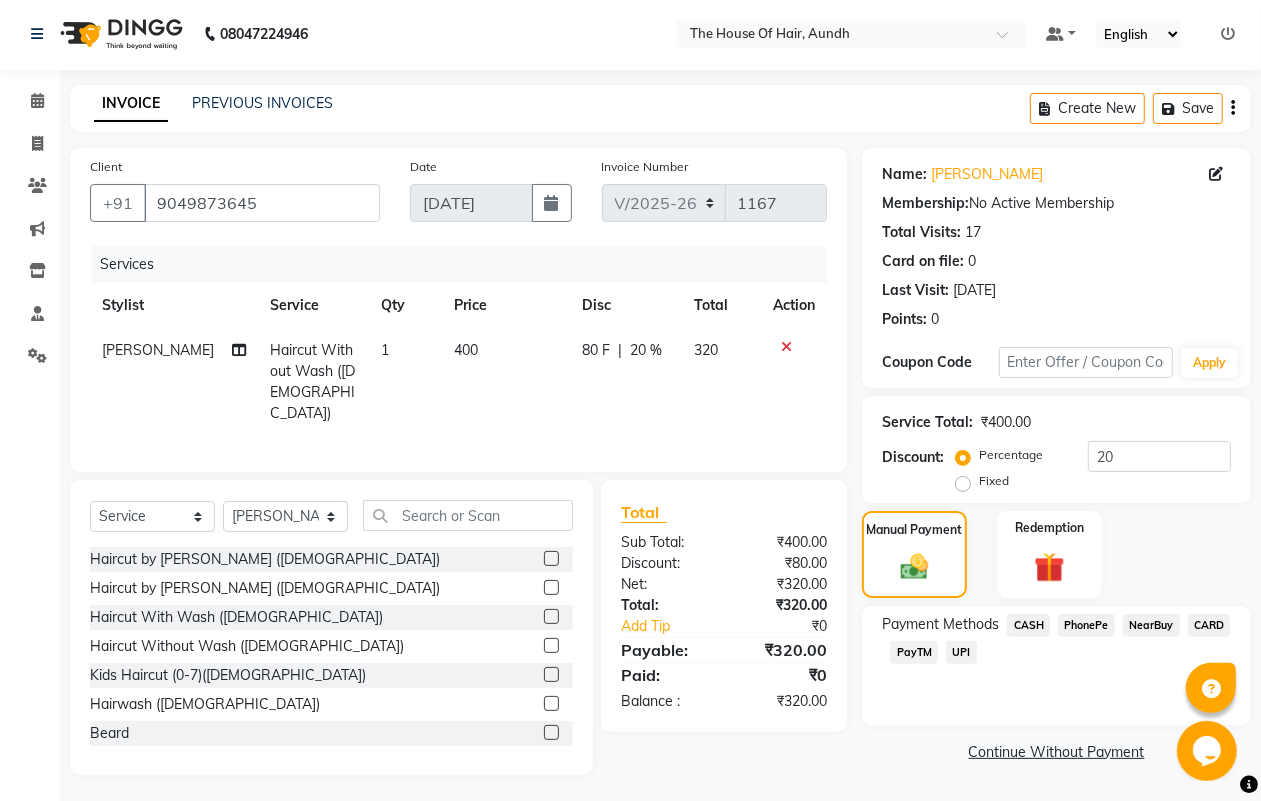click on "UPI" 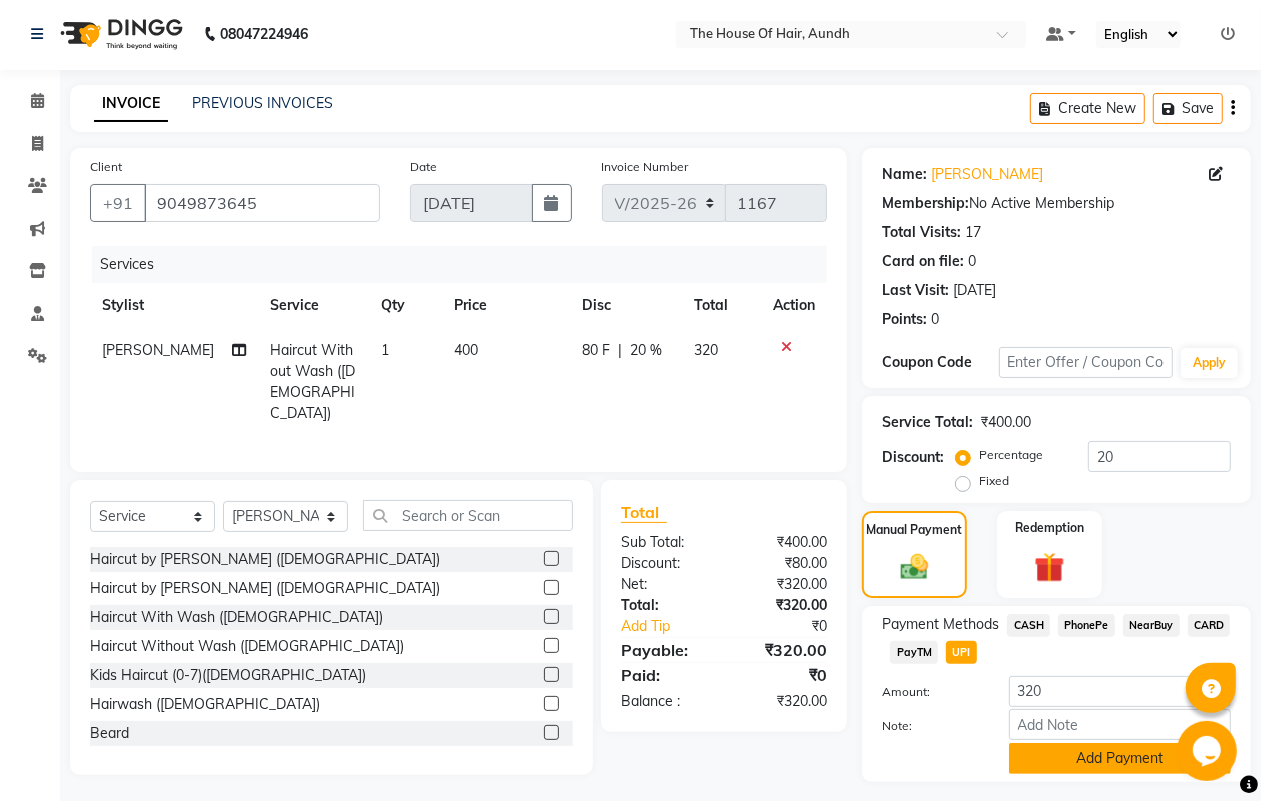 click on "Add Payment" 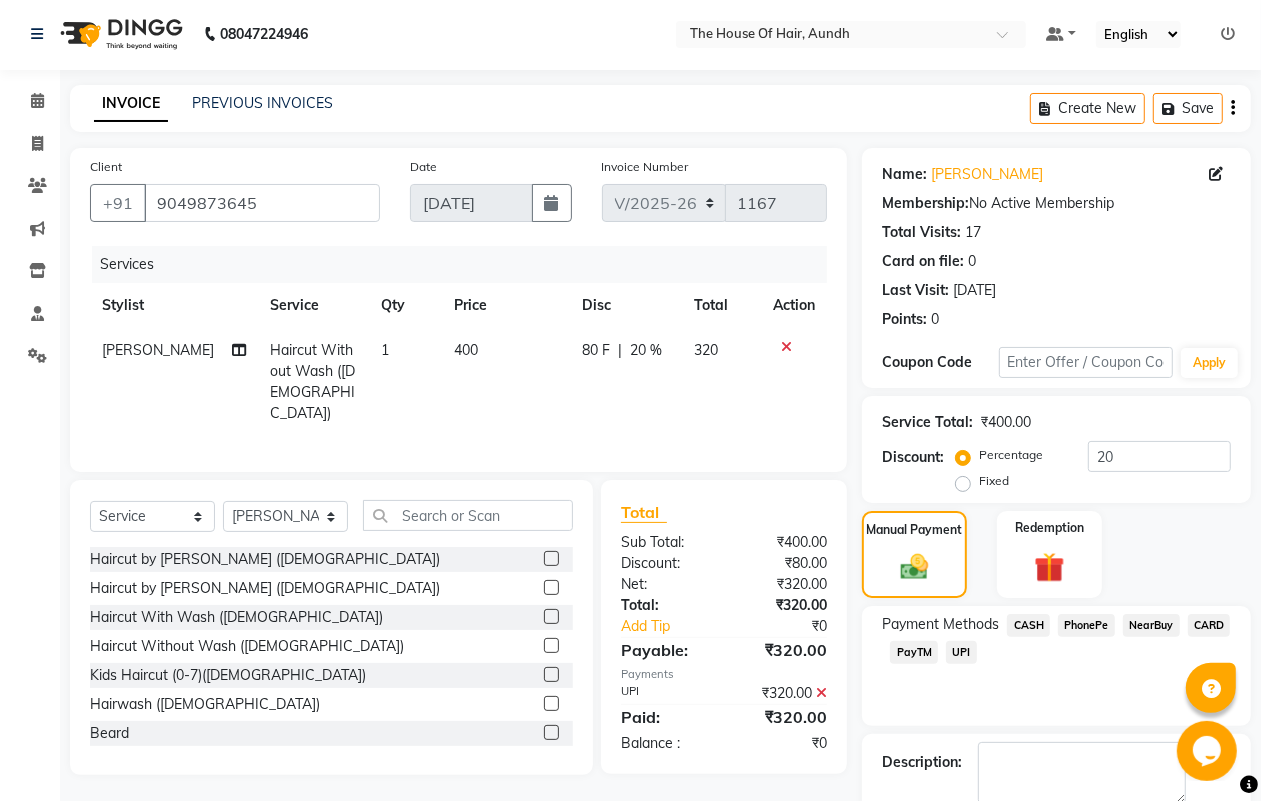 scroll, scrollTop: 111, scrollLeft: 0, axis: vertical 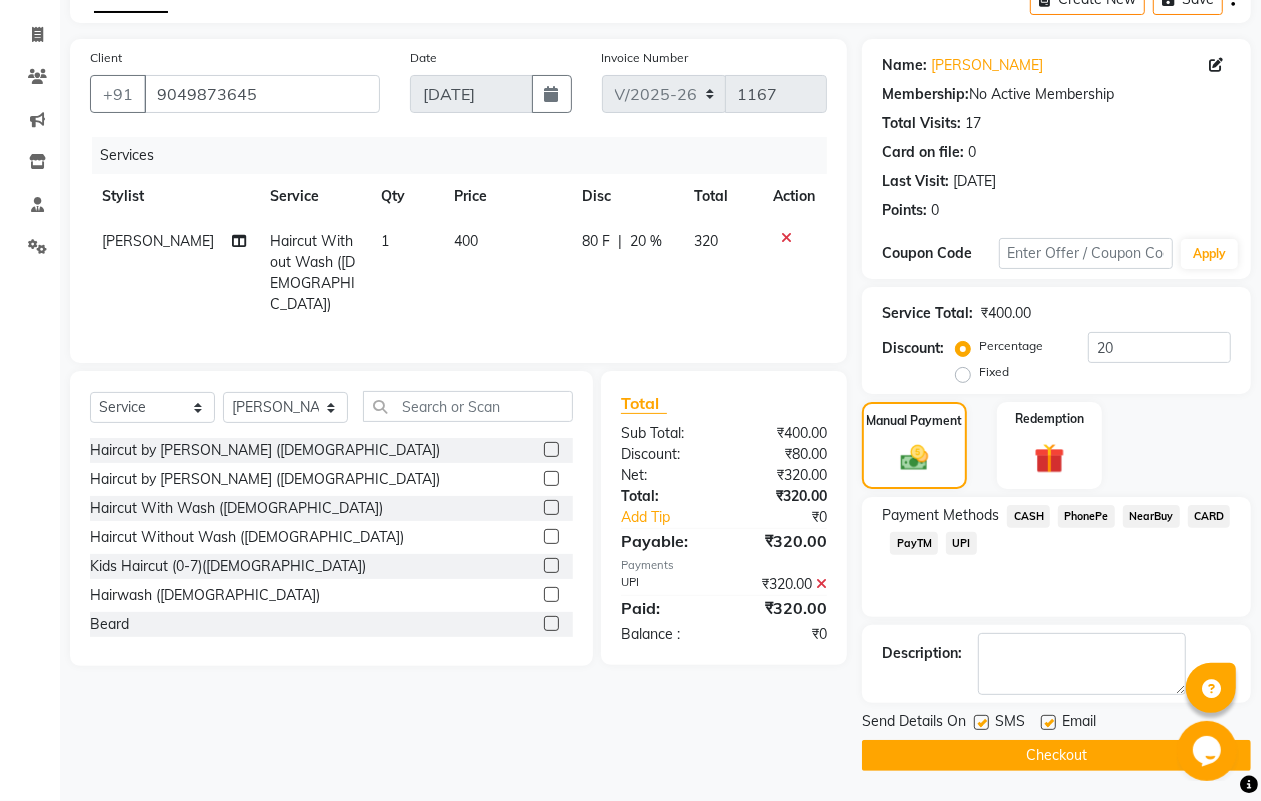 click on "Checkout" 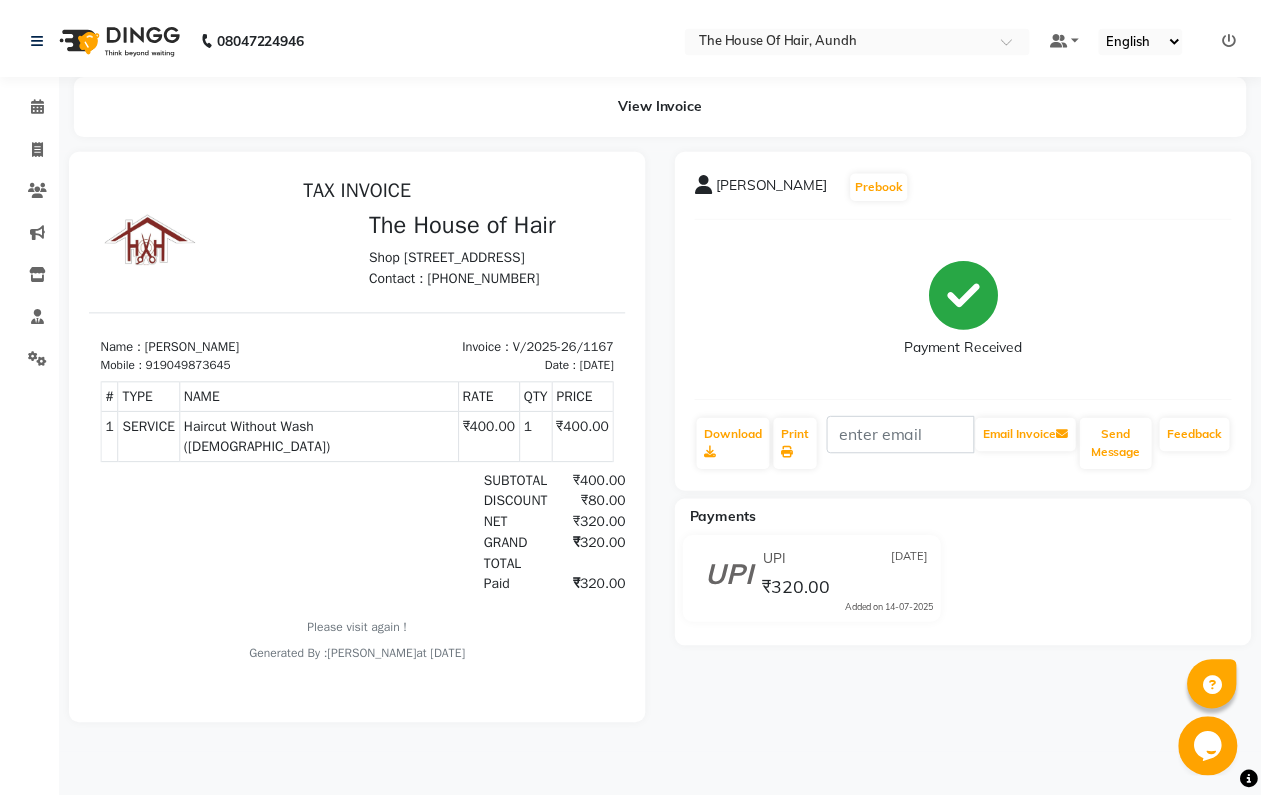 scroll, scrollTop: 0, scrollLeft: 0, axis: both 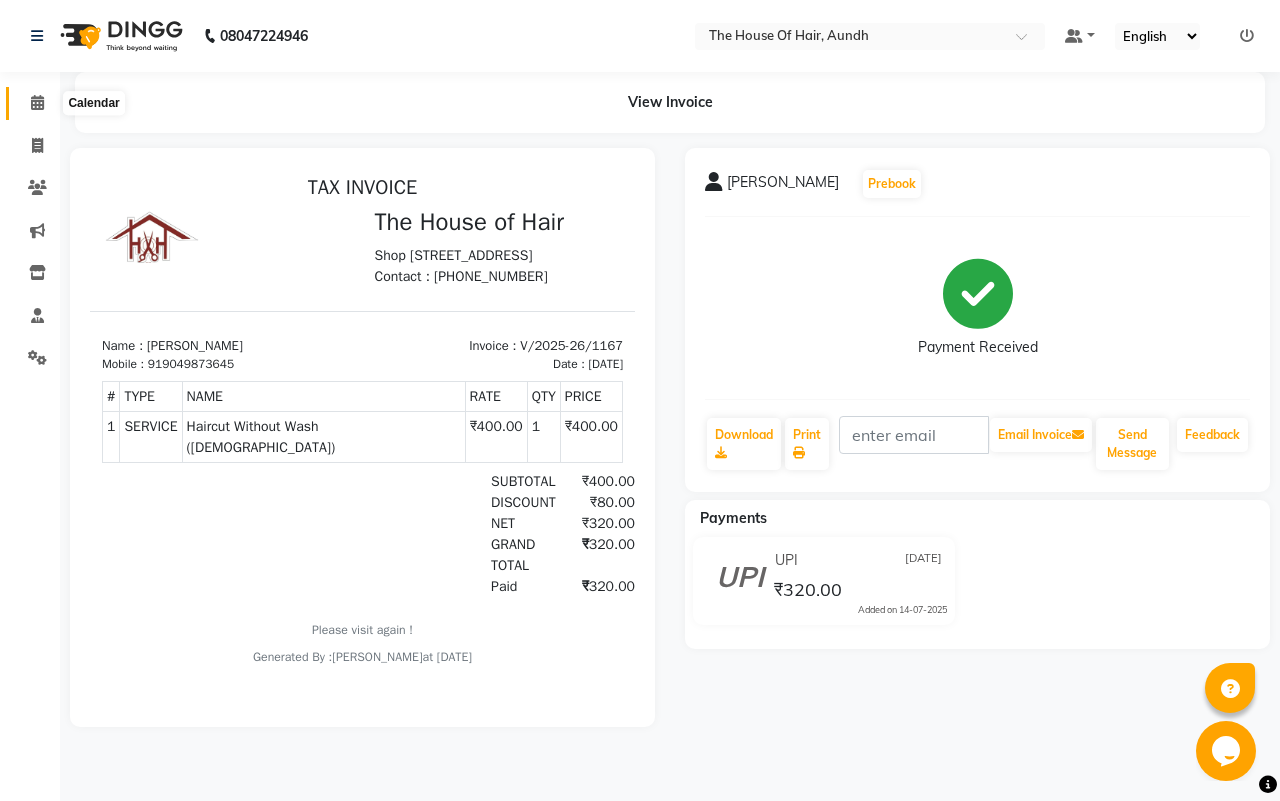 click 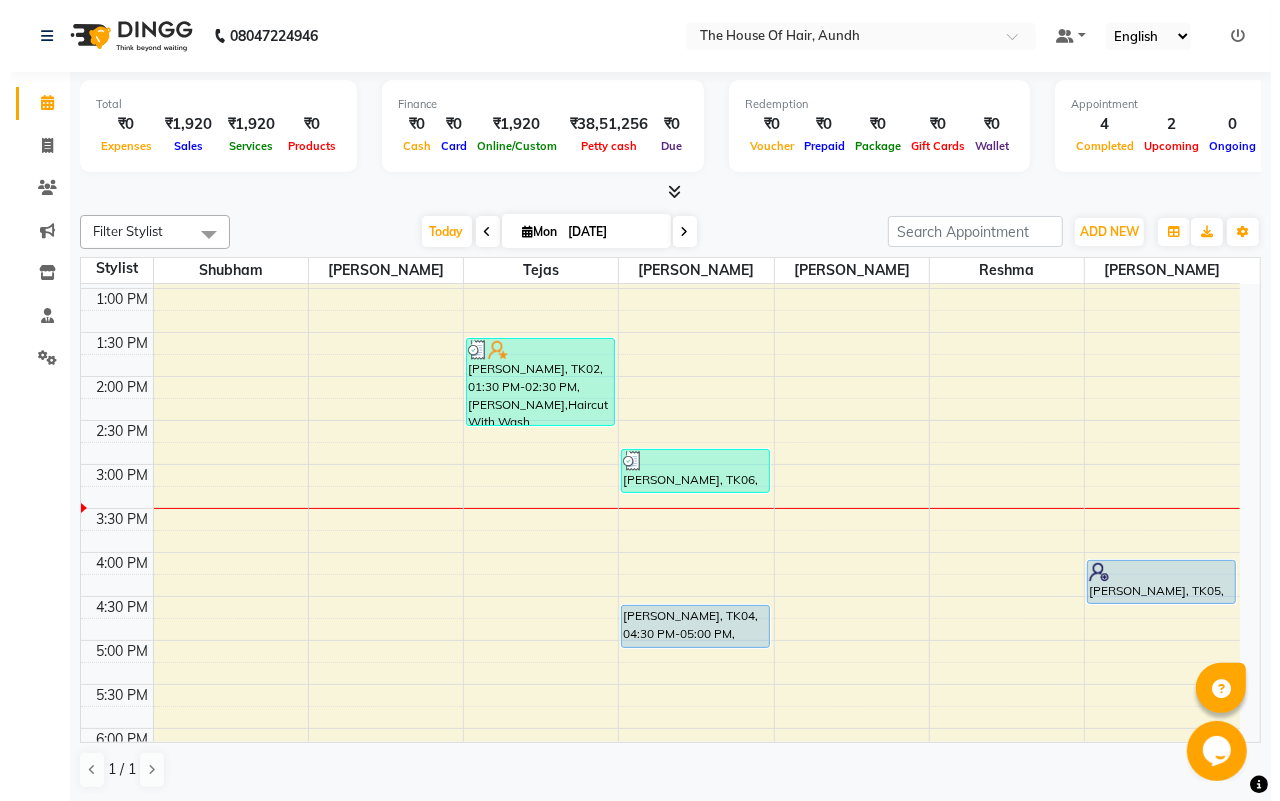 scroll, scrollTop: 373, scrollLeft: 0, axis: vertical 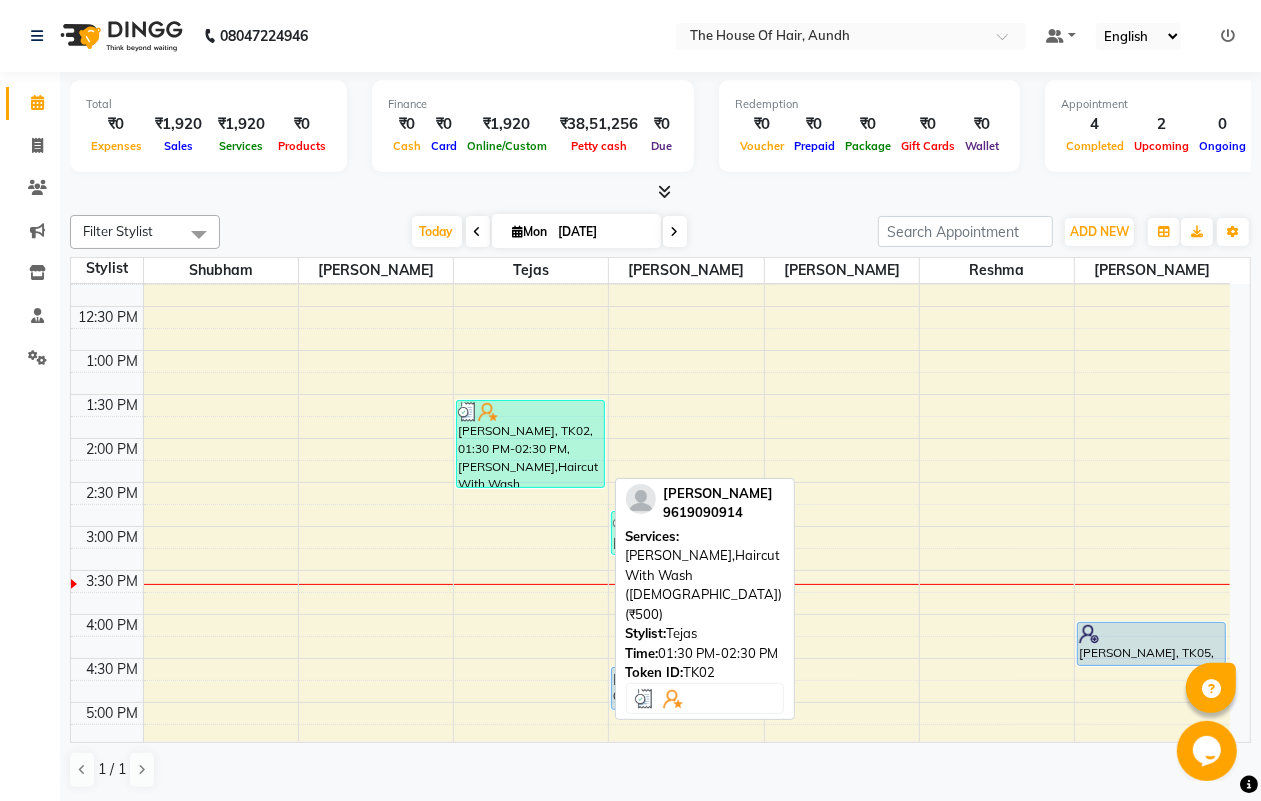 click on "[PERSON_NAME], TK02, 01:30 PM-02:30 PM, [PERSON_NAME],Haircut With Wash ([DEMOGRAPHIC_DATA]) (₹500)" at bounding box center (530, 444) 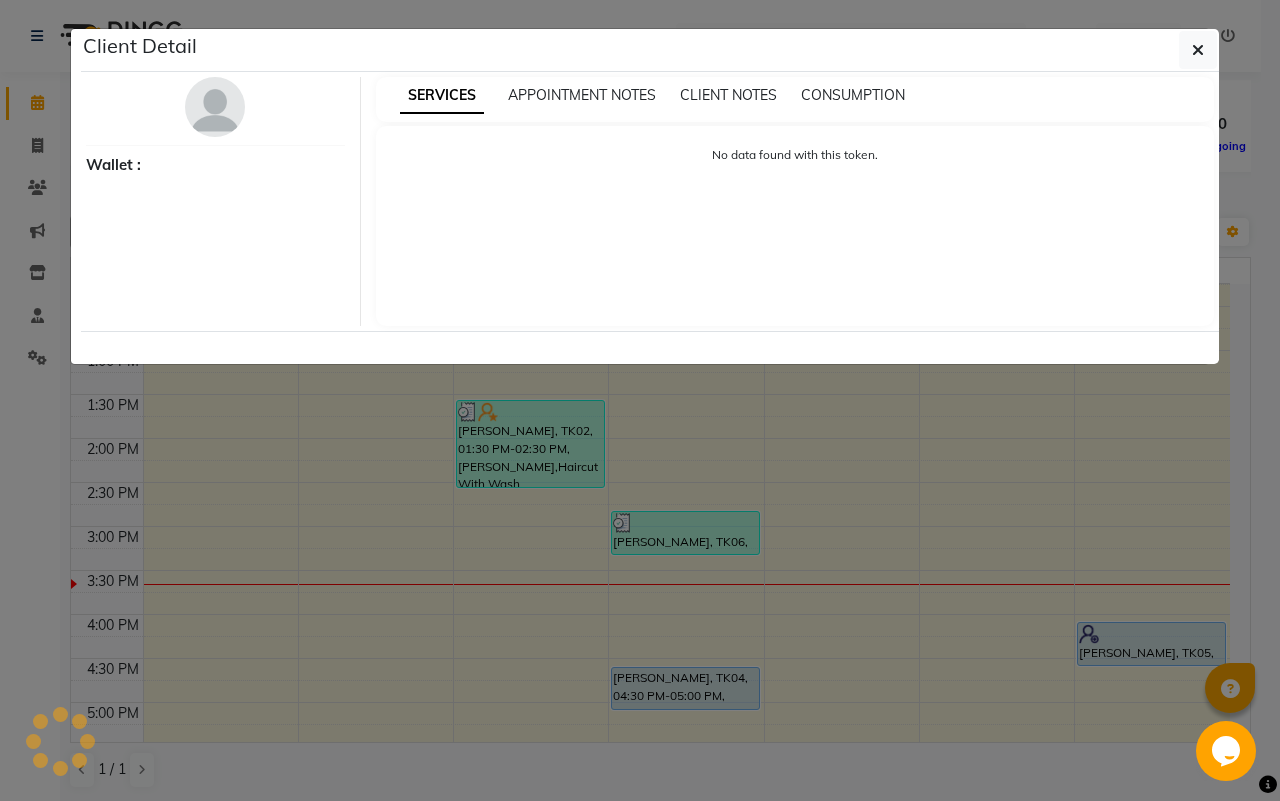 select on "3" 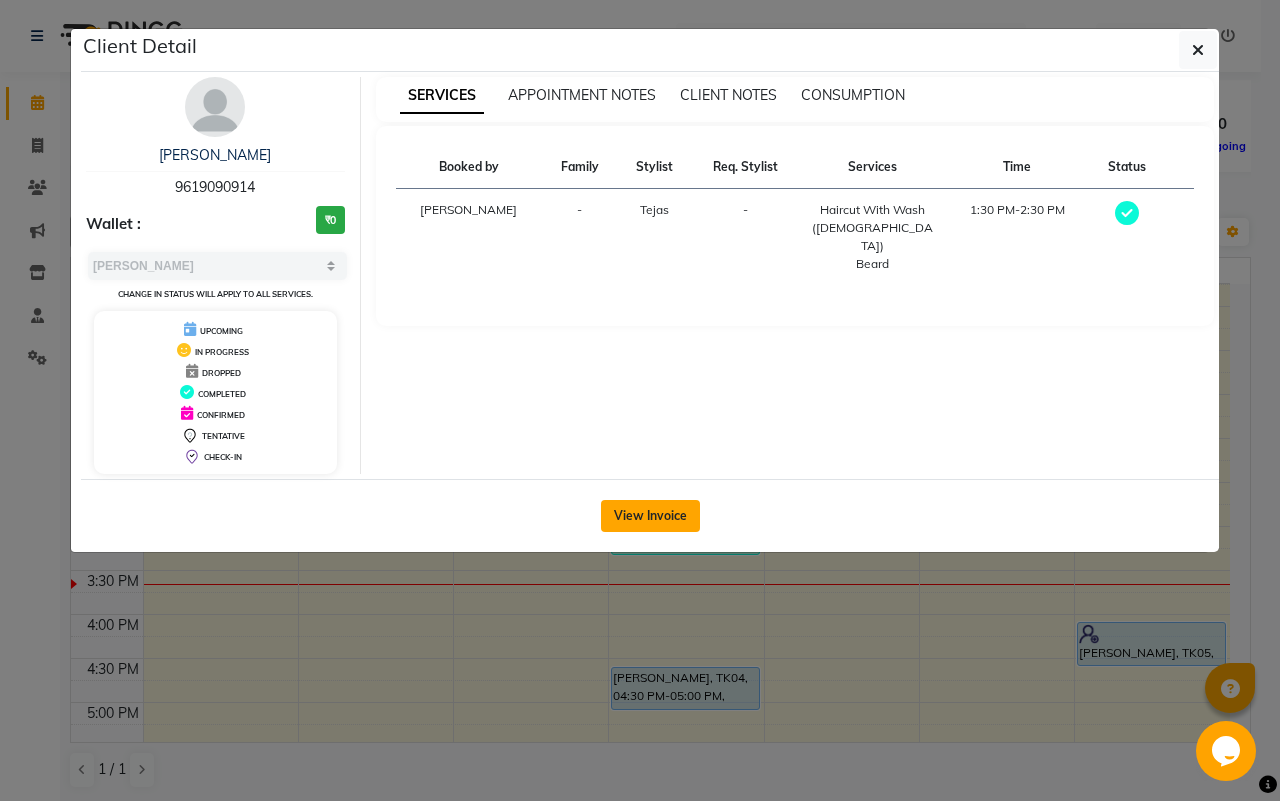 click on "View Invoice" 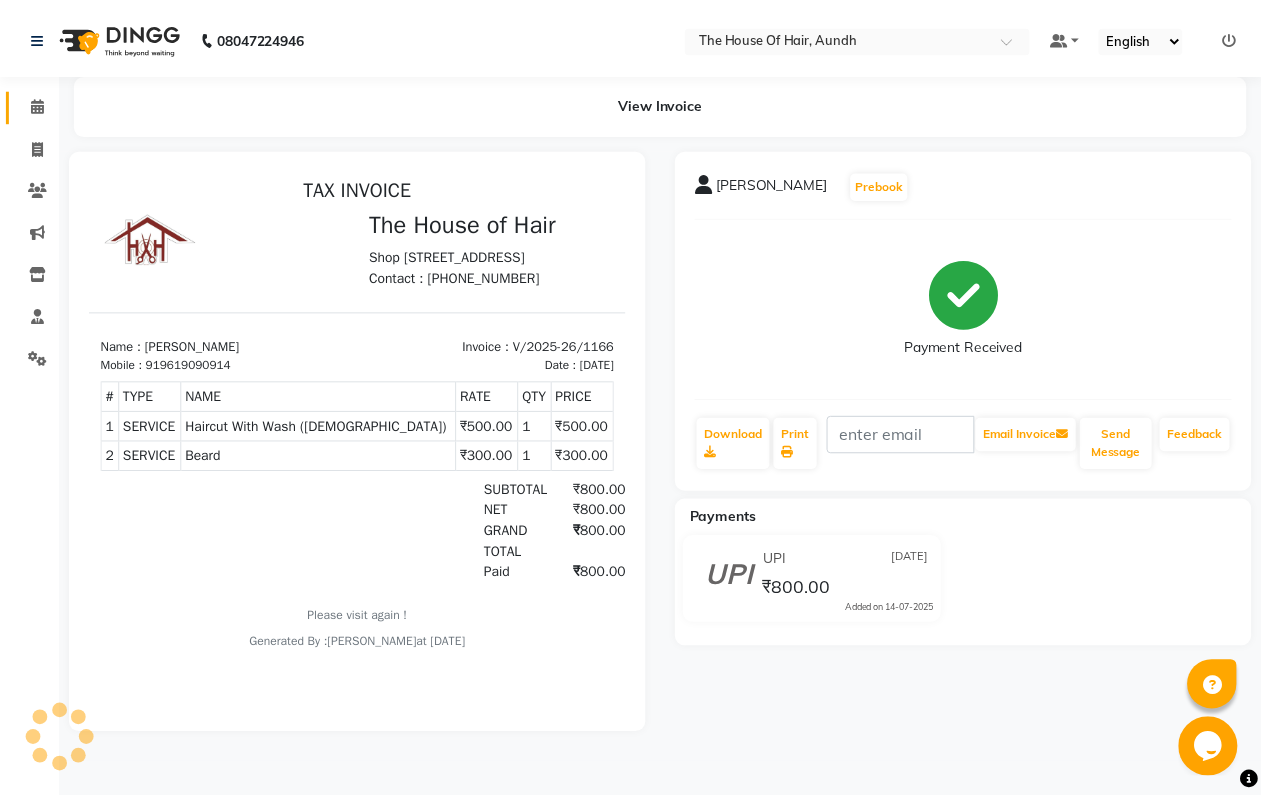 scroll, scrollTop: 0, scrollLeft: 0, axis: both 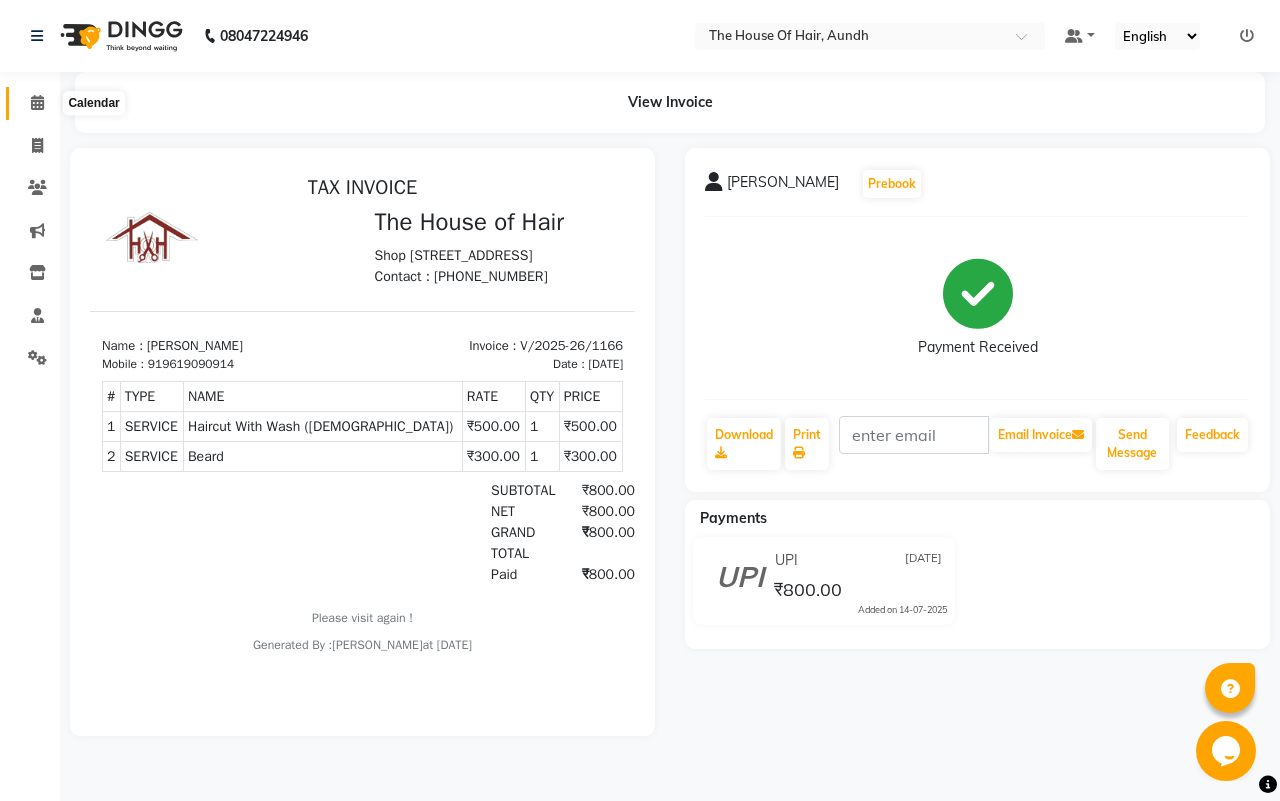 click 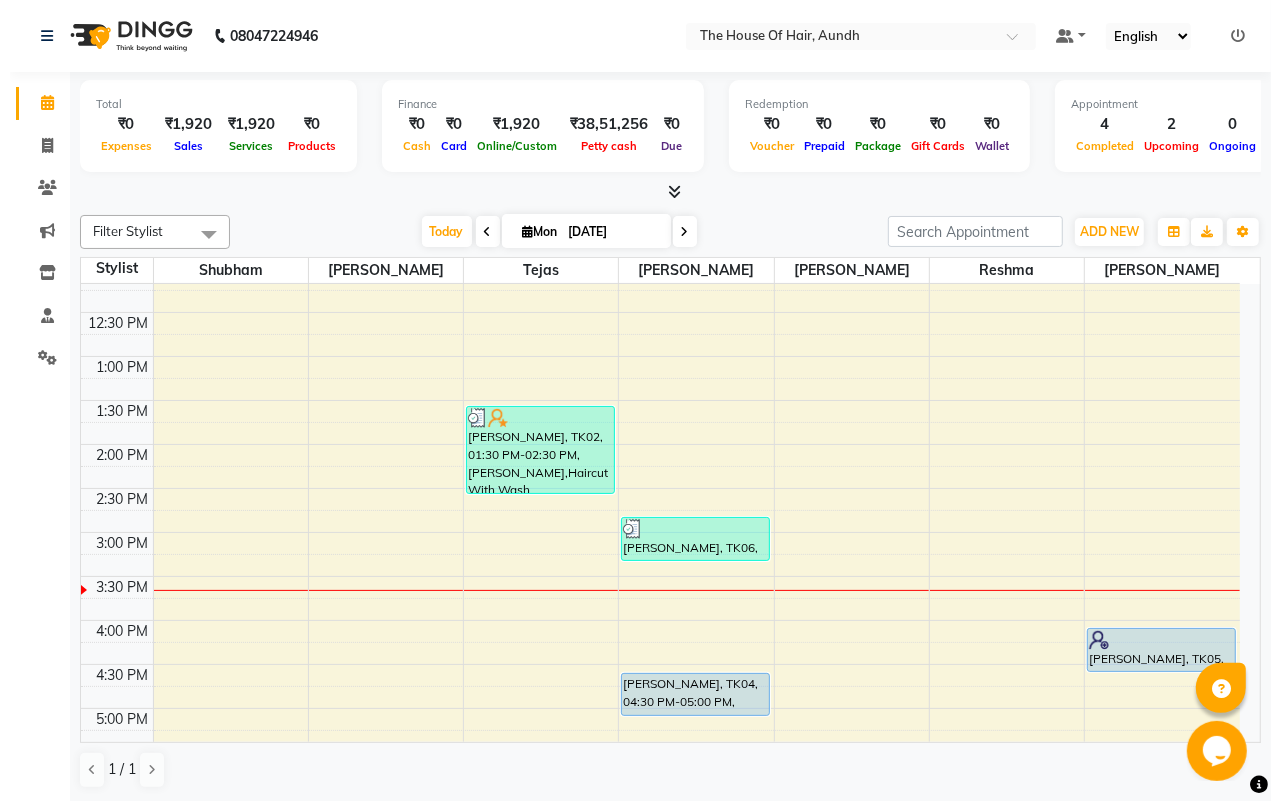scroll, scrollTop: 375, scrollLeft: 0, axis: vertical 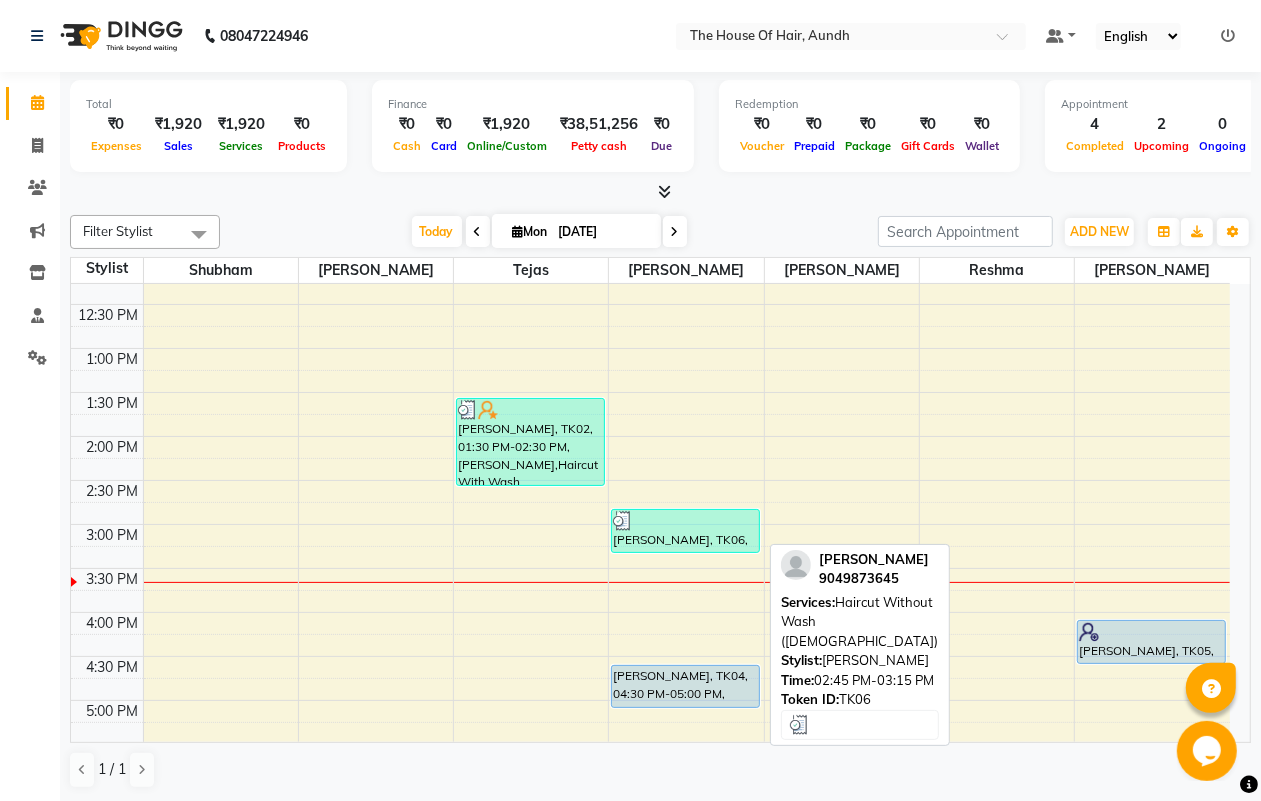 click on "[PERSON_NAME], TK06, 02:45 PM-03:15 PM, Haircut Without Wash ([DEMOGRAPHIC_DATA])" at bounding box center (685, 531) 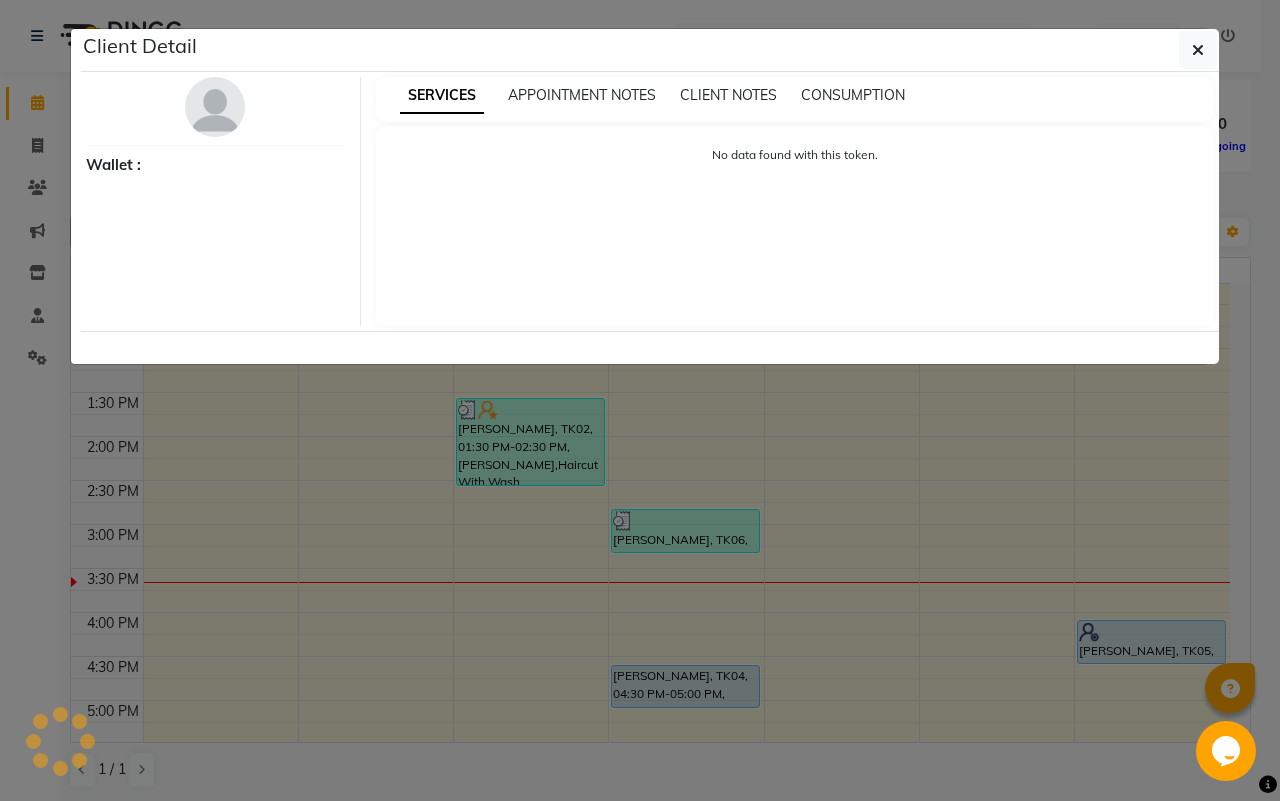 select on "3" 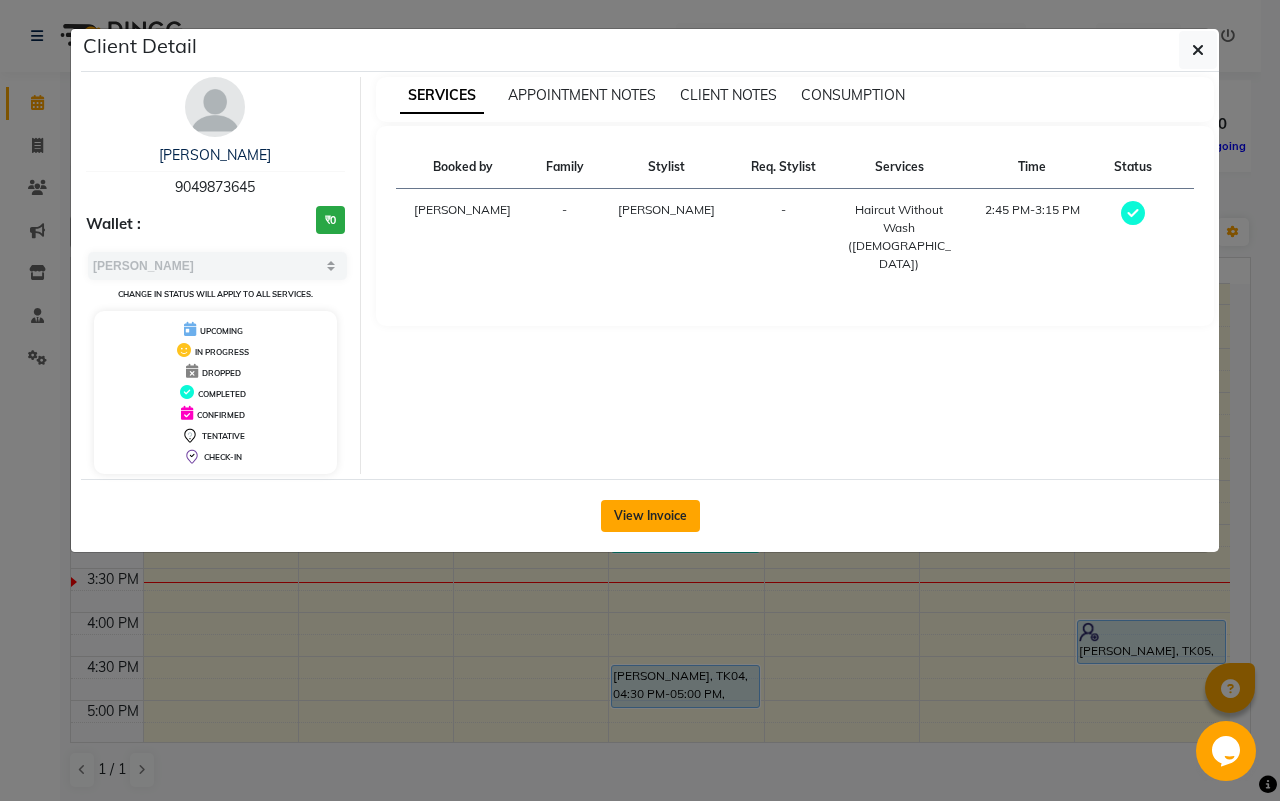 click on "View Invoice" 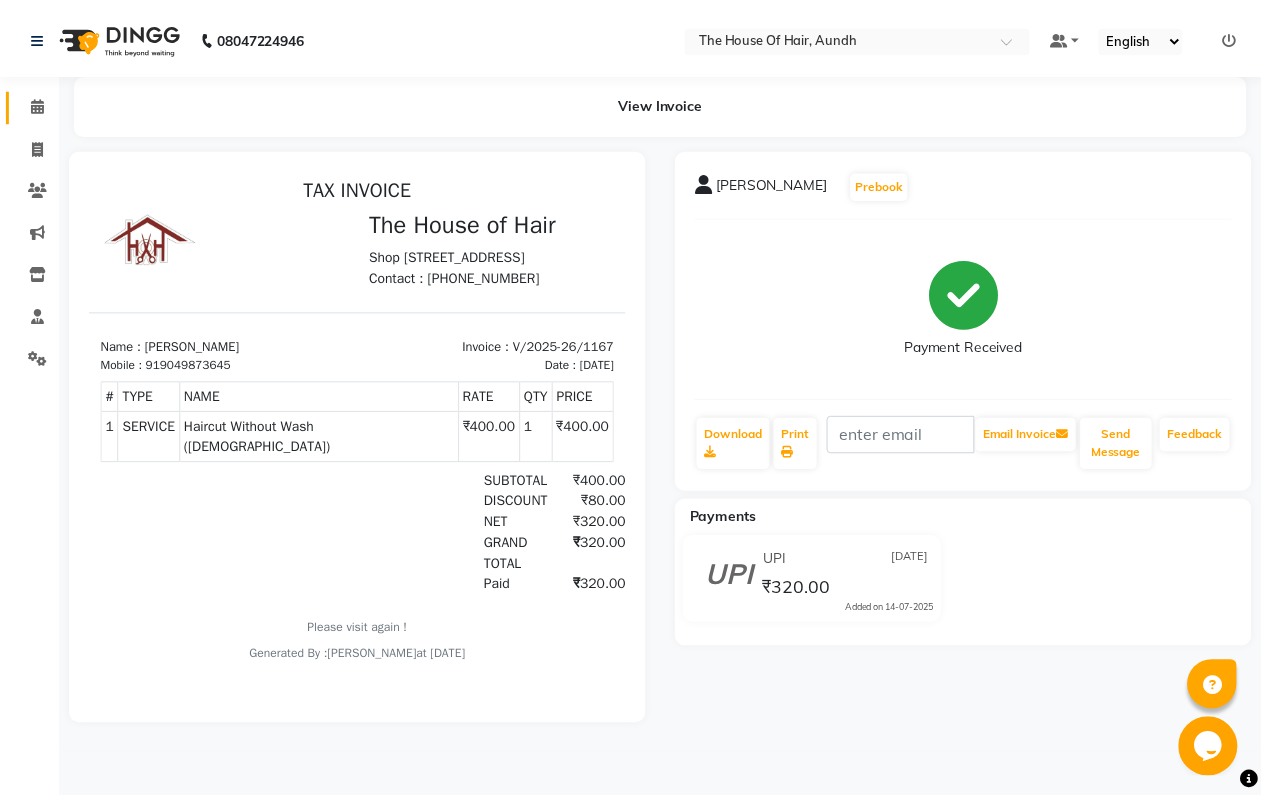 scroll, scrollTop: 0, scrollLeft: 0, axis: both 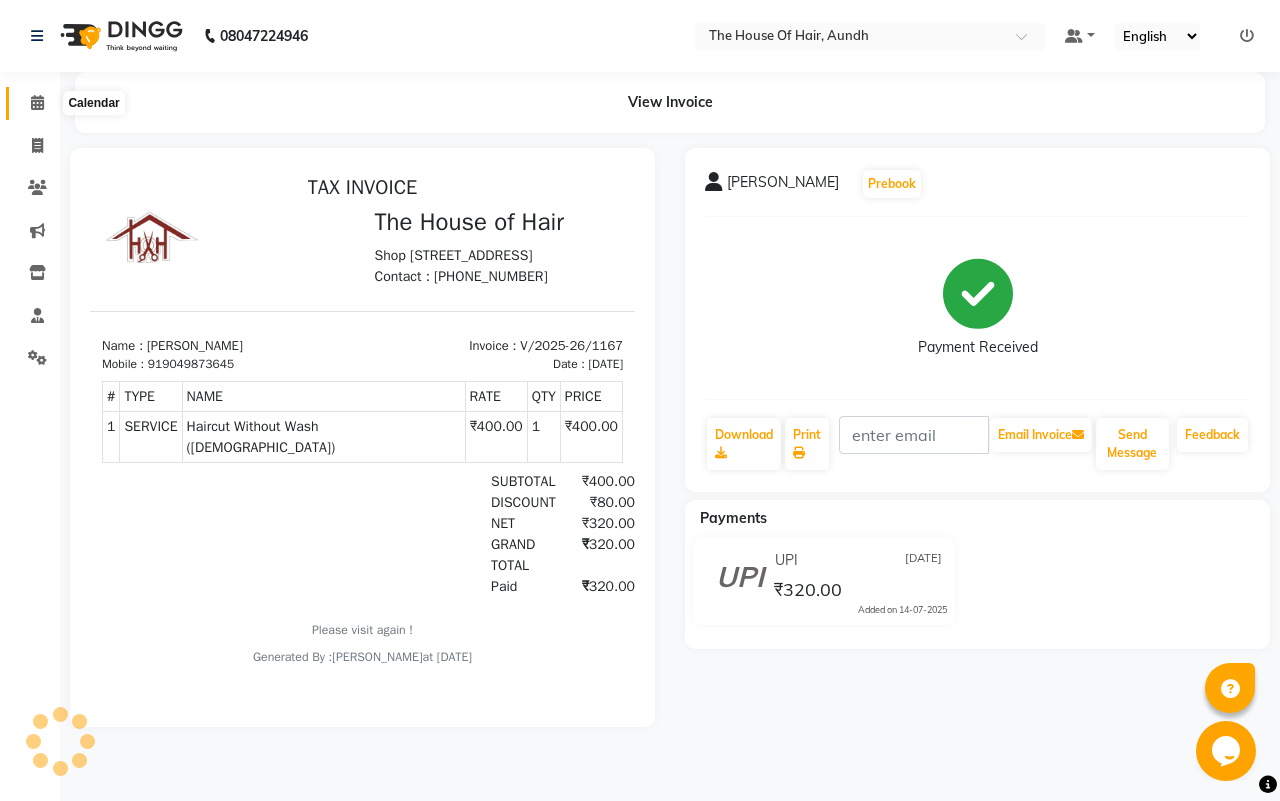 click 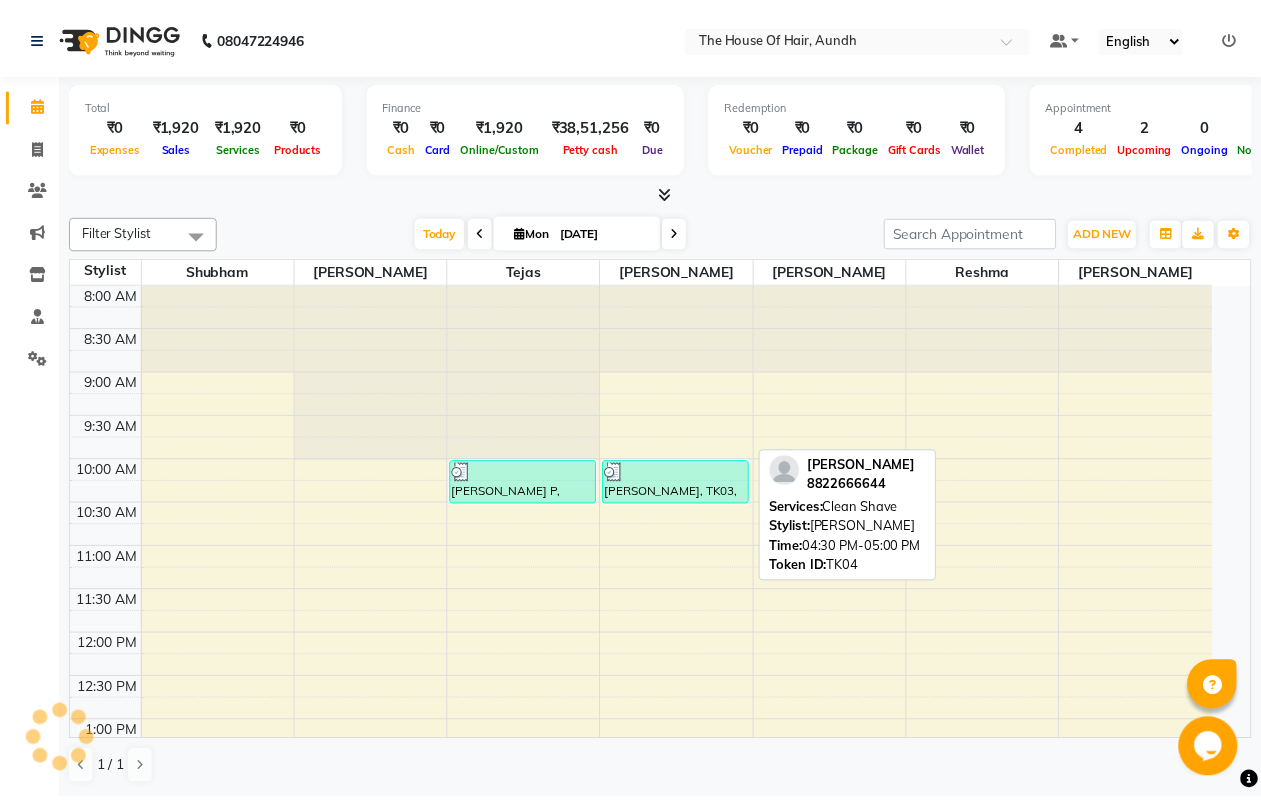 scroll, scrollTop: 623, scrollLeft: 0, axis: vertical 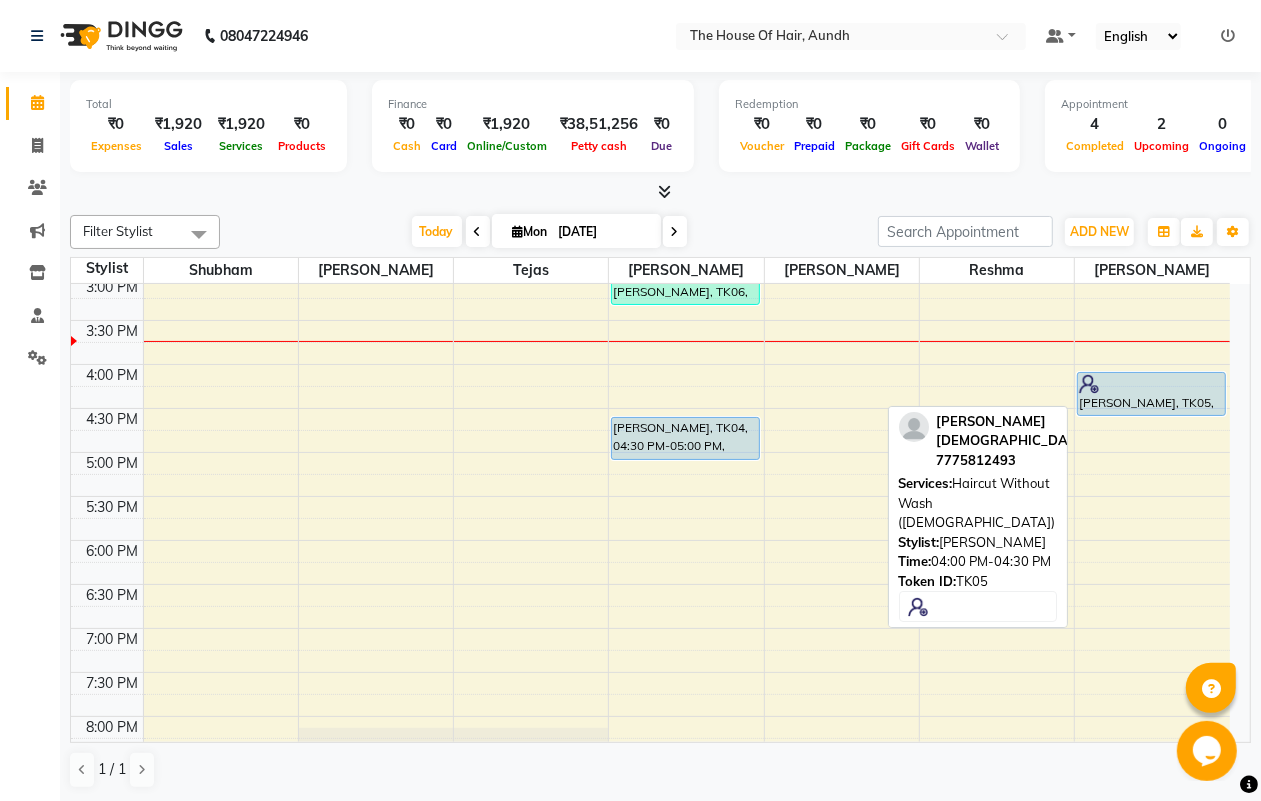 click on "[PERSON_NAME], TK05, 04:00 PM-04:30 PM, Haircut Without Wash ([DEMOGRAPHIC_DATA])" at bounding box center (1151, 394) 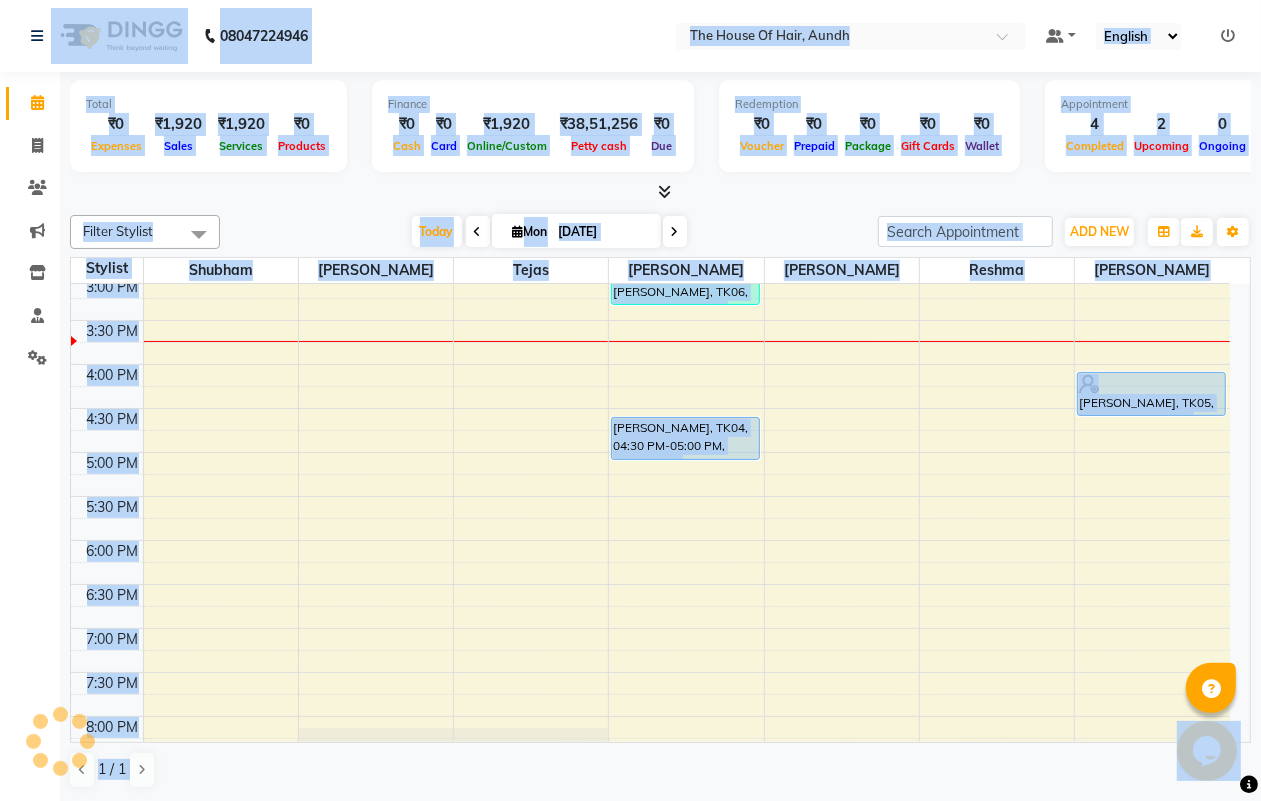 click on "8:00 AM 8:30 AM 9:00 AM 9:30 AM 10:00 AM 10:30 AM 11:00 AM 11:30 AM 12:00 PM 12:30 PM 1:00 PM 1:30 PM 2:00 PM 2:30 PM 3:00 PM 3:30 PM 4:00 PM 4:30 PM 5:00 PM 5:30 PM 6:00 PM 6:30 PM 7:00 PM 7:30 PM 8:00 PM 8:30 PM 9:00 PM 9:30 PM     [PERSON_NAME] P, TK01, 10:00 AM-10:30 AM, Haircut With Wash ([DEMOGRAPHIC_DATA])     [PERSON_NAME], TK02, 01:30 PM-02:30 PM, [PERSON_NAME],Haircut With Wash ([DEMOGRAPHIC_DATA]) (₹500)     [PERSON_NAME], TK03, 10:00 AM-10:30 AM, [PERSON_NAME], TK06, 02:45 PM-03:15 PM, Haircut Without Wash ([DEMOGRAPHIC_DATA])    [PERSON_NAME], TK04, 04:30 PM-05:00 PM, Clean Shave      [PERSON_NAME], TK05, 04:00 PM-04:30 PM, Haircut Without Wash ([DEMOGRAPHIC_DATA])" at bounding box center [650, 276] 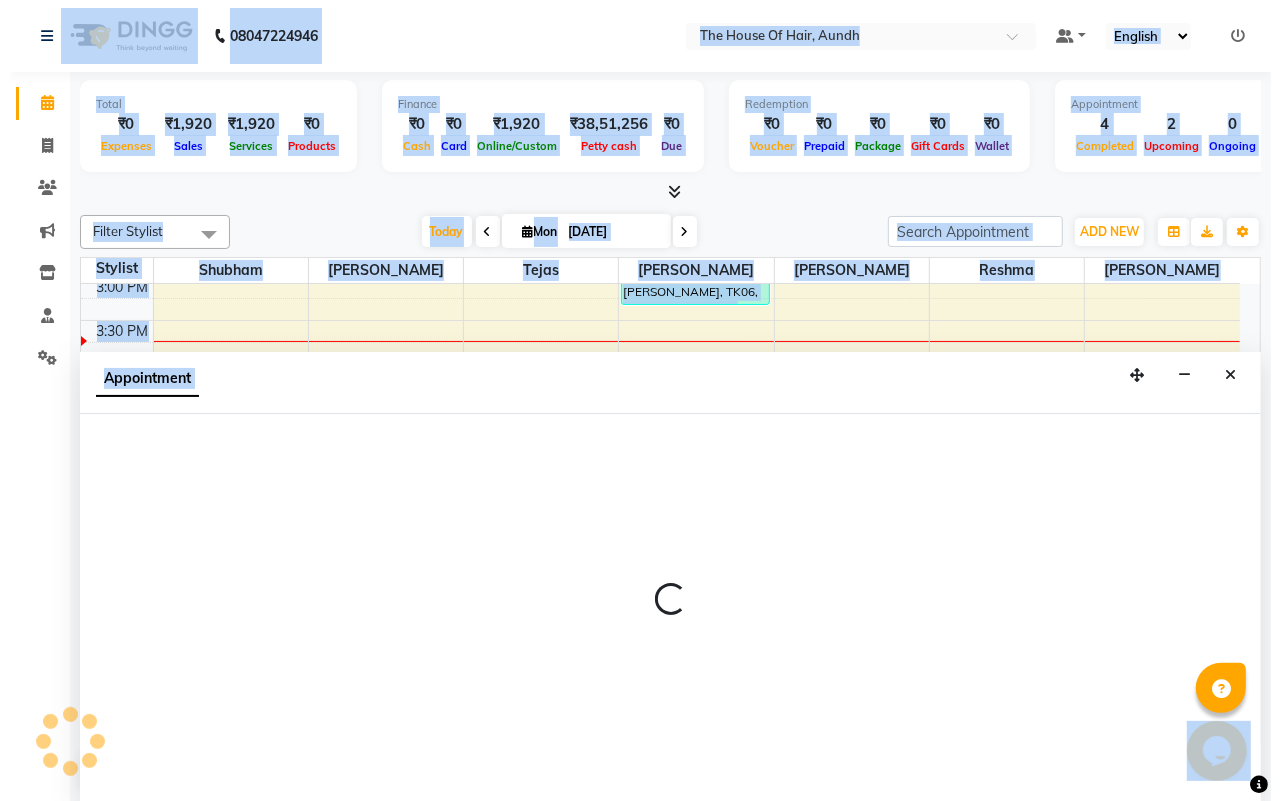 scroll, scrollTop: 1, scrollLeft: 0, axis: vertical 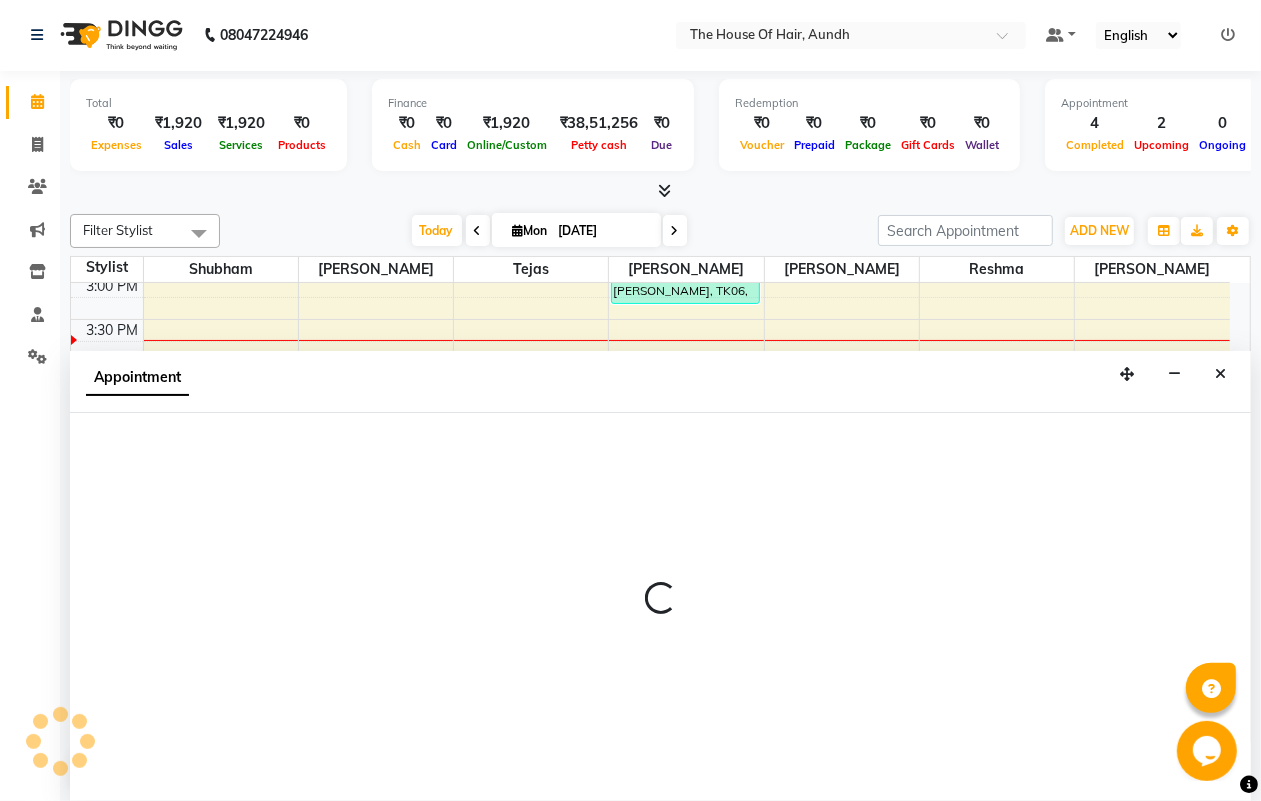 select on "26196" 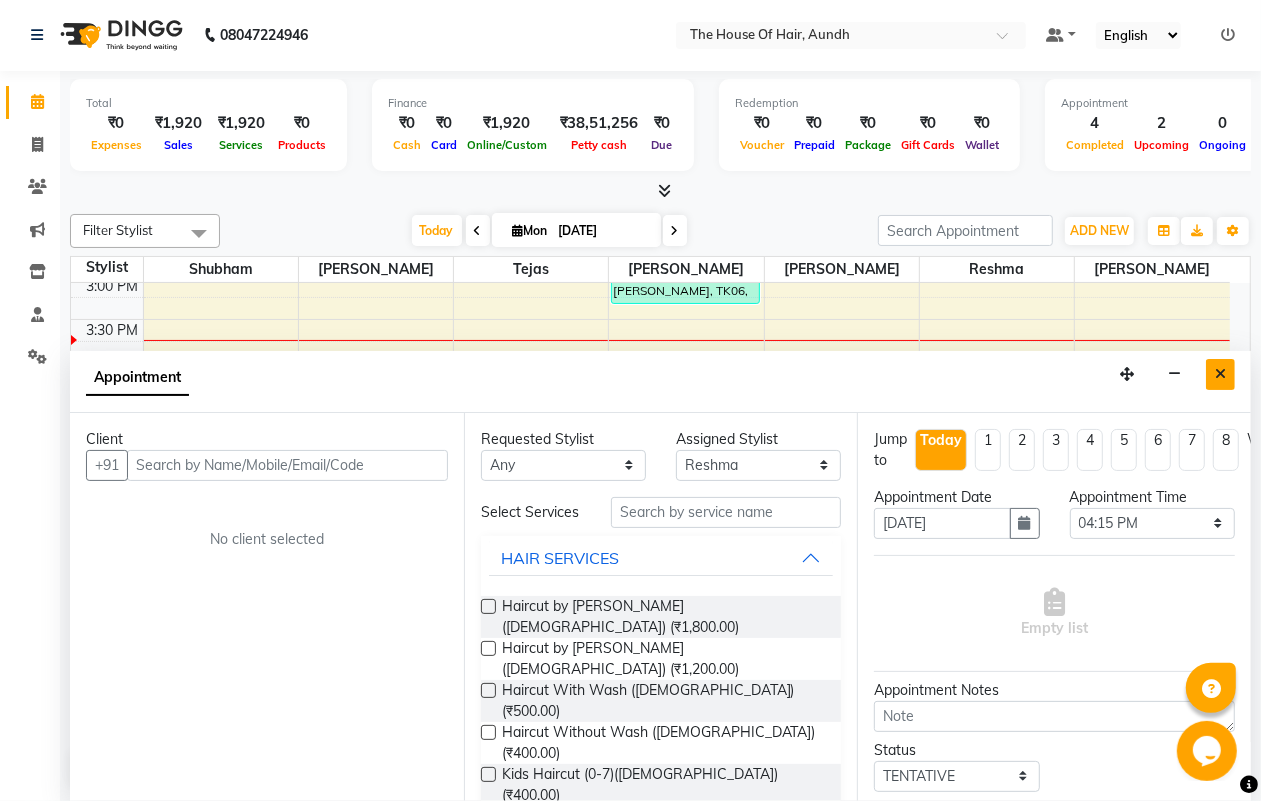 click at bounding box center [1220, 374] 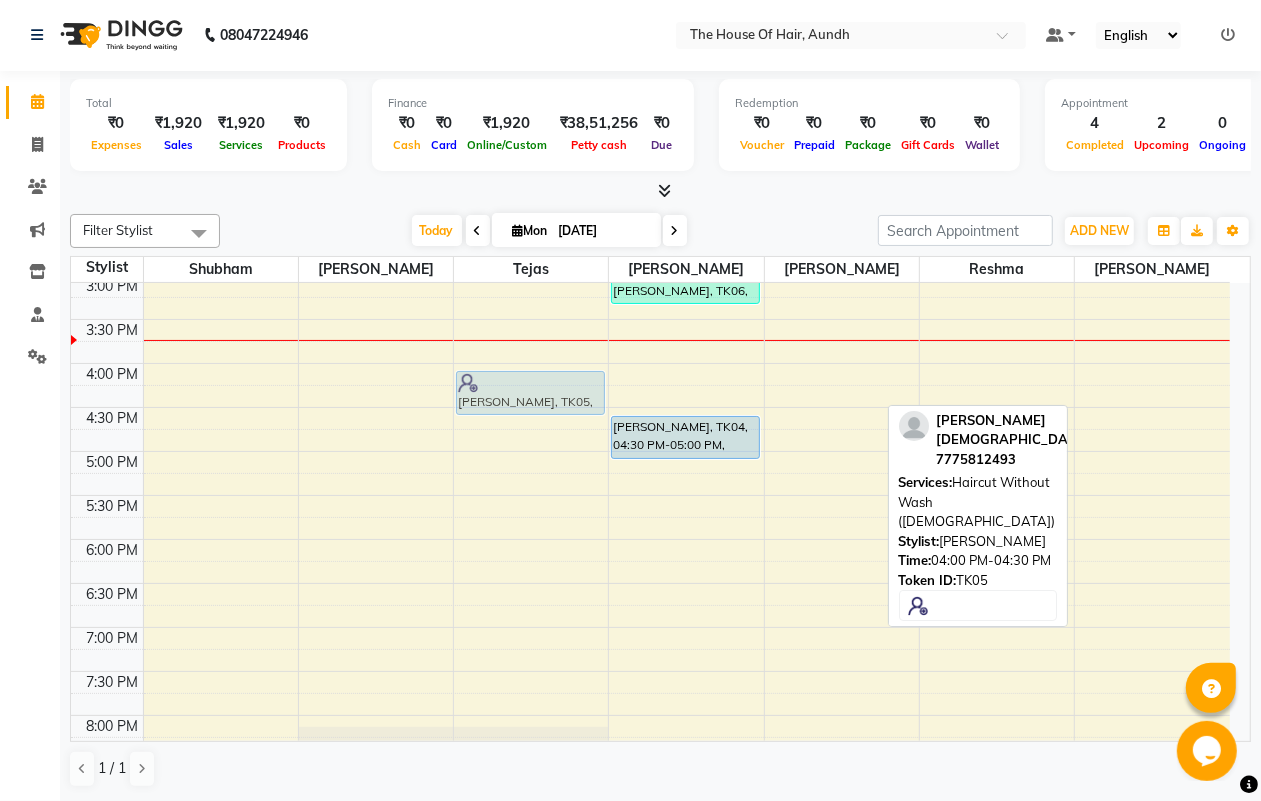 drag, startPoint x: 1095, startPoint y: 386, endPoint x: 528, endPoint y: 385, distance: 567.00085 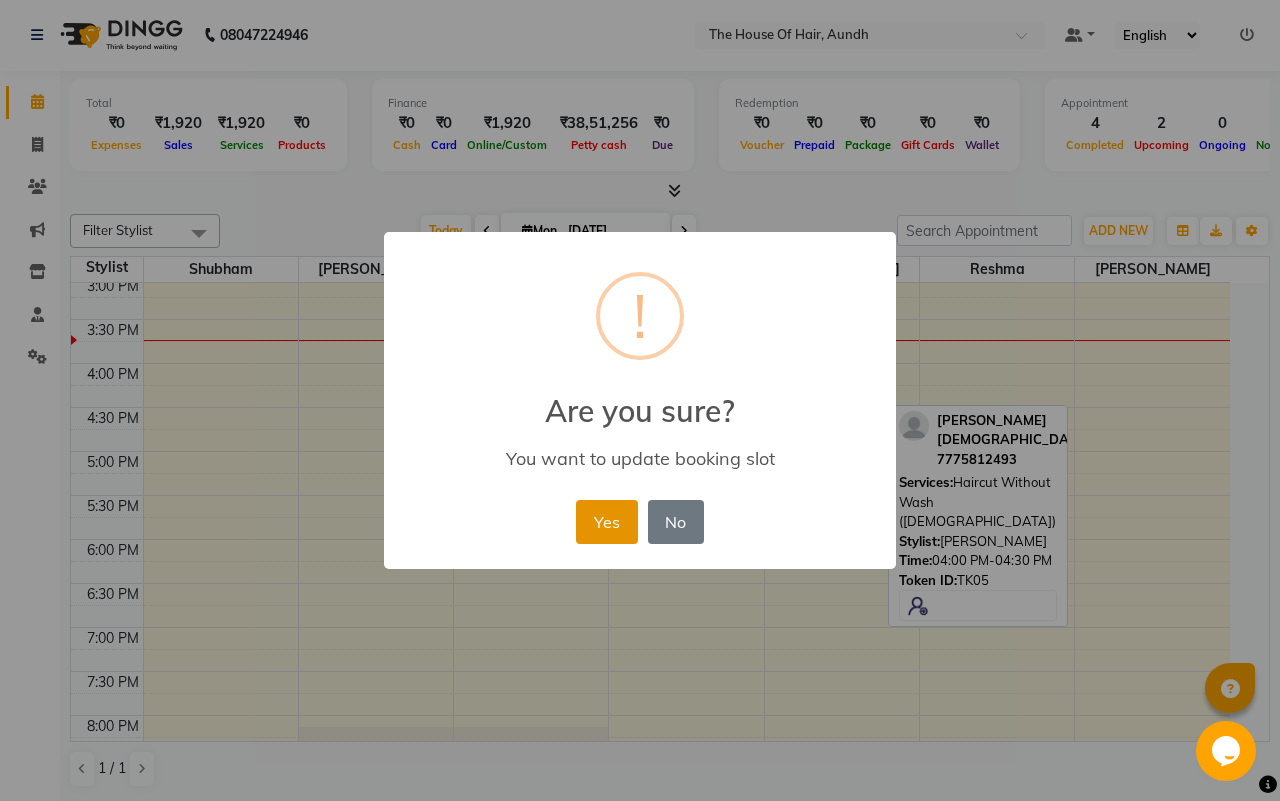 click on "Yes" at bounding box center [606, 522] 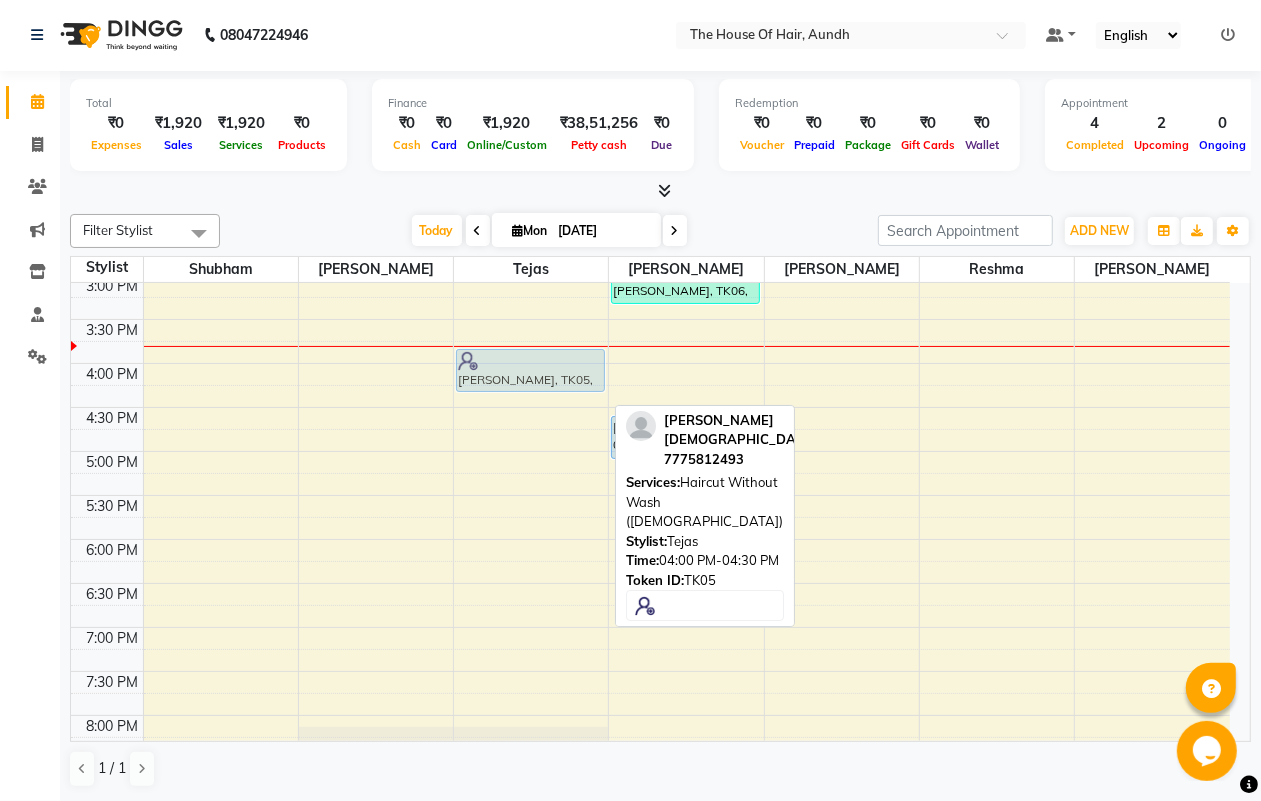 drag, startPoint x: 523, startPoint y: 391, endPoint x: 526, endPoint y: 373, distance: 18.248287 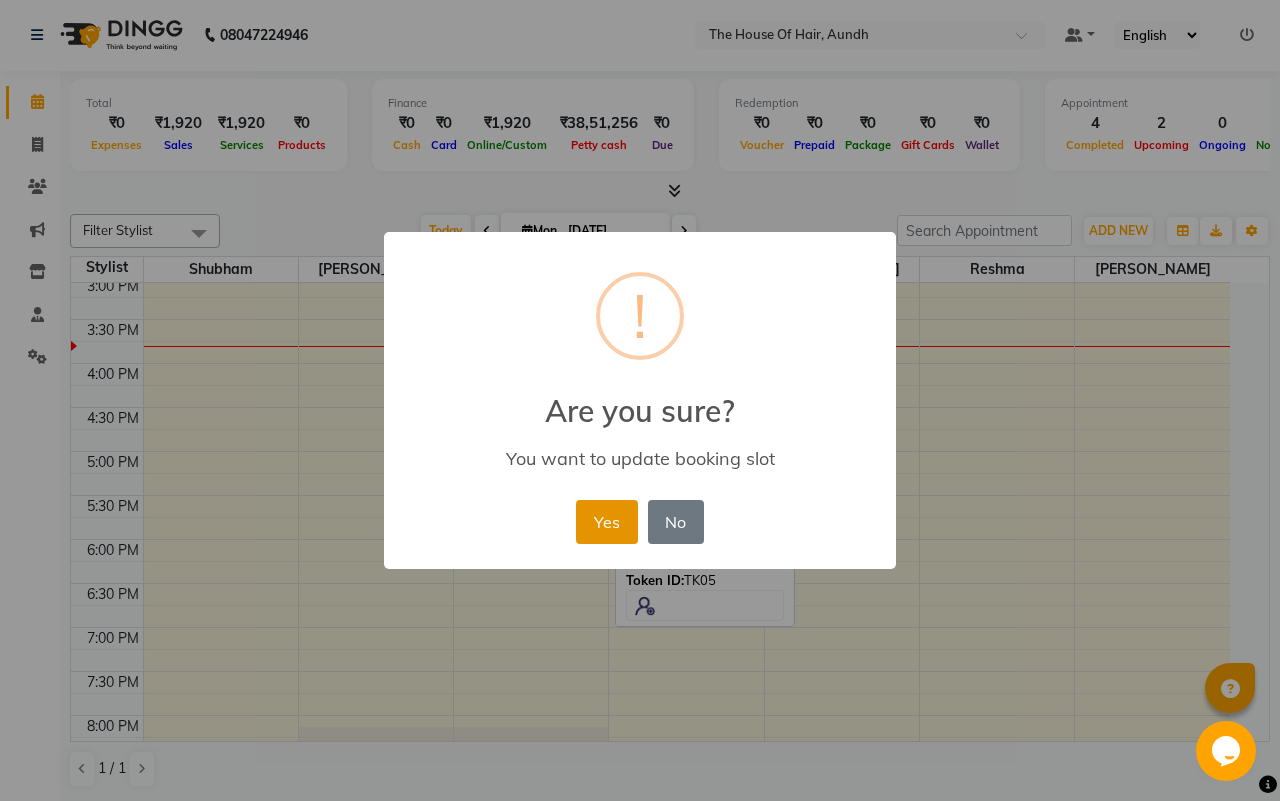 click on "Yes" at bounding box center [606, 522] 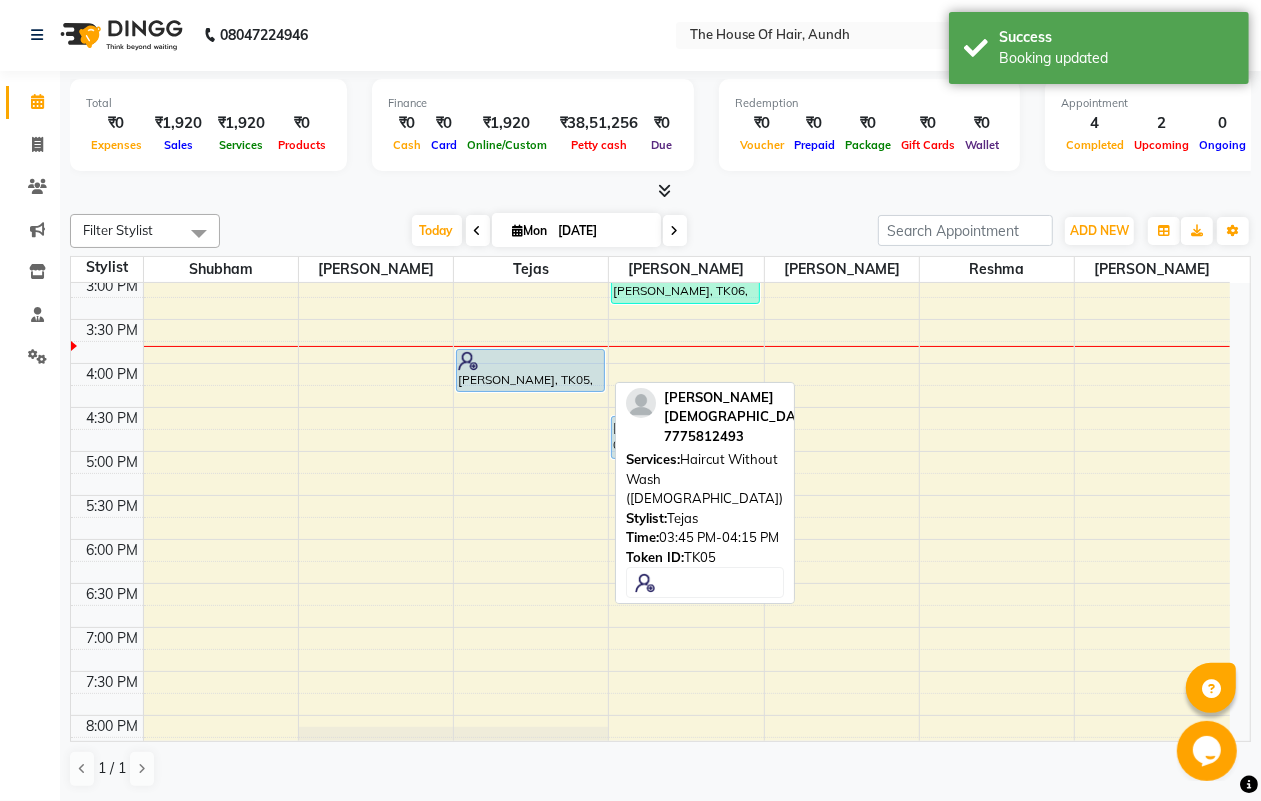 click at bounding box center [530, 361] 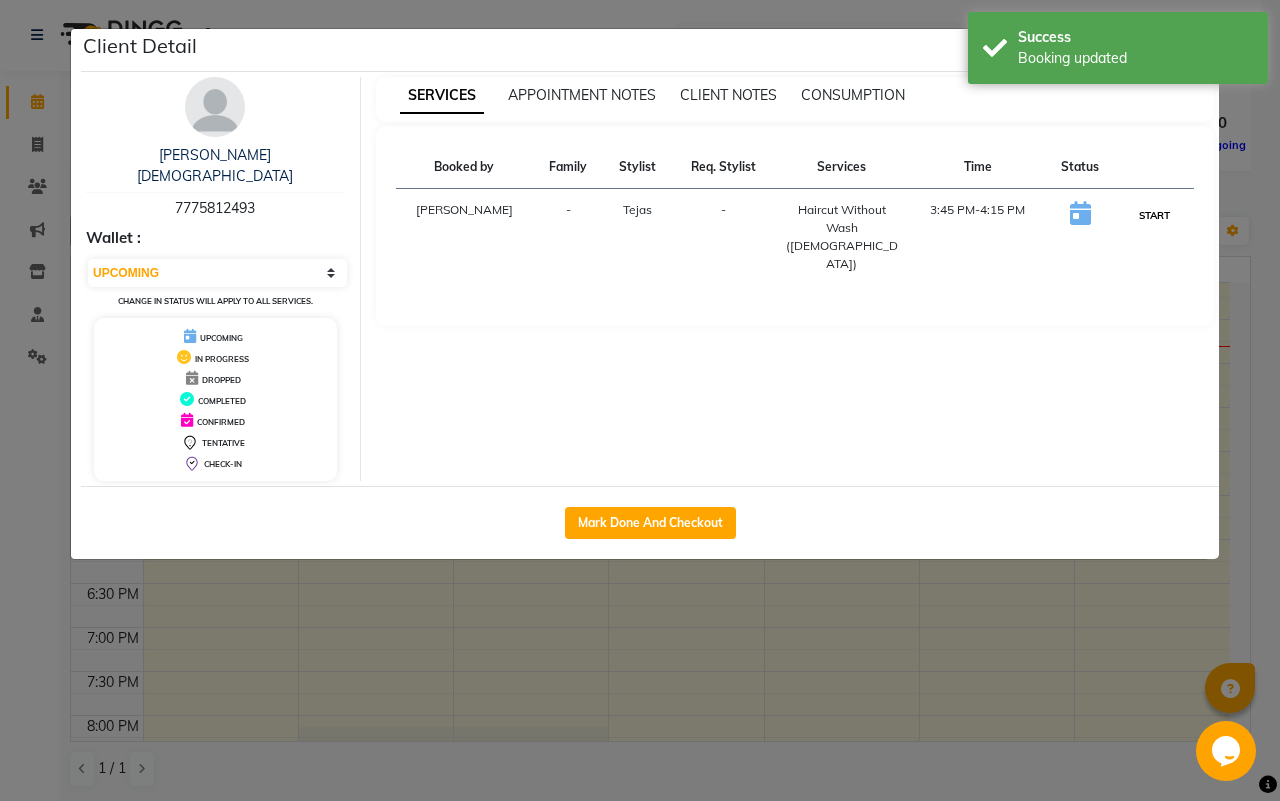 click on "START" at bounding box center (1154, 215) 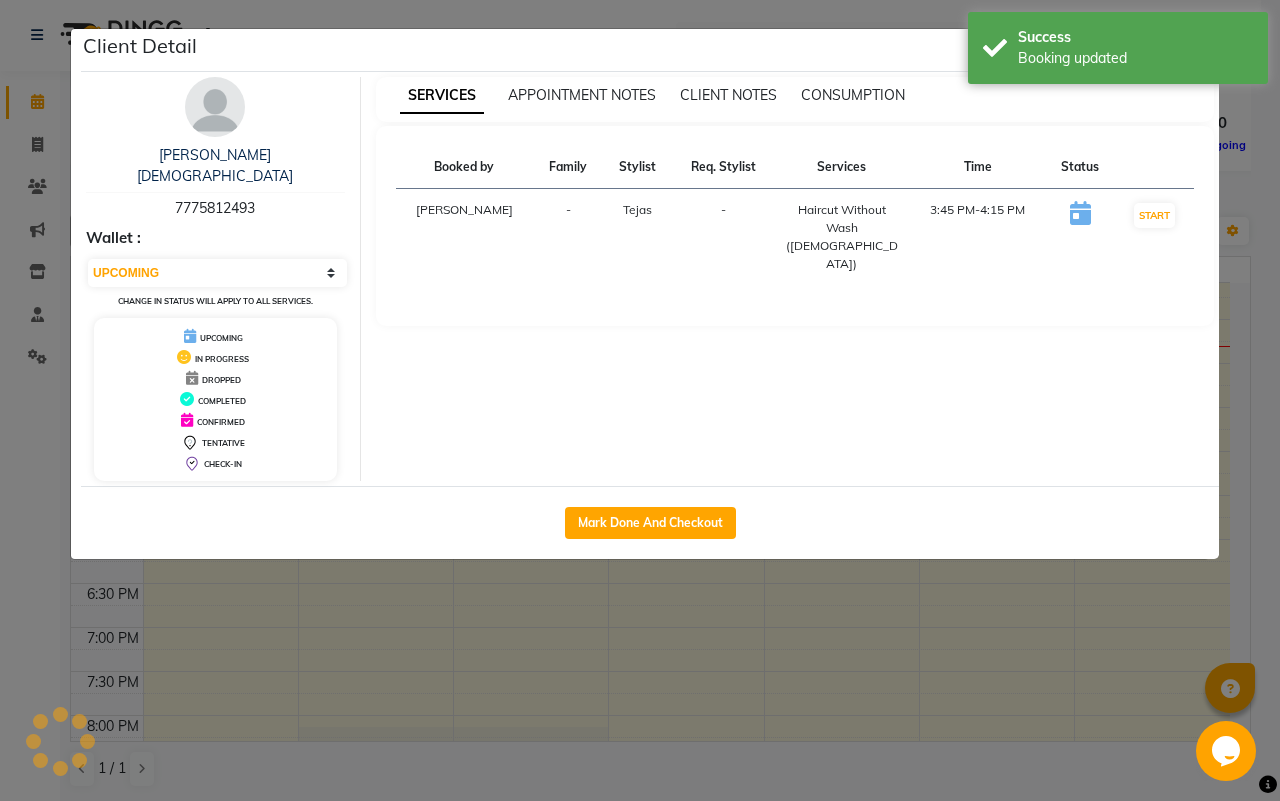 select on "1" 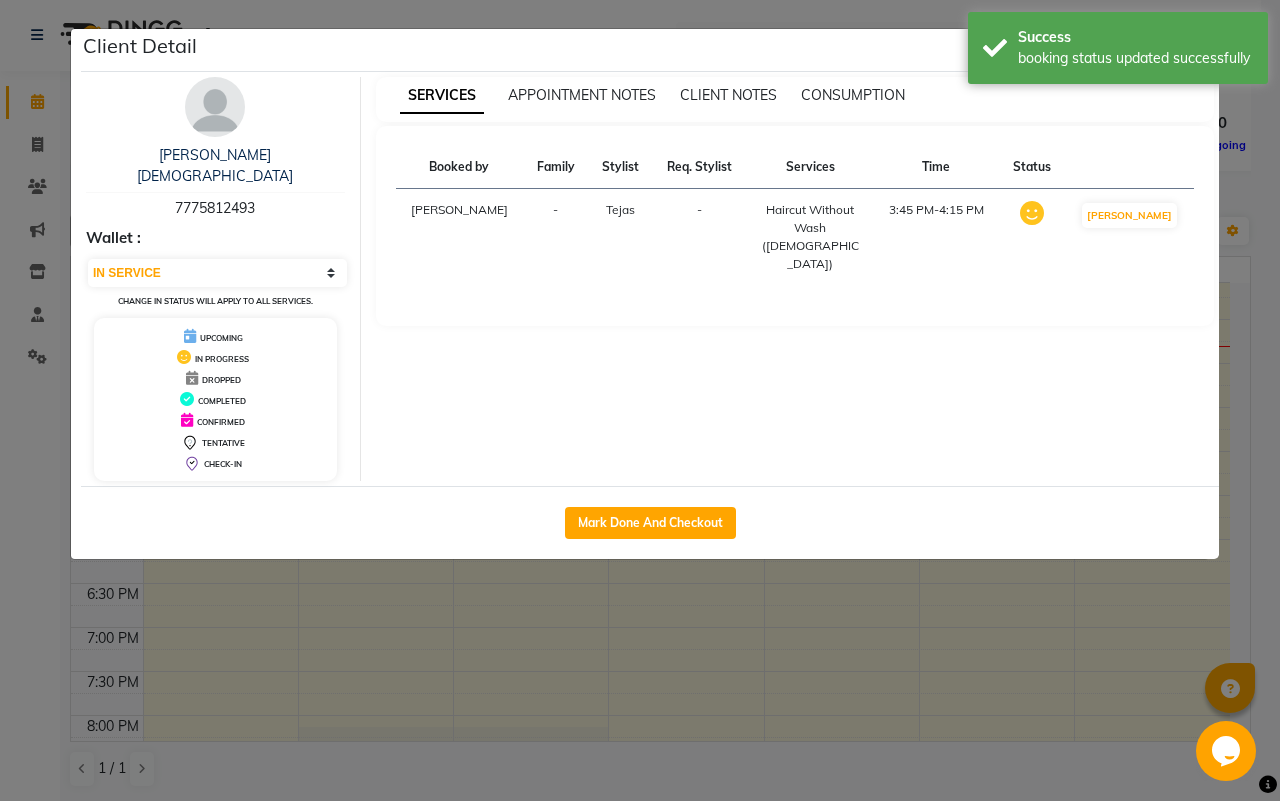 click on "Client Detail  [PERSON_NAME]   7775812493 Wallet : Select IN SERVICE CONFIRMED TENTATIVE CHECK IN MARK DONE DROPPED UPCOMING Change in status will apply to all services. UPCOMING IN PROGRESS DROPPED COMPLETED CONFIRMED TENTATIVE CHECK-IN SERVICES APPOINTMENT NOTES CLIENT NOTES CONSUMPTION Booked by Family Stylist Req. Stylist Services Time Status  [PERSON_NAME] -  Haircut Without Wash ([DEMOGRAPHIC_DATA])   3:45 PM-4:15 PM   MARK DONE   Mark Done And Checkout" 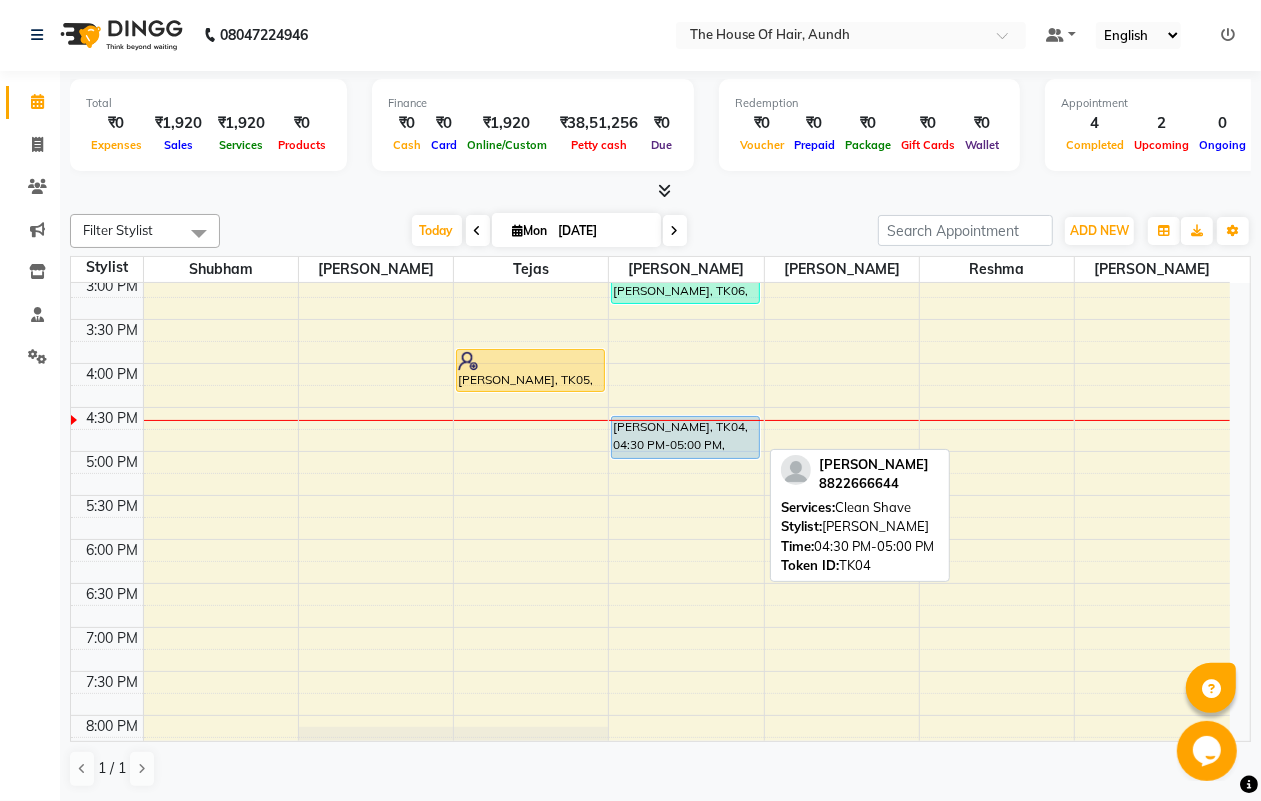 click on "[PERSON_NAME], TK04, 04:30 PM-05:00 PM, Clean Shave" at bounding box center [685, 437] 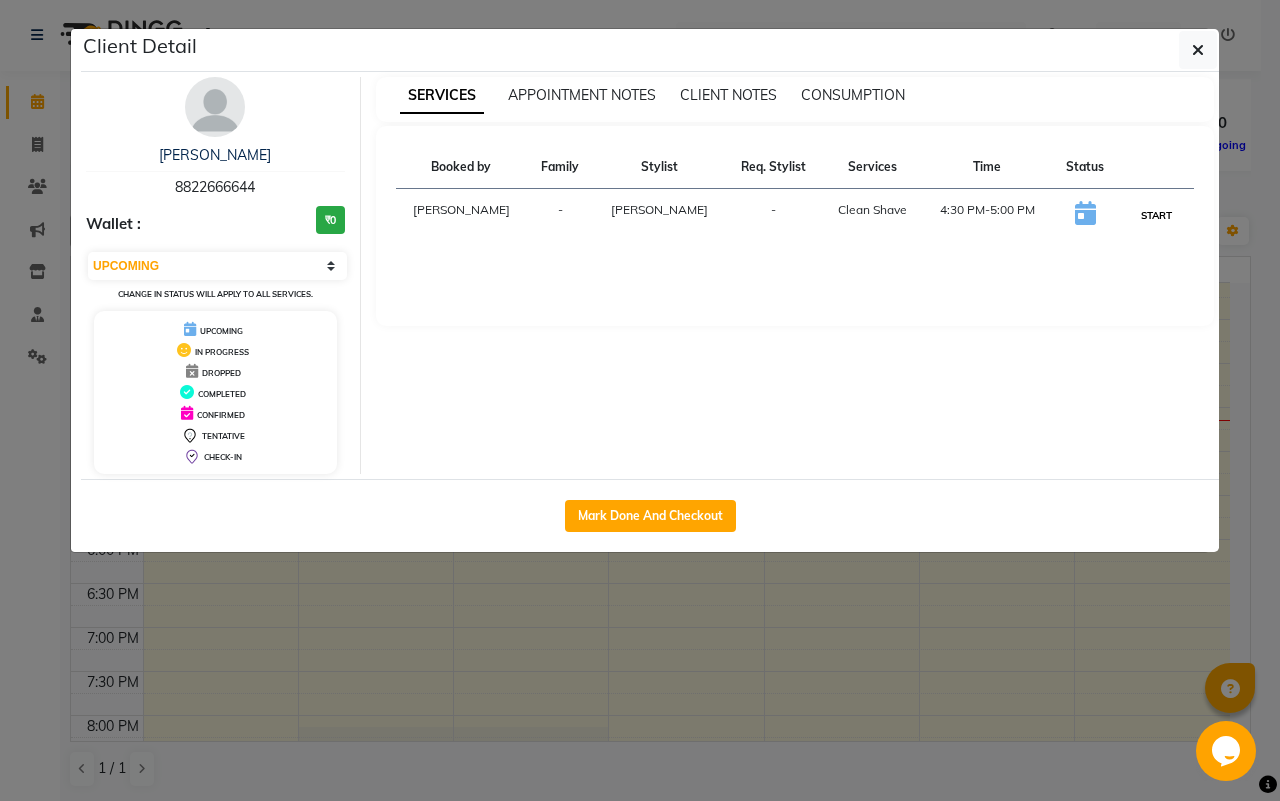 click on "START" at bounding box center (1156, 215) 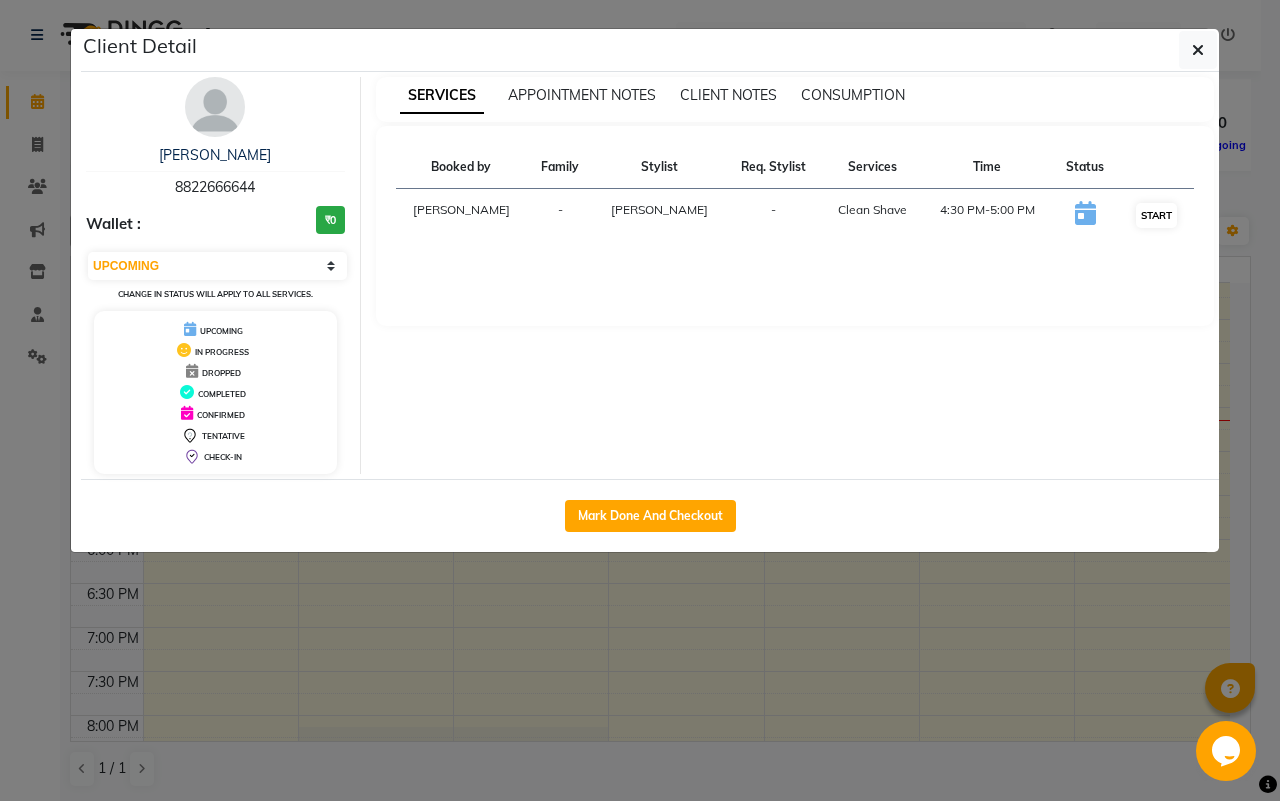 select on "1" 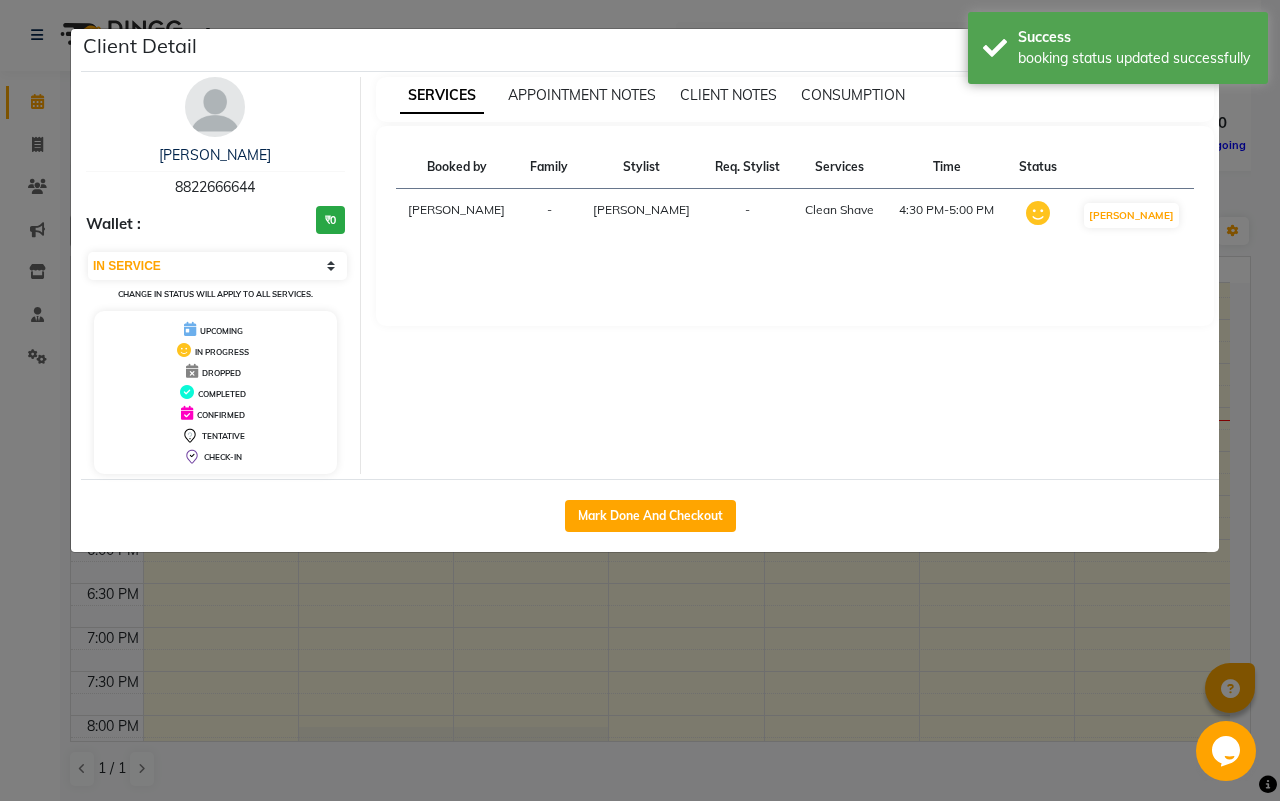 click on "Client Detail  [PERSON_NAME]   8822666644 Wallet : ₹0 Select IN SERVICE CONFIRMED TENTATIVE CHECK IN MARK DONE DROPPED UPCOMING Change in status will apply to all services. UPCOMING IN PROGRESS DROPPED COMPLETED CONFIRMED TENTATIVE CHECK-IN SERVICES APPOINTMENT NOTES CLIENT NOTES CONSUMPTION Booked by Family Stylist Req. Stylist Services Time Status  [PERSON_NAME] -  Clean Shave    4:30 PM-5:00 PM   MARK DONE   Mark Done And Checkout" 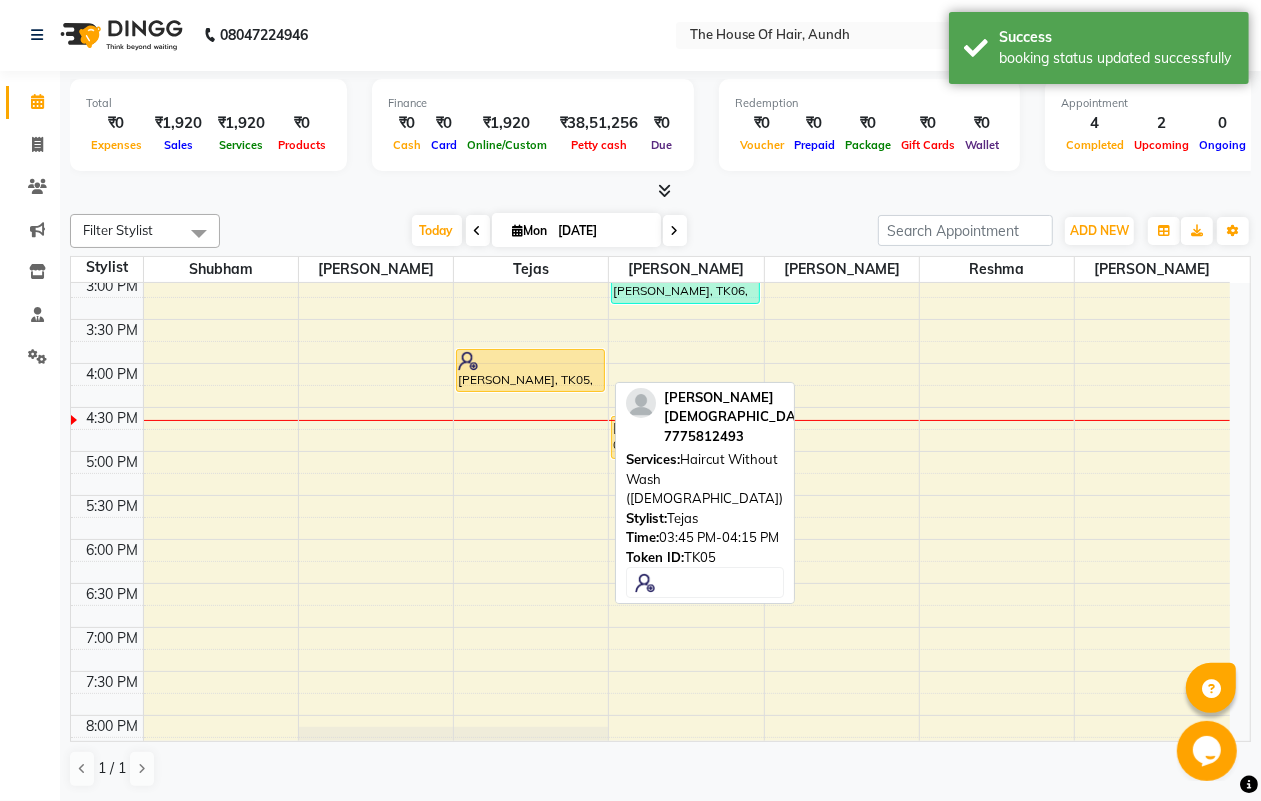 click at bounding box center [530, 361] 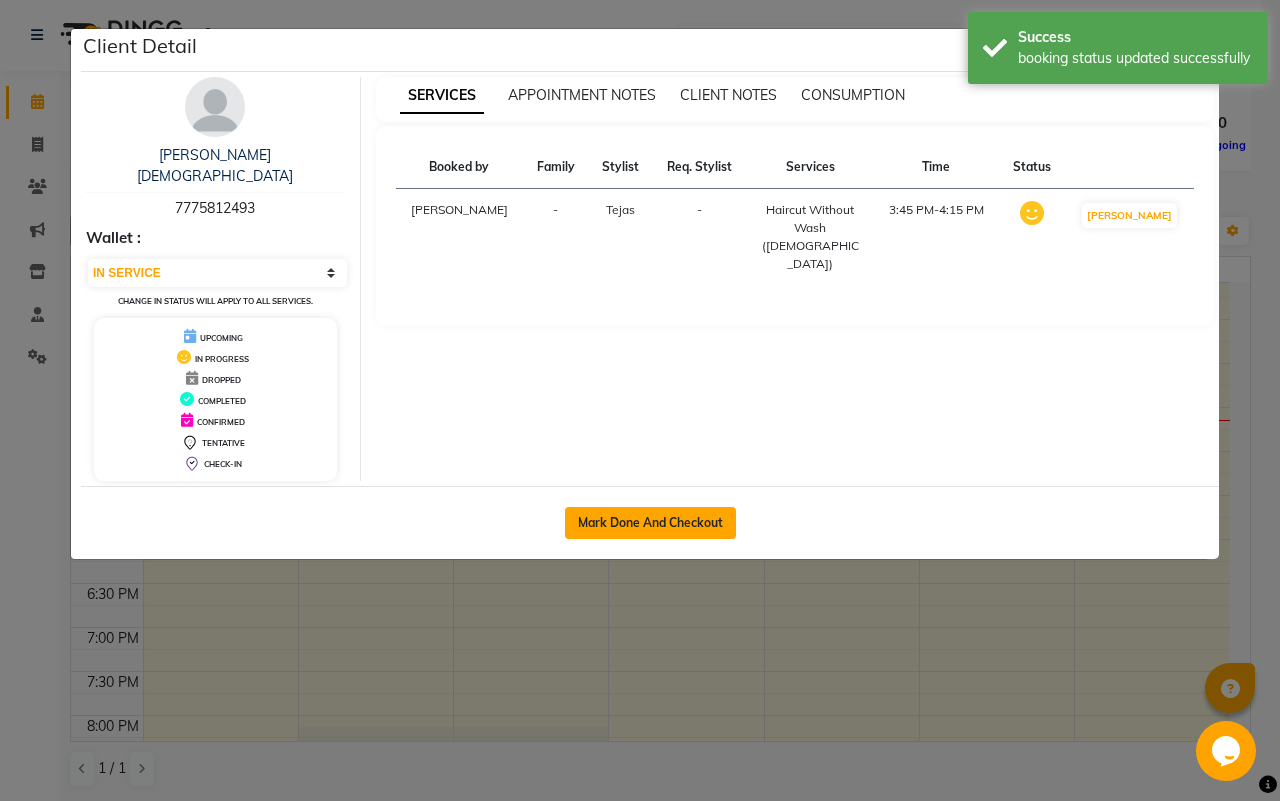 click on "Mark Done And Checkout" 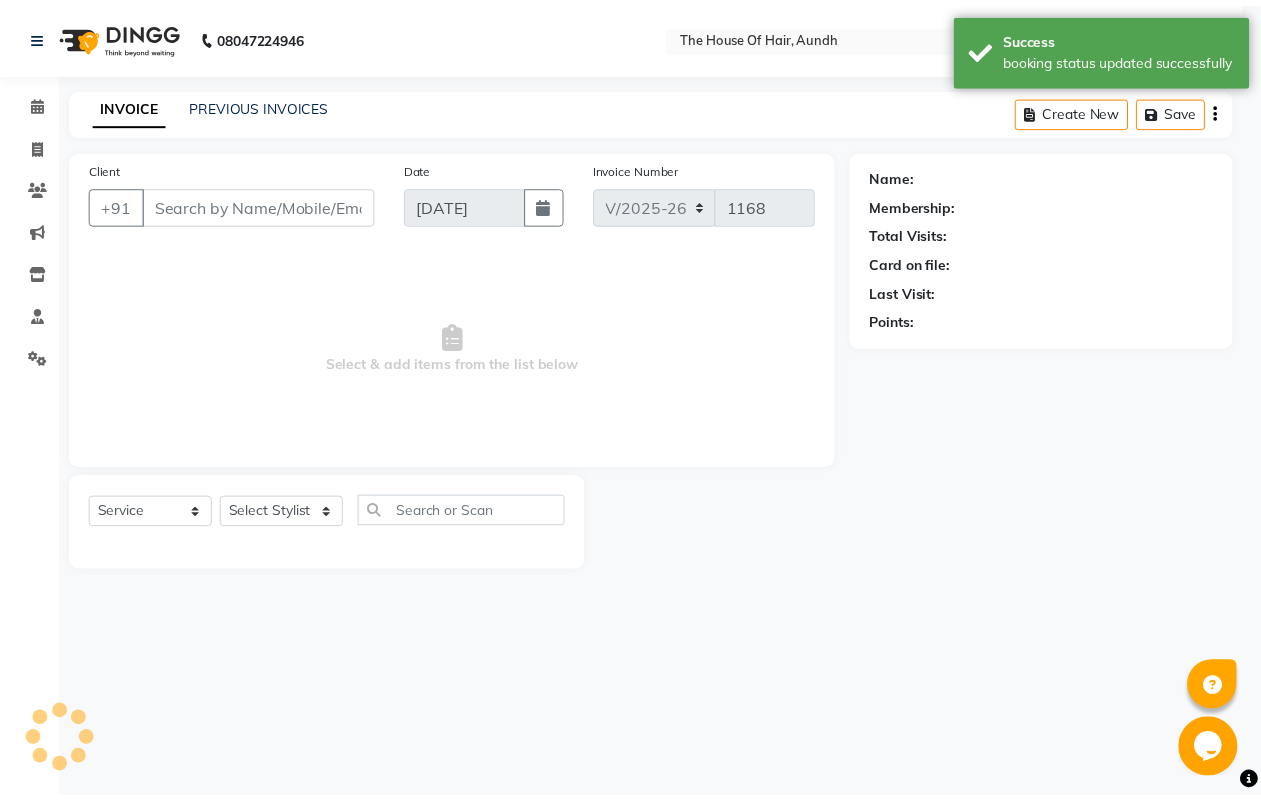 scroll, scrollTop: 0, scrollLeft: 0, axis: both 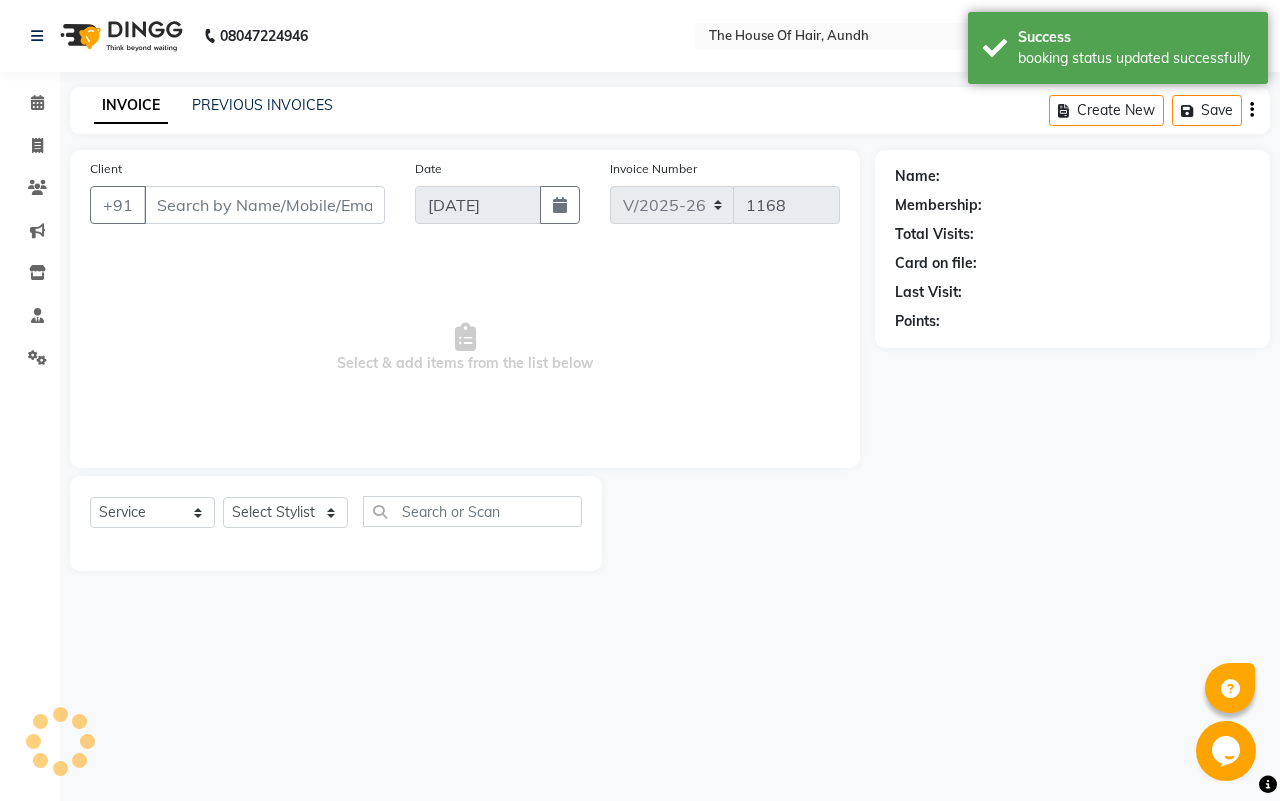 type on "7775812493" 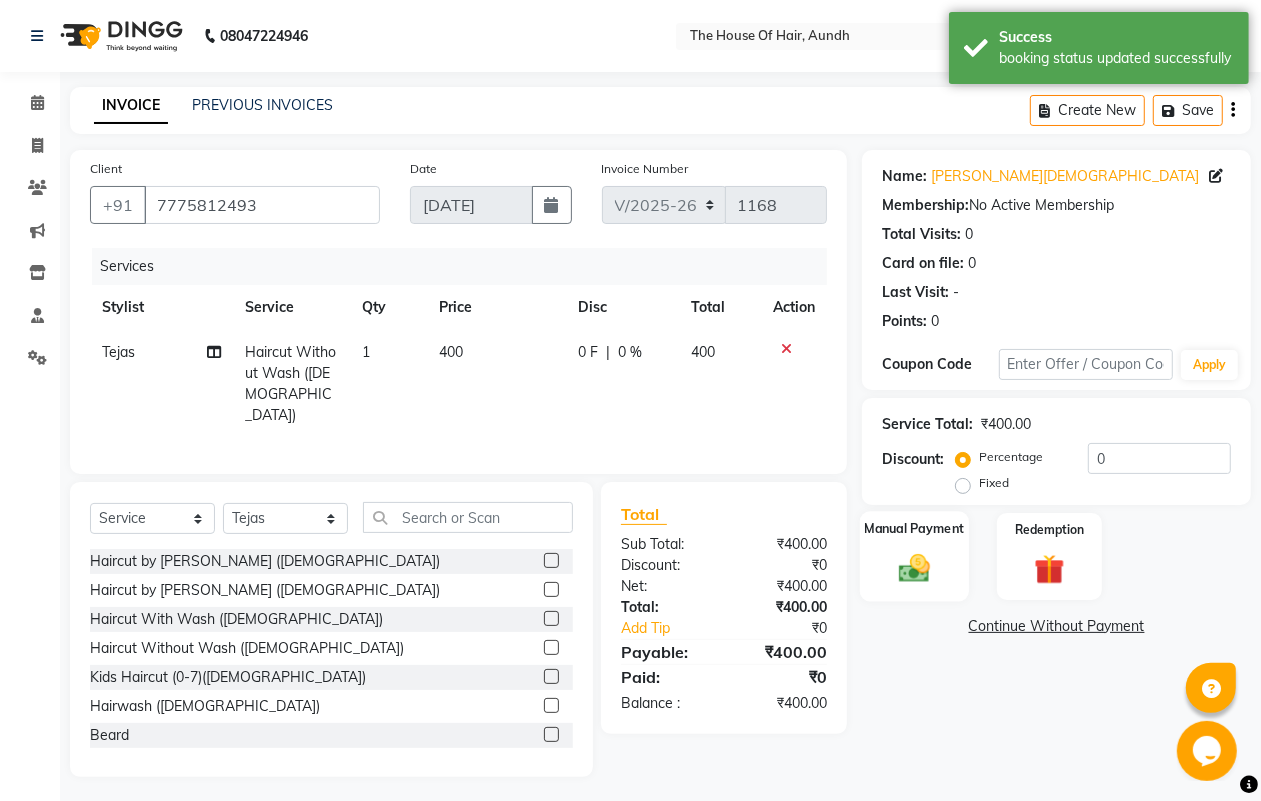click 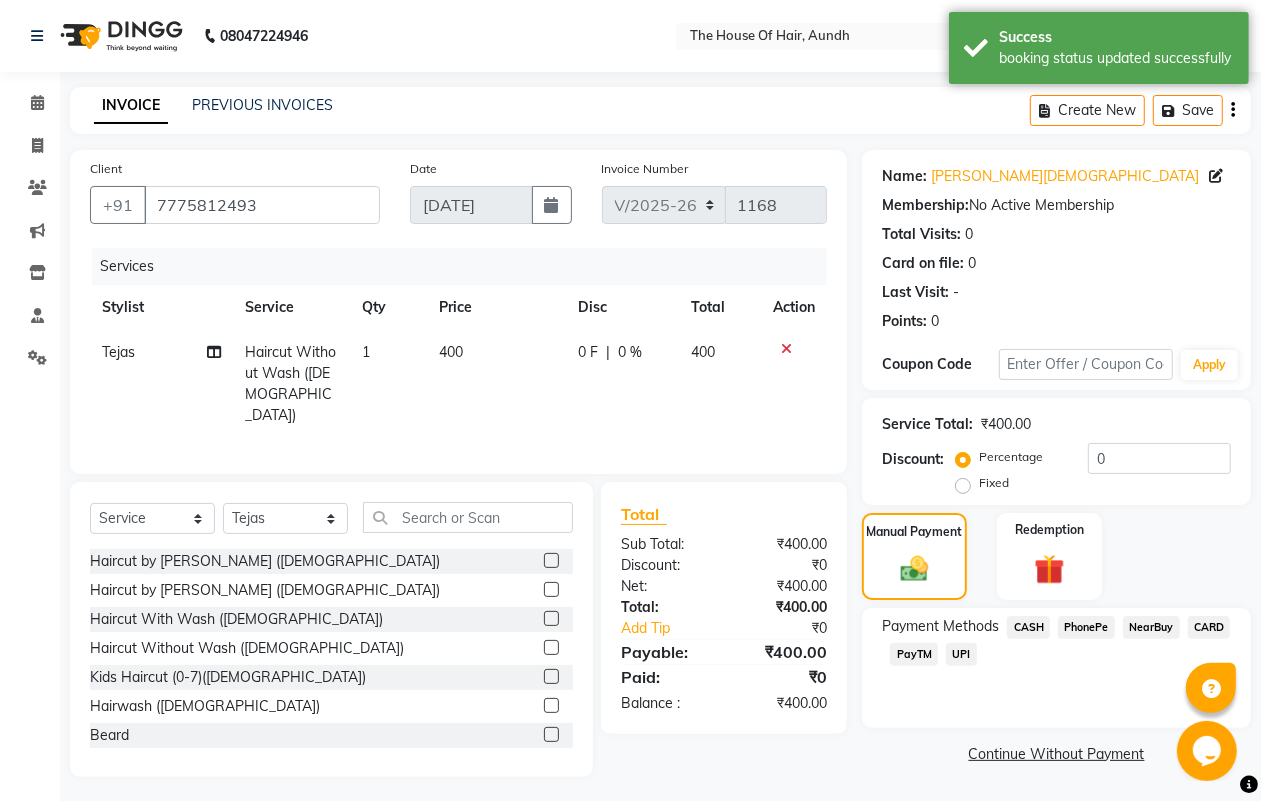 click on "UPI" 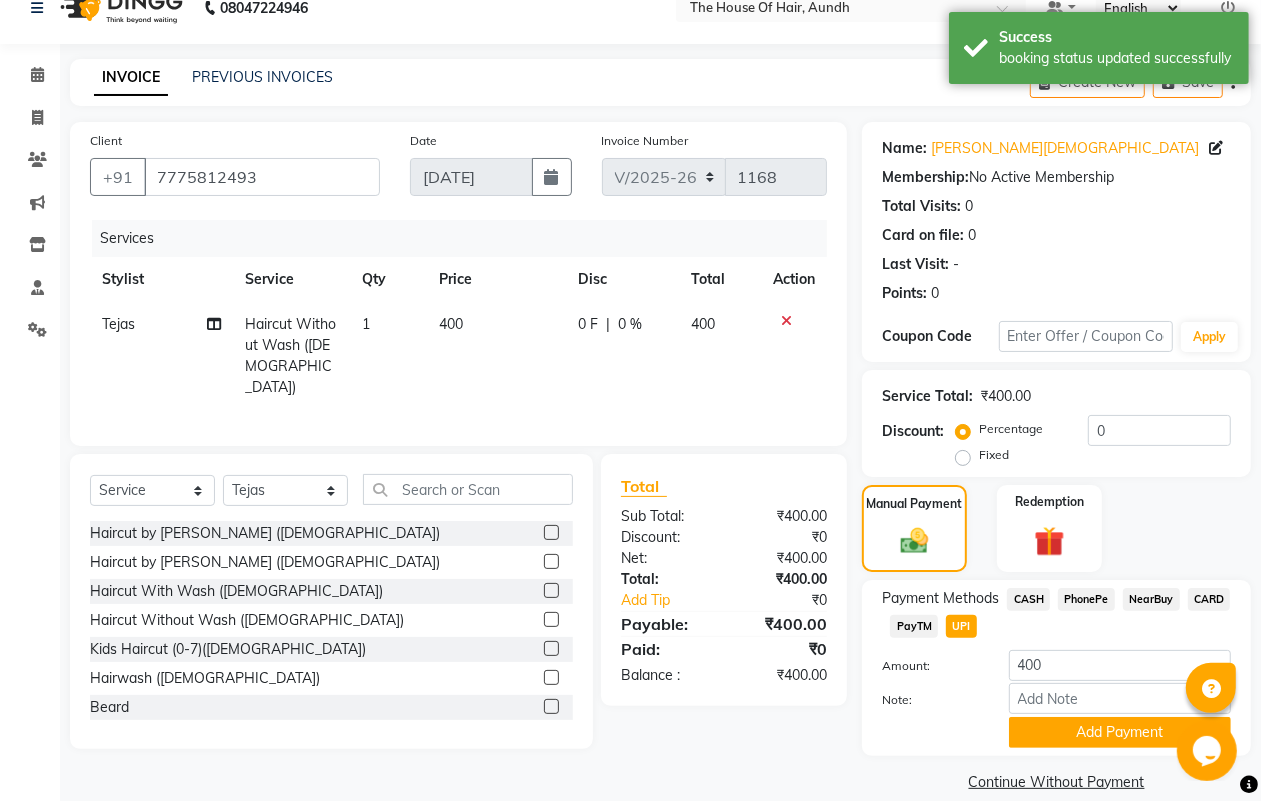 scroll, scrollTop: 52, scrollLeft: 0, axis: vertical 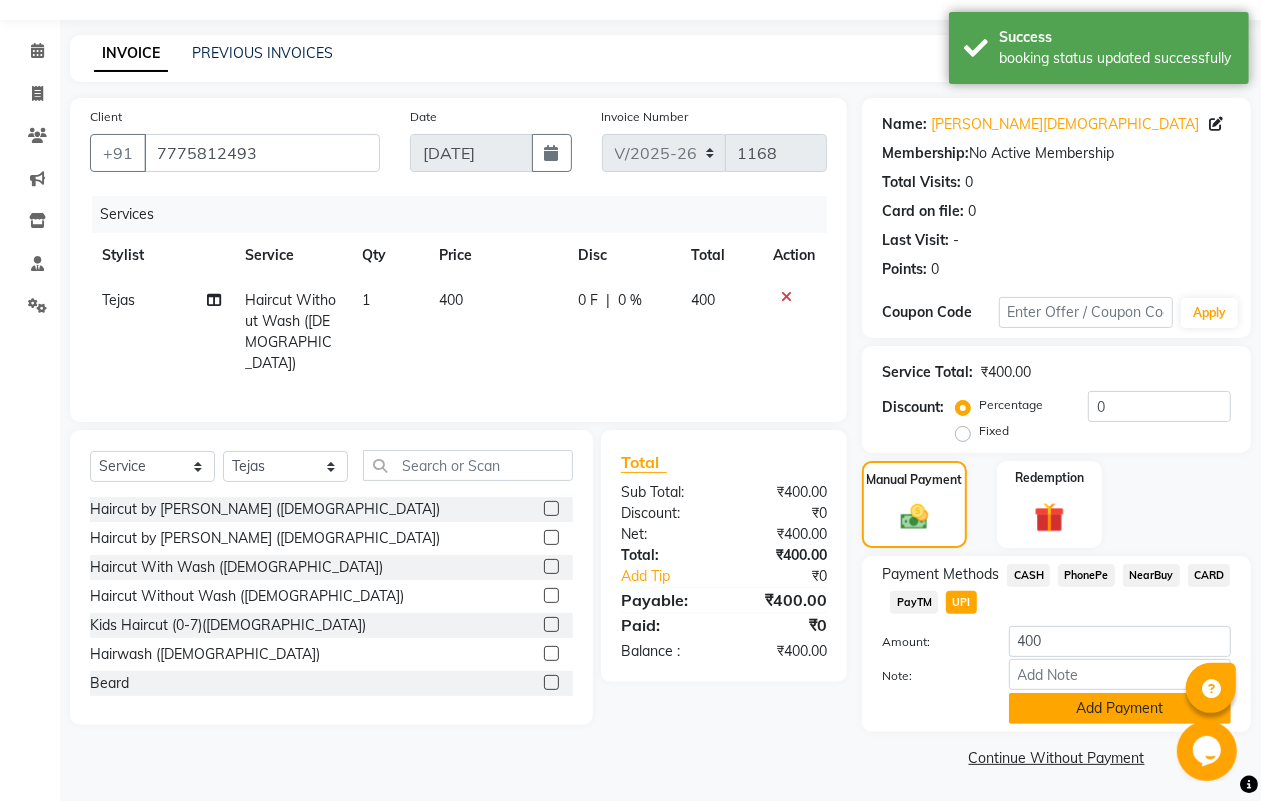 click on "Add Payment" 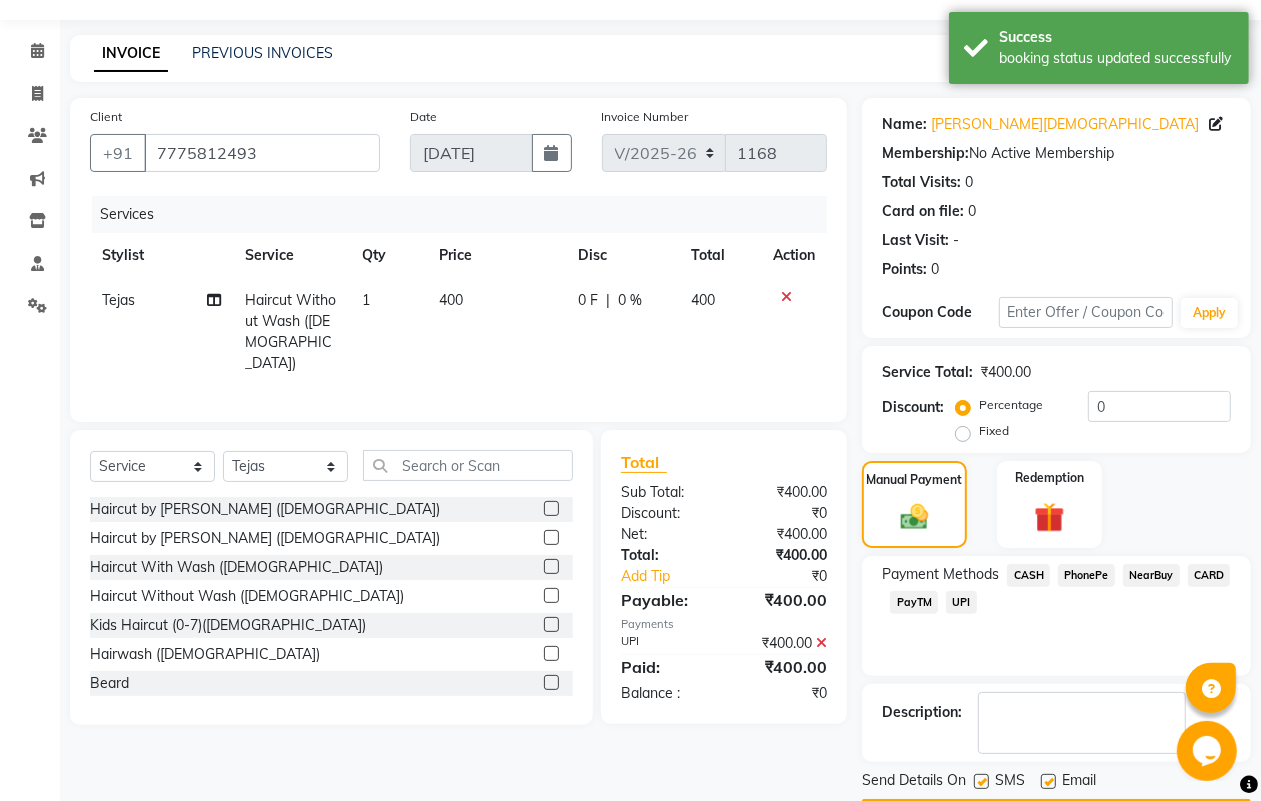 scroll, scrollTop: 111, scrollLeft: 0, axis: vertical 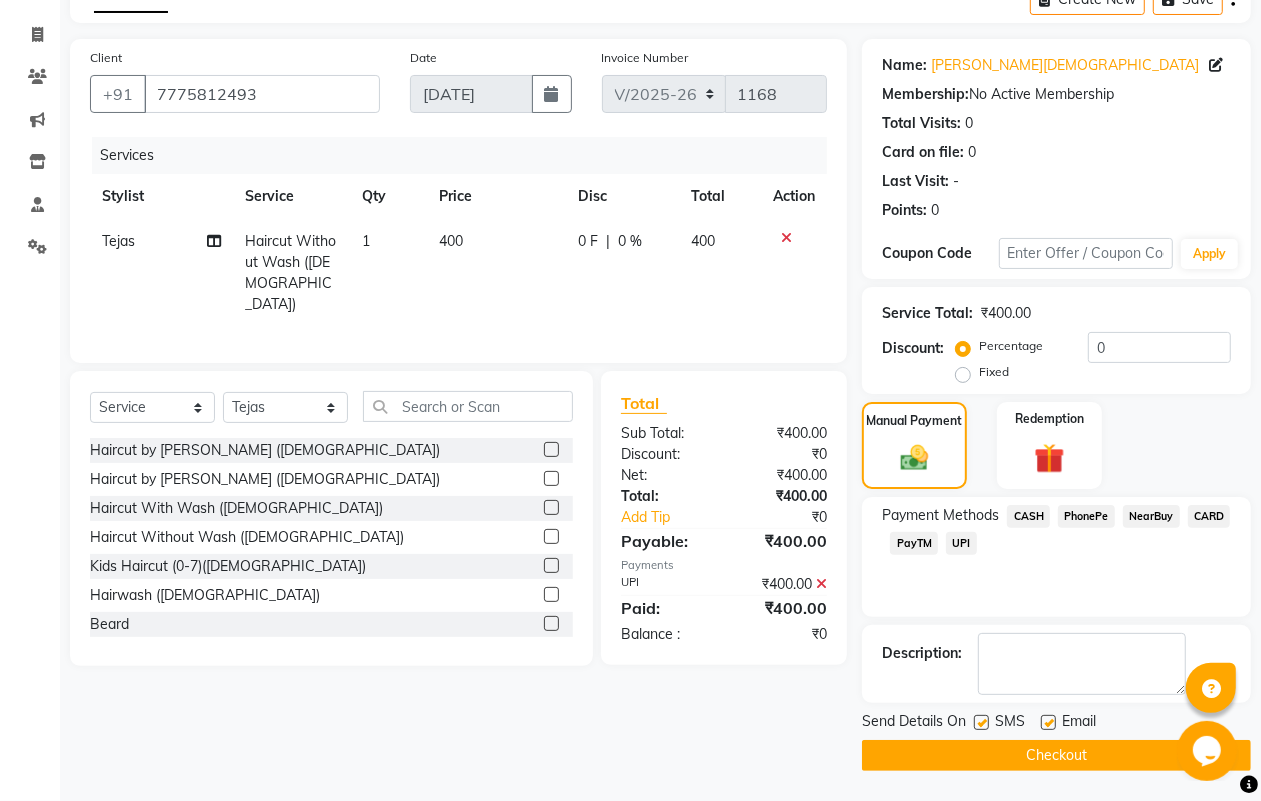 click on "Checkout" 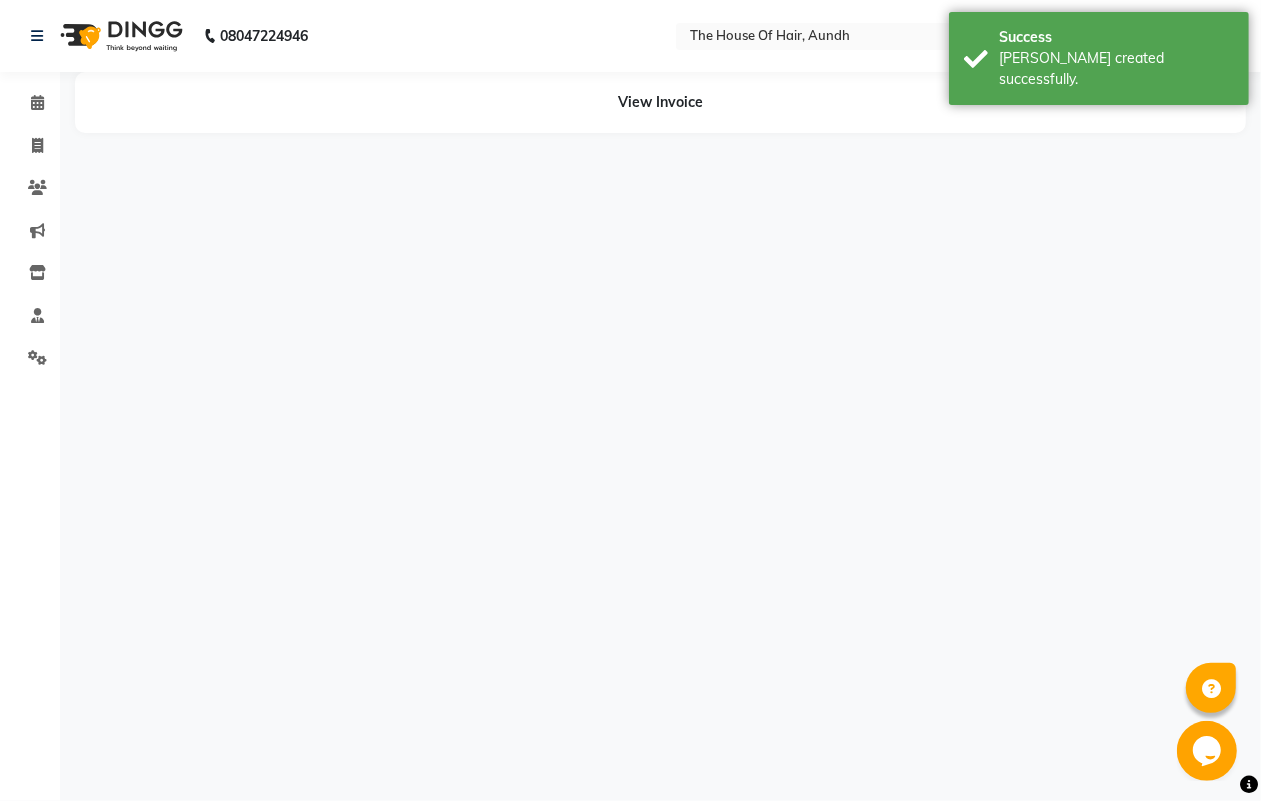 scroll, scrollTop: 0, scrollLeft: 0, axis: both 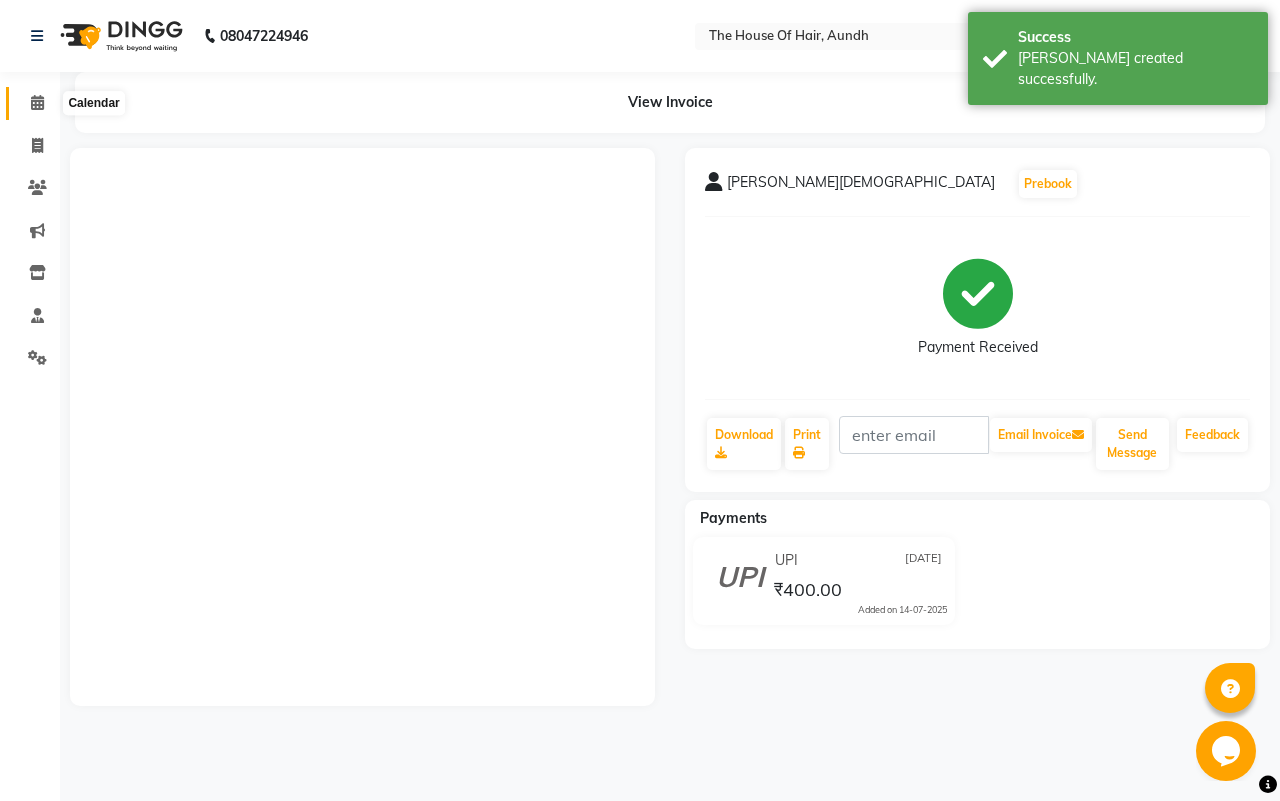 click 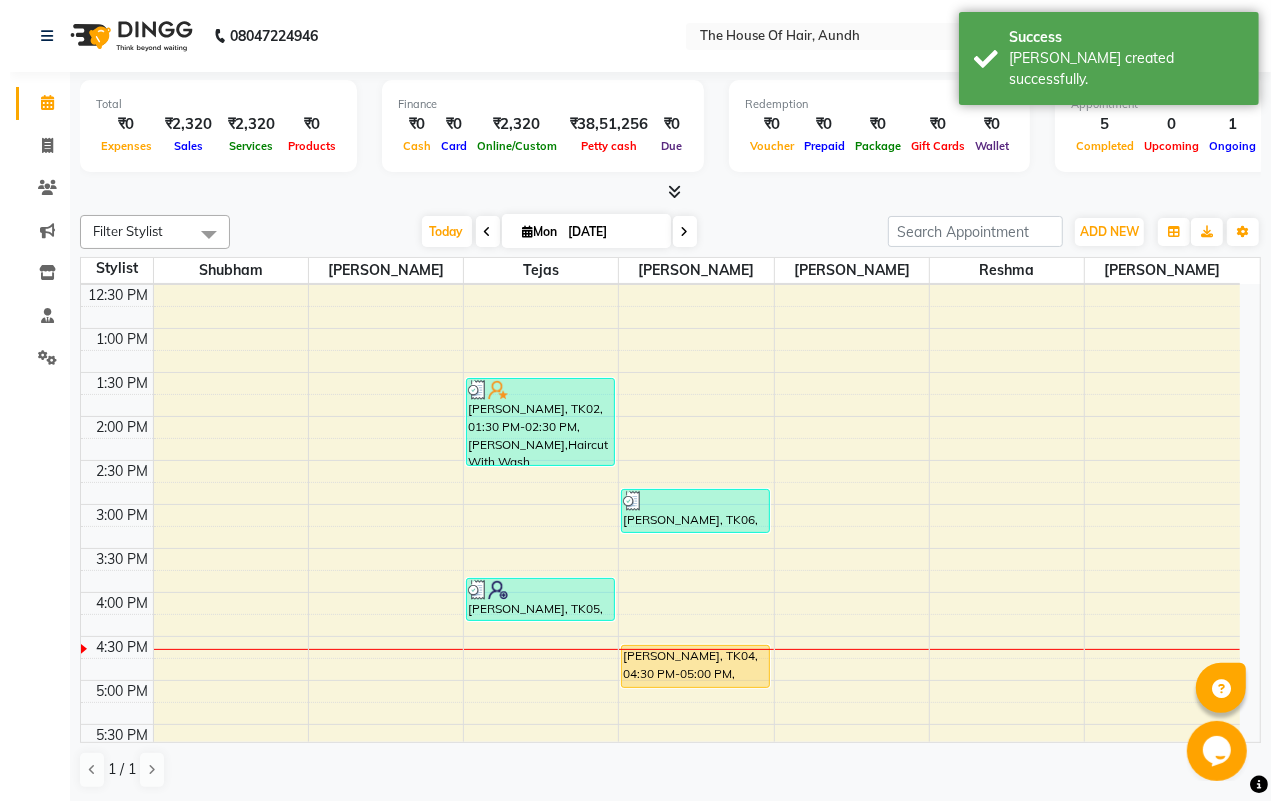 scroll, scrollTop: 500, scrollLeft: 0, axis: vertical 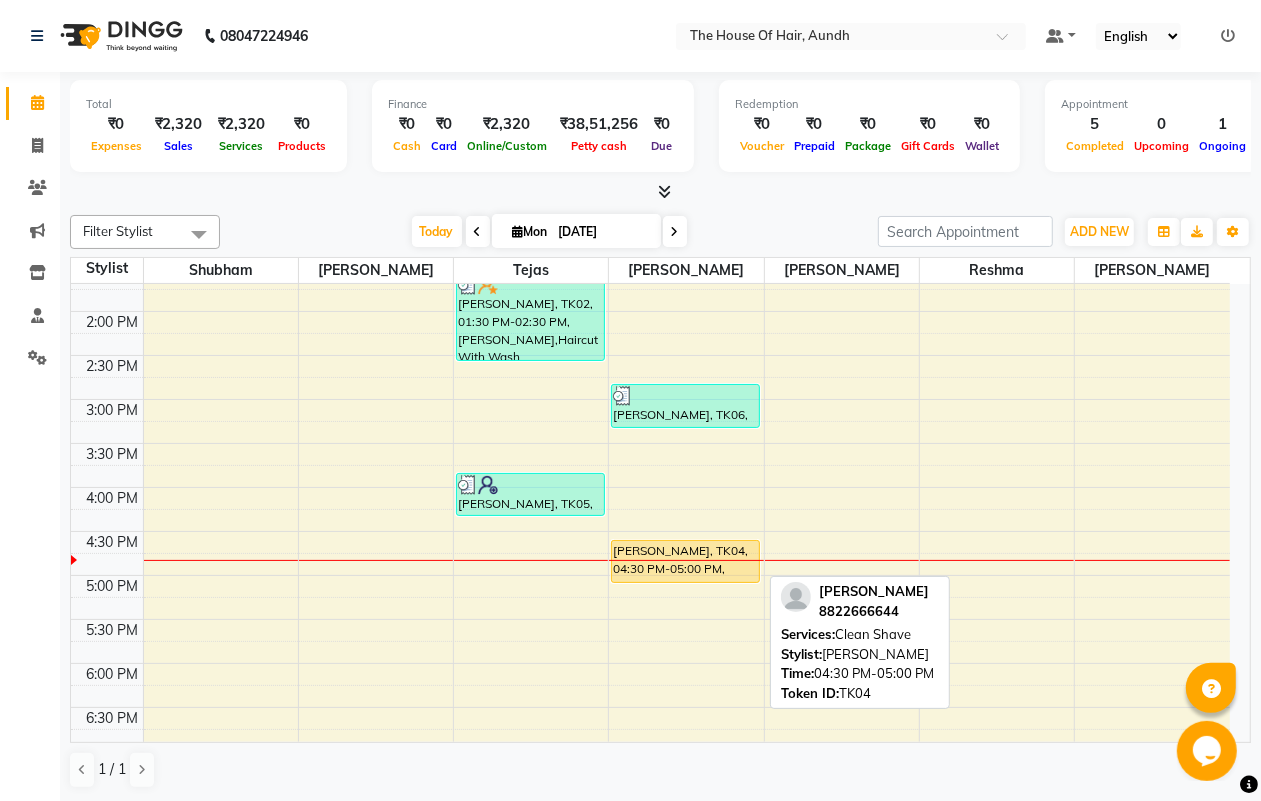 click on "[PERSON_NAME], TK04, 04:30 PM-05:00 PM, Clean Shave" at bounding box center [685, 561] 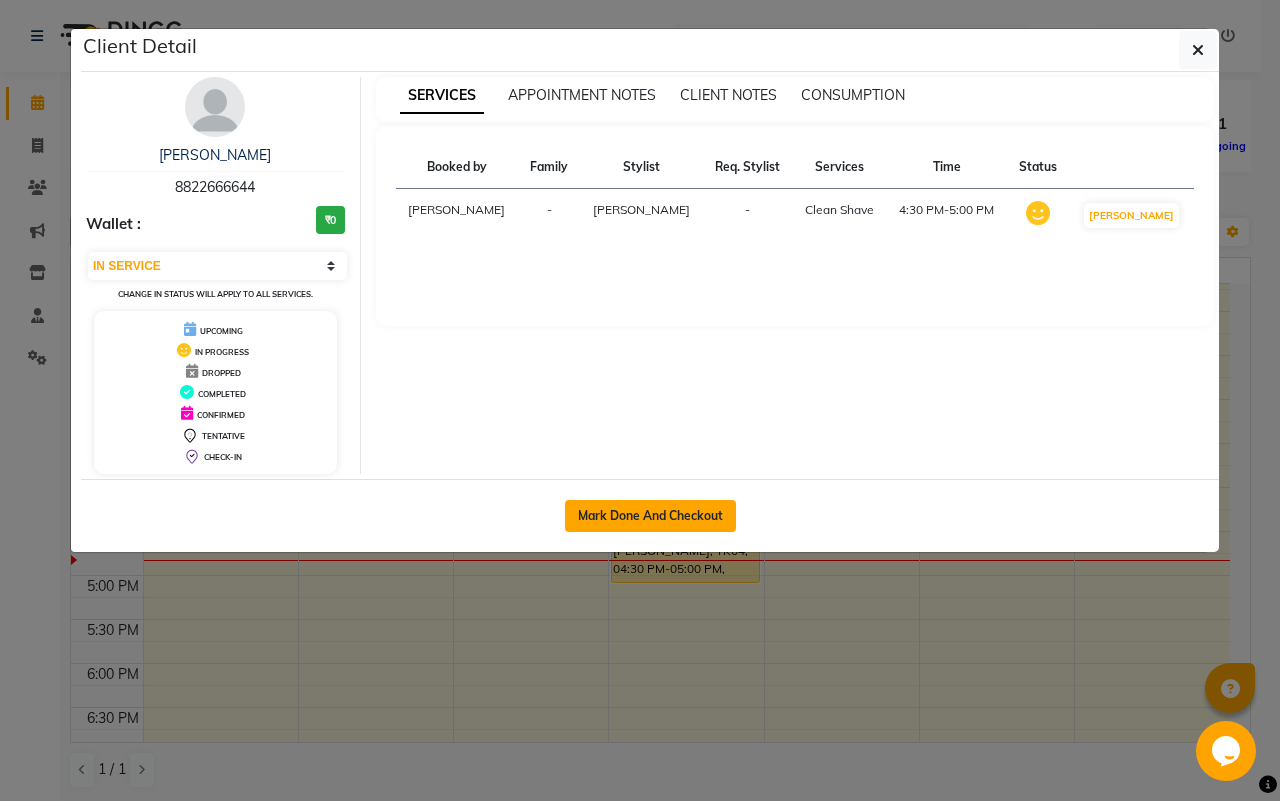 click on "Mark Done And Checkout" 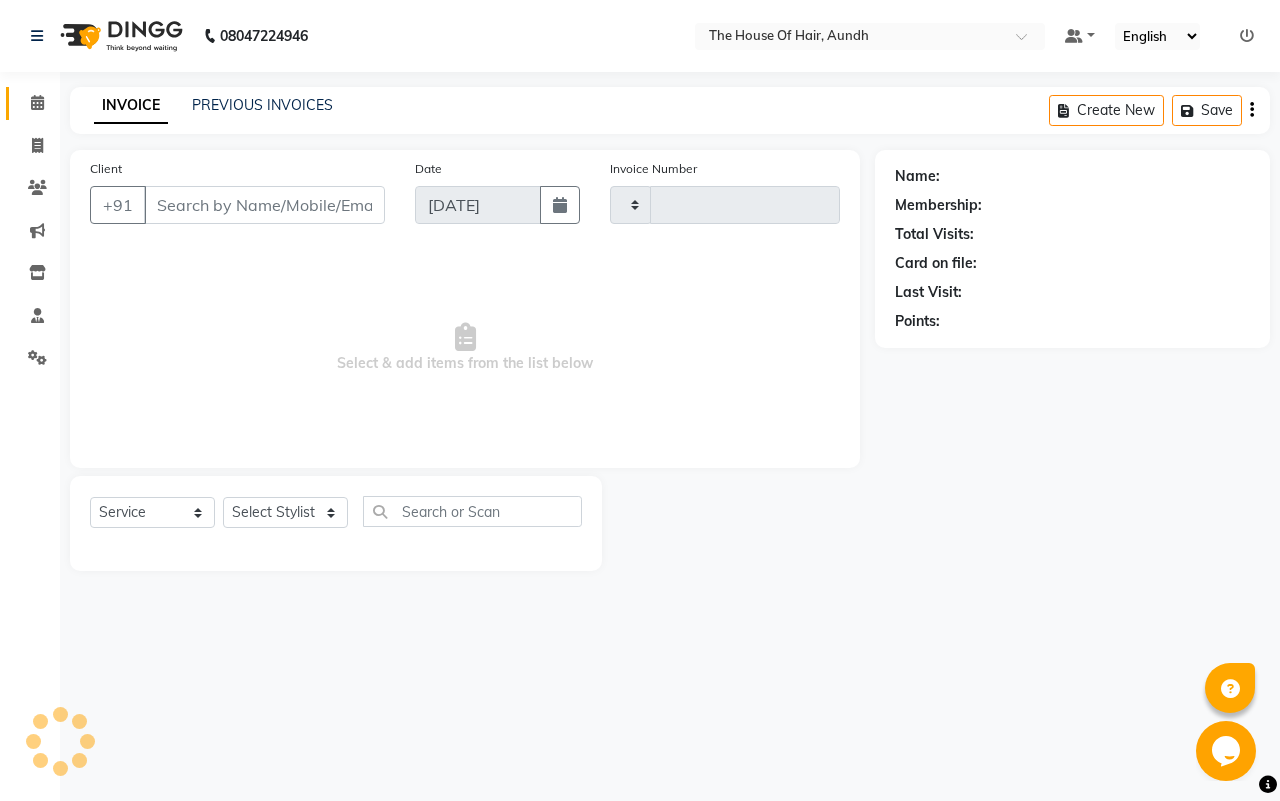 type on "1169" 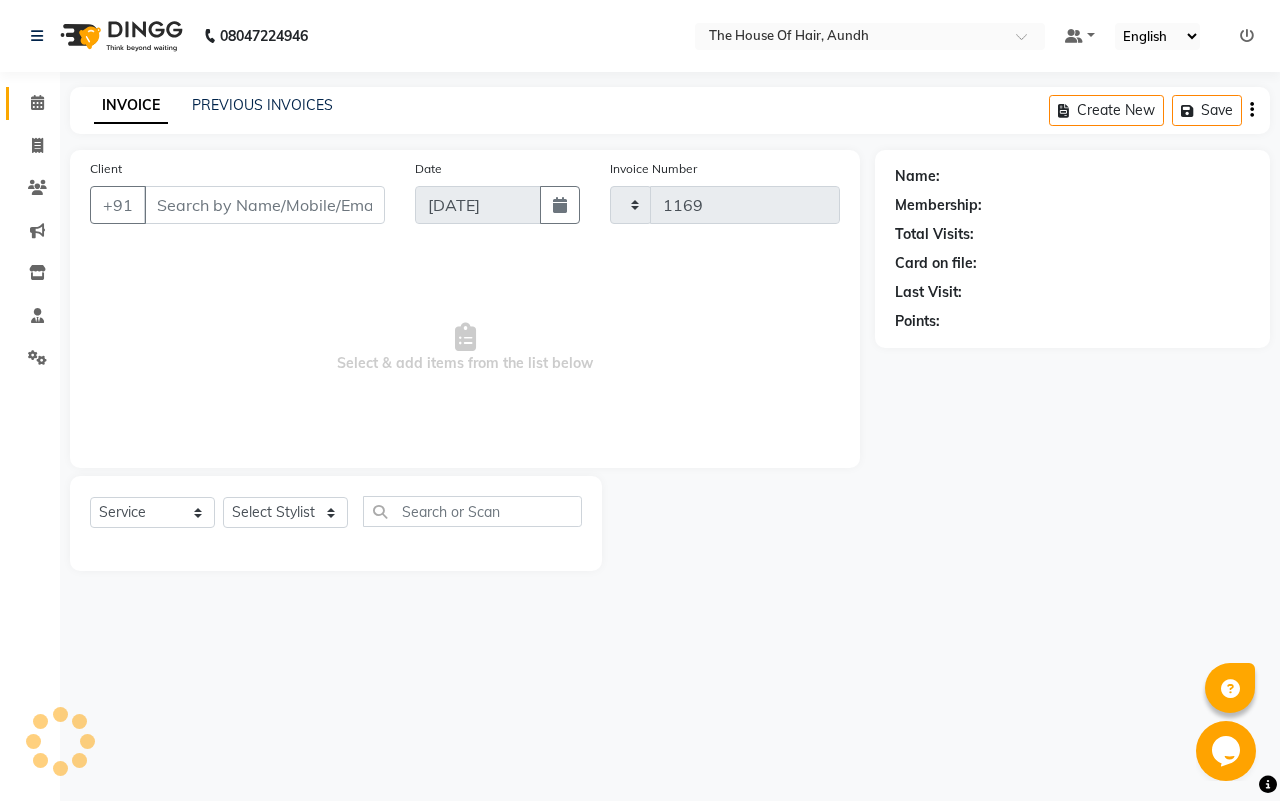 select on "26" 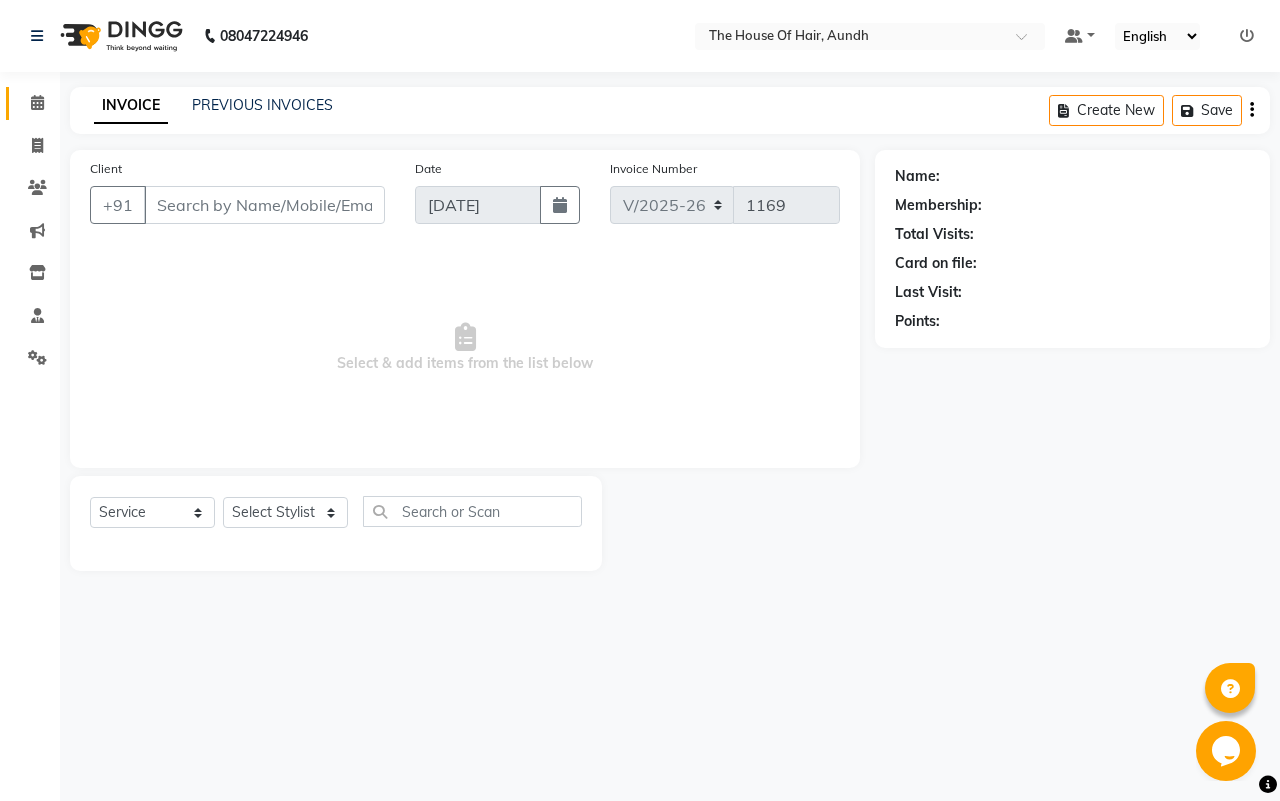 type on "8822666644" 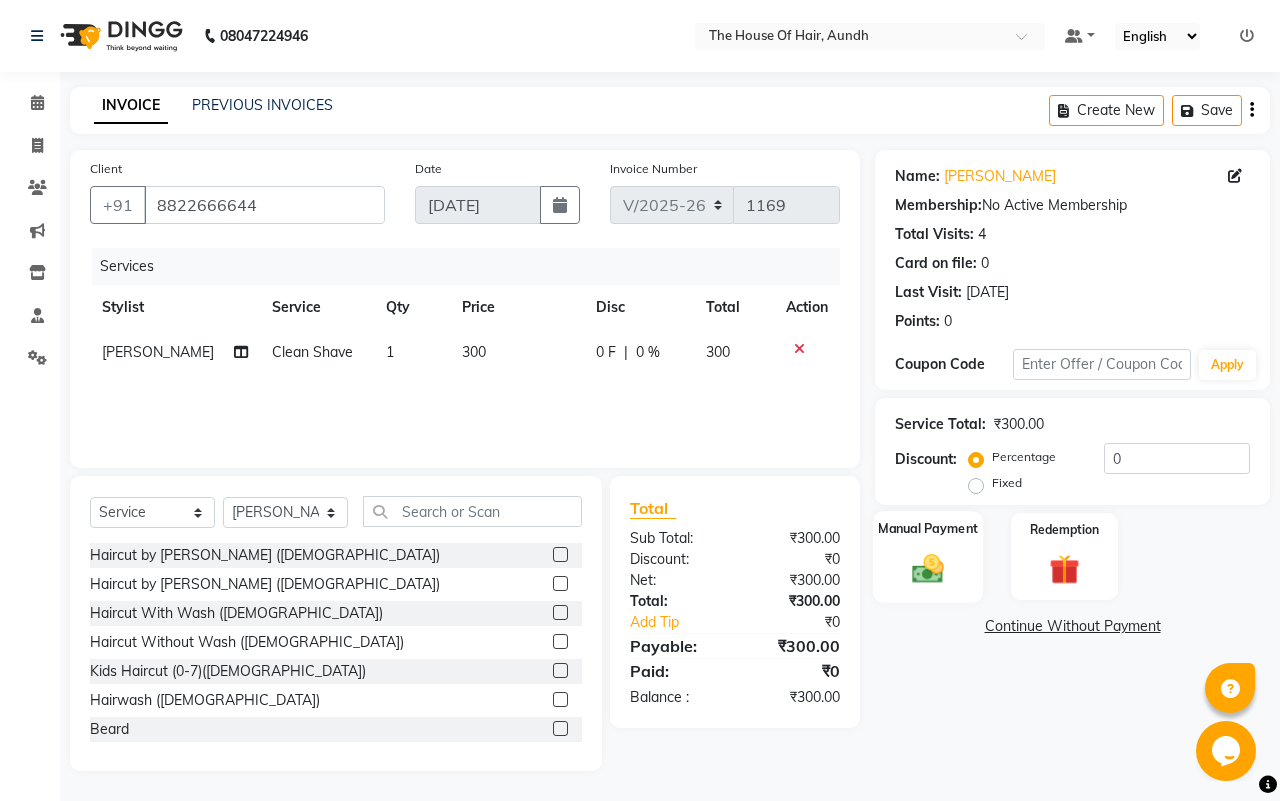 click 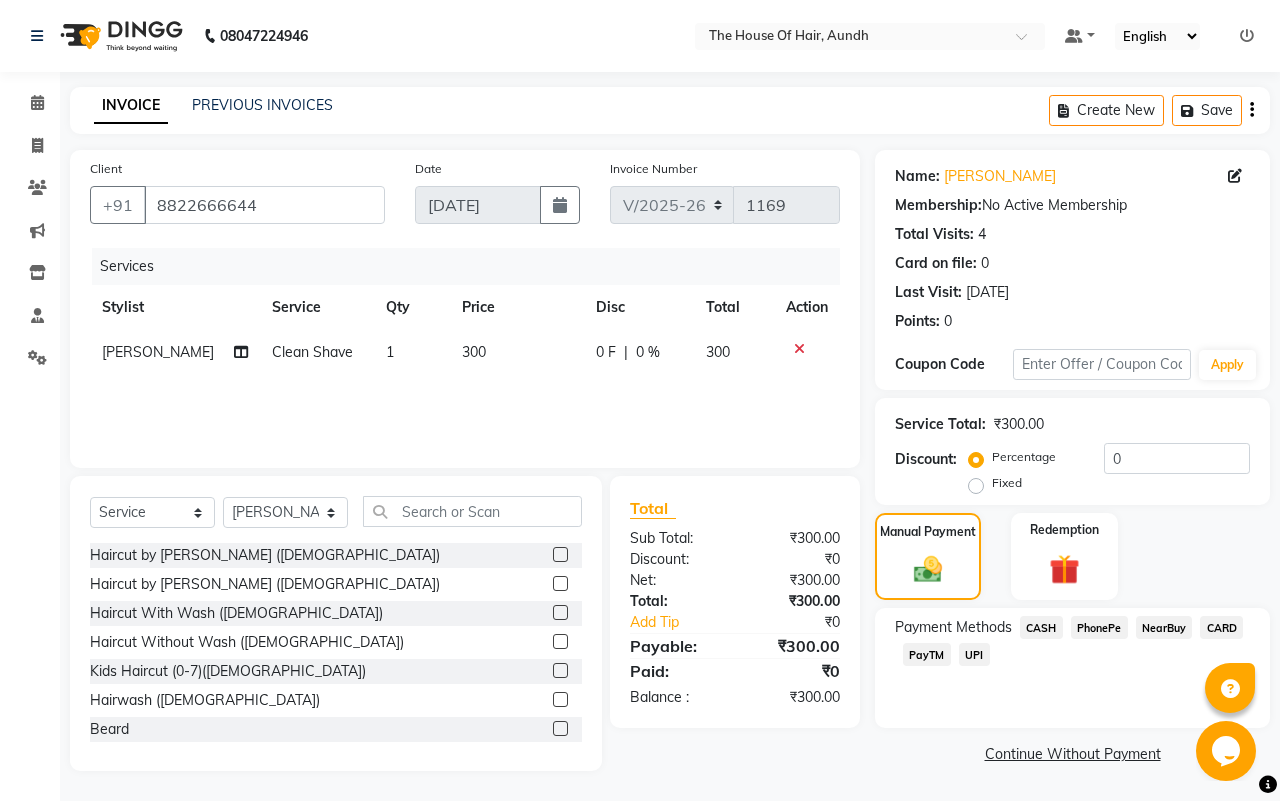click on "Continue Without Payment" 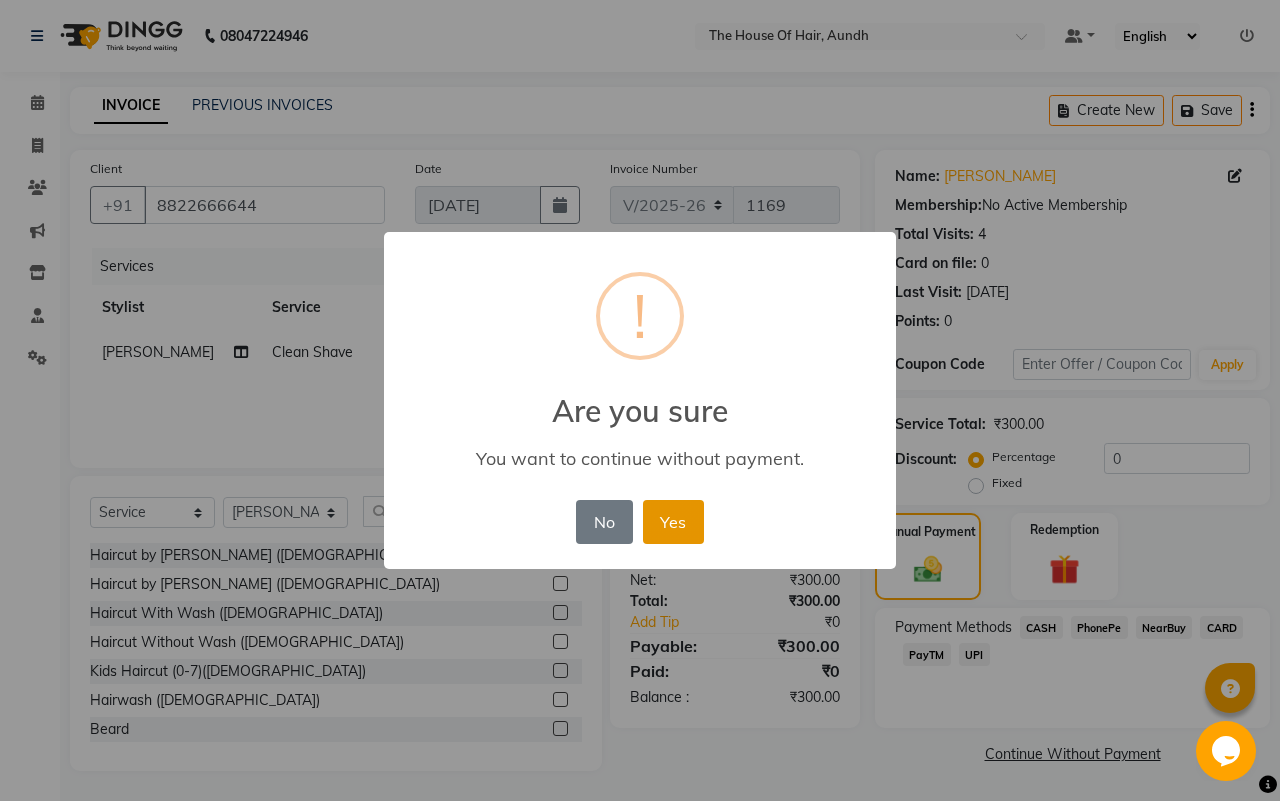 click on "Yes" at bounding box center [673, 522] 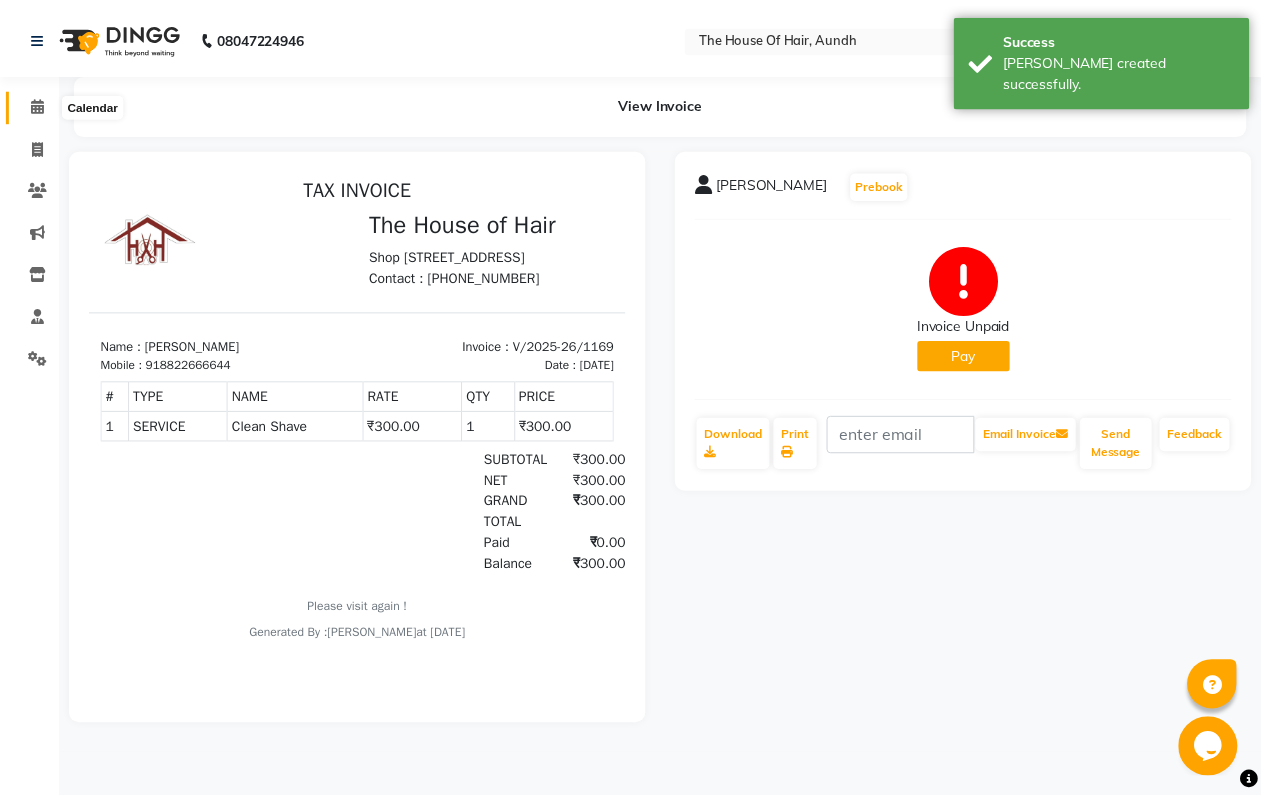 scroll, scrollTop: 0, scrollLeft: 0, axis: both 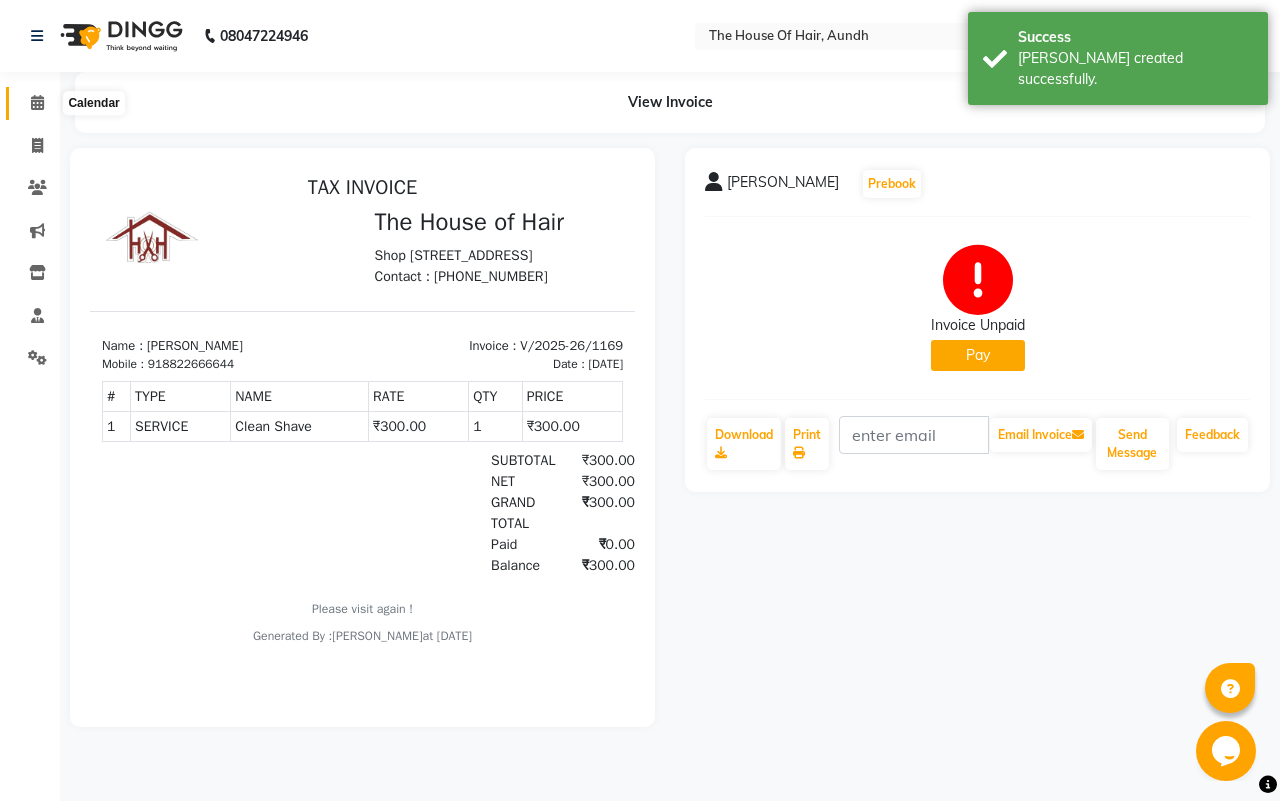 click 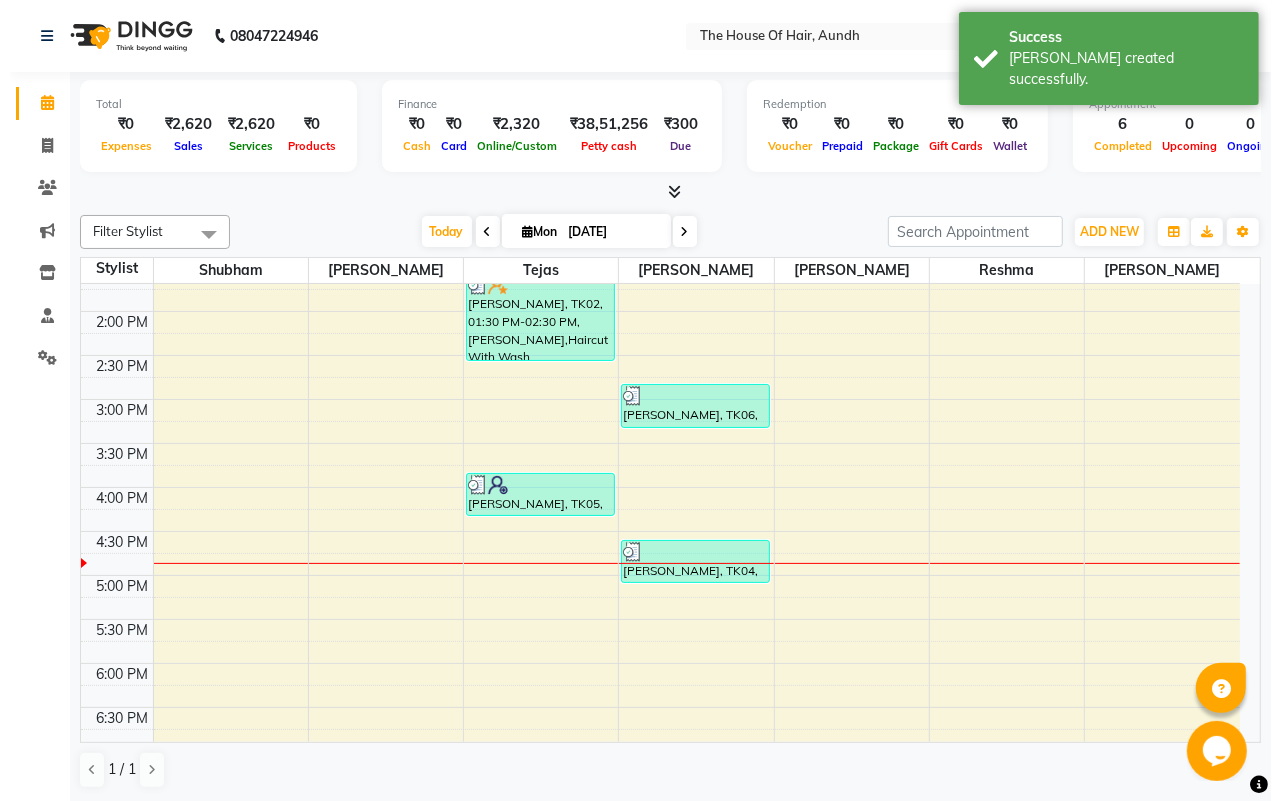 scroll, scrollTop: 625, scrollLeft: 0, axis: vertical 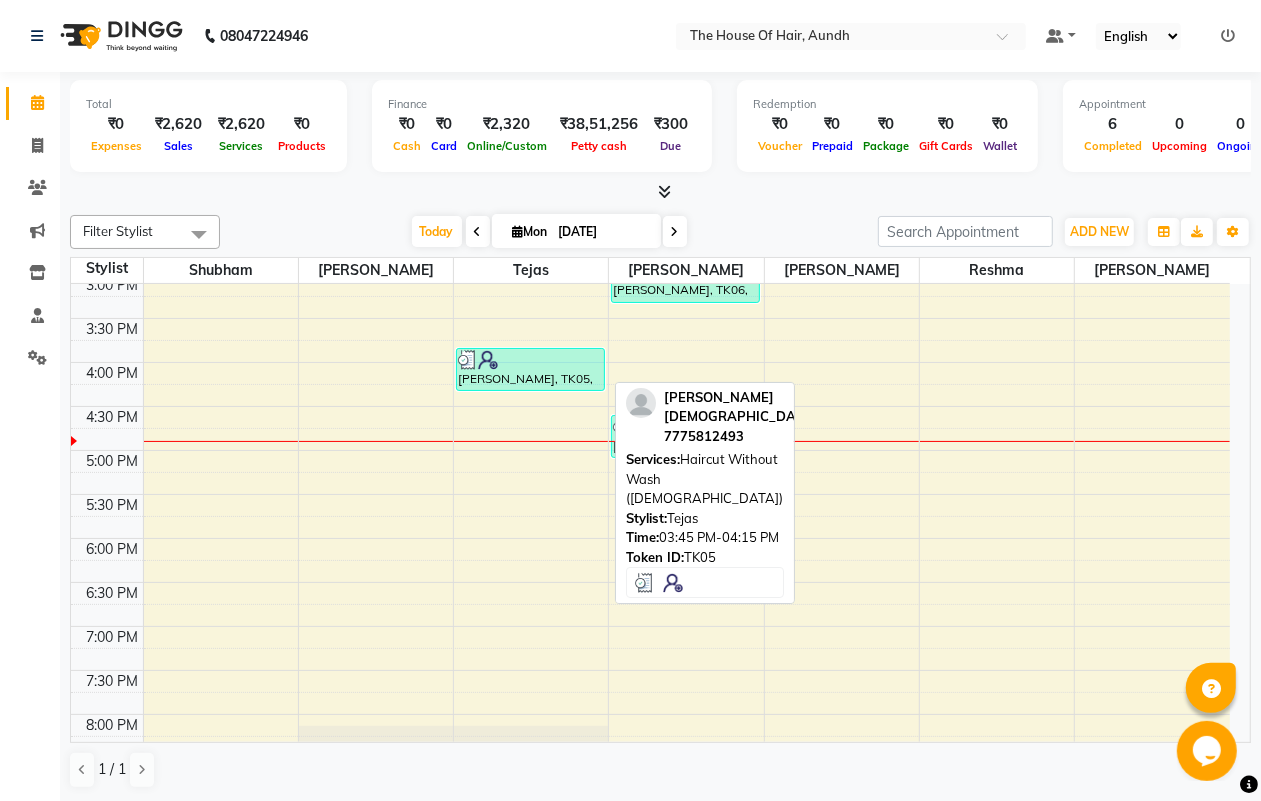click at bounding box center [530, 360] 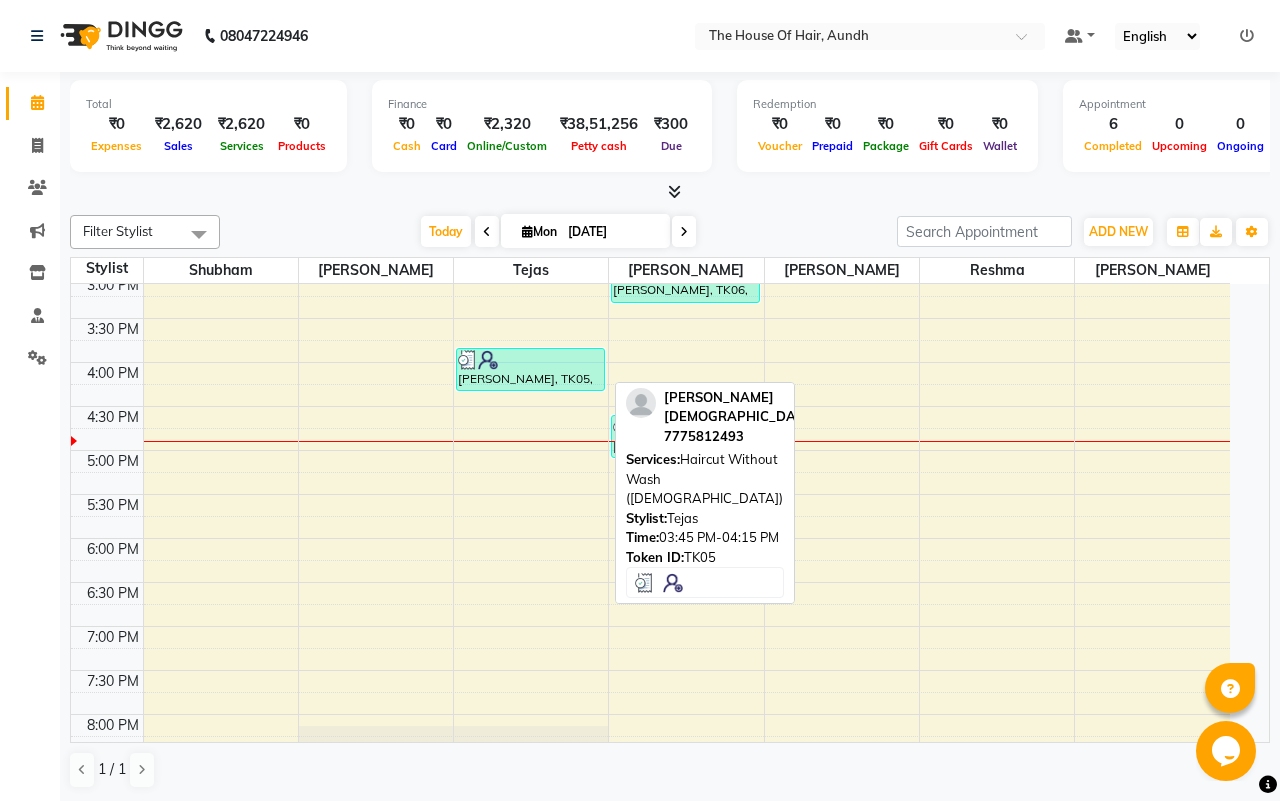 select on "3" 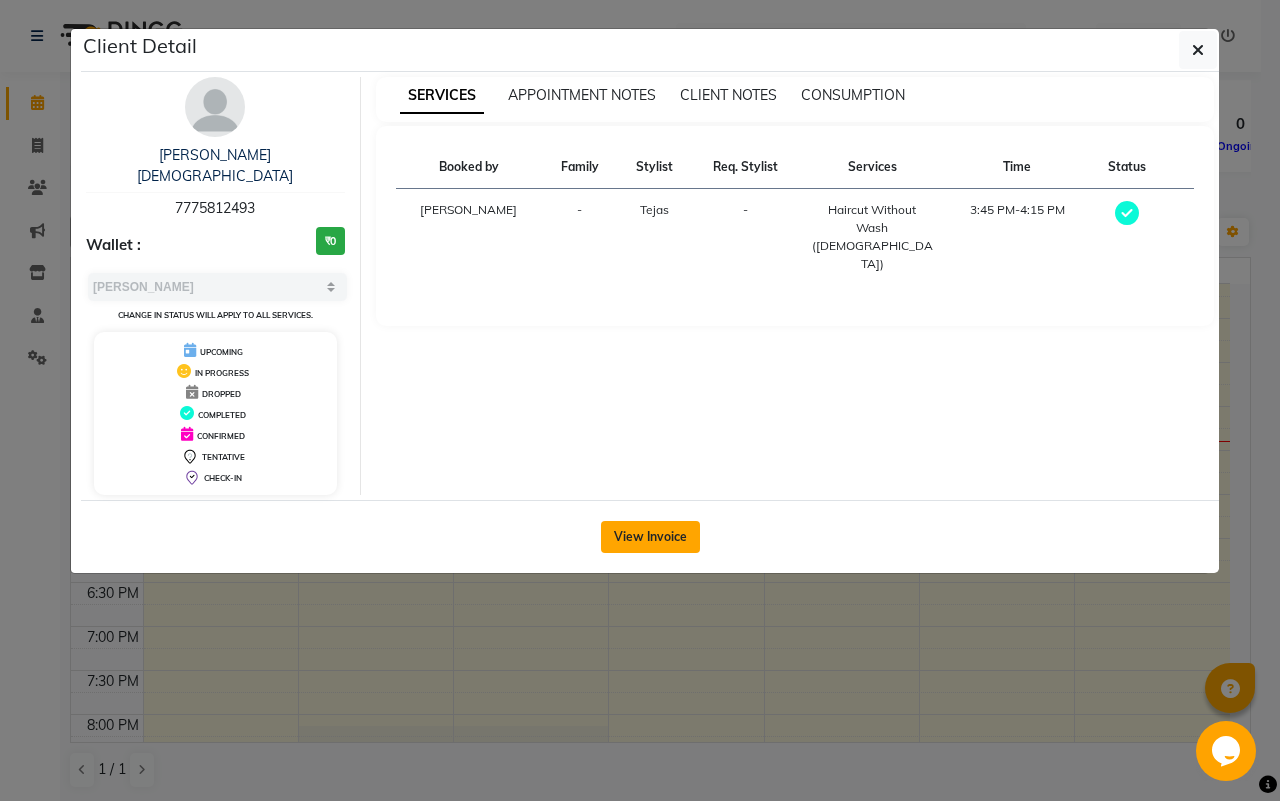 click on "View Invoice" 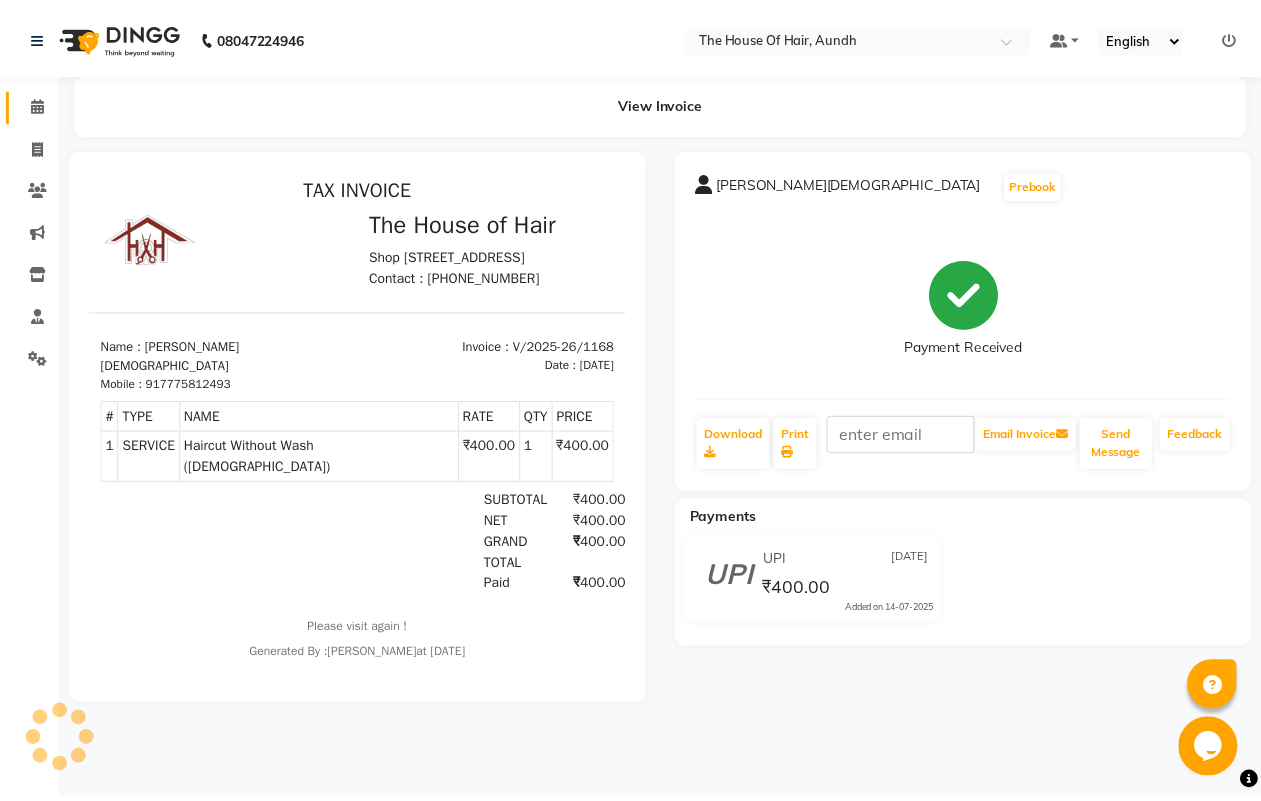 scroll, scrollTop: 0, scrollLeft: 0, axis: both 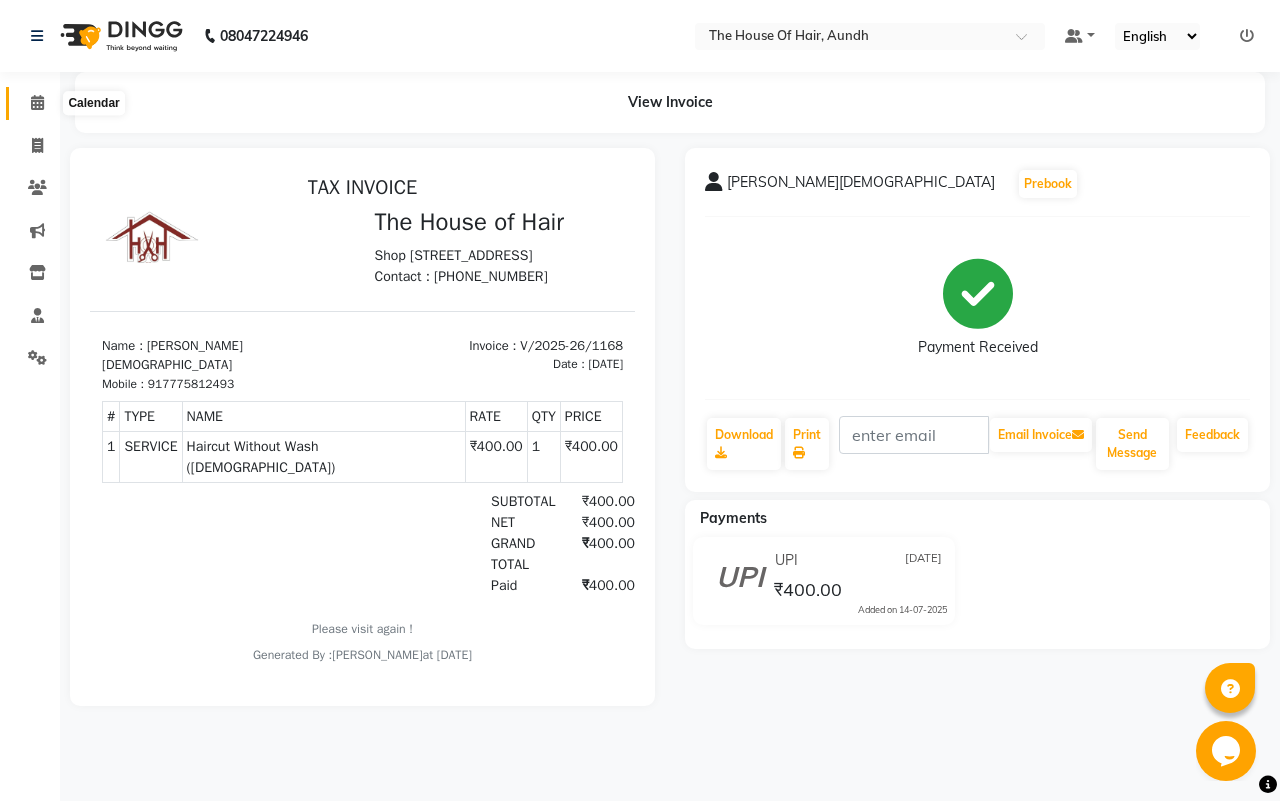 click 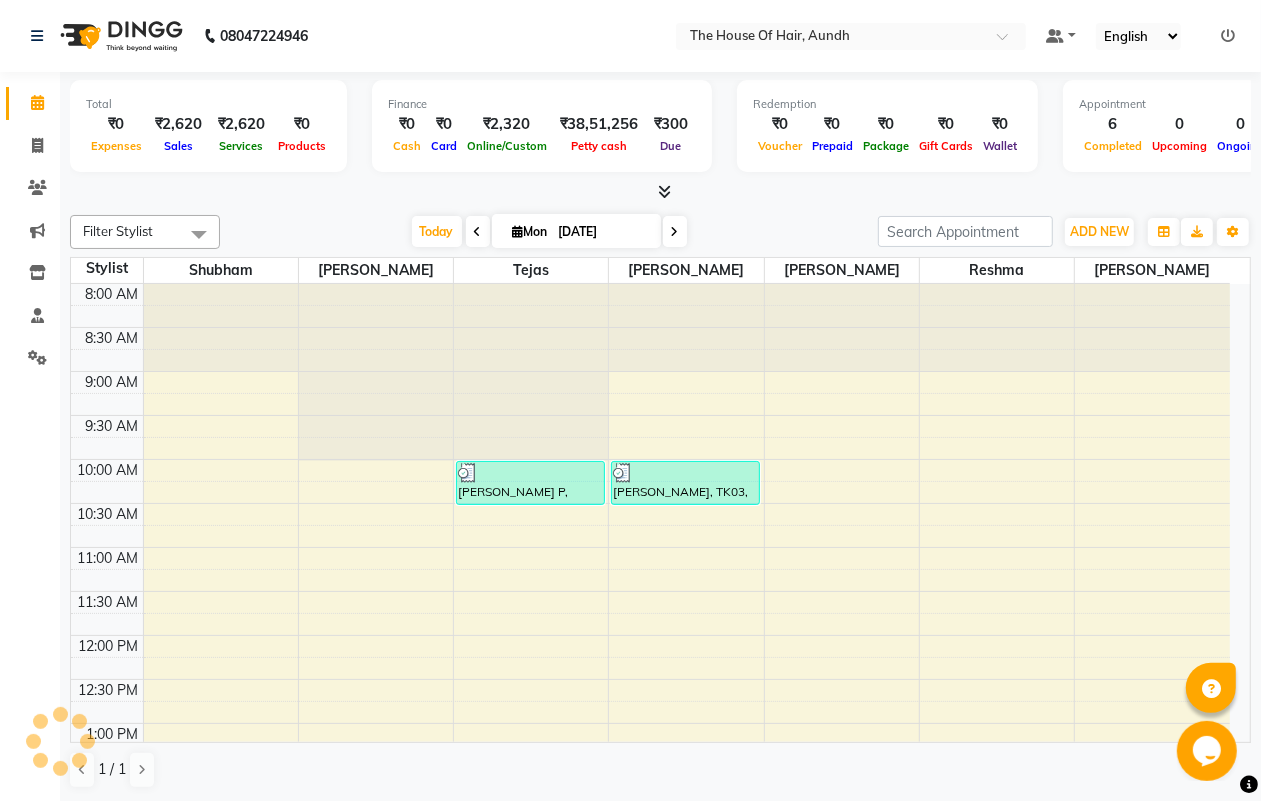 scroll, scrollTop: 712, scrollLeft: 0, axis: vertical 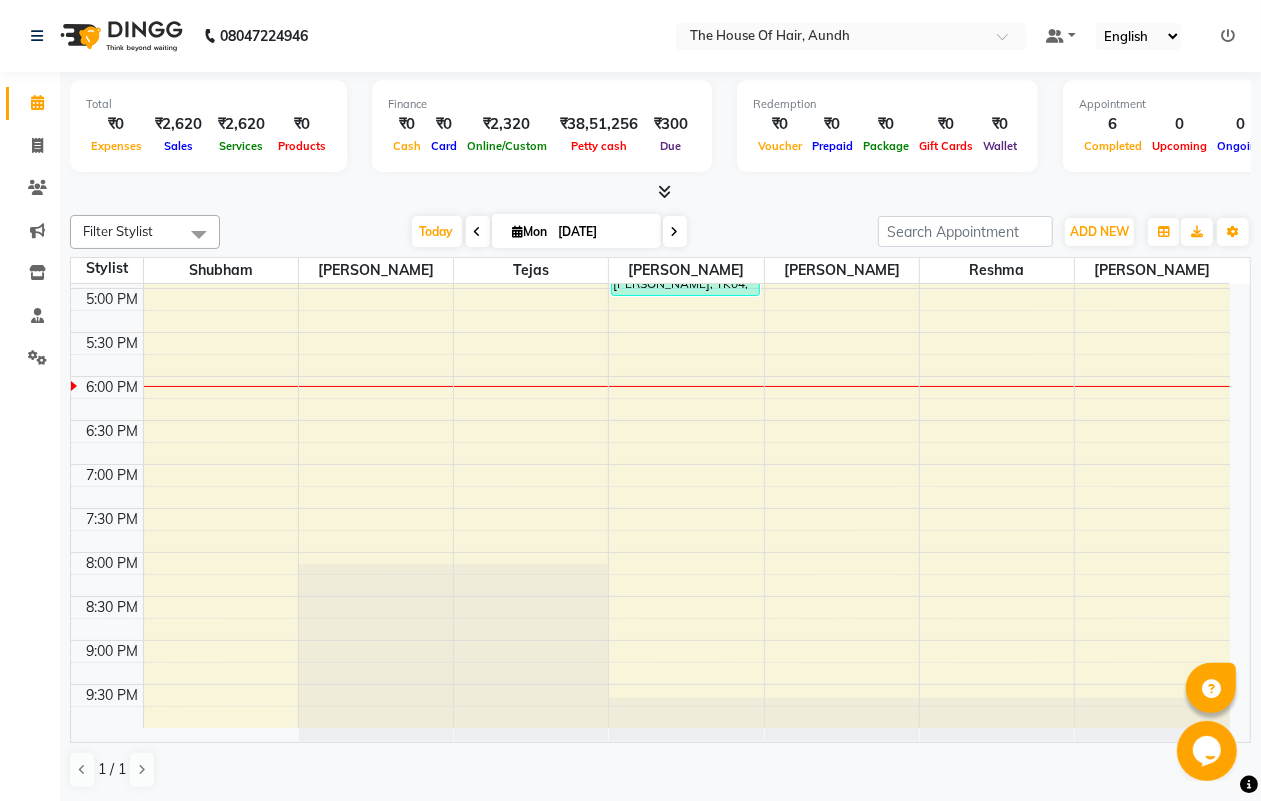 click at bounding box center (531, -503) 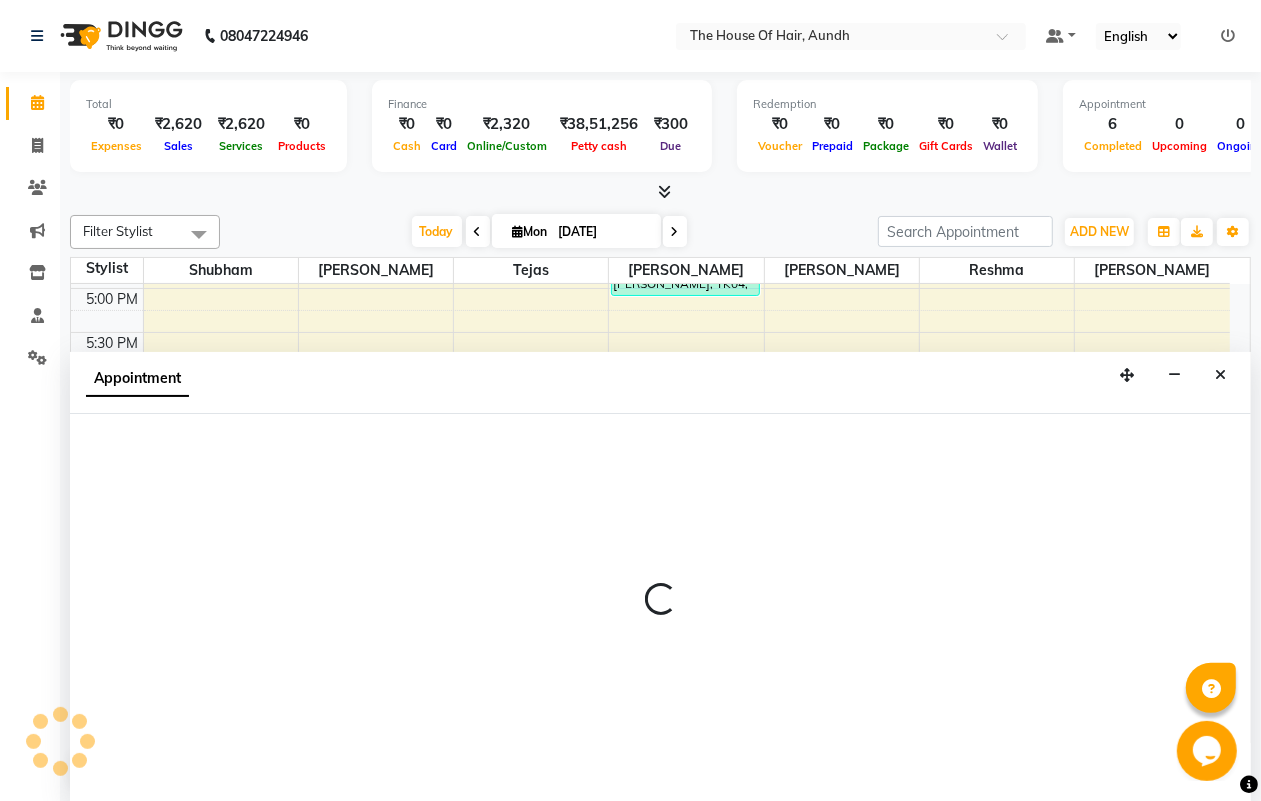 scroll, scrollTop: 1, scrollLeft: 0, axis: vertical 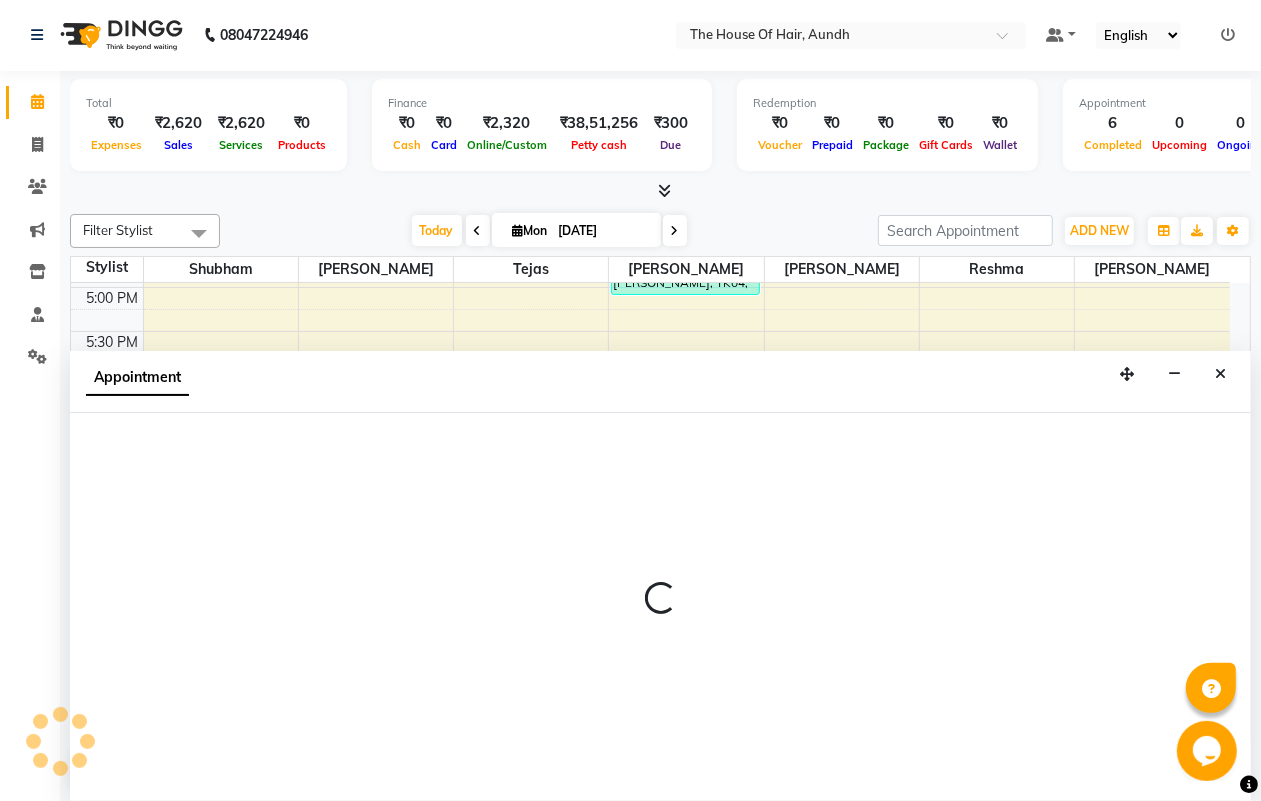 select on "6864" 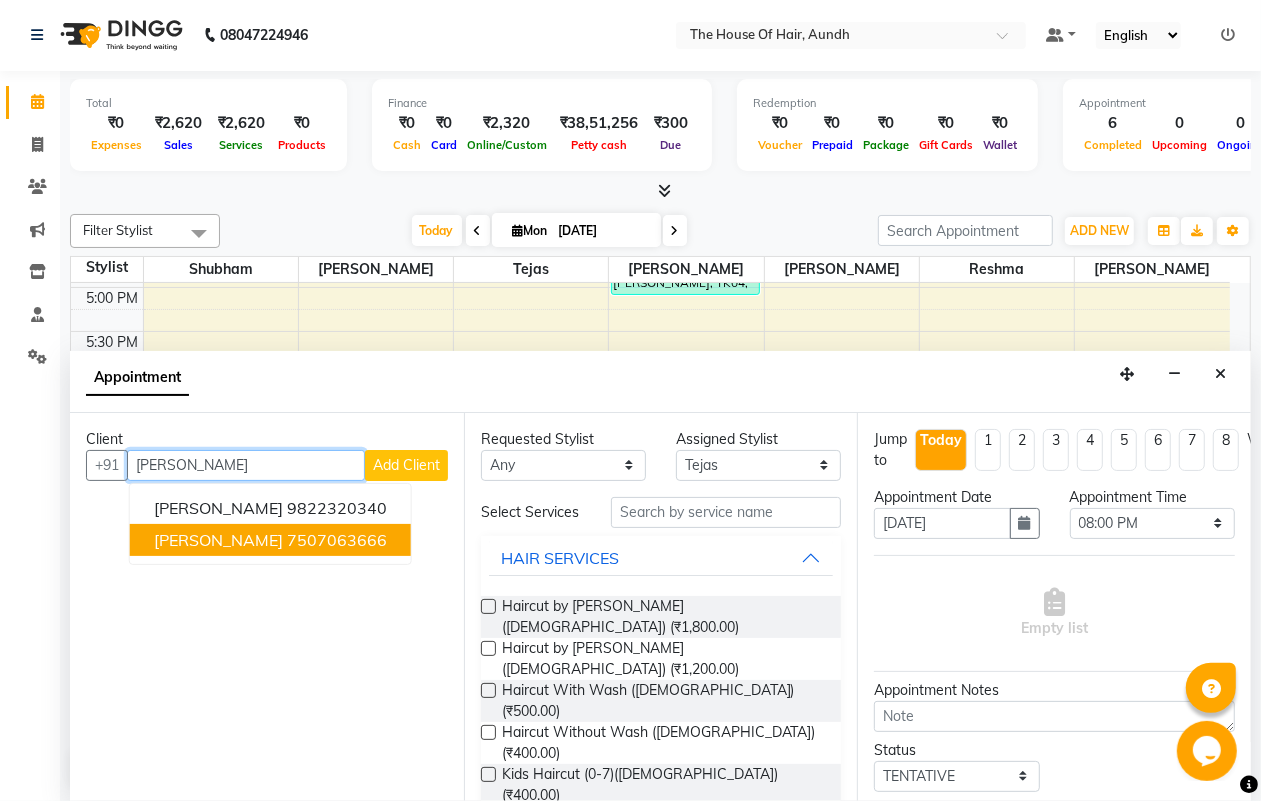click on "[PERSON_NAME]" at bounding box center (218, 540) 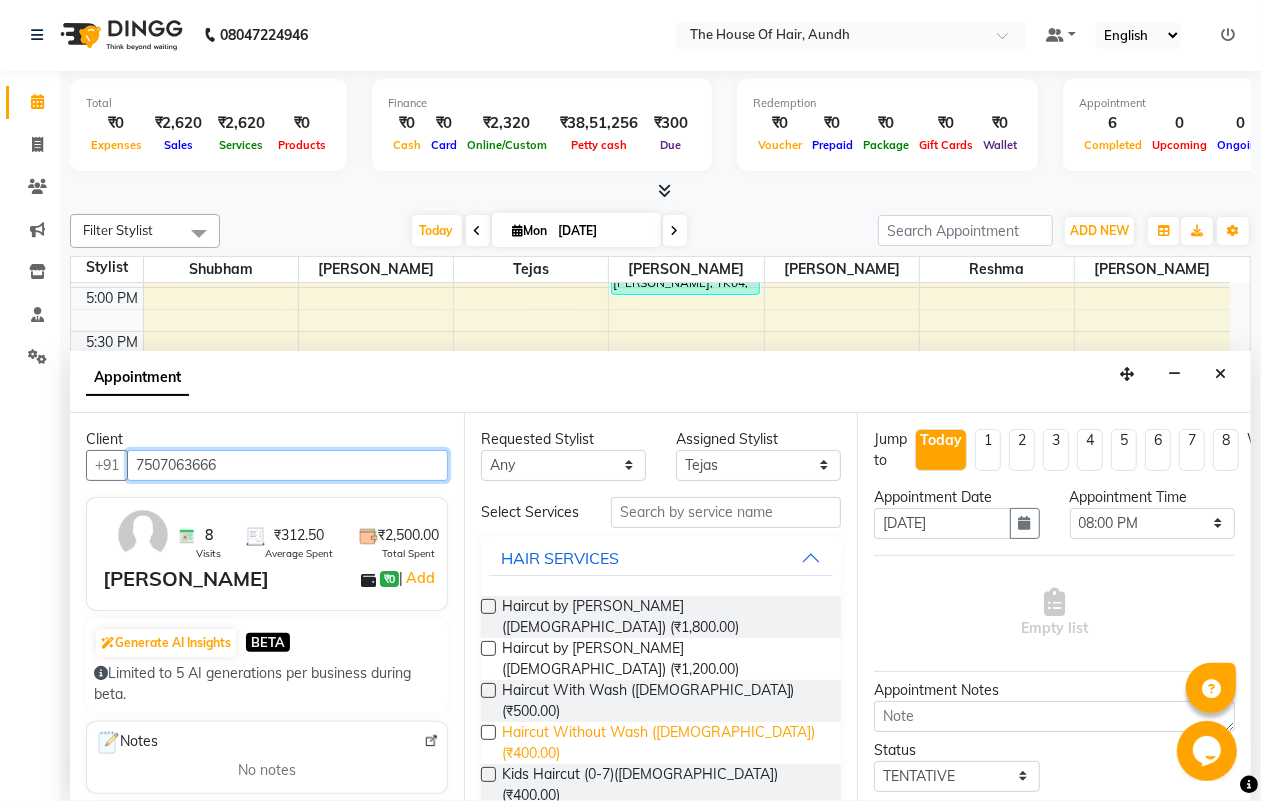 type on "7507063666" 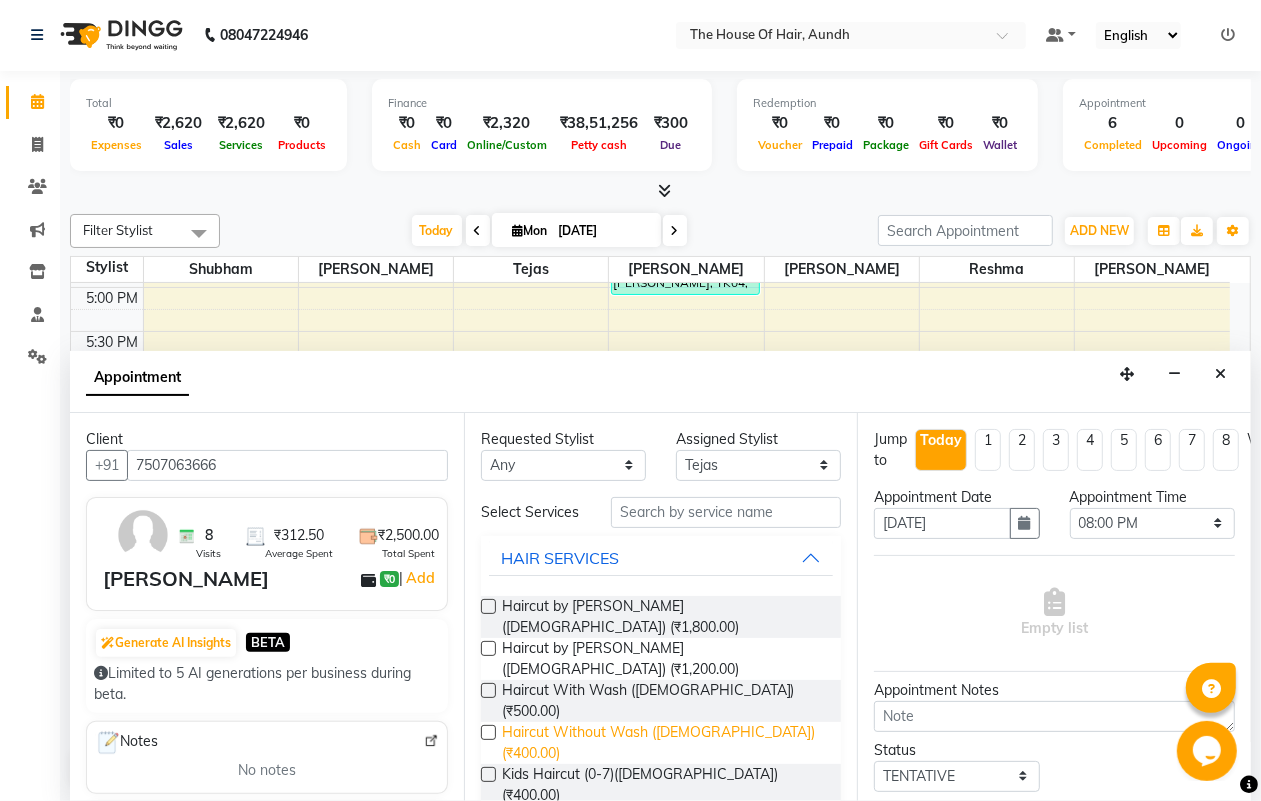 click on "Haircut Without Wash ([DEMOGRAPHIC_DATA]) (₹400.00)" at bounding box center [664, 743] 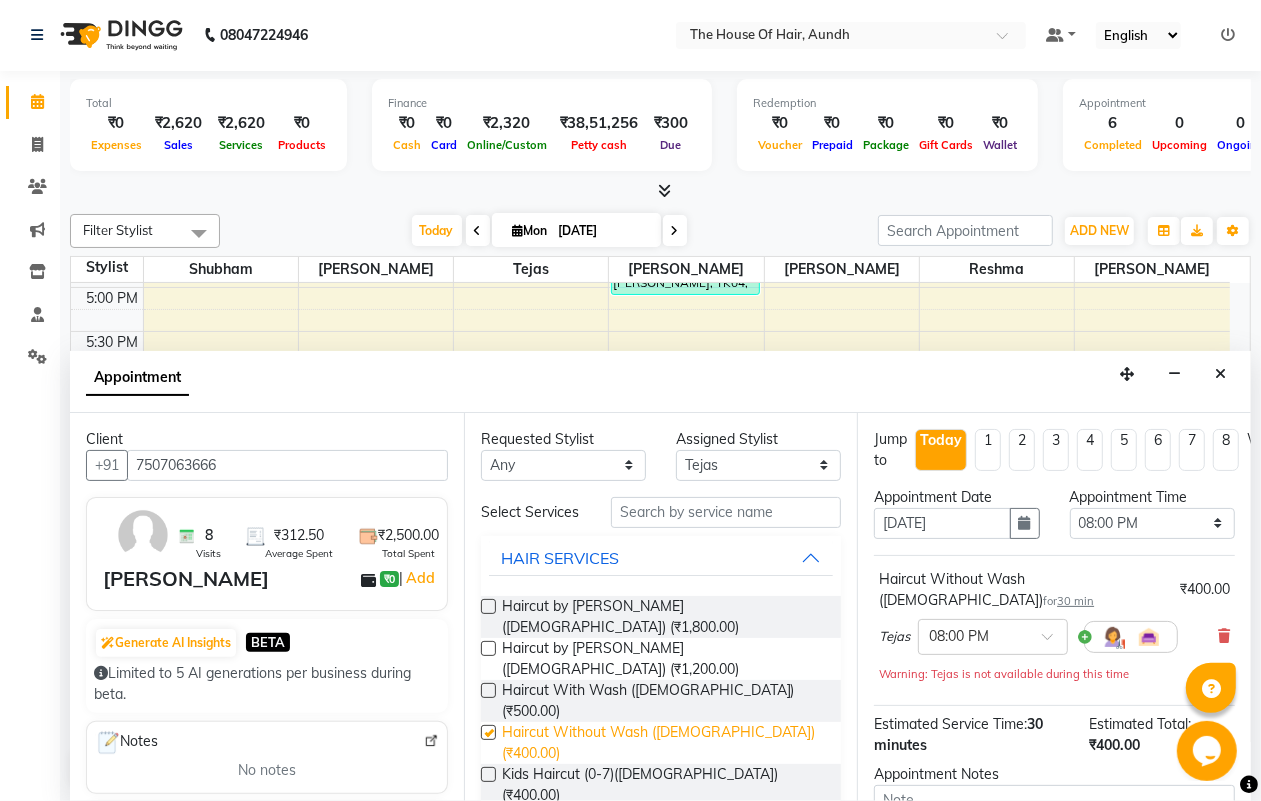 checkbox on "false" 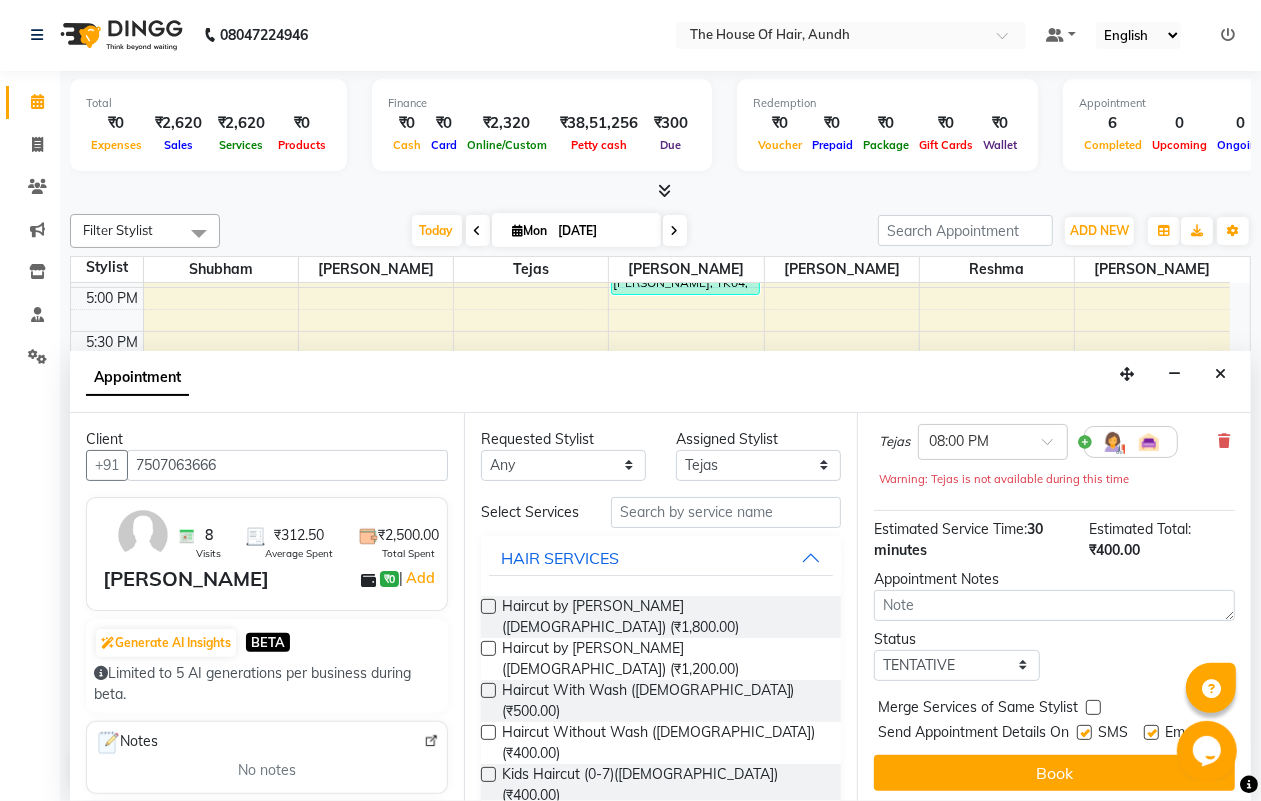 scroll, scrollTop: 216, scrollLeft: 0, axis: vertical 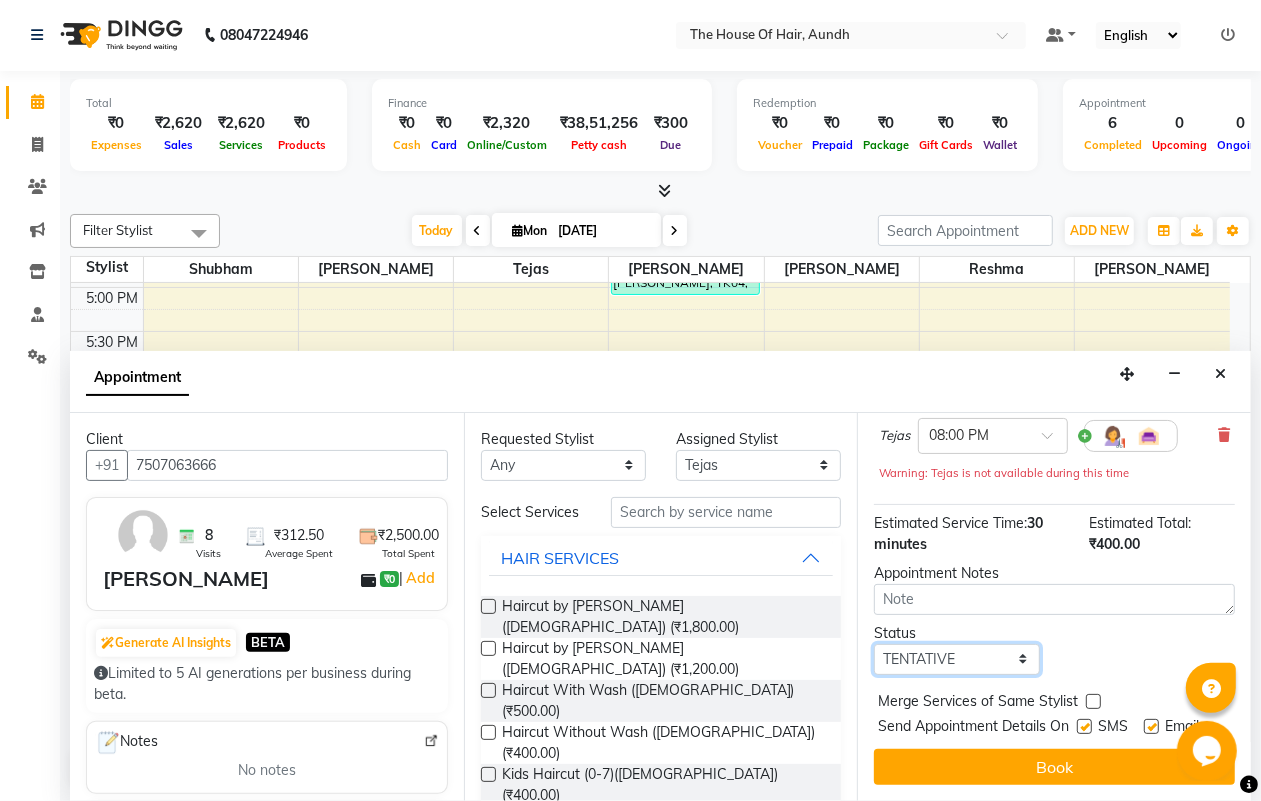 click on "Select TENTATIVE CONFIRM CHECK-IN UPCOMING" at bounding box center [956, 659] 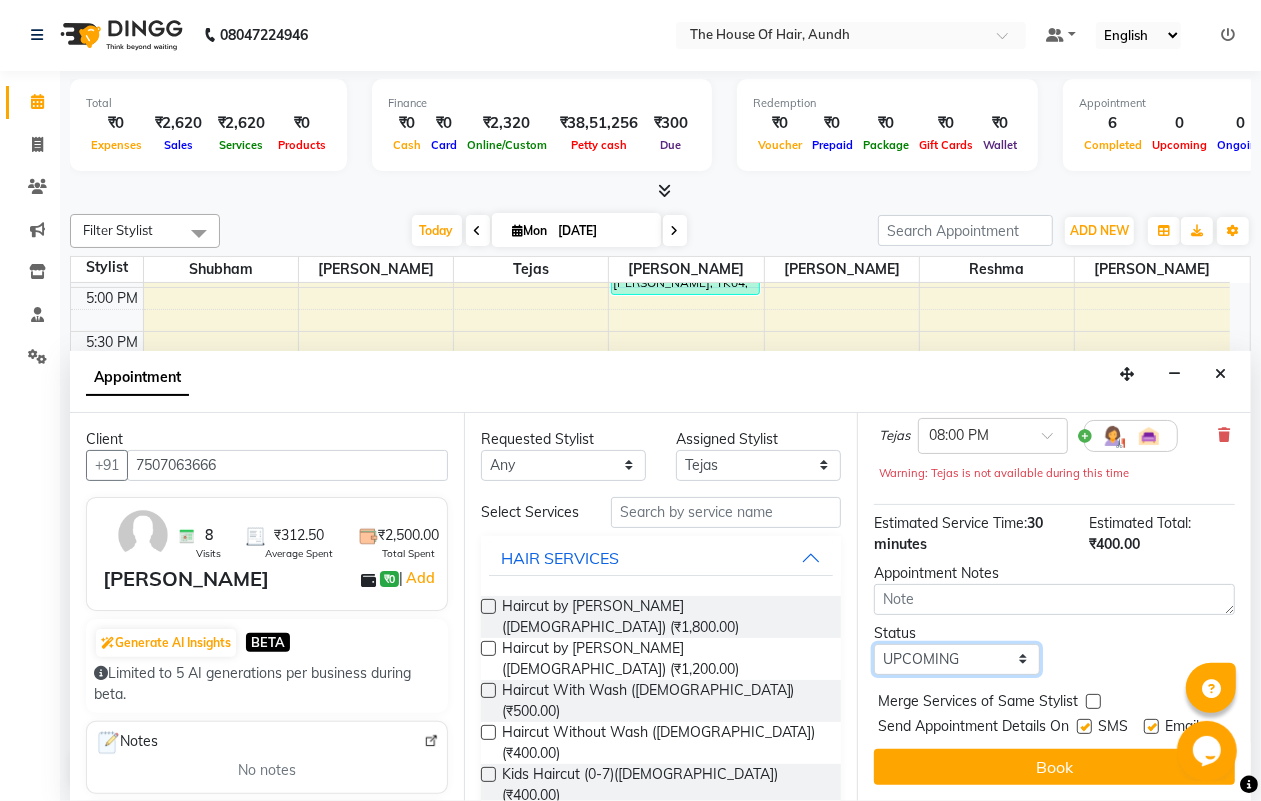 click on "Select TENTATIVE CONFIRM CHECK-IN UPCOMING" at bounding box center [956, 659] 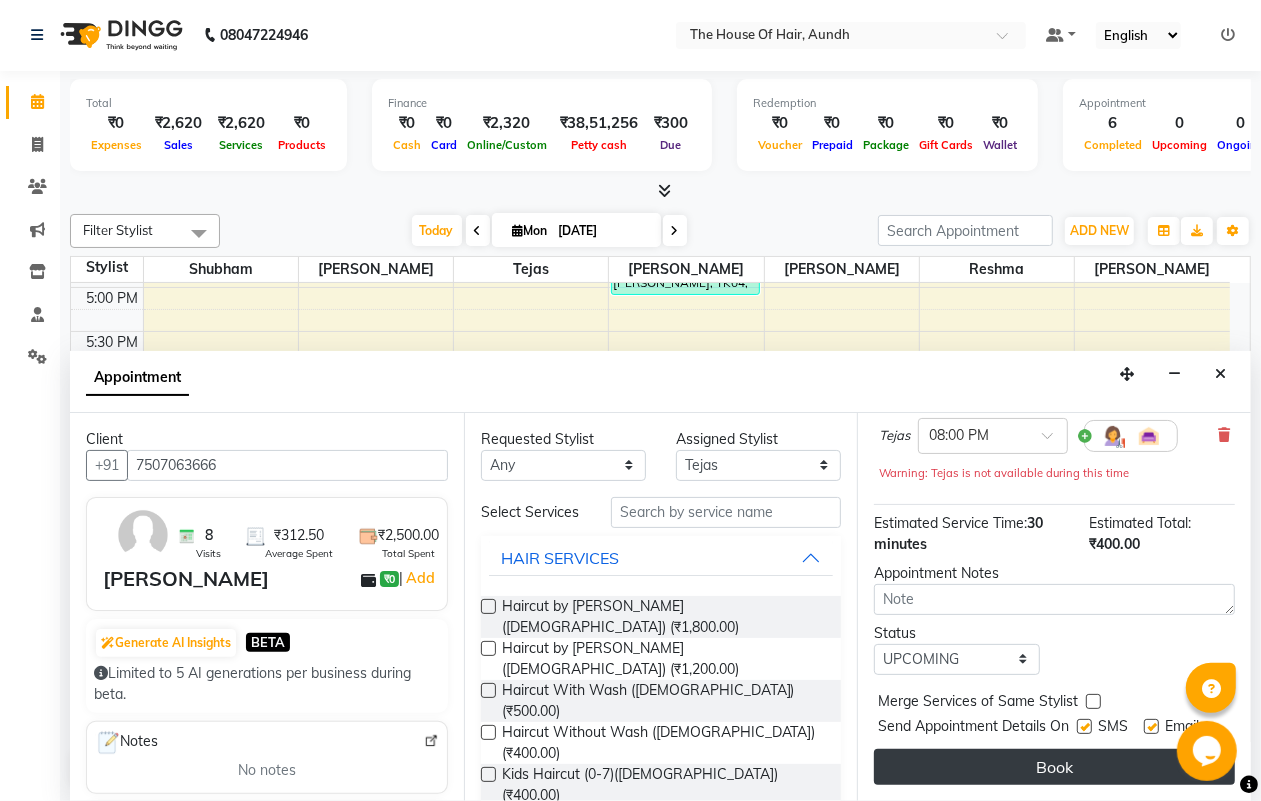 click on "Book" at bounding box center (1054, 767) 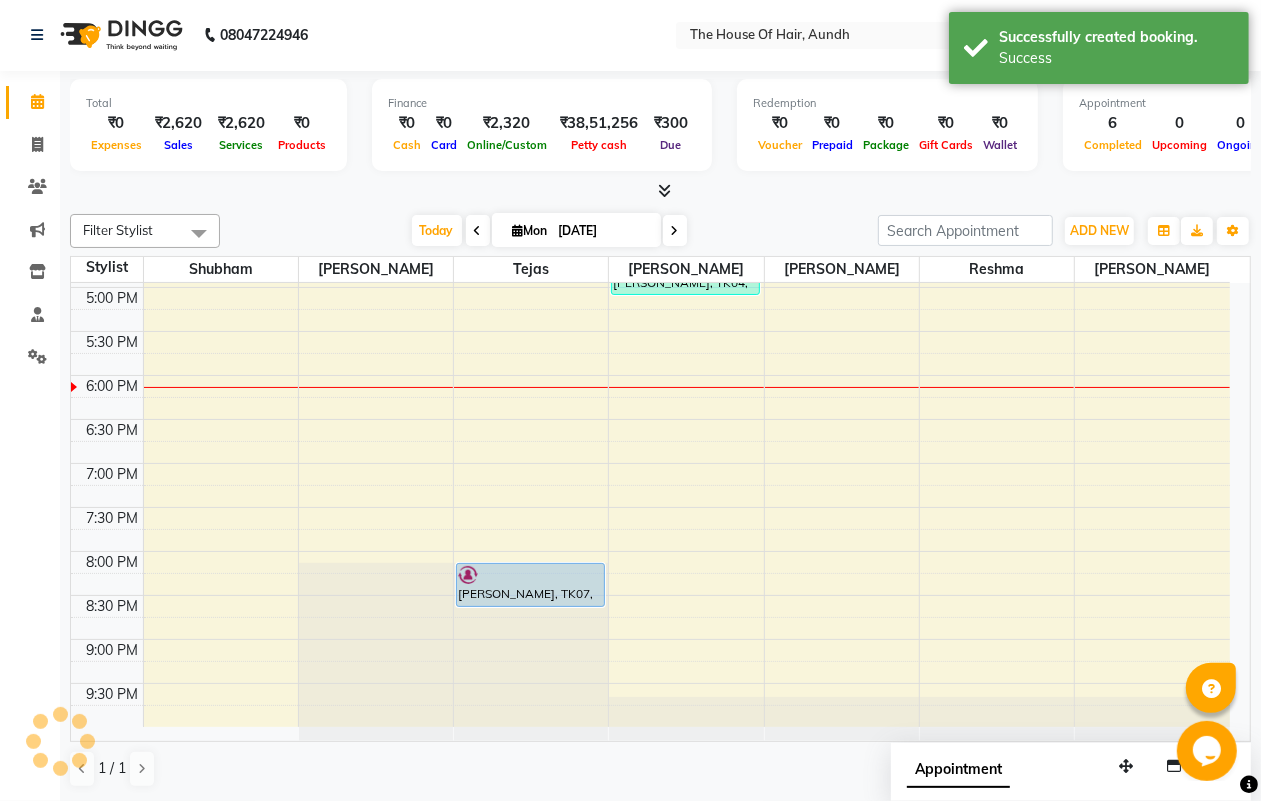 scroll, scrollTop: 0, scrollLeft: 0, axis: both 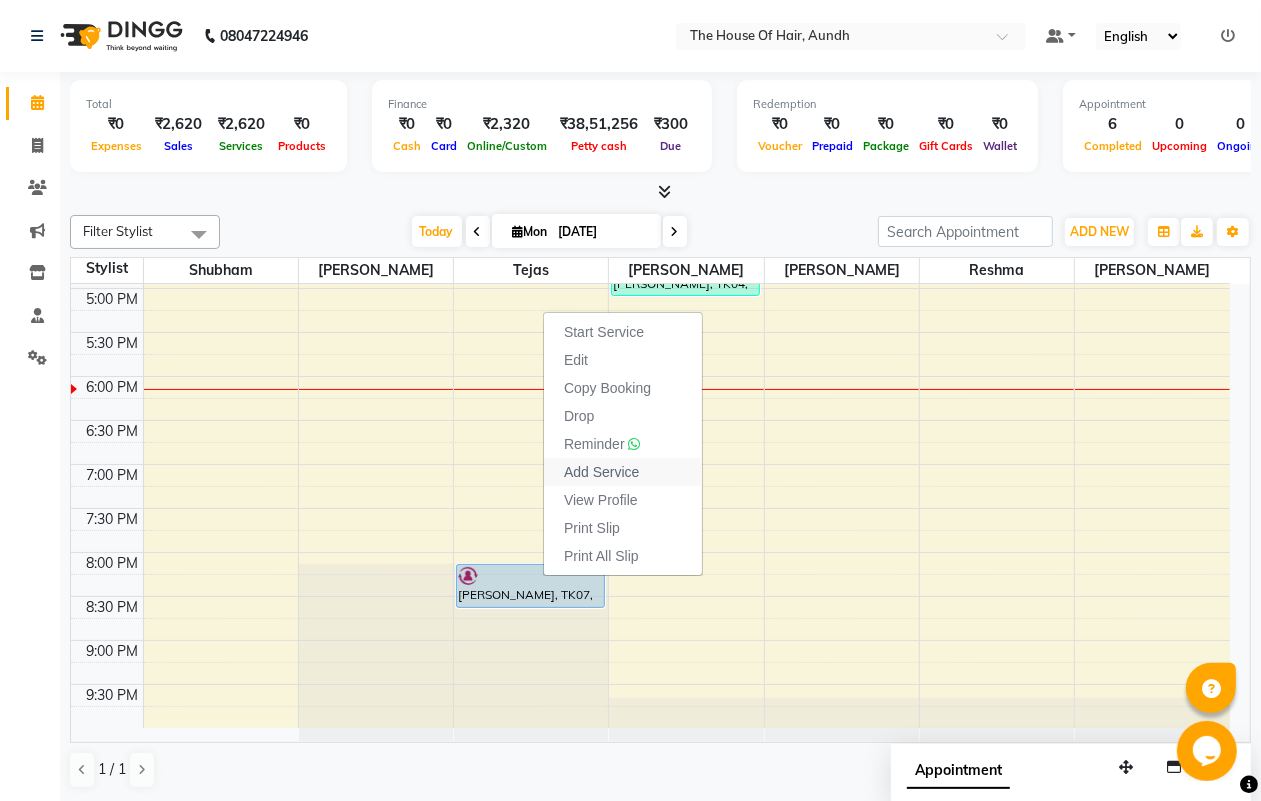 click on "Add Service" at bounding box center [601, 472] 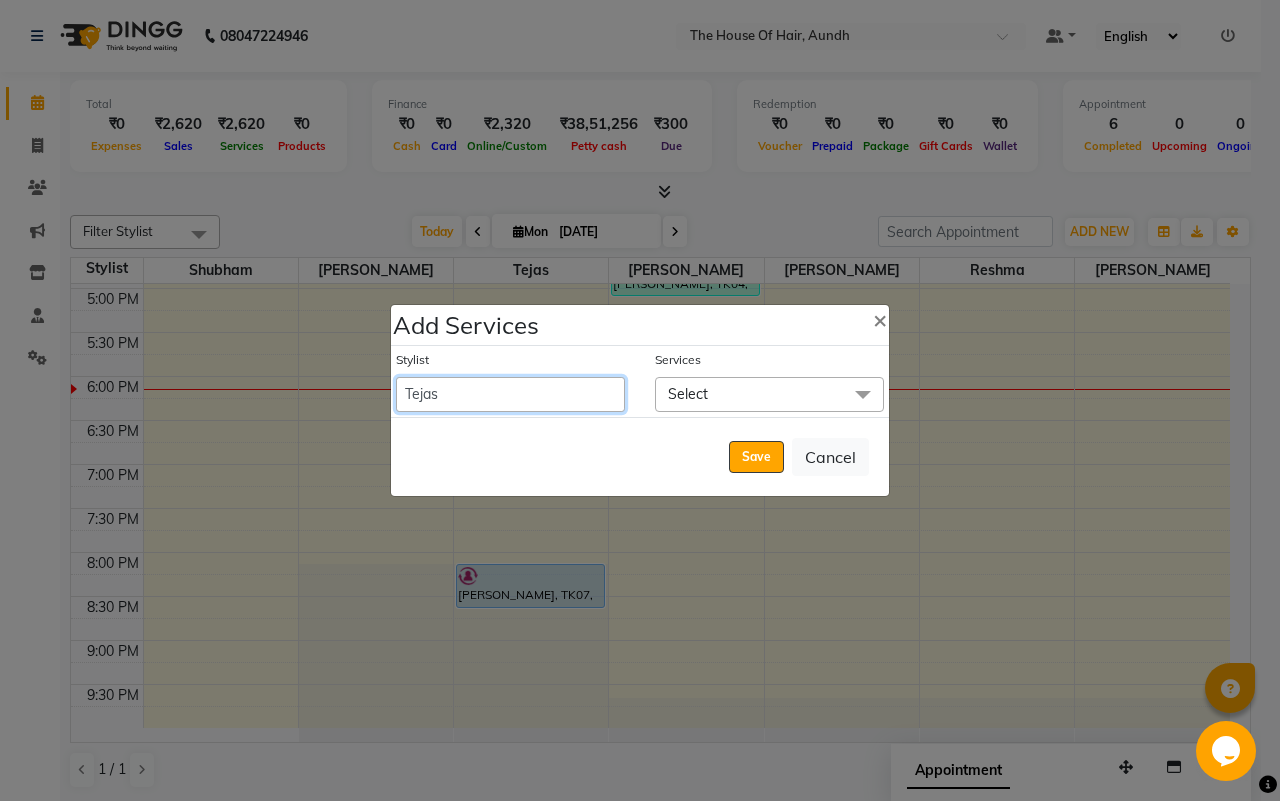 click on "[PERSON_NAME]    Reshma   [PERSON_NAME]   [PERSON_NAME]   [PERSON_NAME]   [PERSON_NAME]" at bounding box center [510, 394] 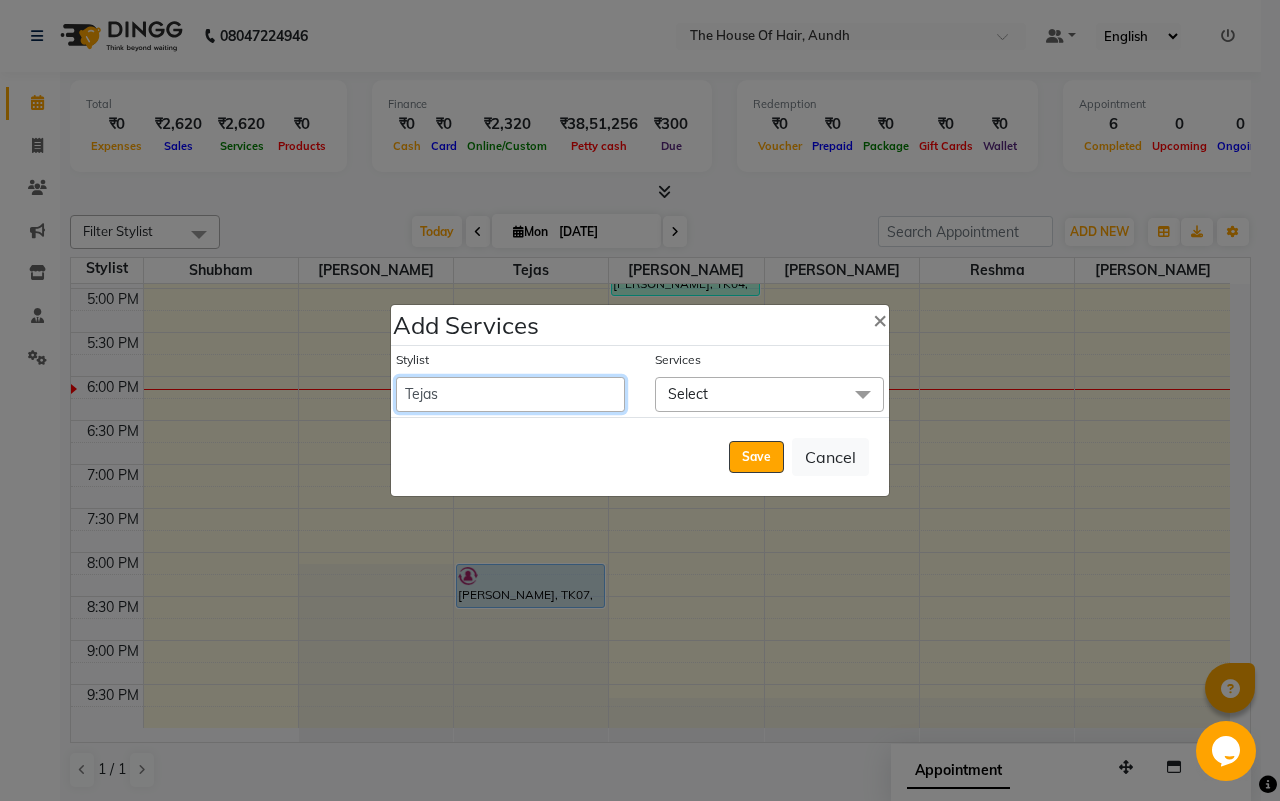select on "26196" 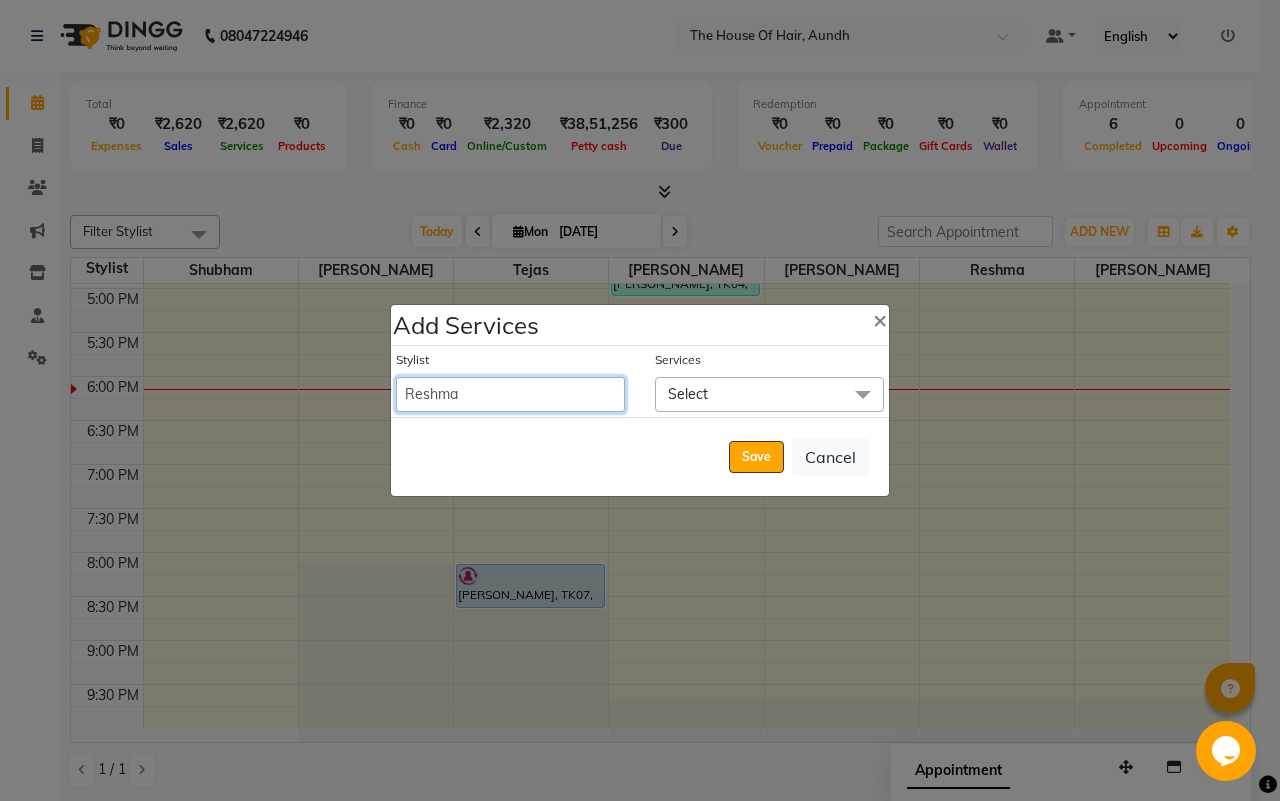 click on "[PERSON_NAME]    Reshma   [PERSON_NAME]   [PERSON_NAME]   [PERSON_NAME]   [PERSON_NAME]" at bounding box center [510, 394] 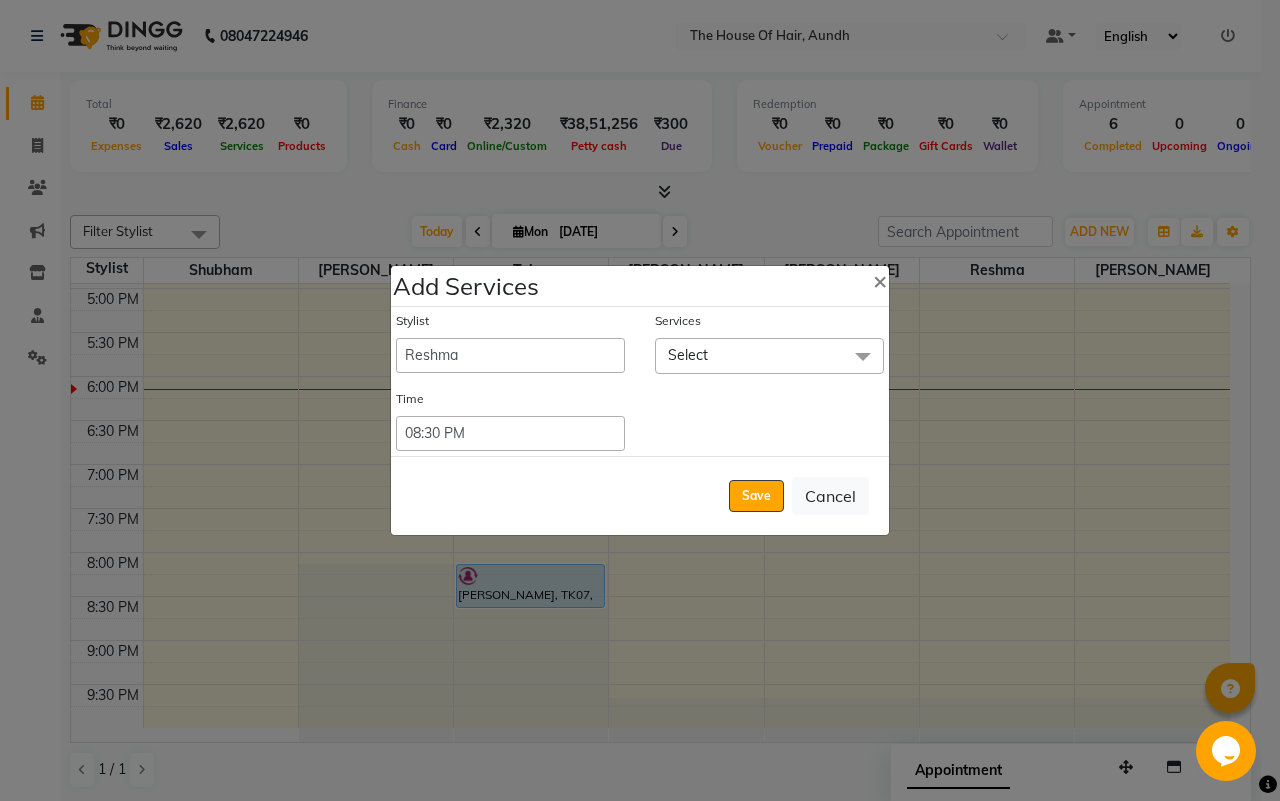 click on "Select" 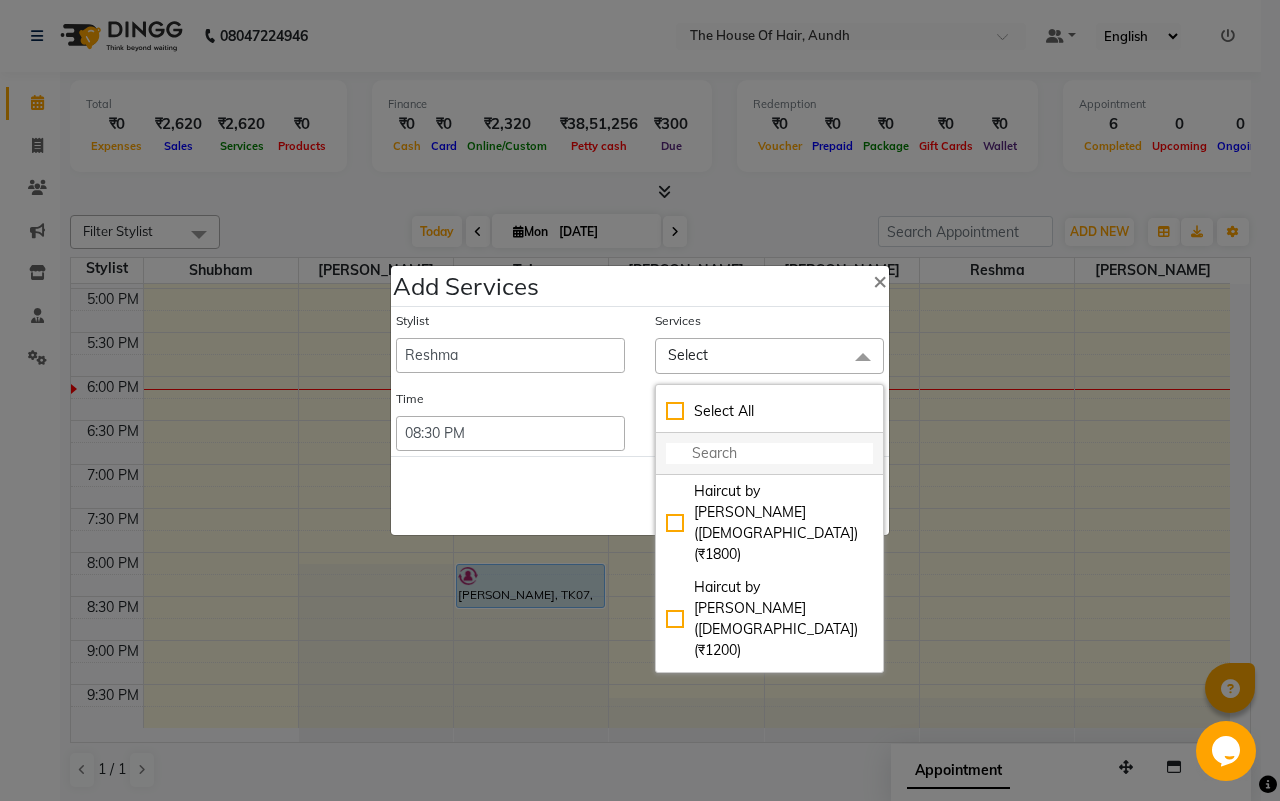 click 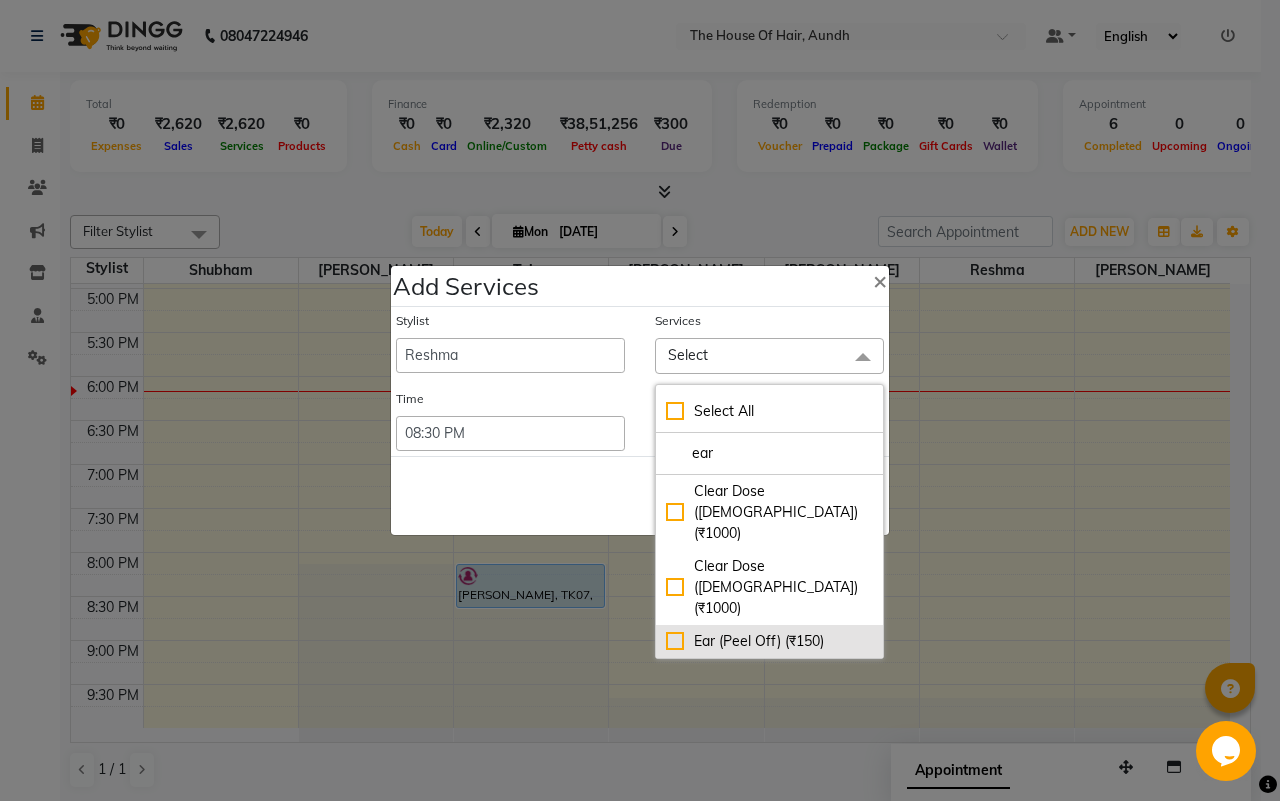type on "ear" 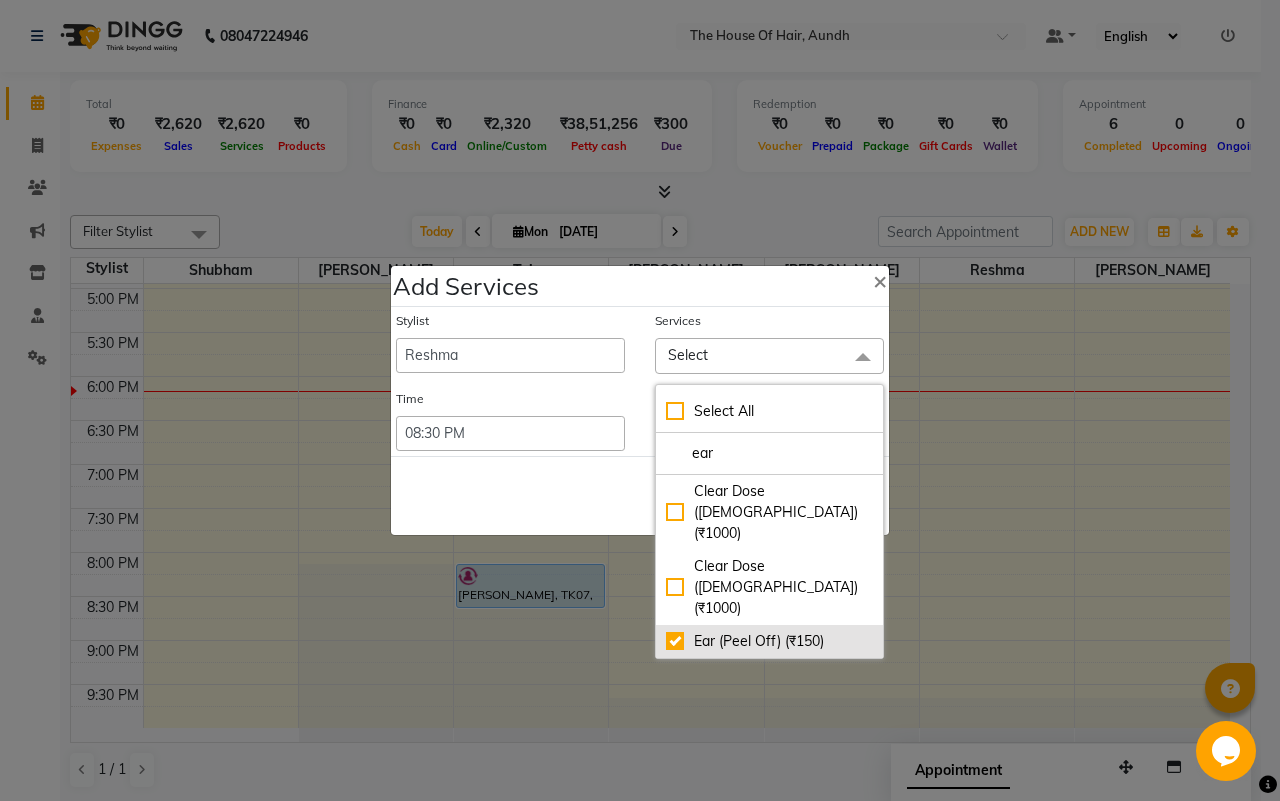checkbox on "true" 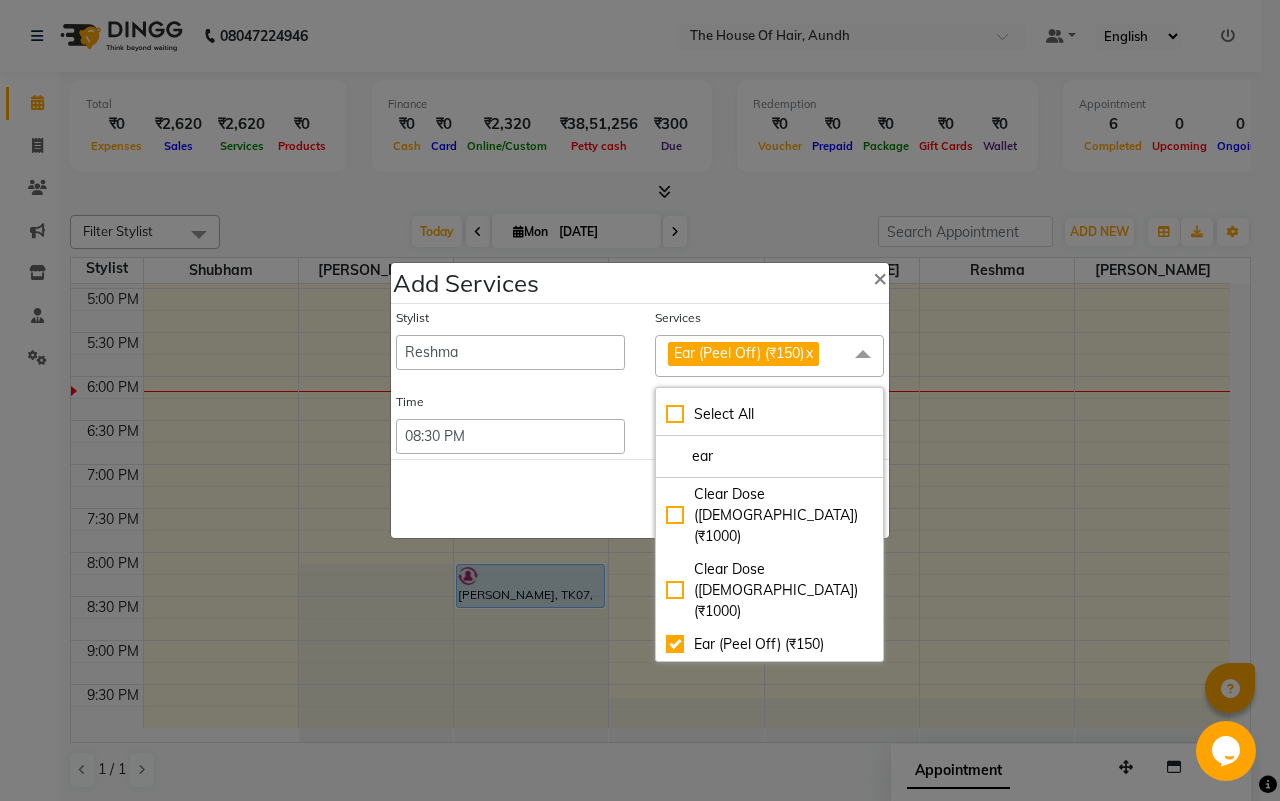 click on "Save   Cancel" 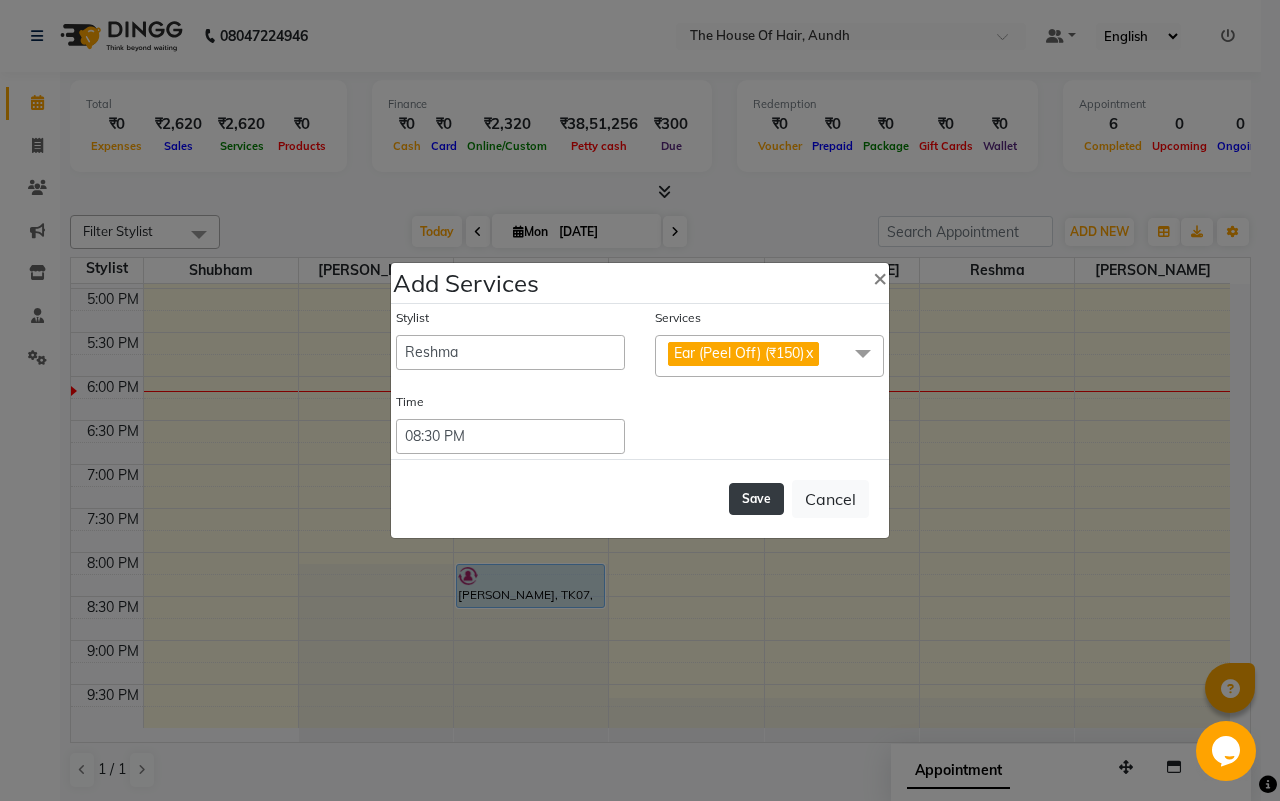 click on "Save" 